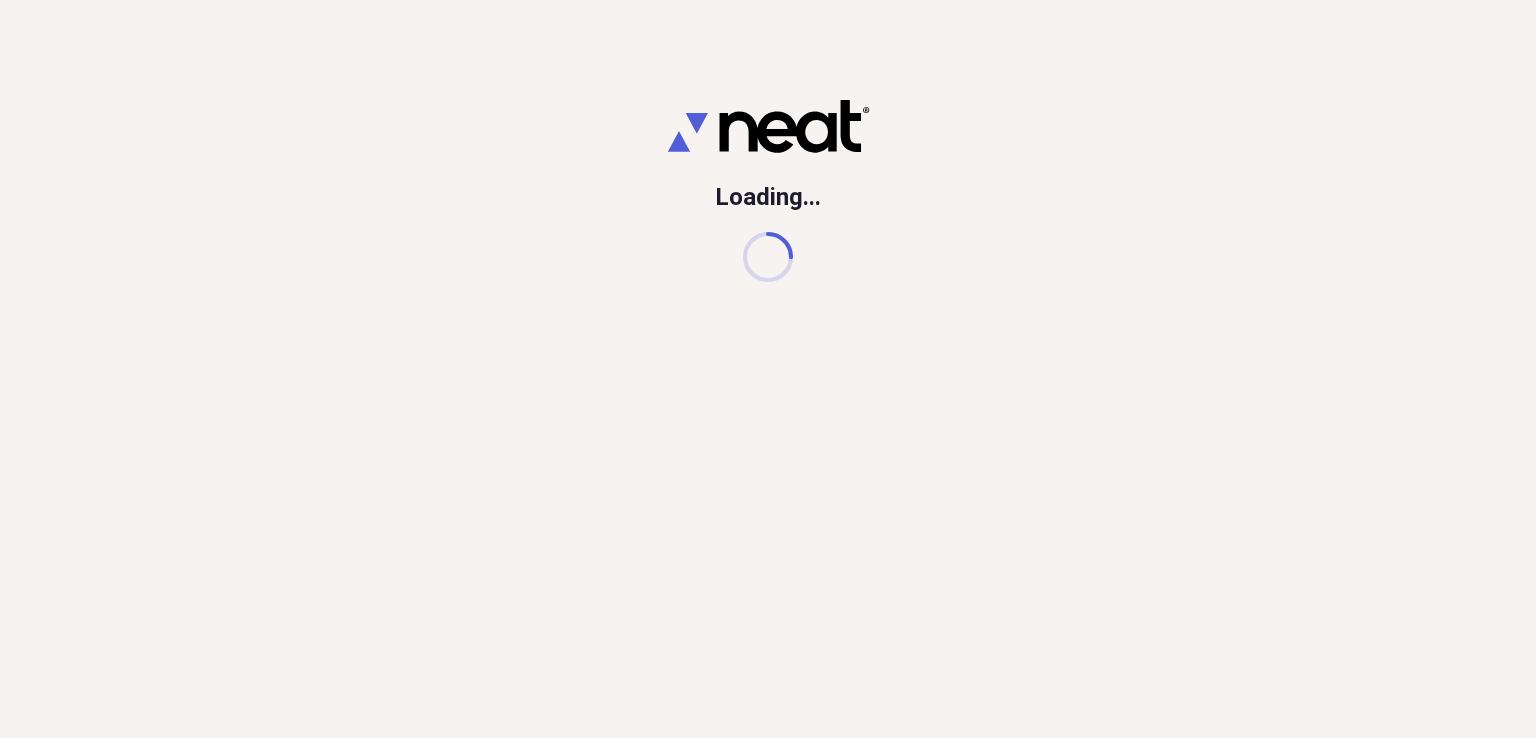 scroll, scrollTop: 0, scrollLeft: 0, axis: both 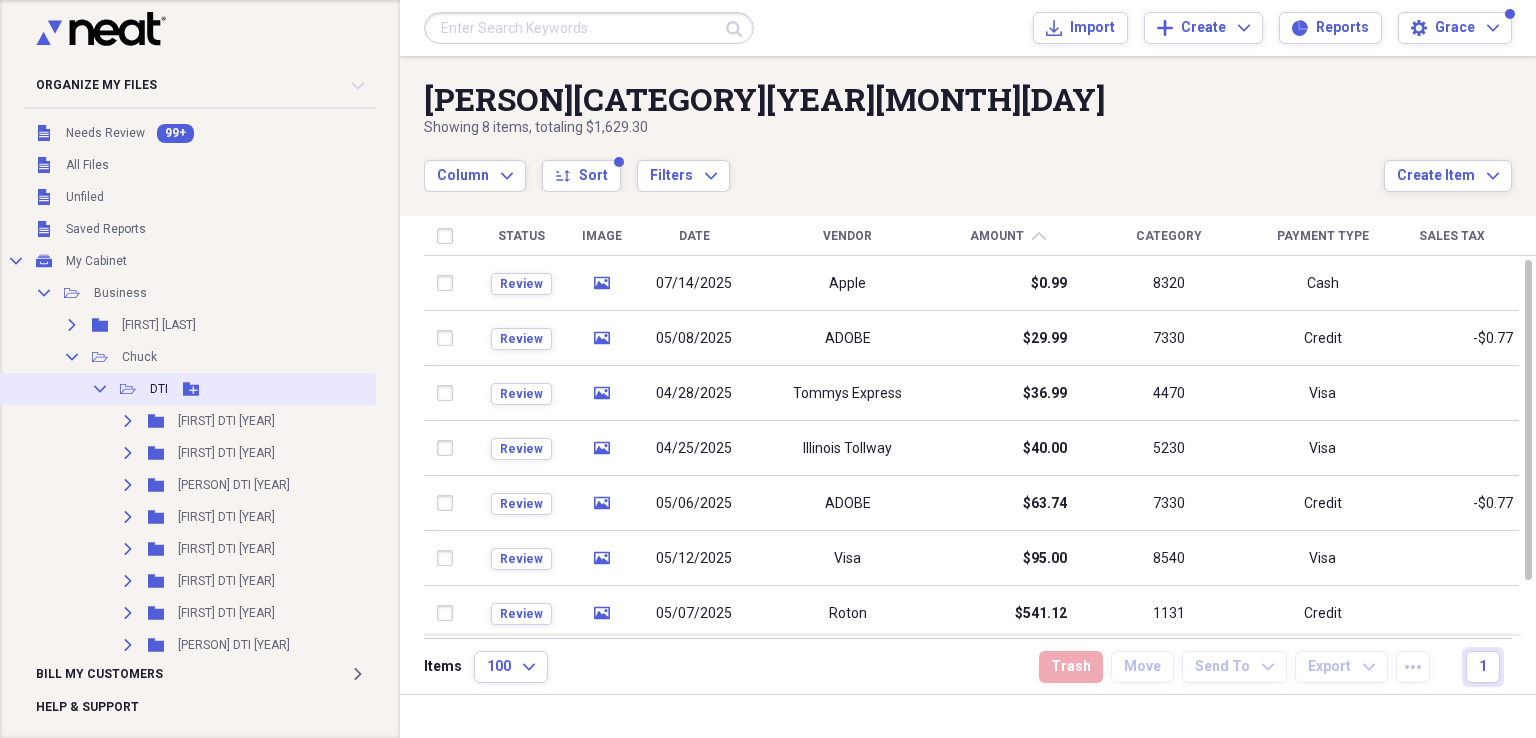 click on "Collapse" 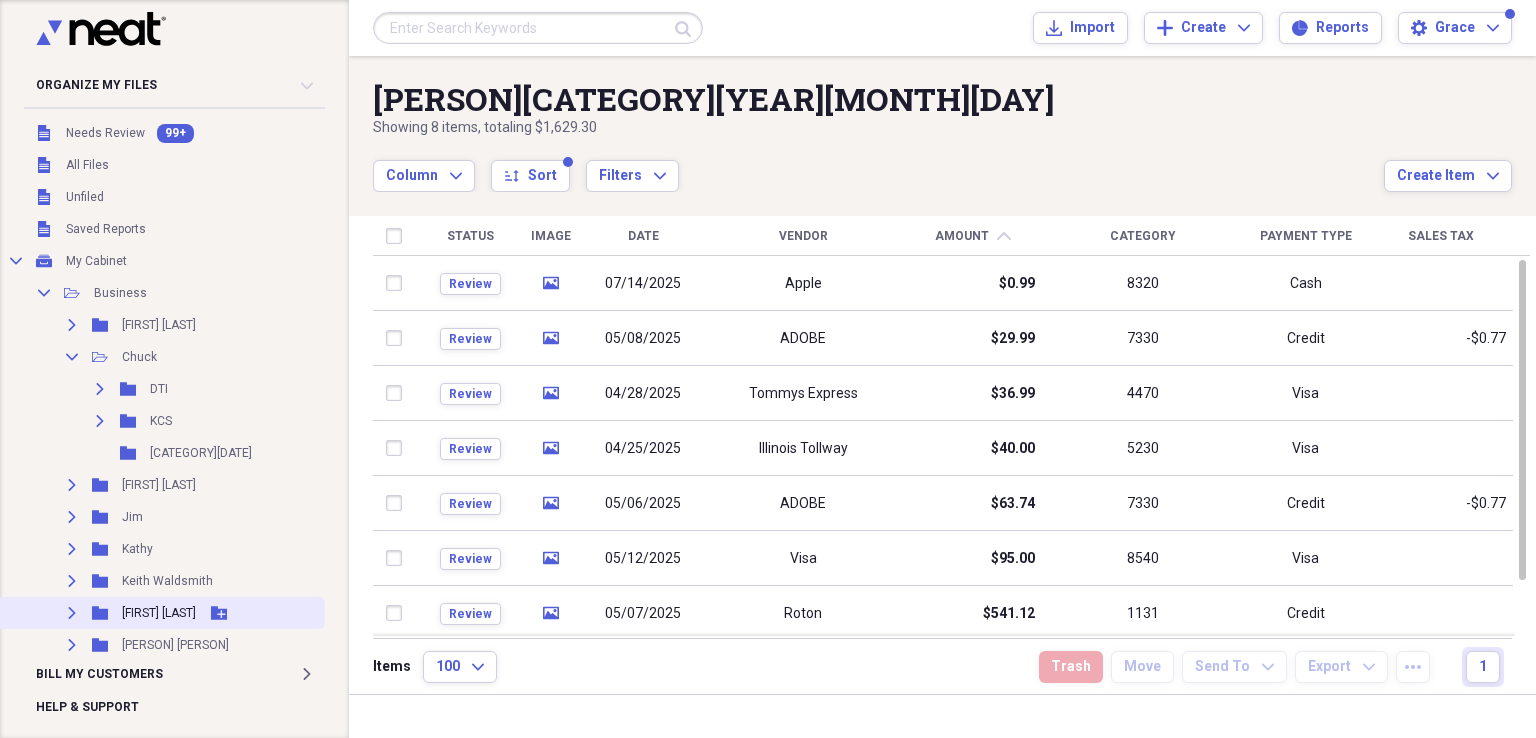 click on "Expand" 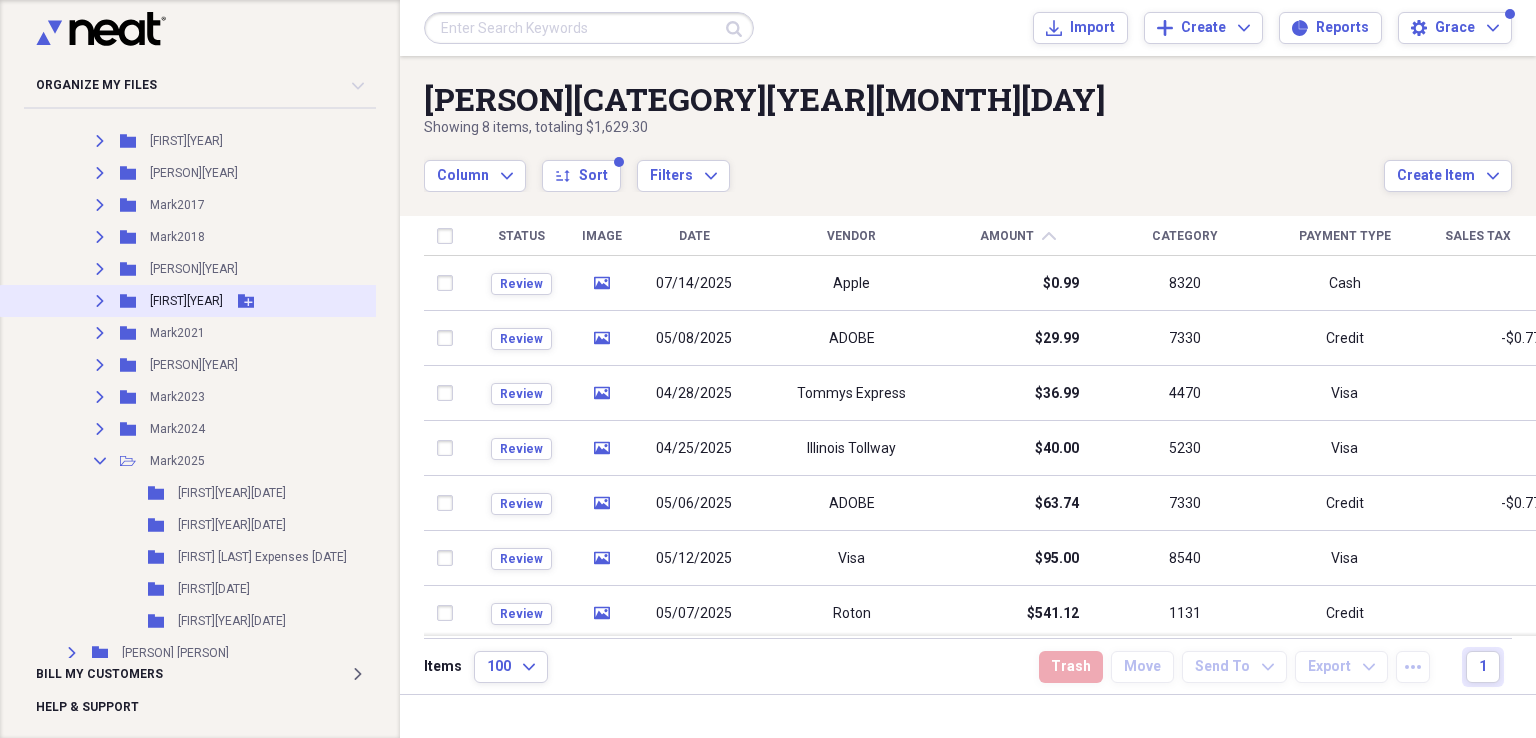scroll, scrollTop: 700, scrollLeft: 0, axis: vertical 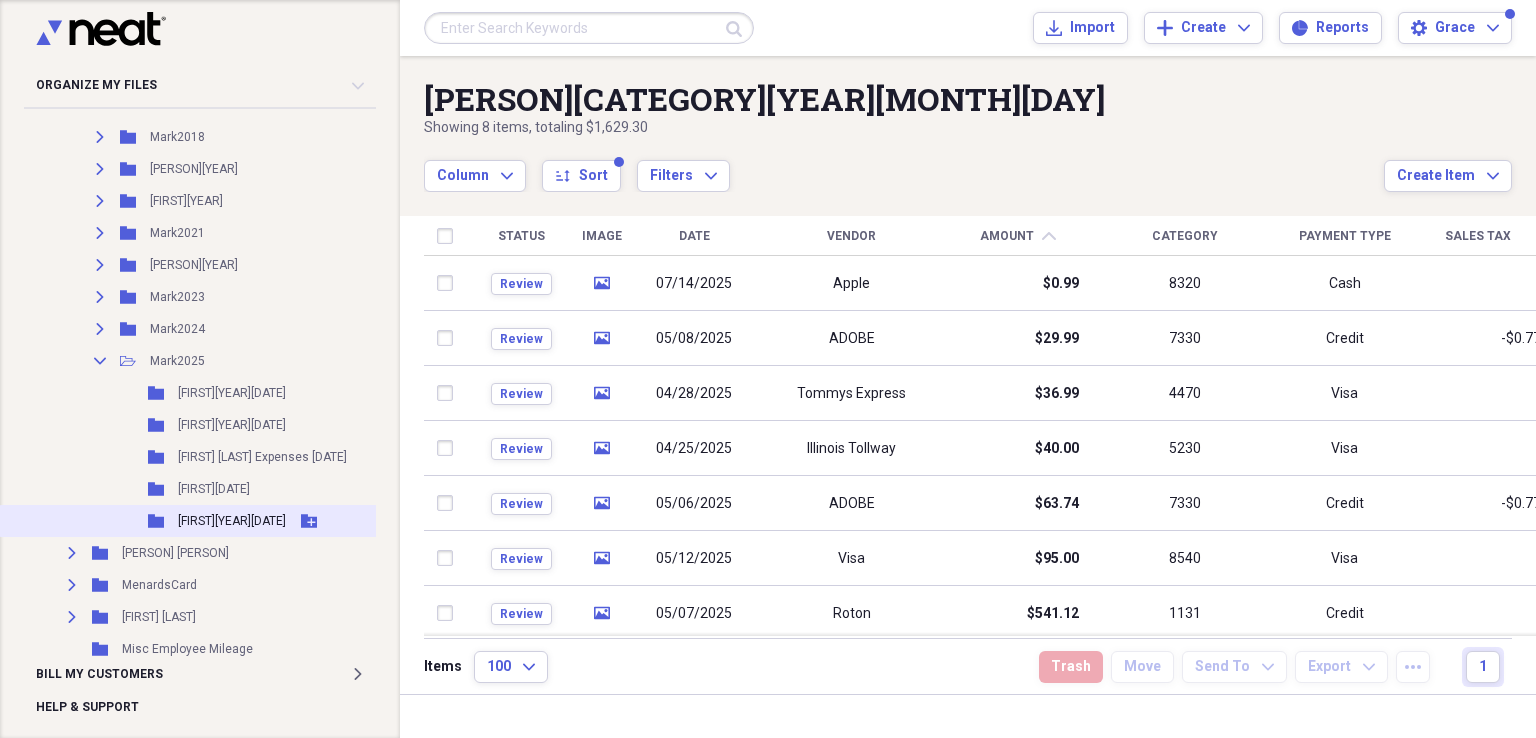 click on "[FIRST][YEAR][DATE]" at bounding box center (232, 521) 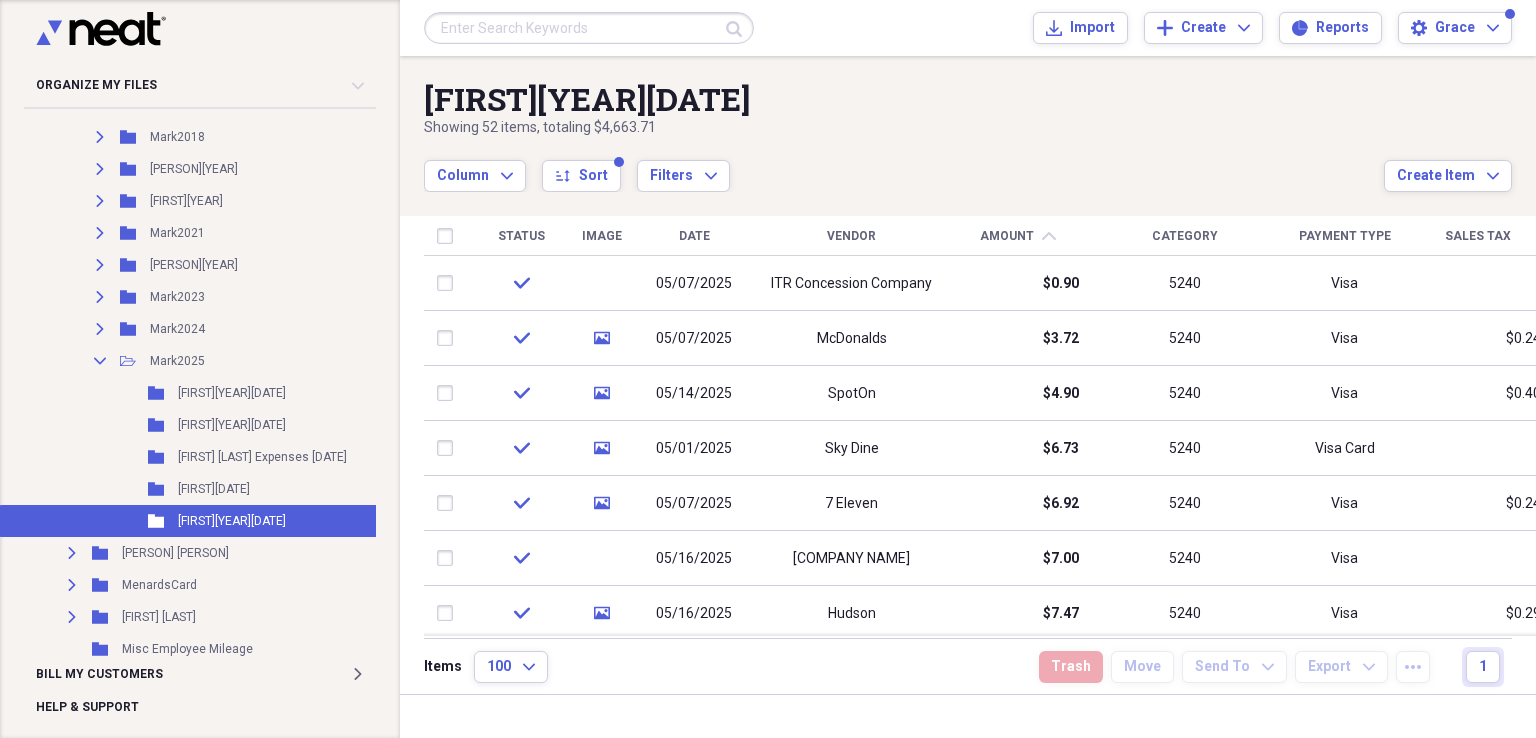click on "Status" at bounding box center [521, 236] 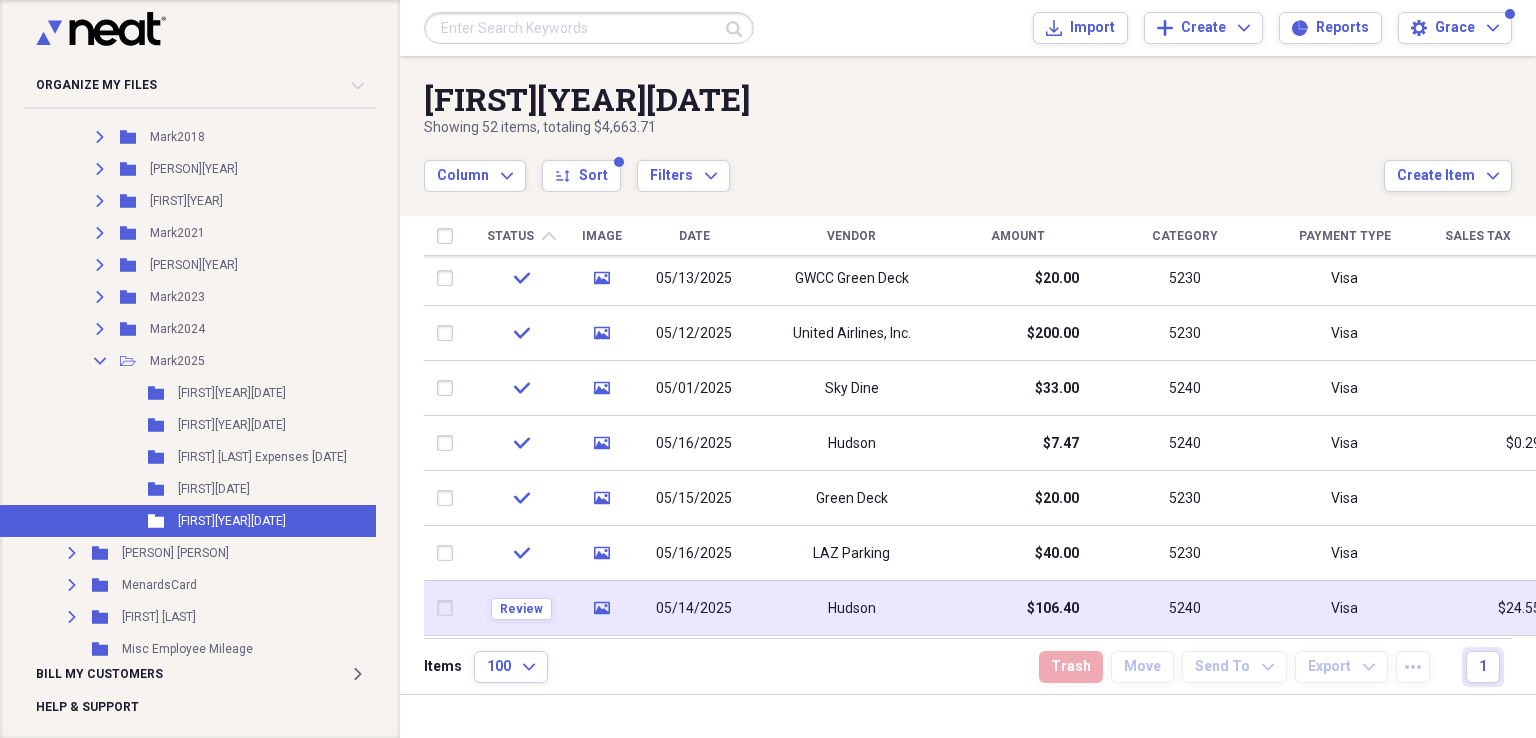 click on "Hudson" at bounding box center [851, 608] 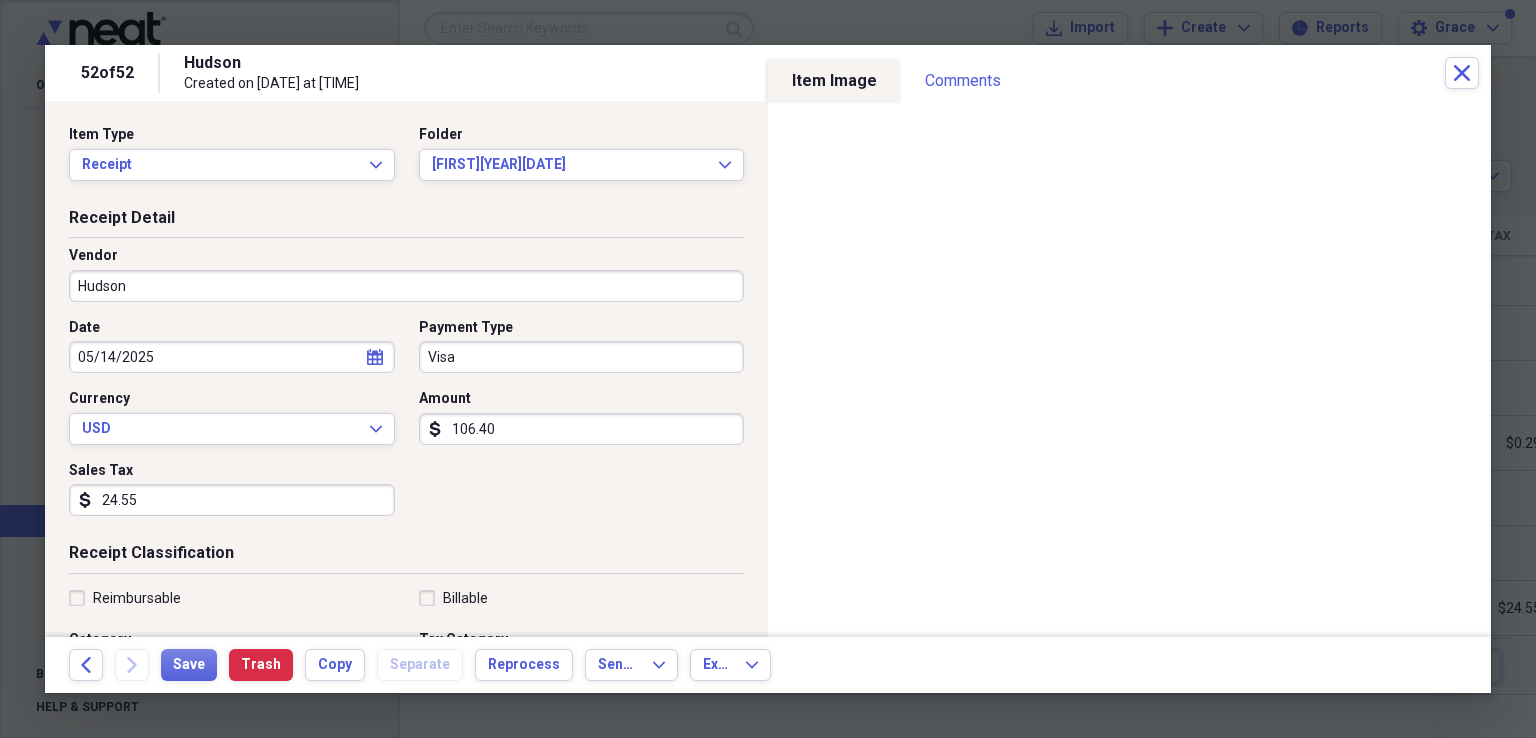 click on "Hudson" at bounding box center (406, 286) 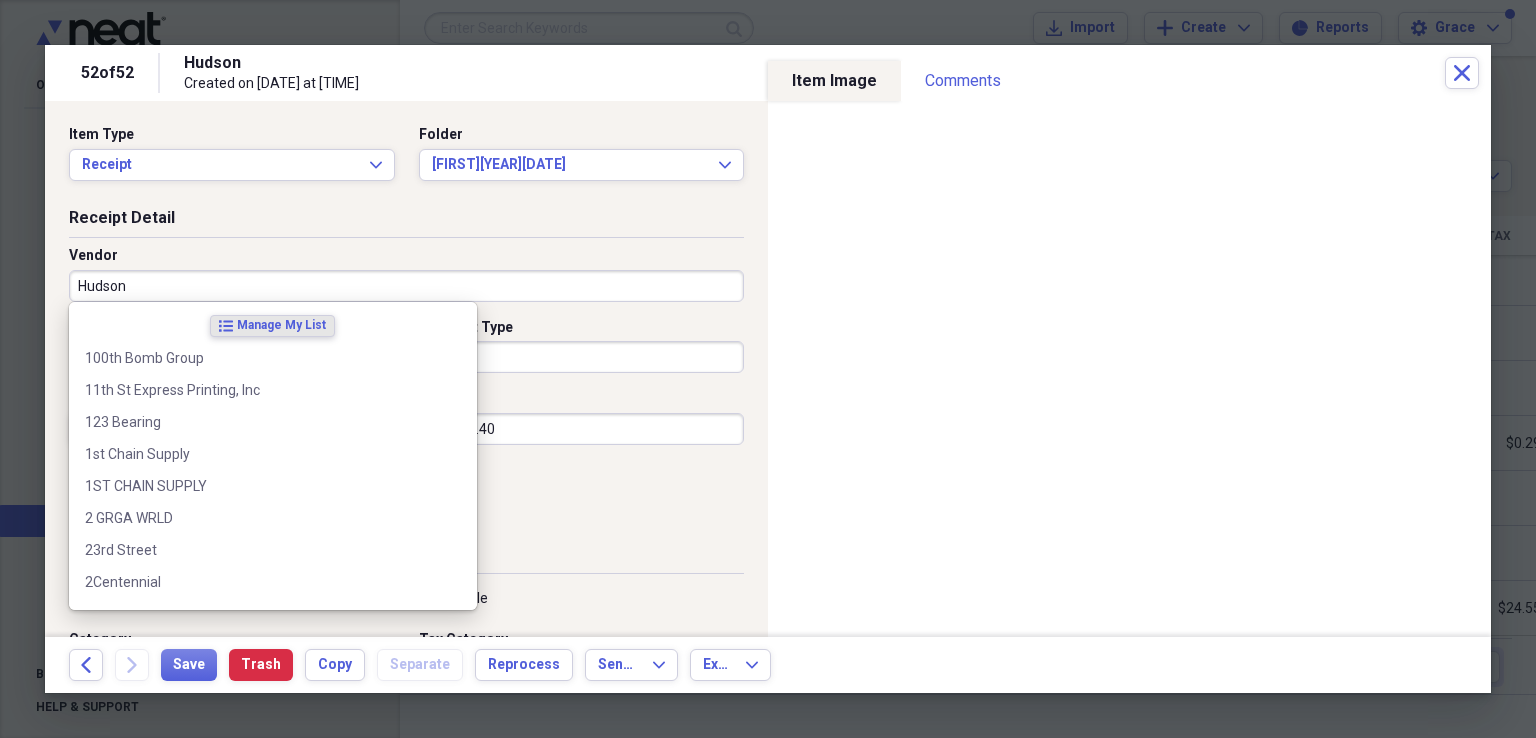 click on "Hudson" at bounding box center (406, 286) 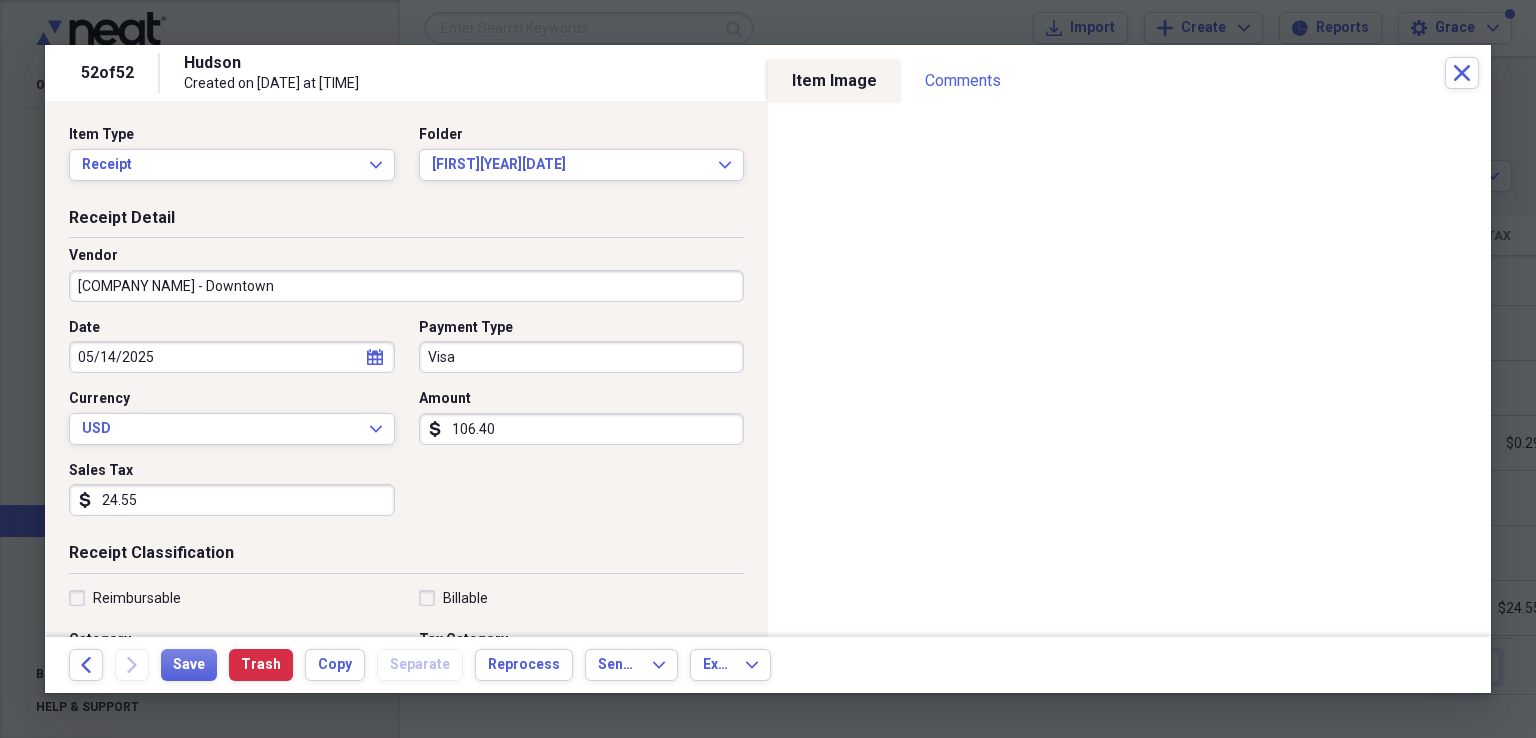 type on "[COMPANY NAME] - Downtown" 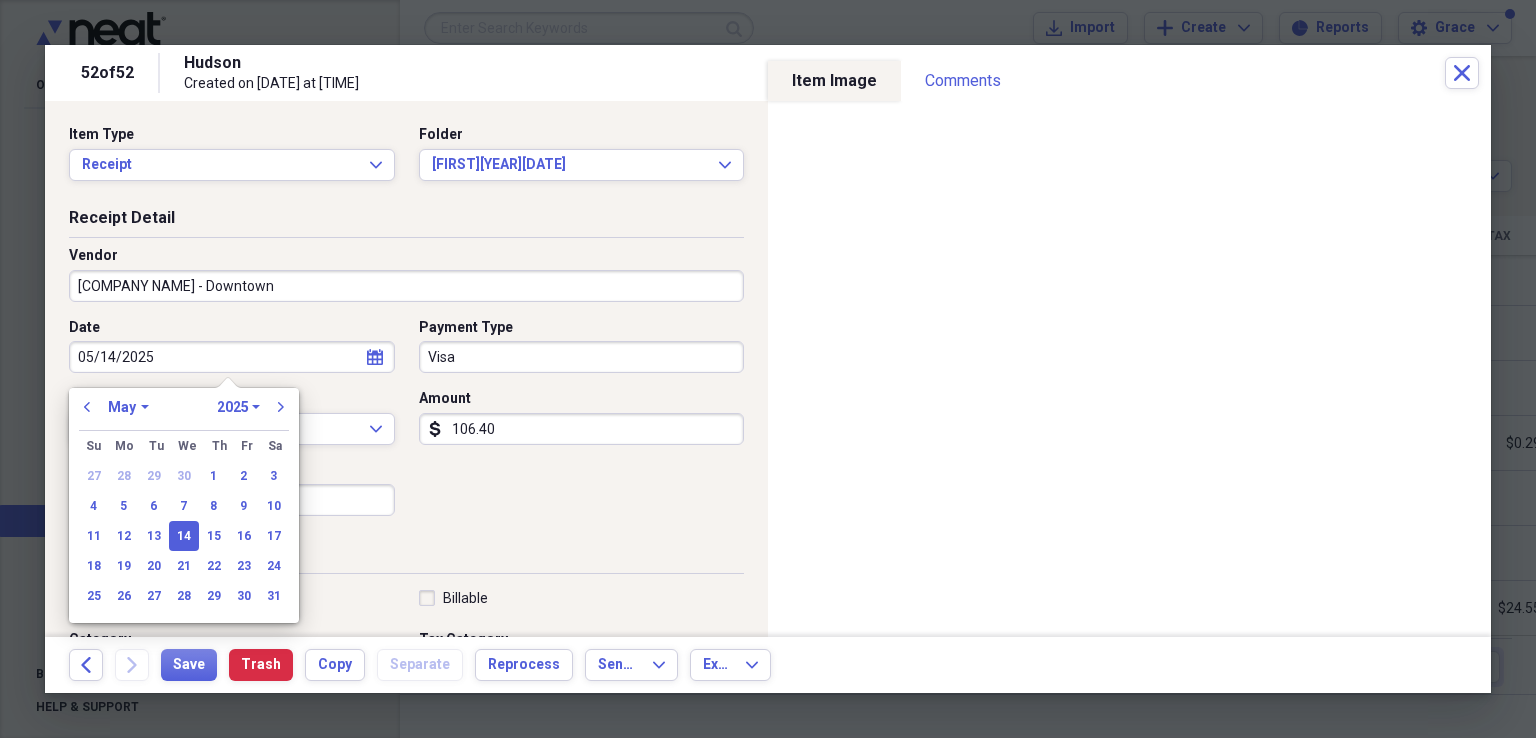 type 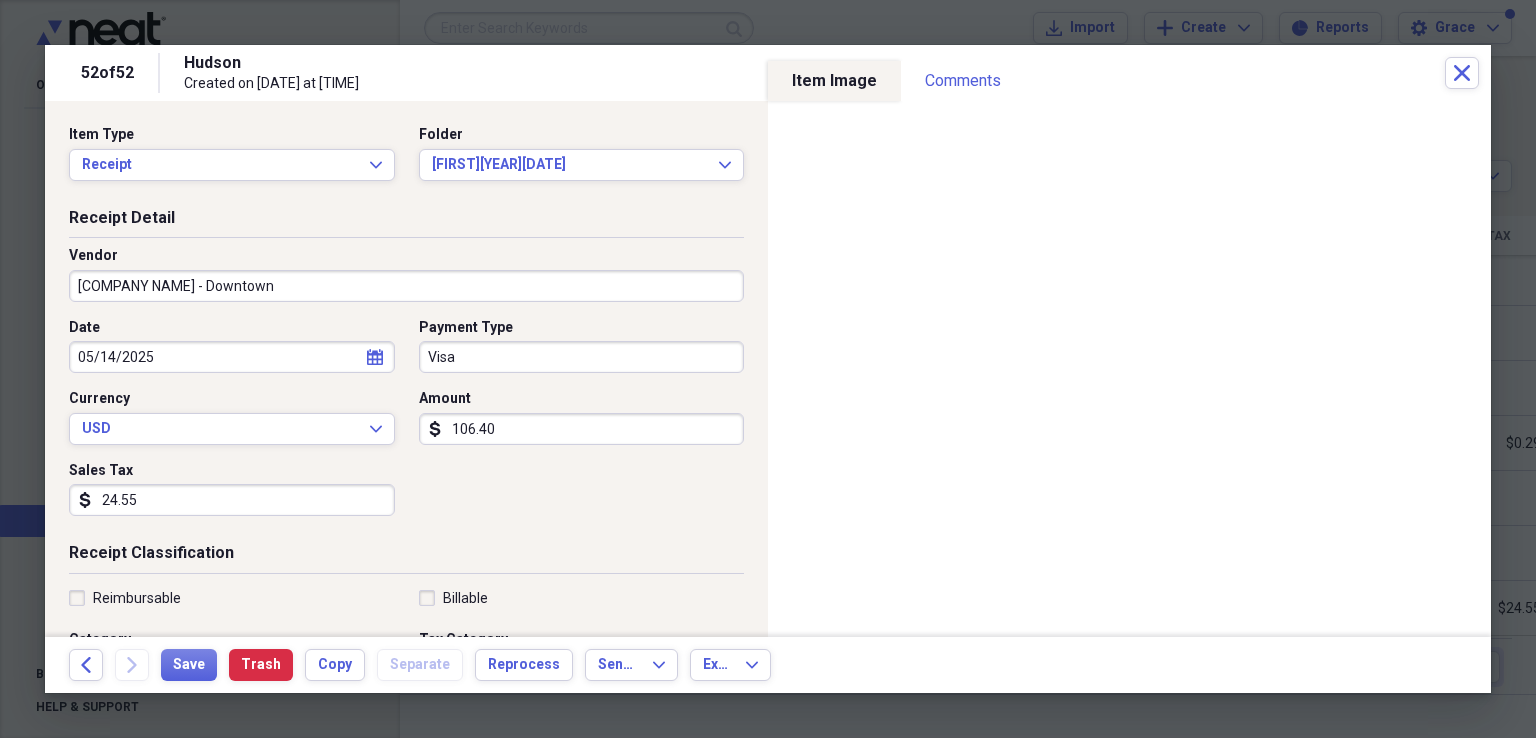 click on "24.55" at bounding box center [232, 500] 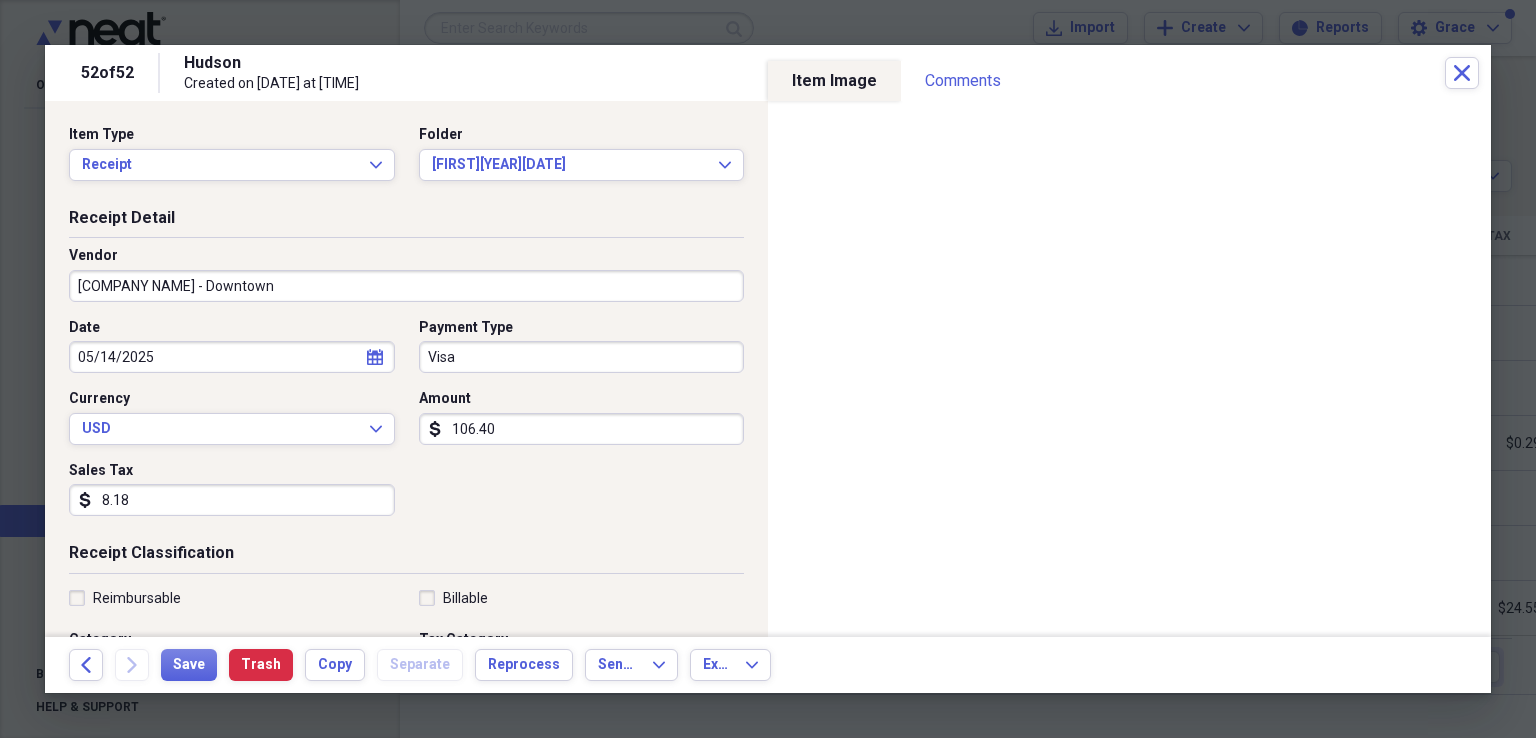 type on "8.18" 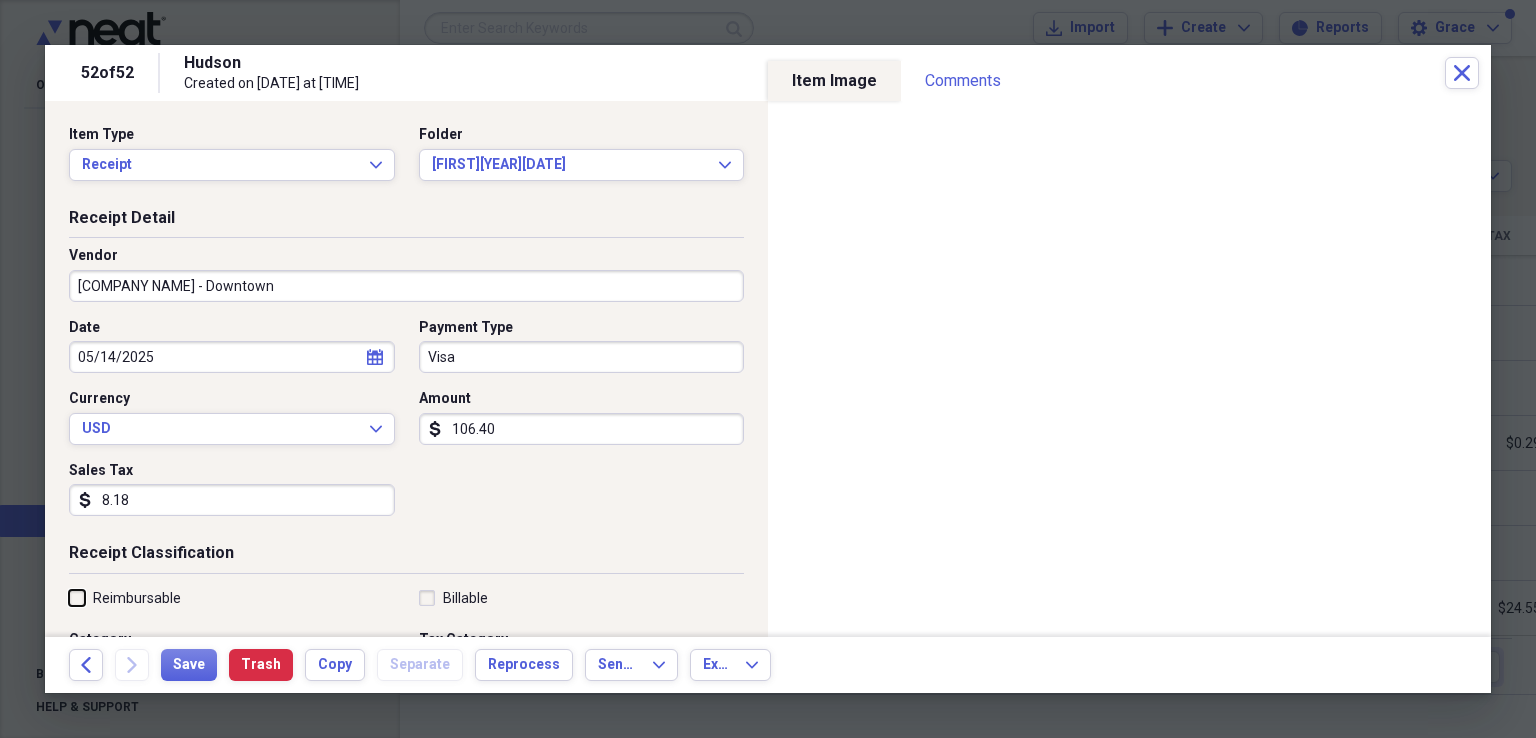 scroll, scrollTop: 200, scrollLeft: 0, axis: vertical 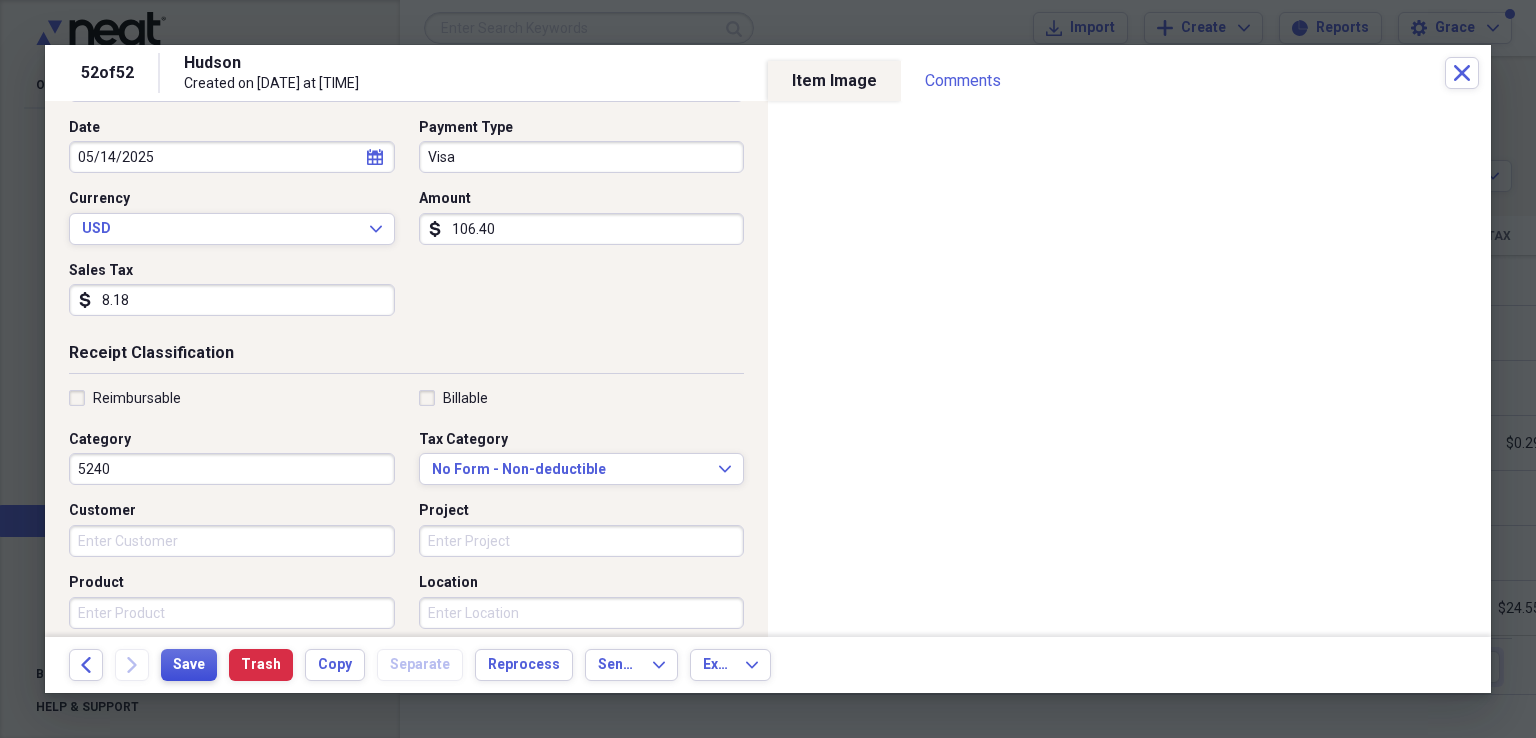 click on "Save" at bounding box center [189, 665] 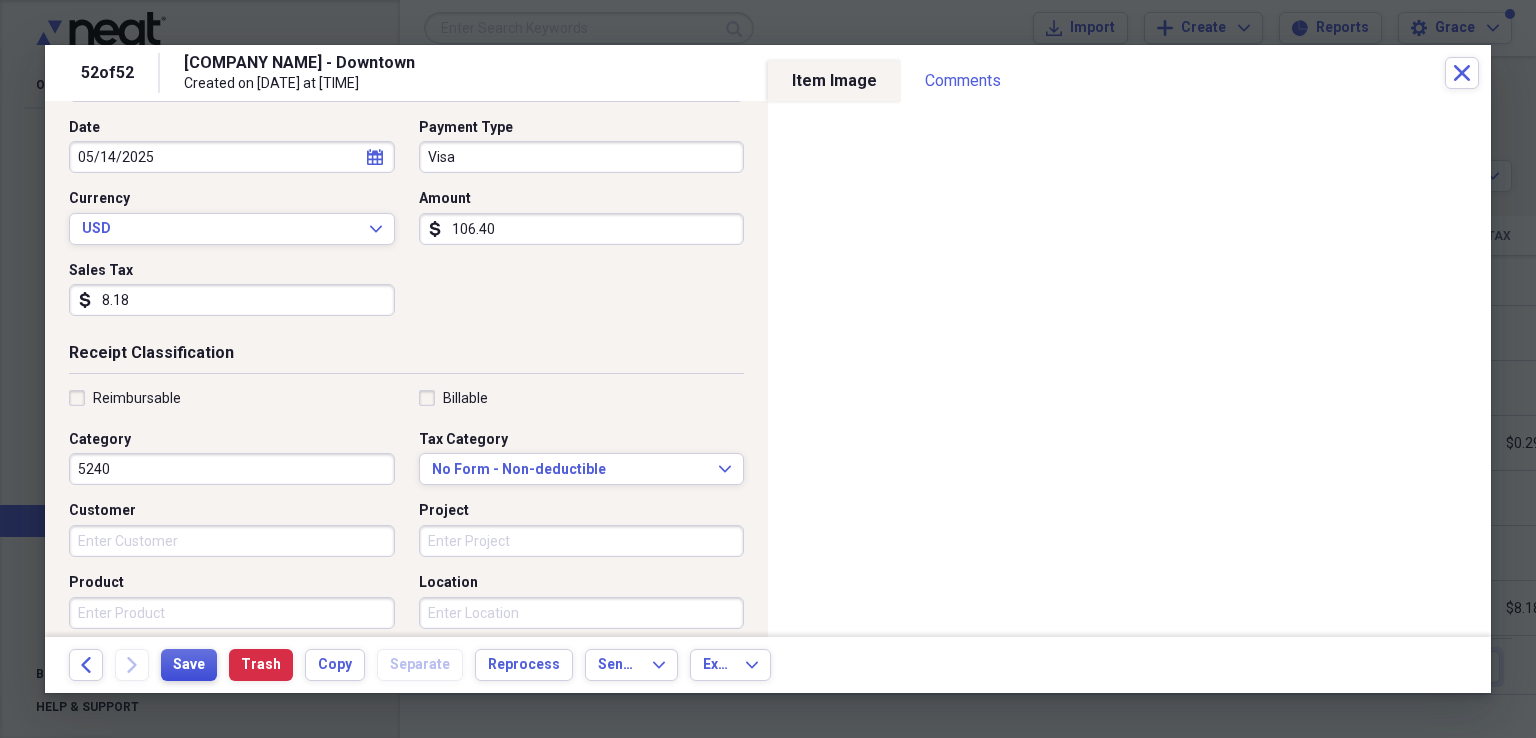 click on "Save" at bounding box center (189, 665) 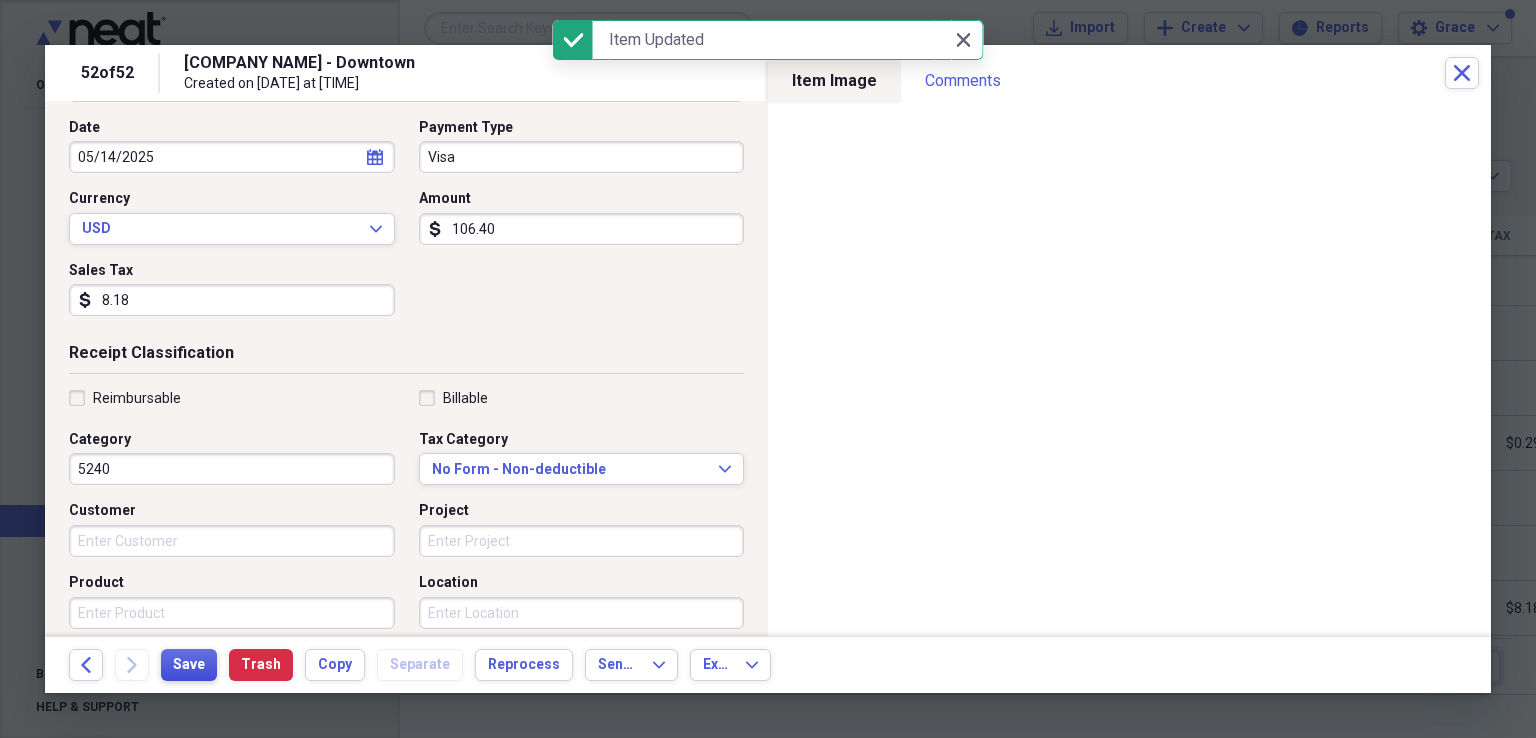 click on "Save" at bounding box center [189, 665] 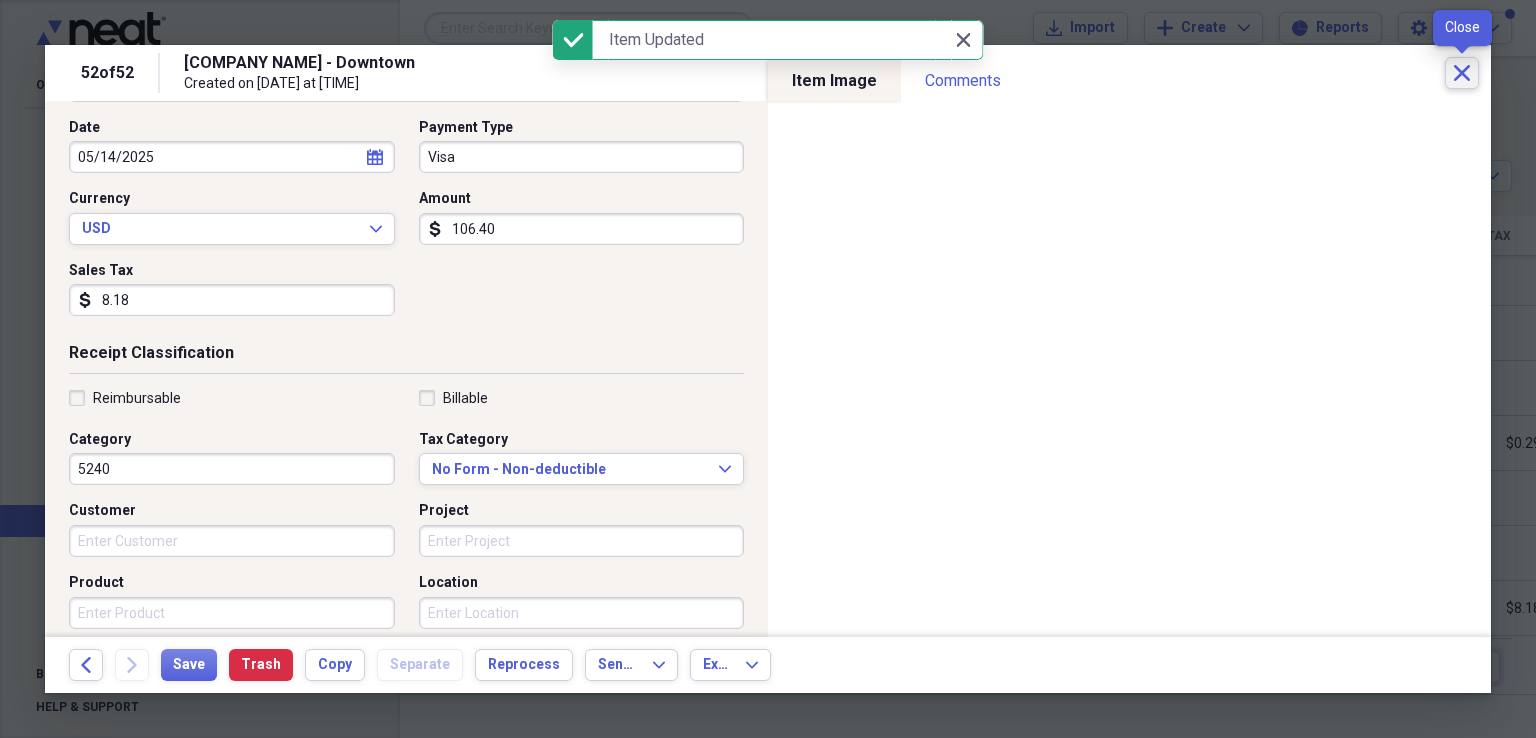 click on "Close" 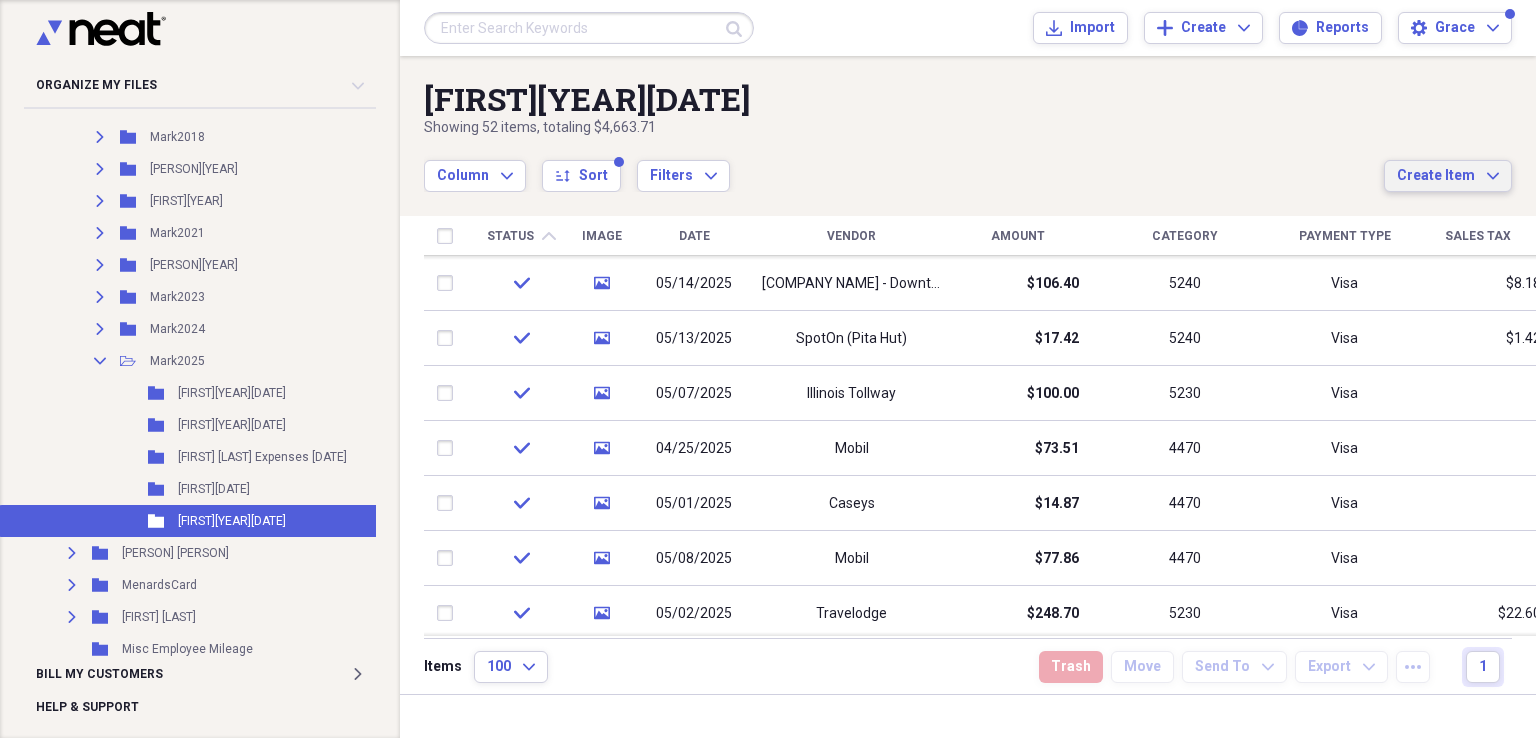 click on "Create Item" at bounding box center [1436, 176] 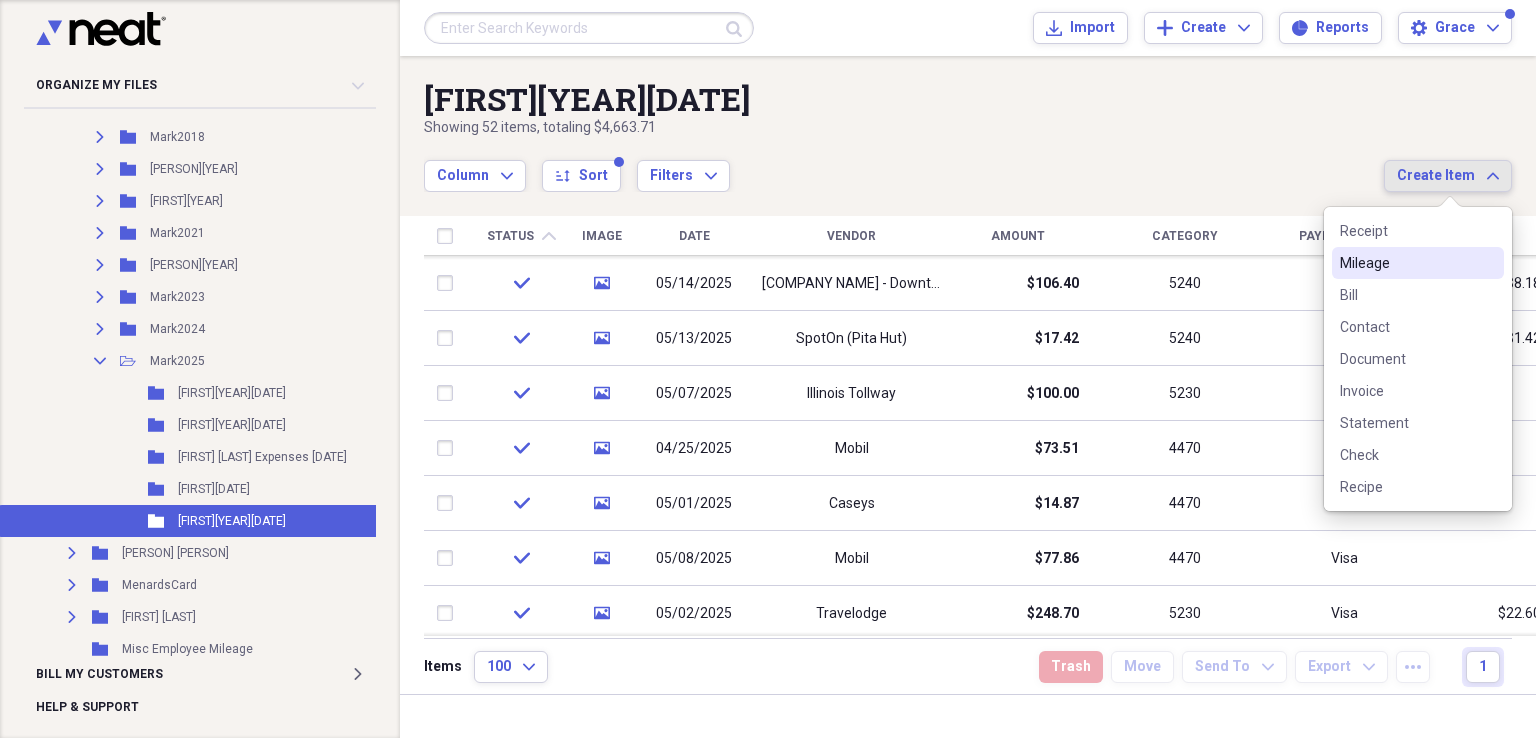click on "Mileage" at bounding box center [1418, 263] 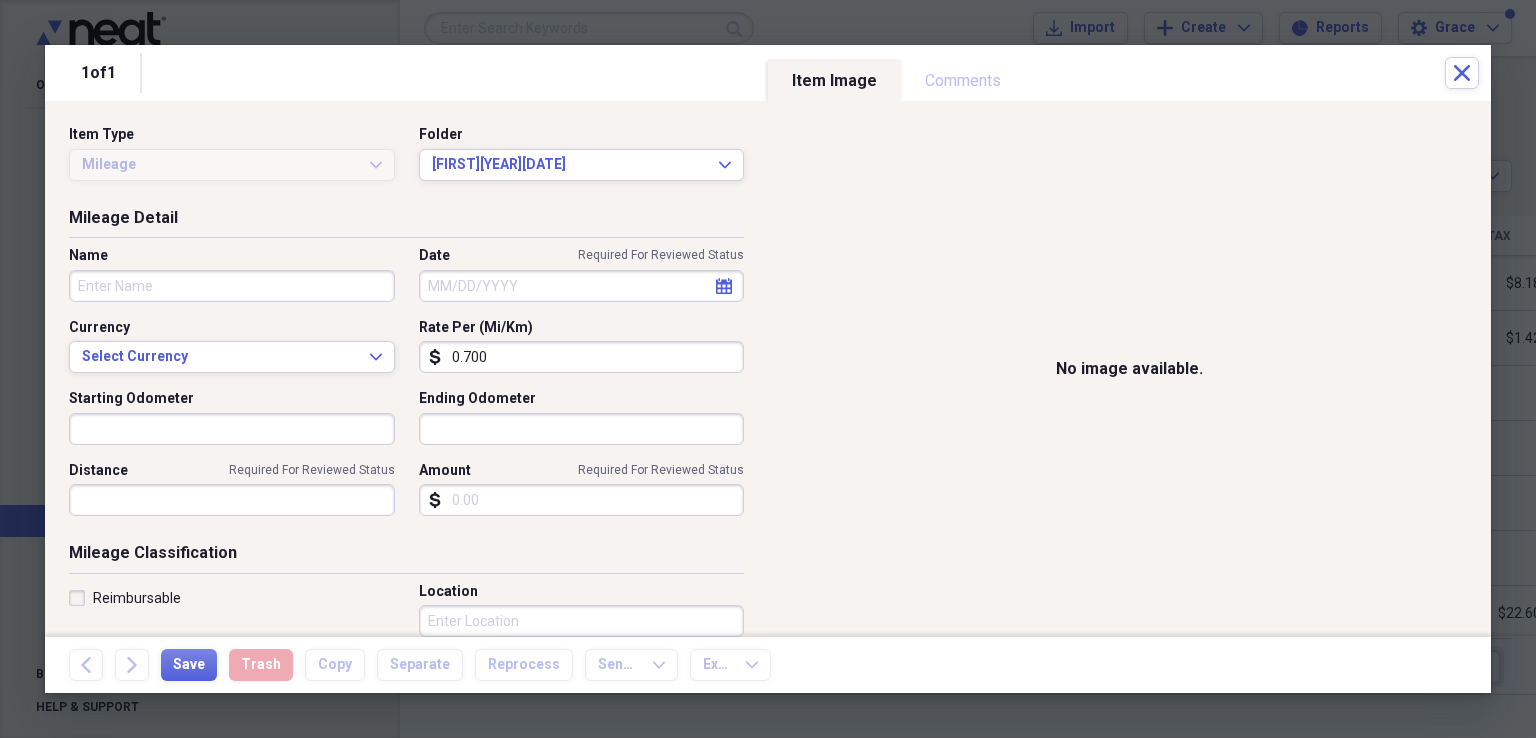 click on "Name" at bounding box center (232, 286) 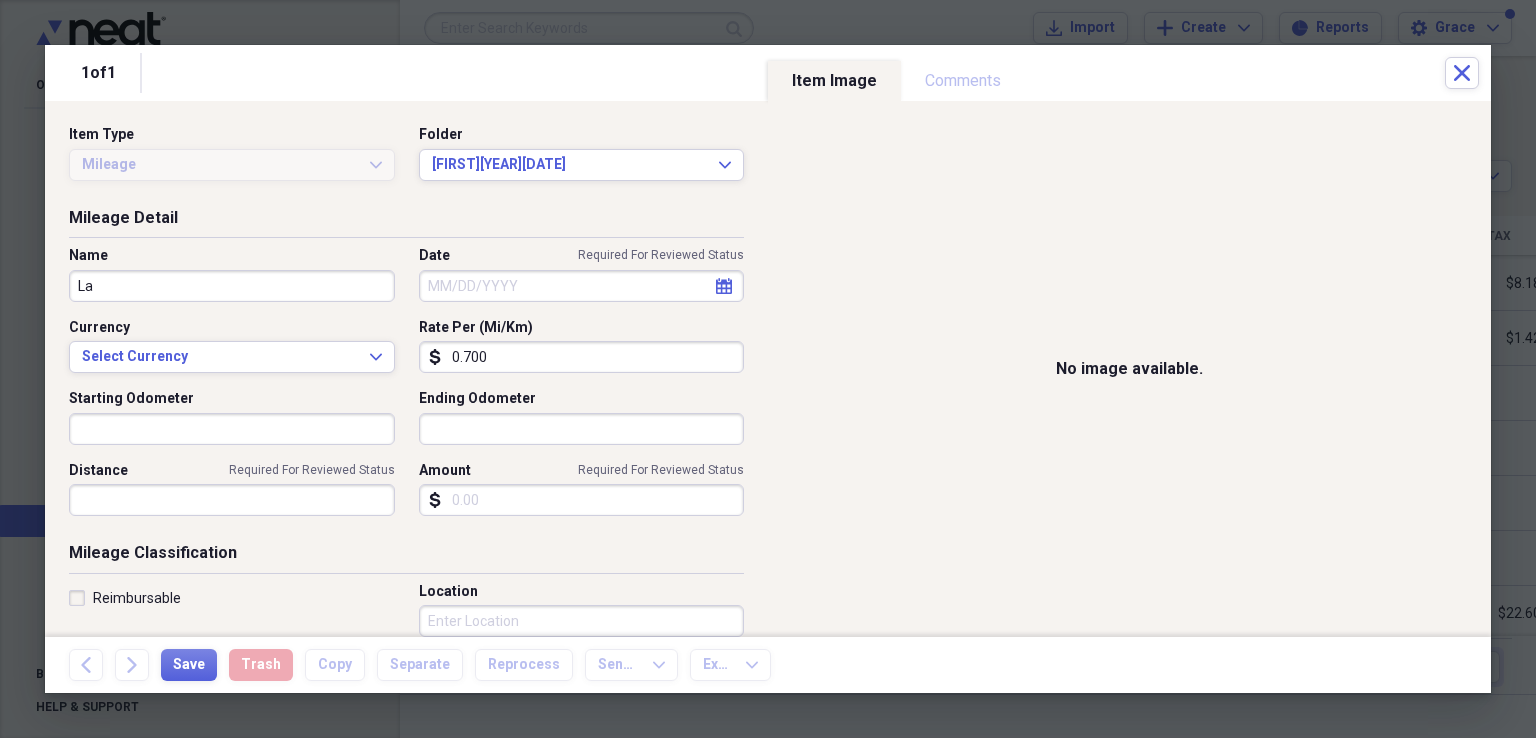type on "L" 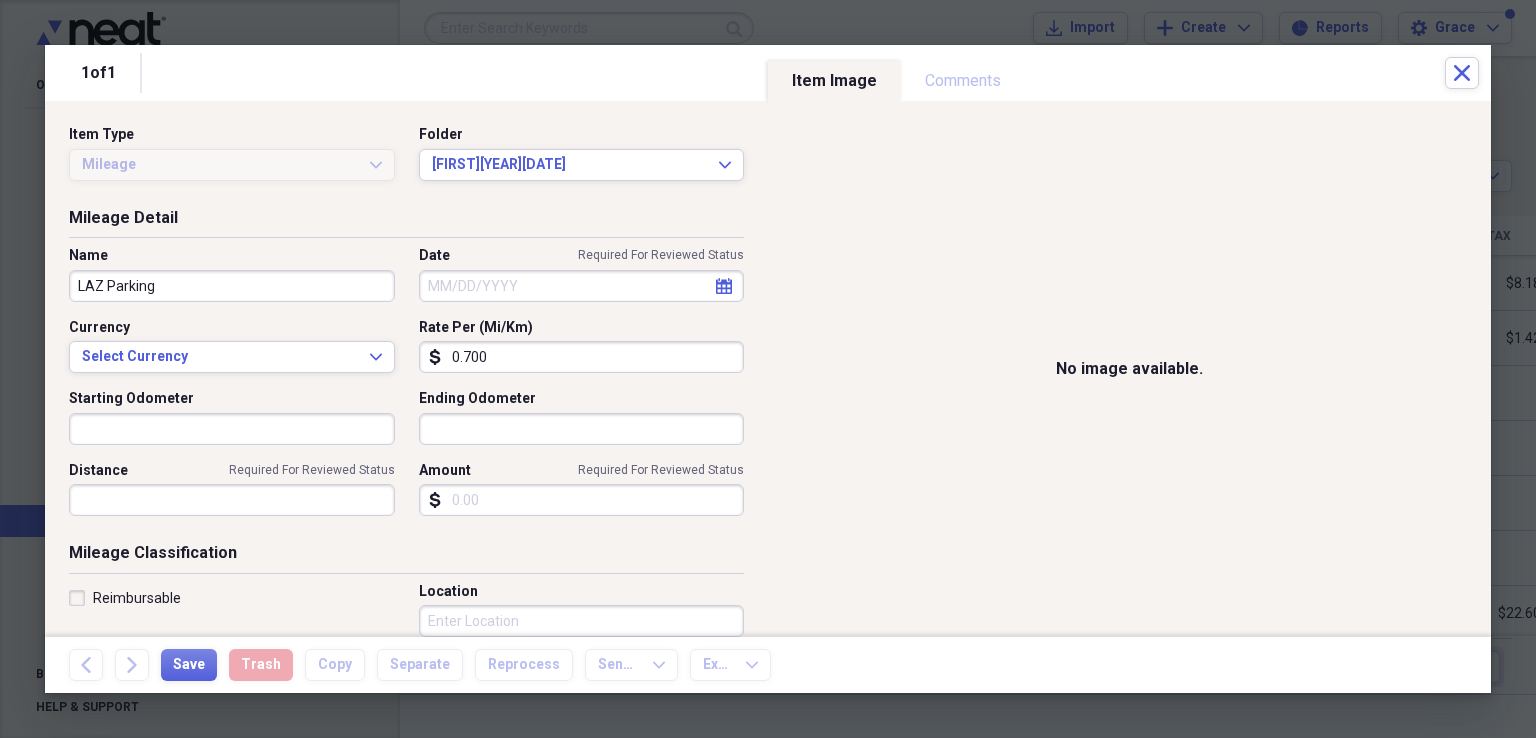 type on "LAZ Parking" 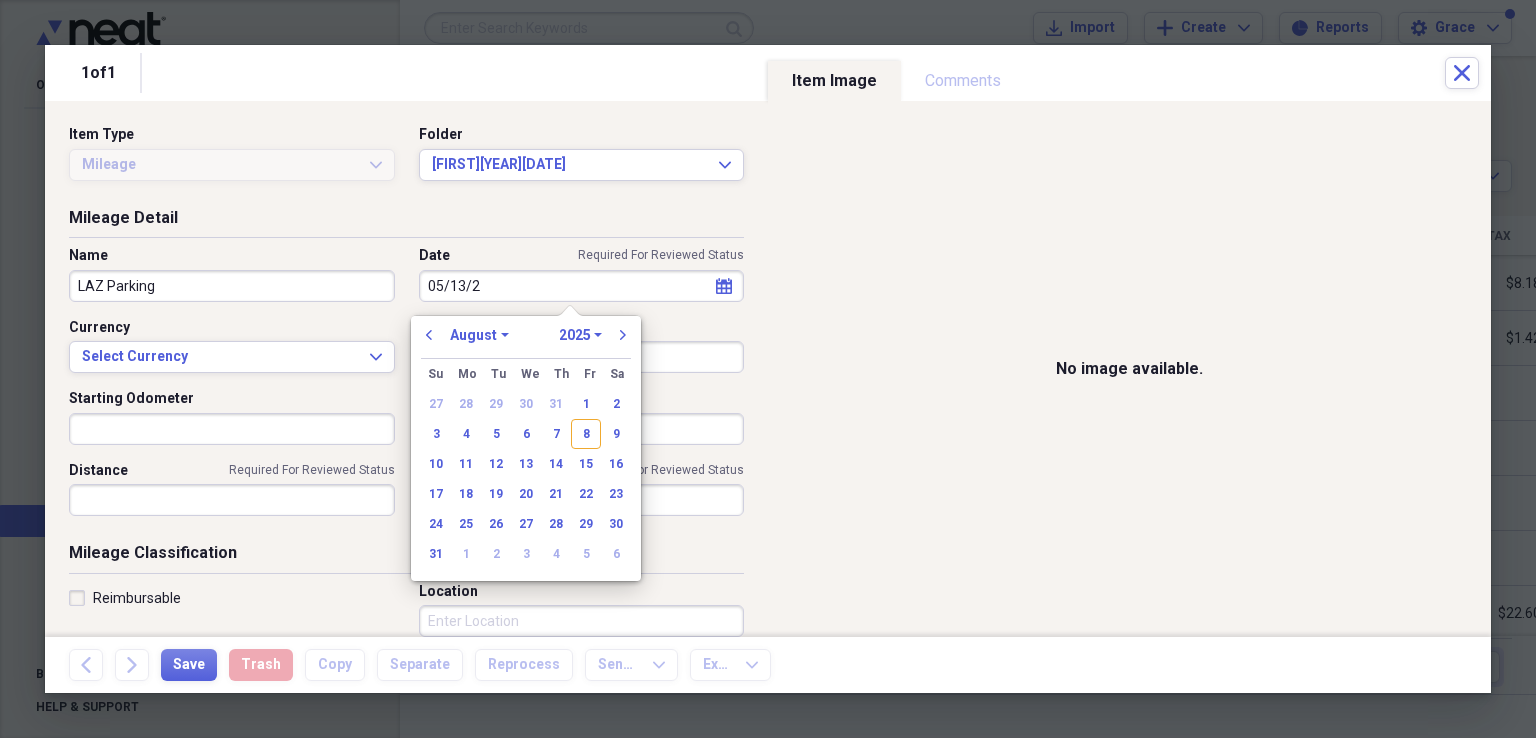 type on "05/13/25" 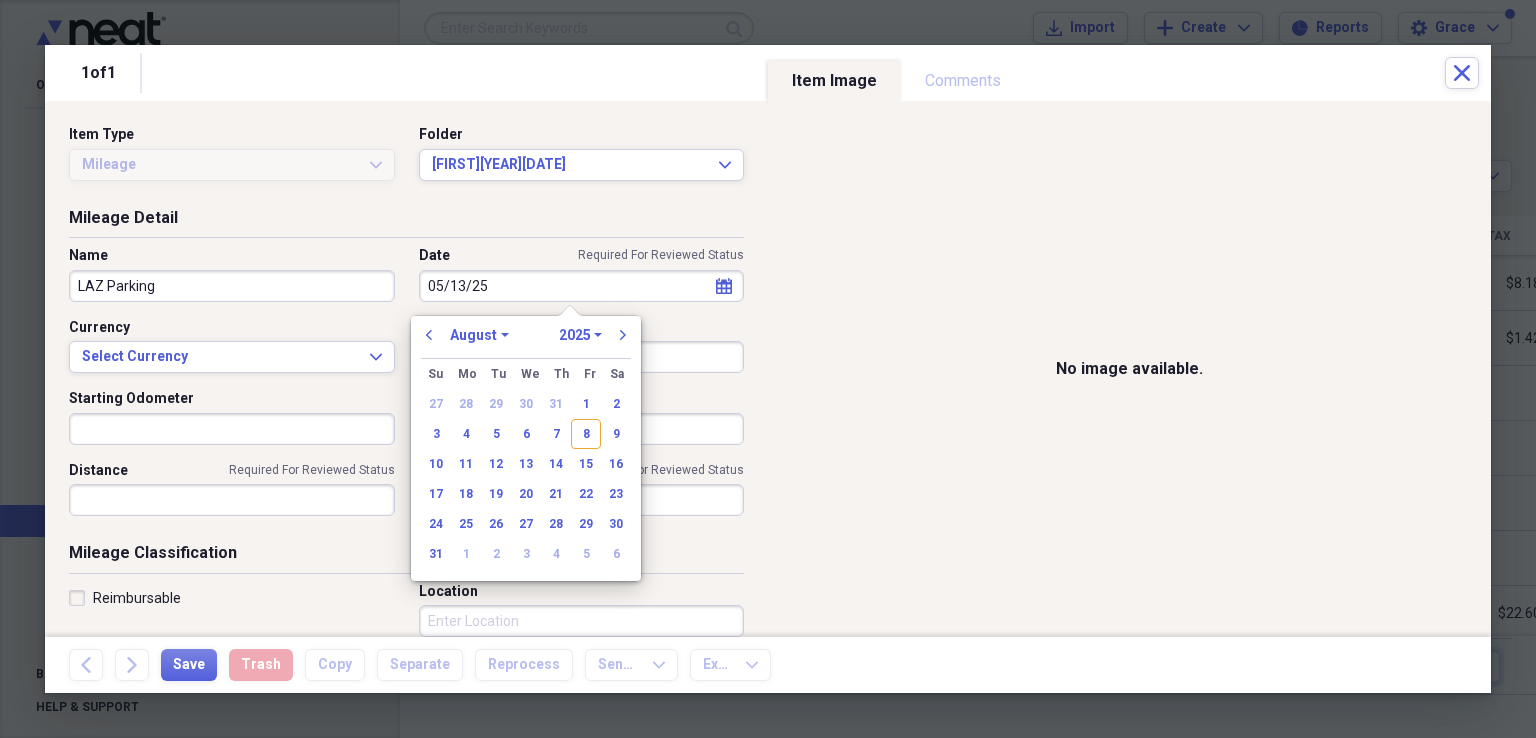 select on "4" 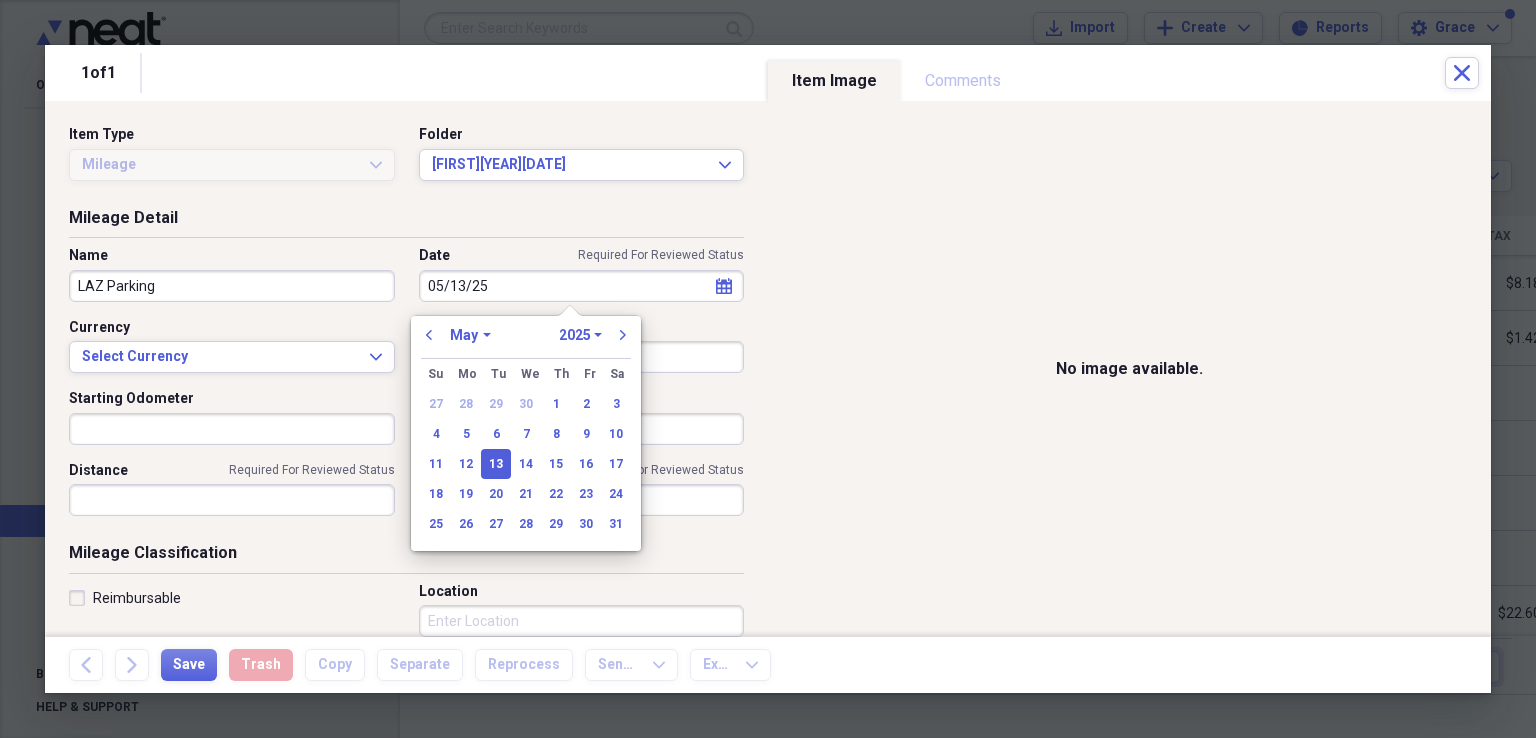 type on "05/13/2025" 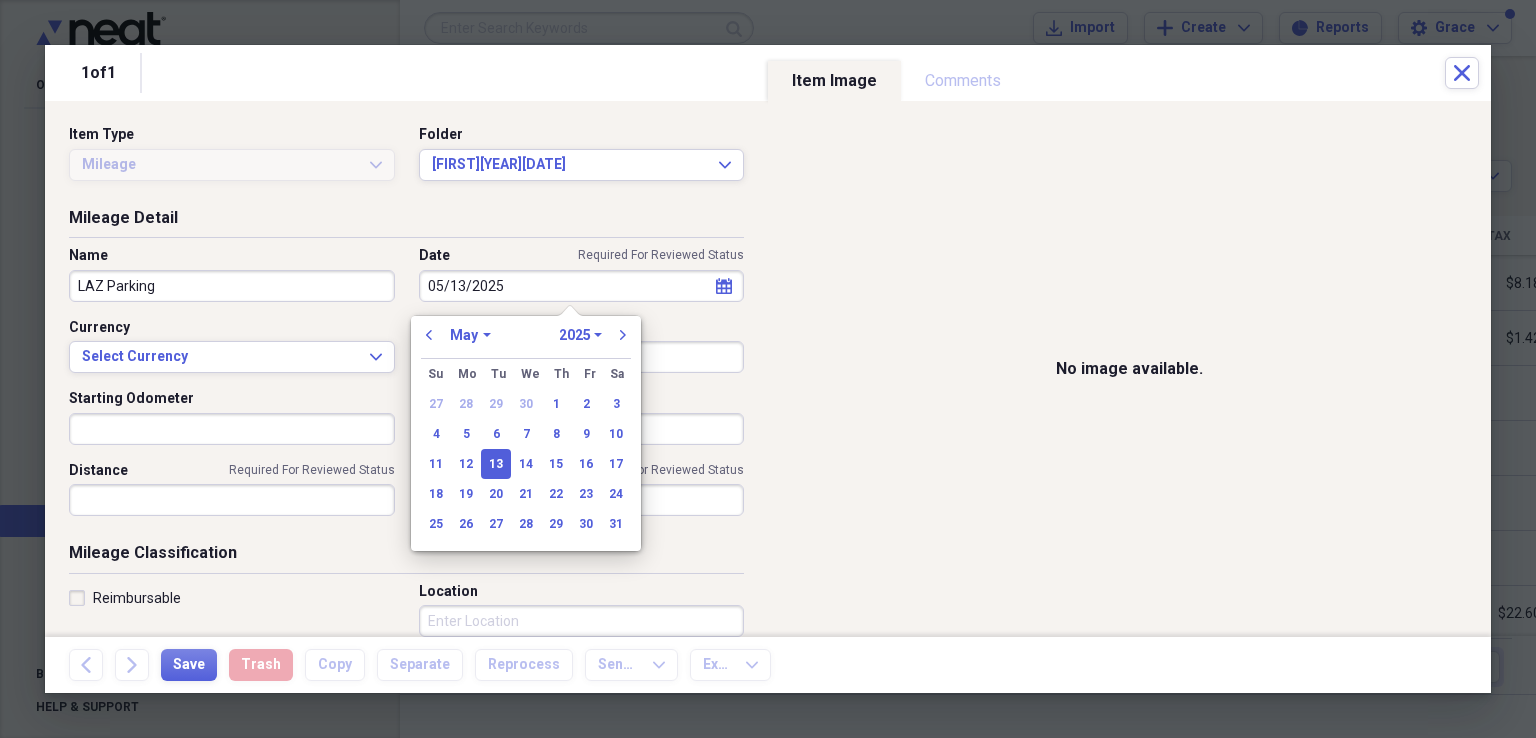 type 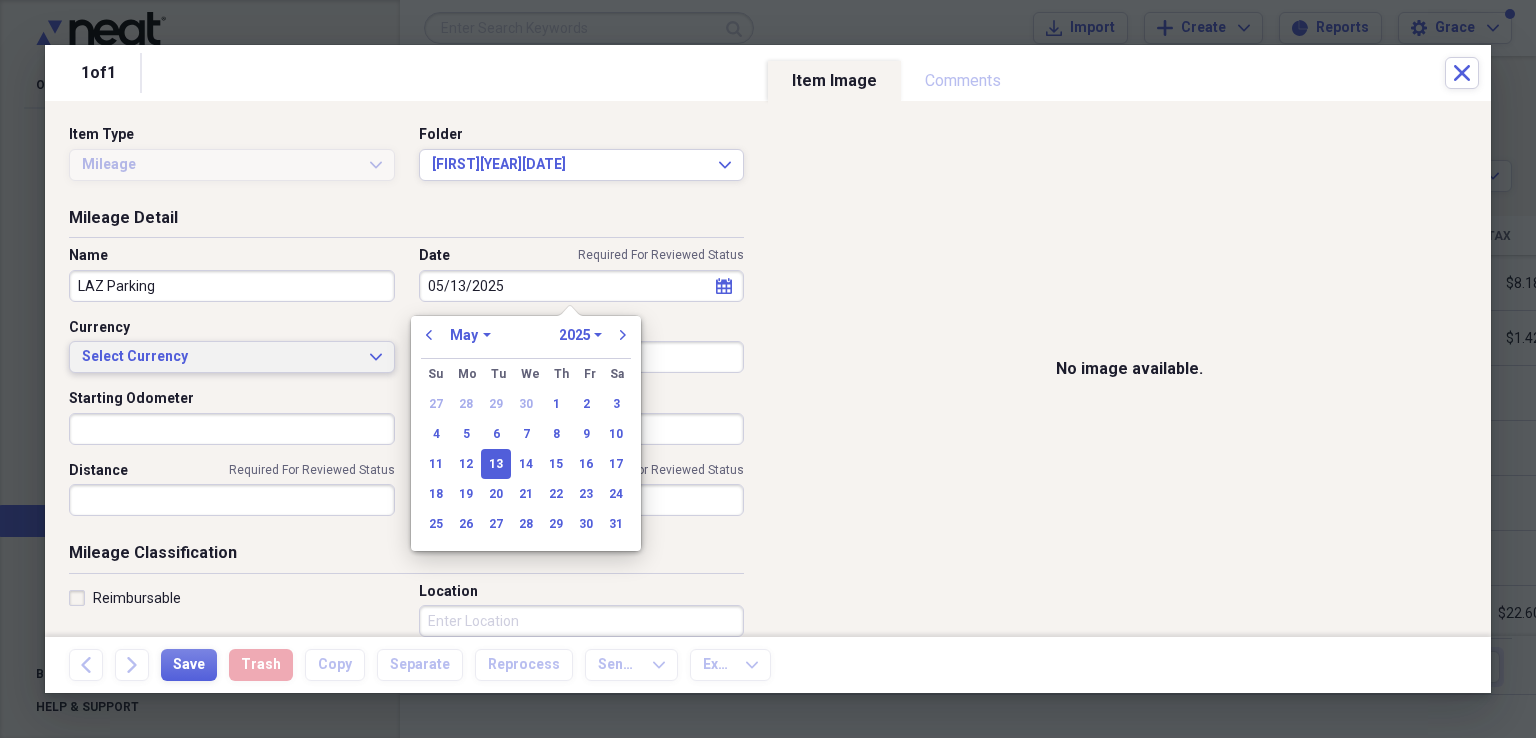 click on "Select Currency" at bounding box center (220, 357) 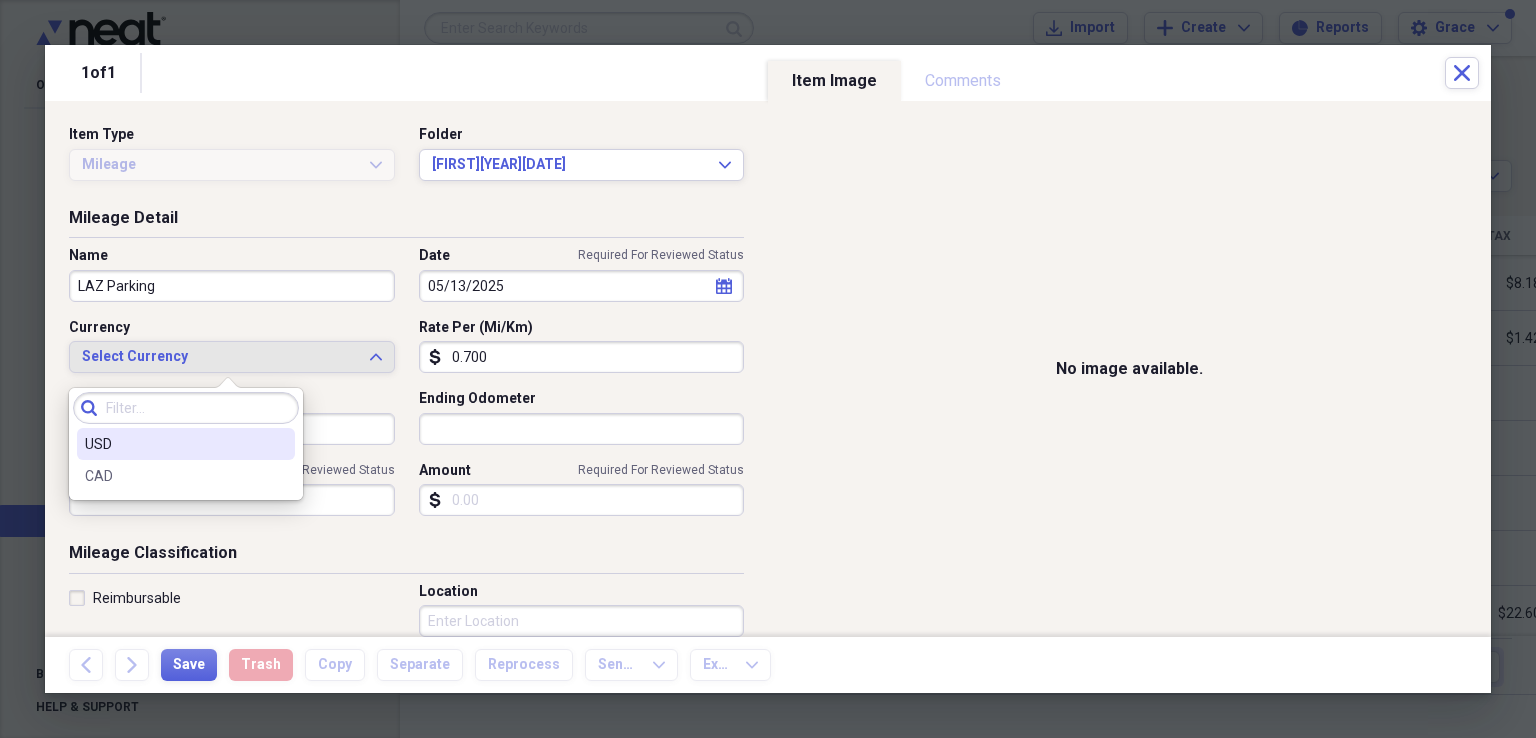 click on "USD" at bounding box center [174, 444] 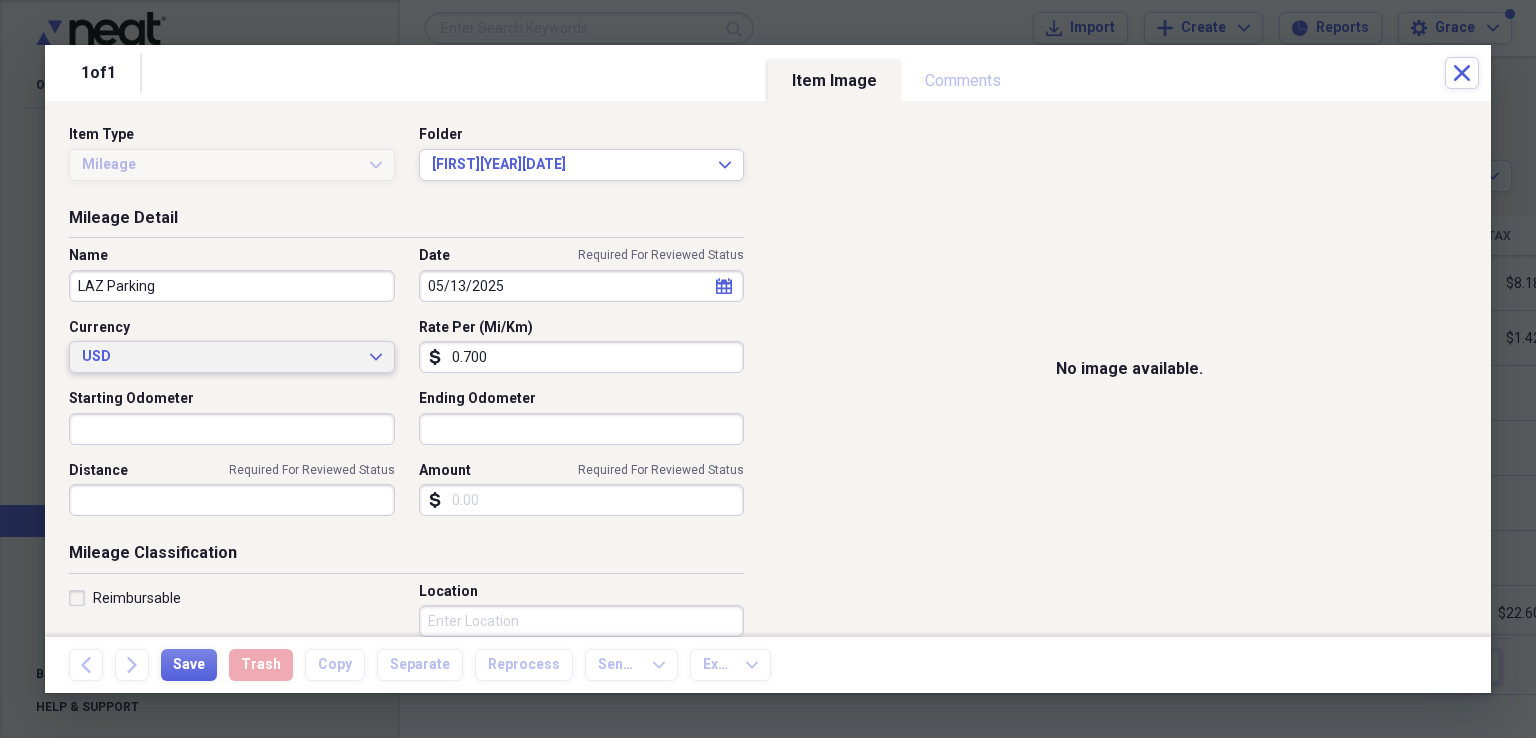 scroll, scrollTop: 364, scrollLeft: 0, axis: vertical 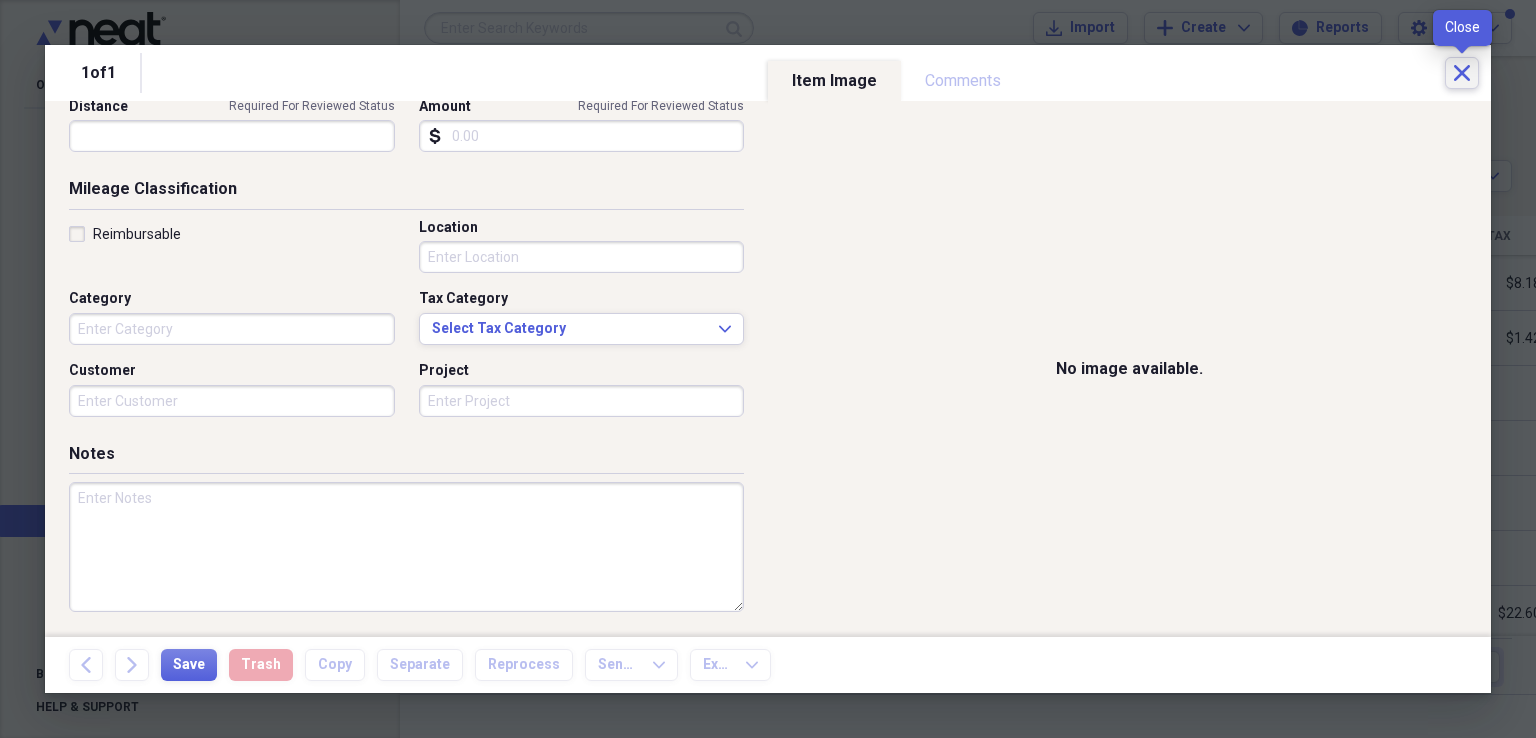 click on "Close" at bounding box center (1462, 73) 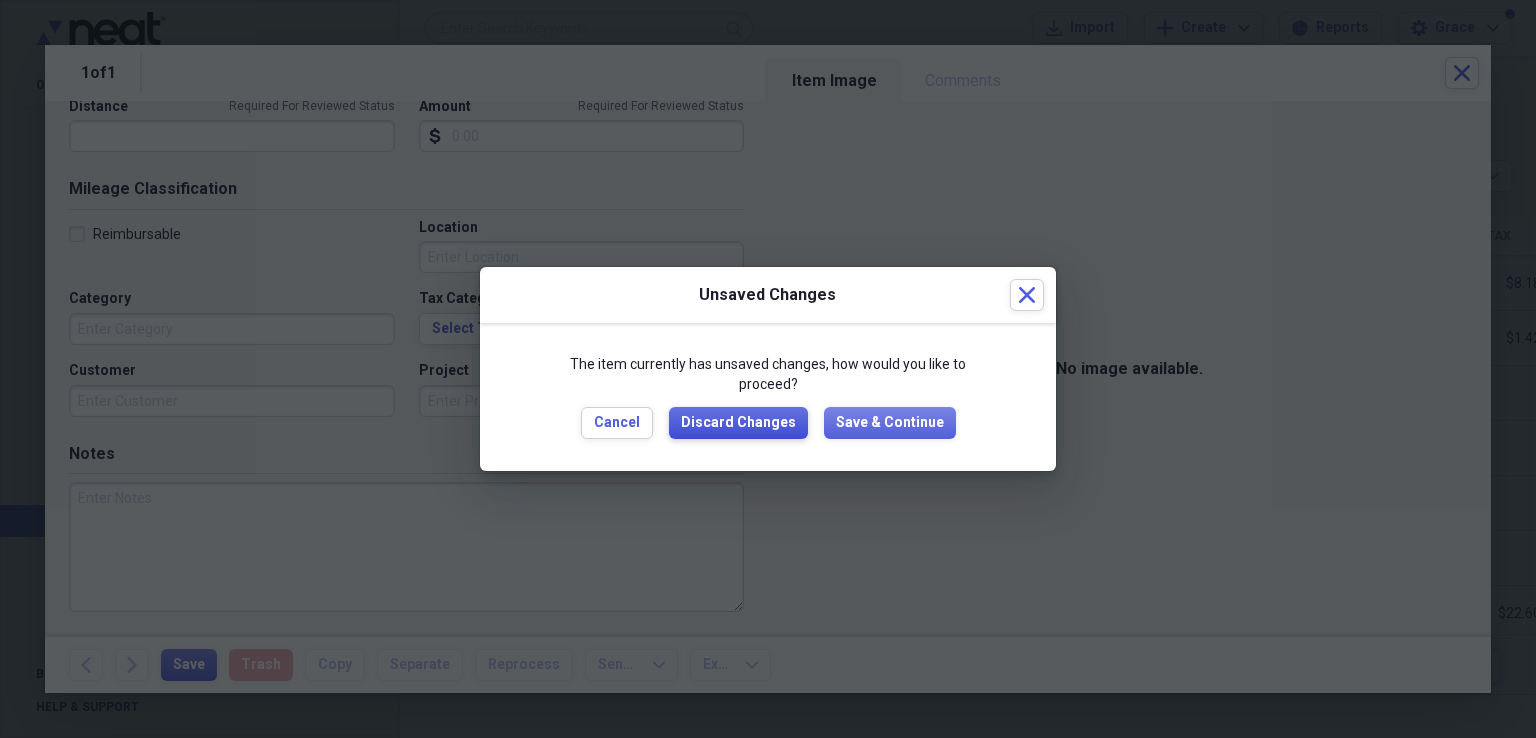 click on "Discard Changes" at bounding box center [738, 423] 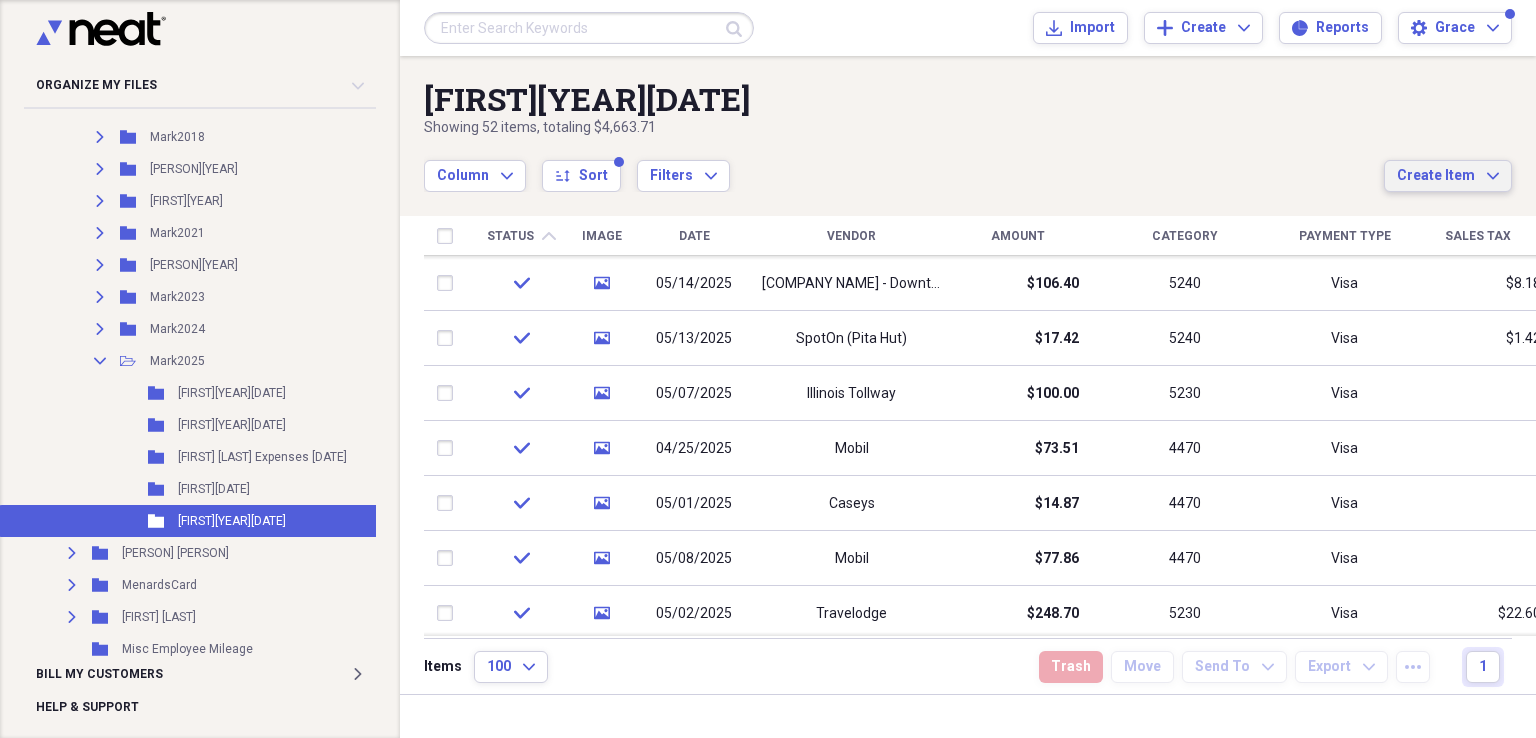 click on "Create Item" at bounding box center (1436, 176) 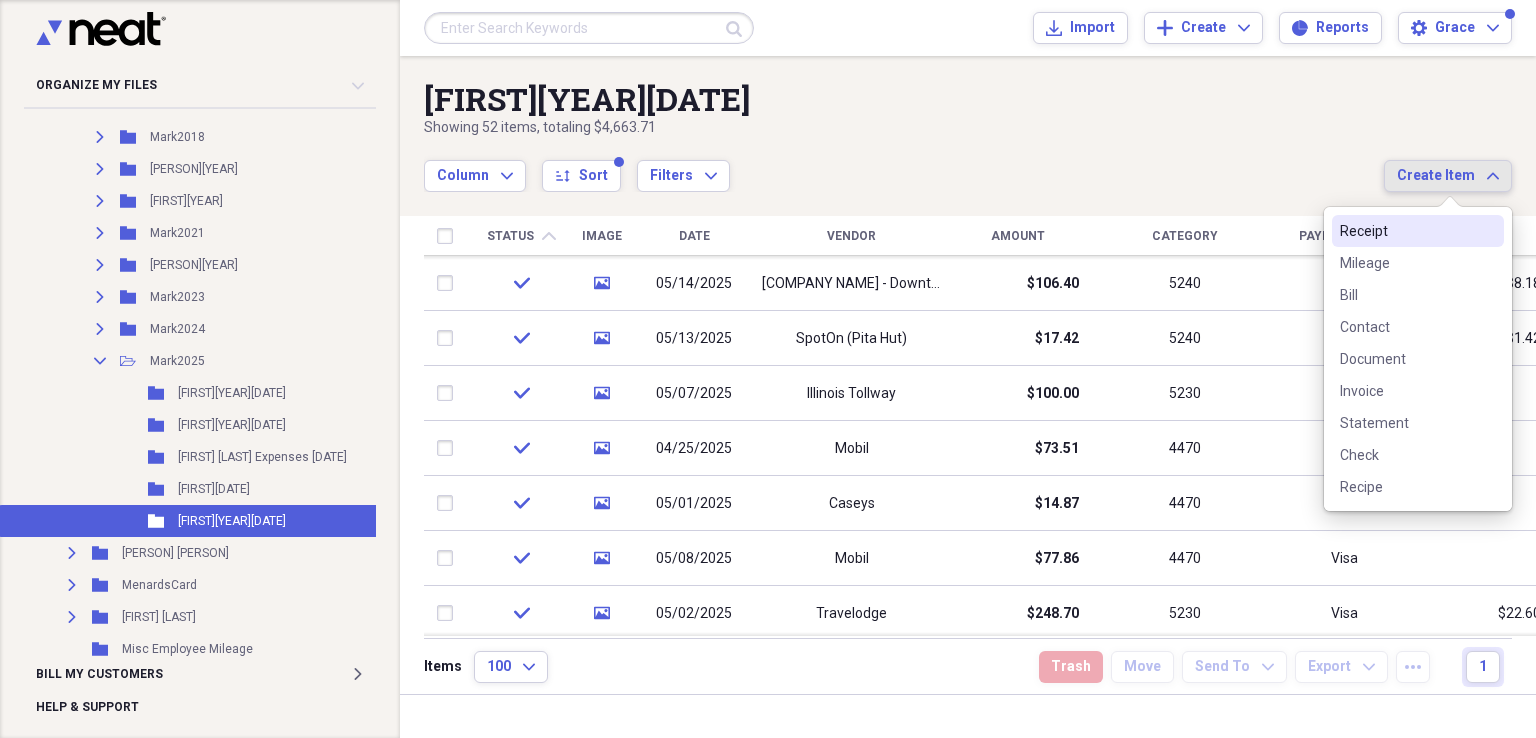 click on "Receipt" at bounding box center (1418, 231) 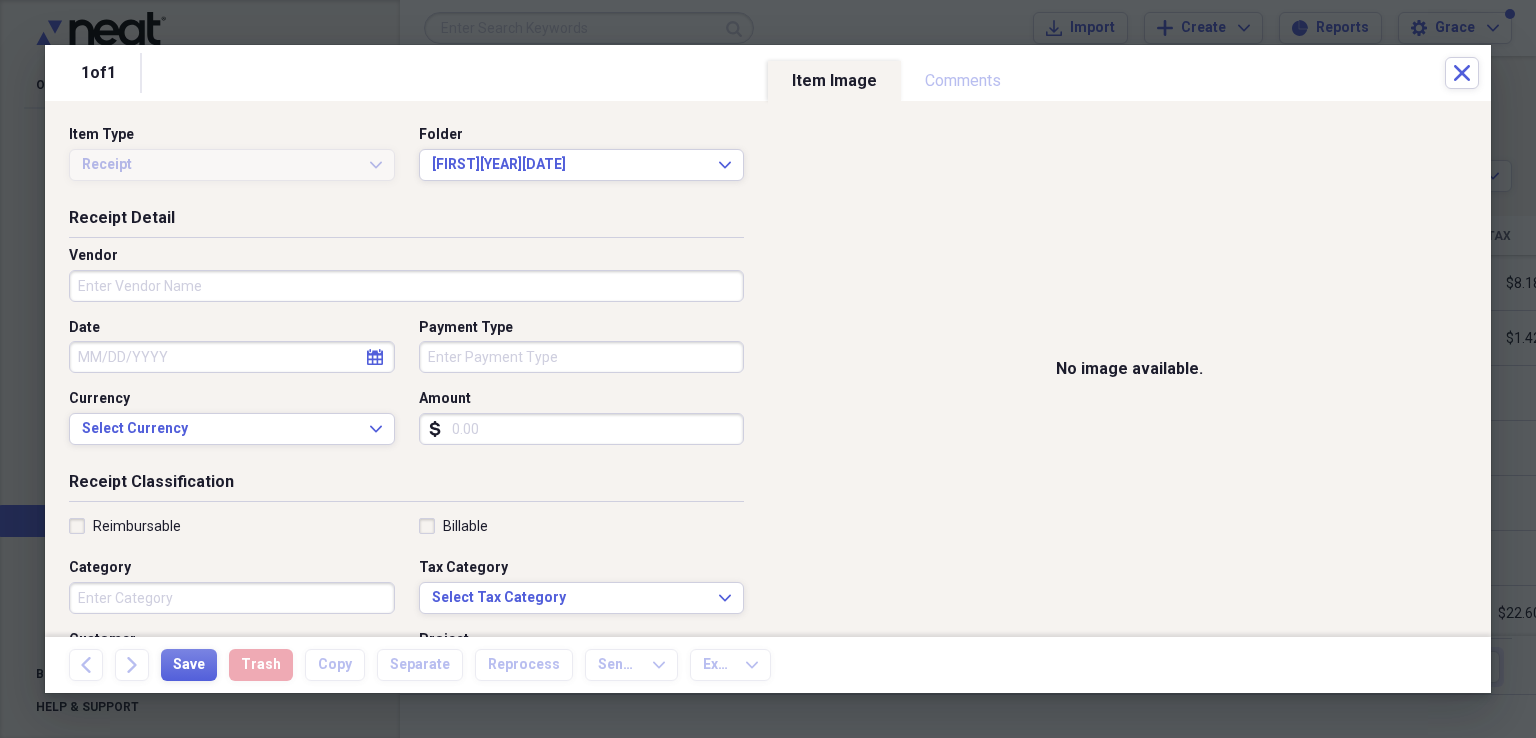 click on "Vendor" at bounding box center (406, 286) 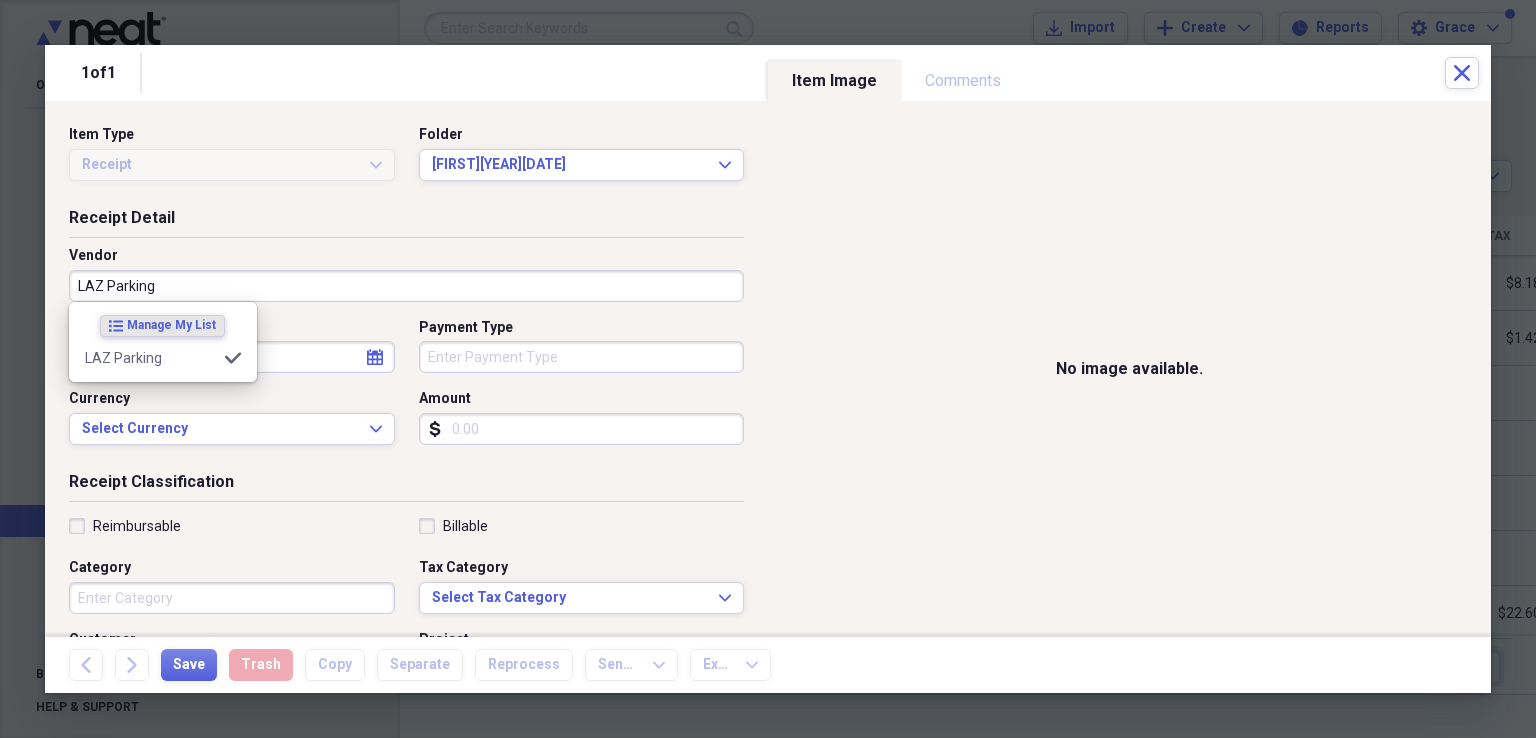 type on "LAZ Parking" 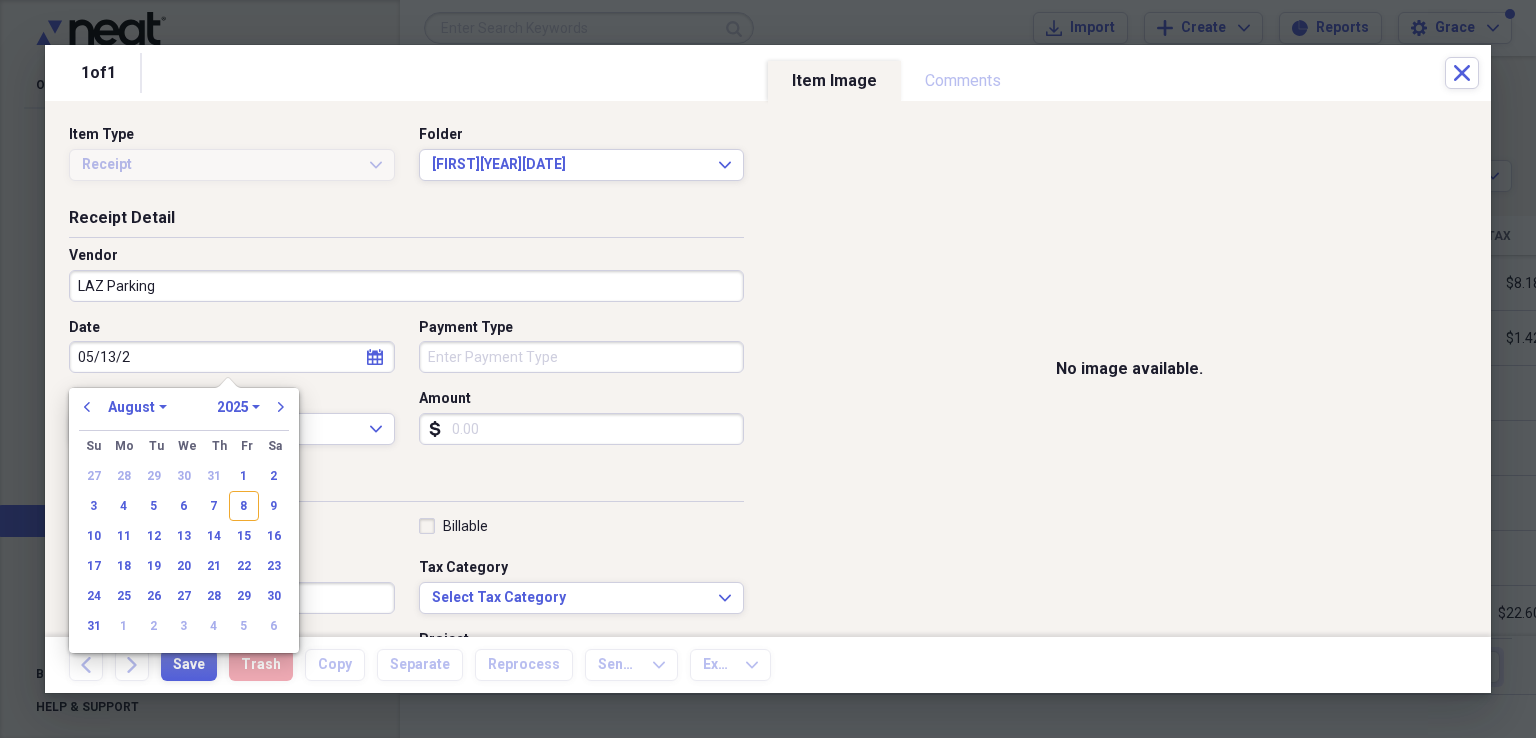 type on "05/13/25" 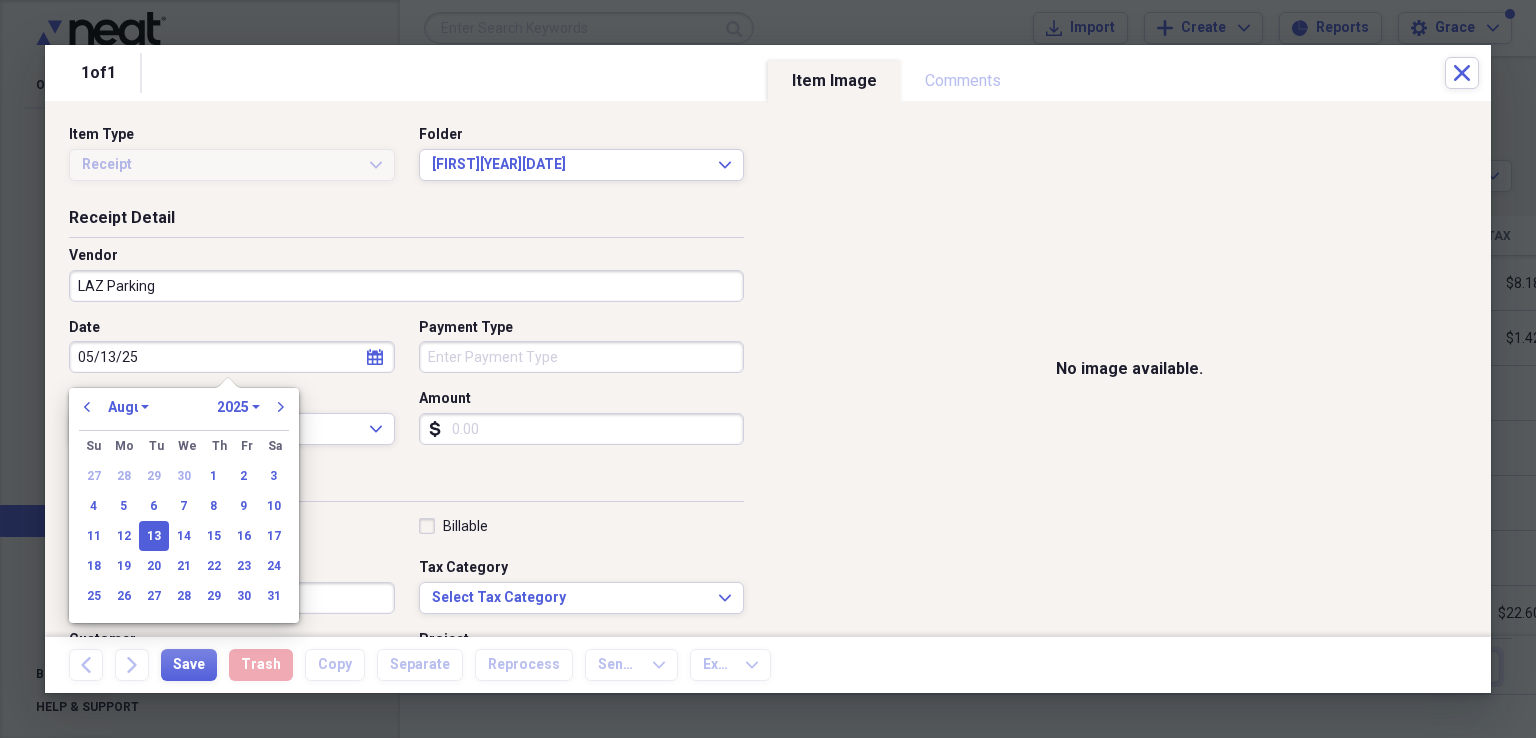 select on "4" 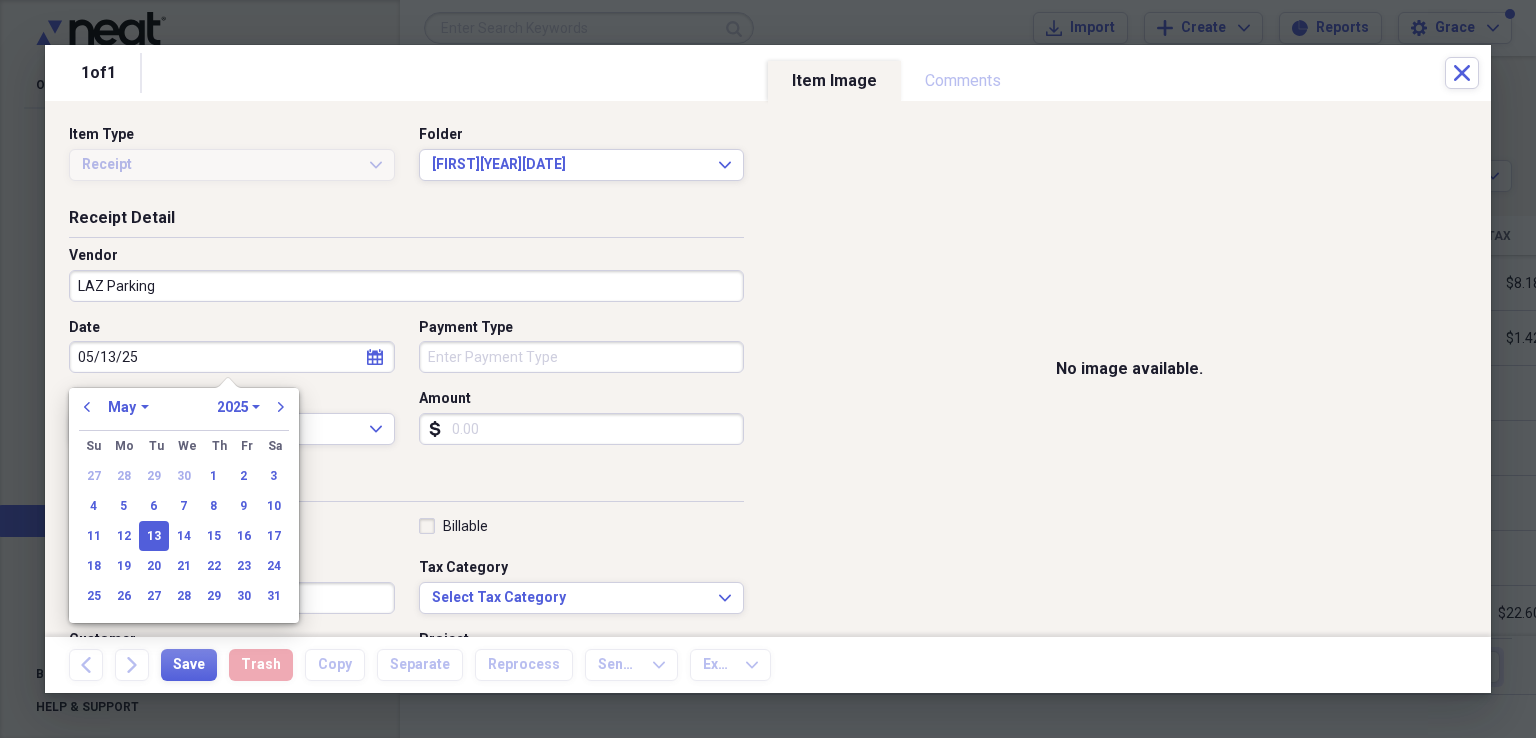 type on "05/13/2025" 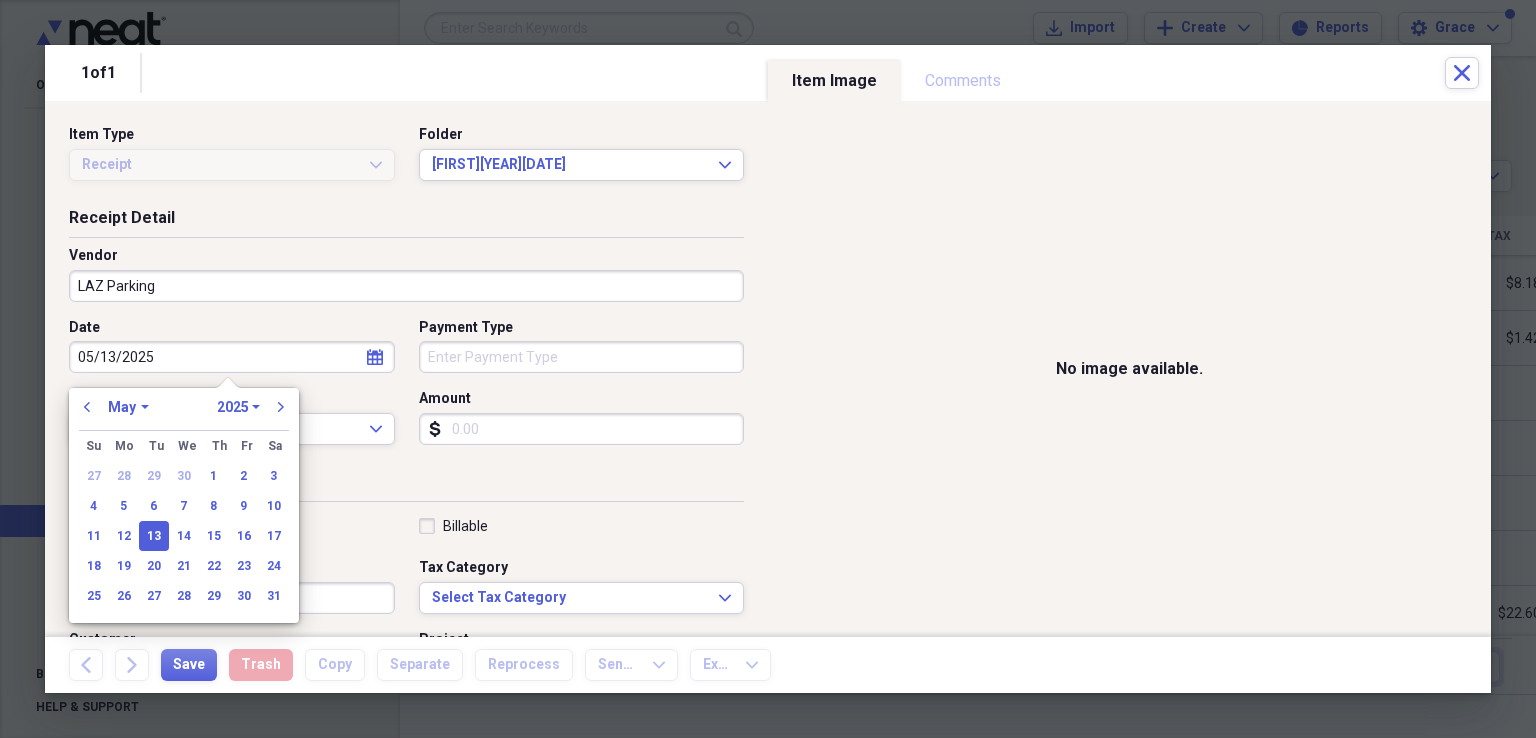 type 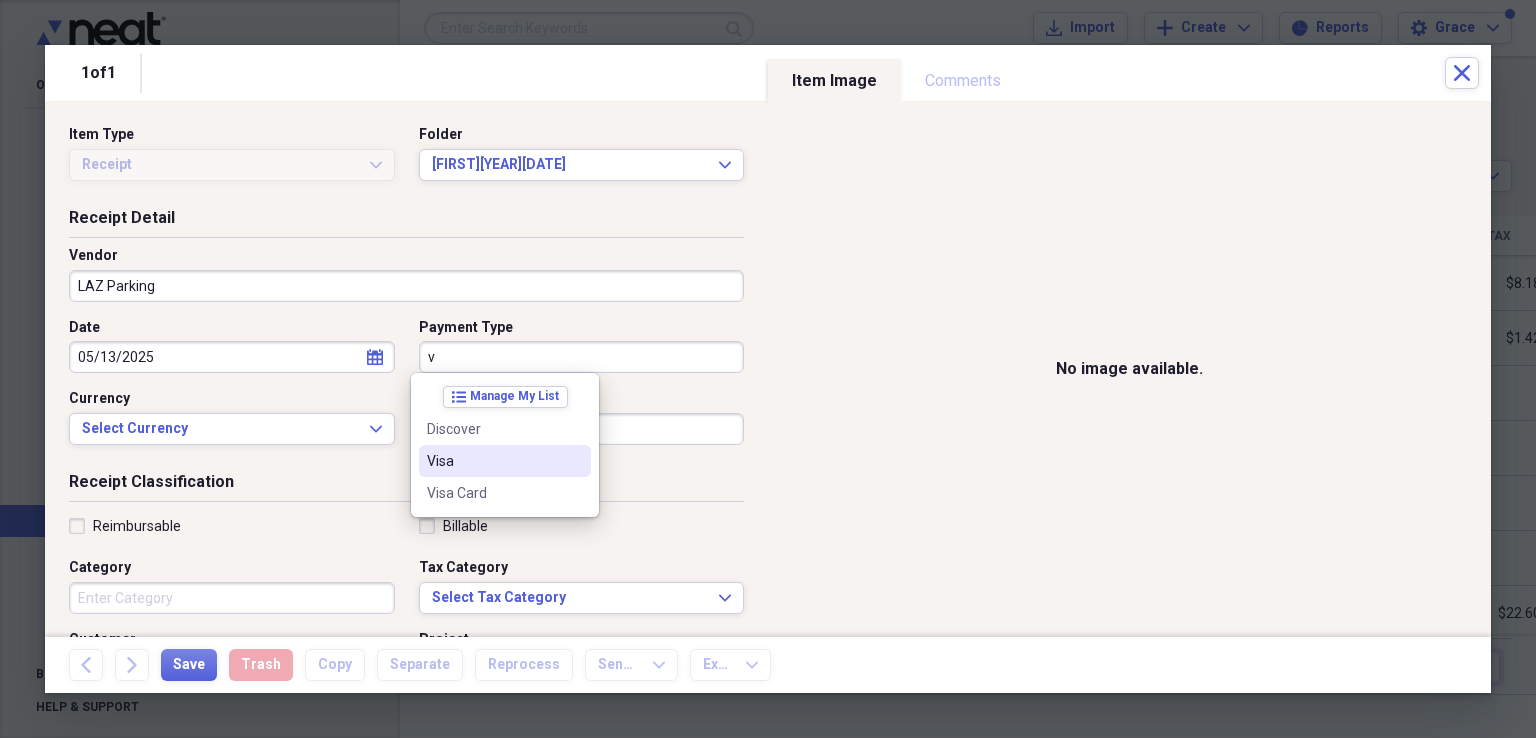 drag, startPoint x: 501, startPoint y: 465, endPoint x: 484, endPoint y: 454, distance: 20.248457 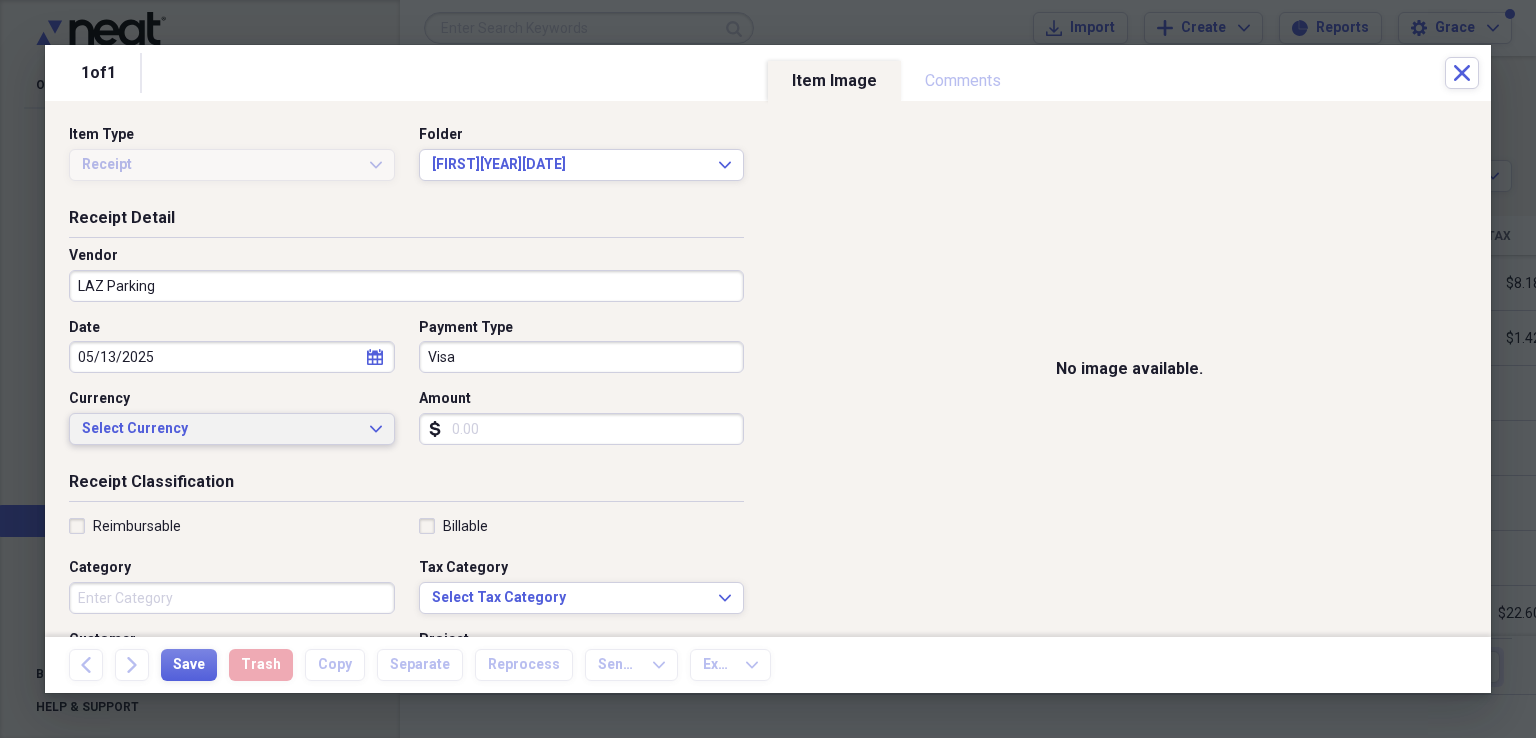 click on "Select Currency" at bounding box center [220, 429] 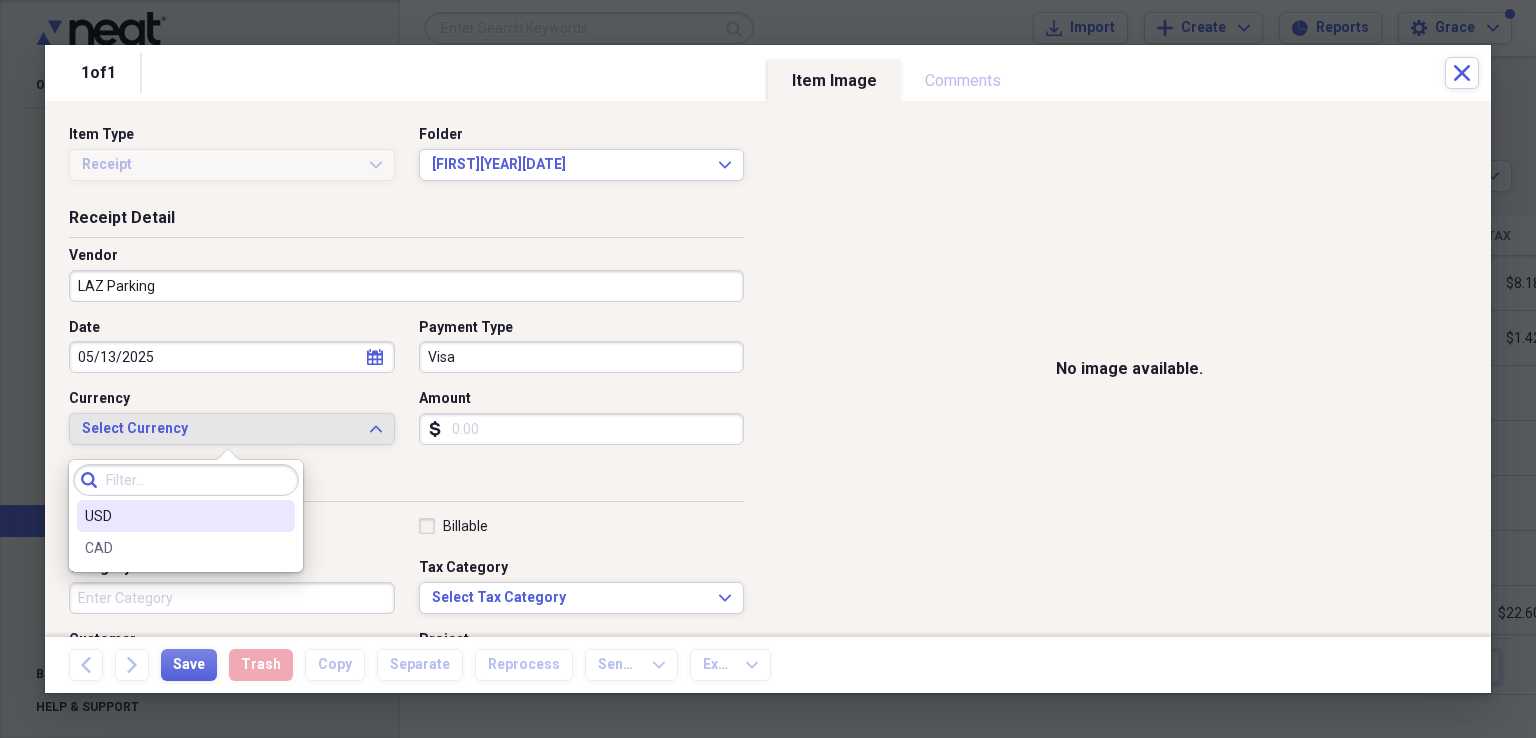 drag, startPoint x: 92, startPoint y: 512, endPoint x: 449, endPoint y: 466, distance: 359.9514 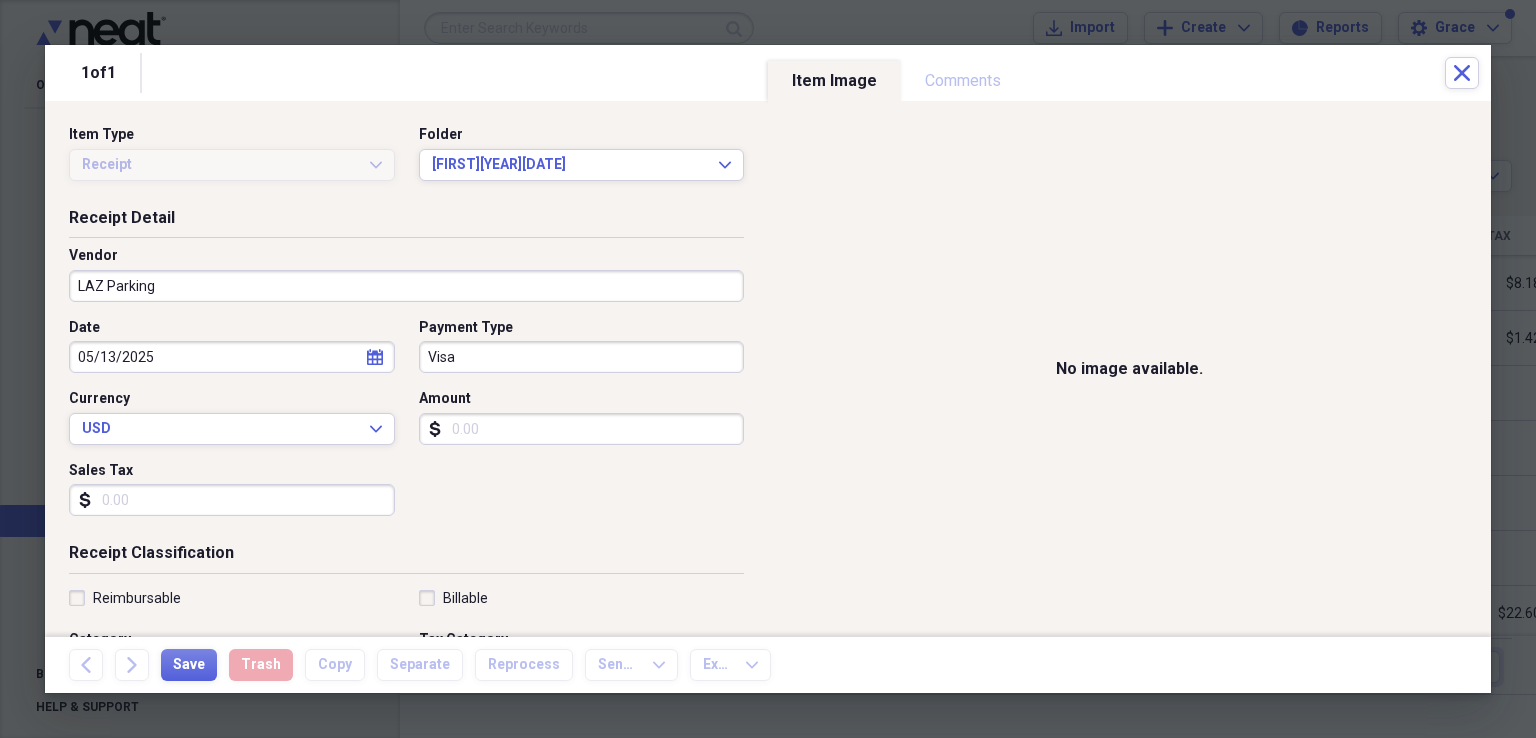 click on "Amount" at bounding box center (582, 429) 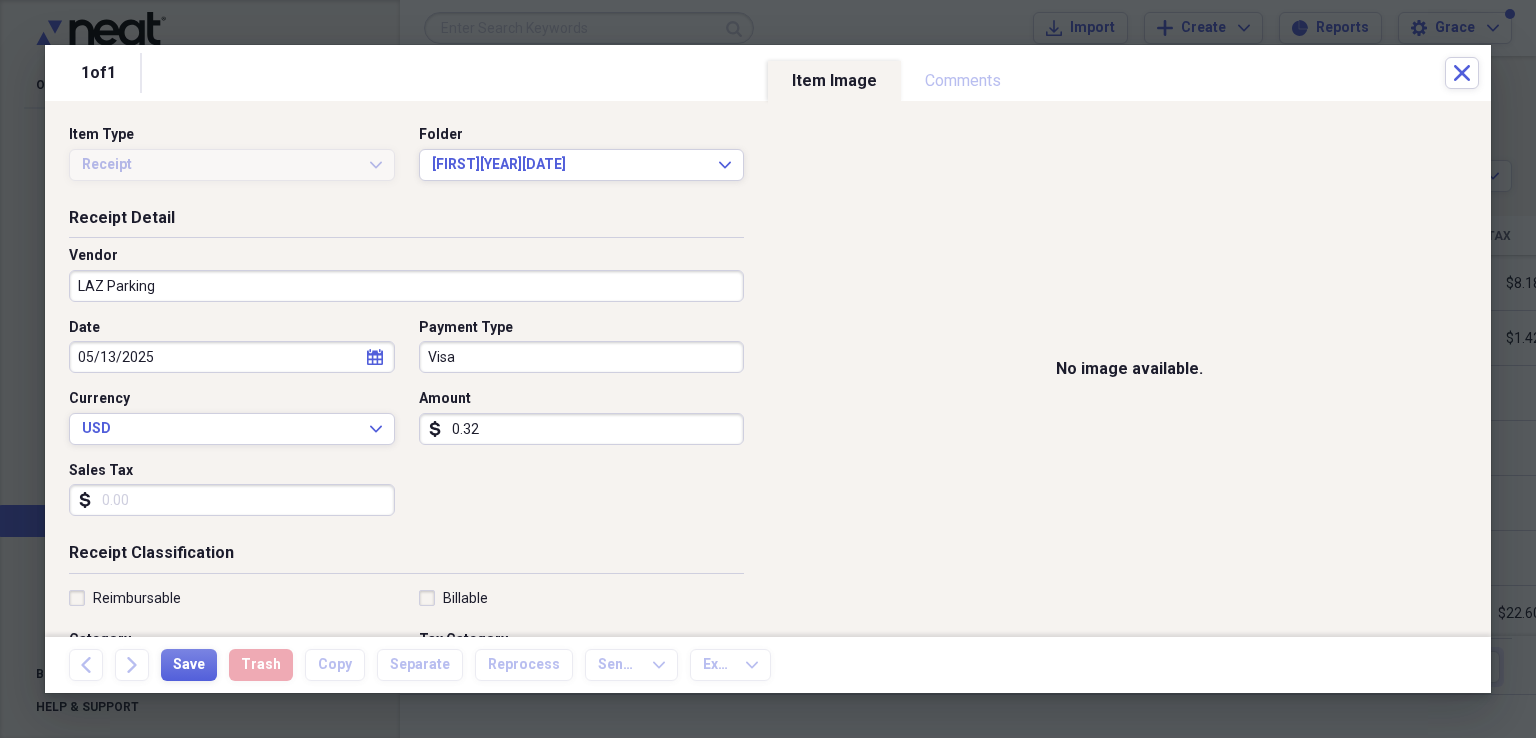 click on "0.32" at bounding box center (582, 429) 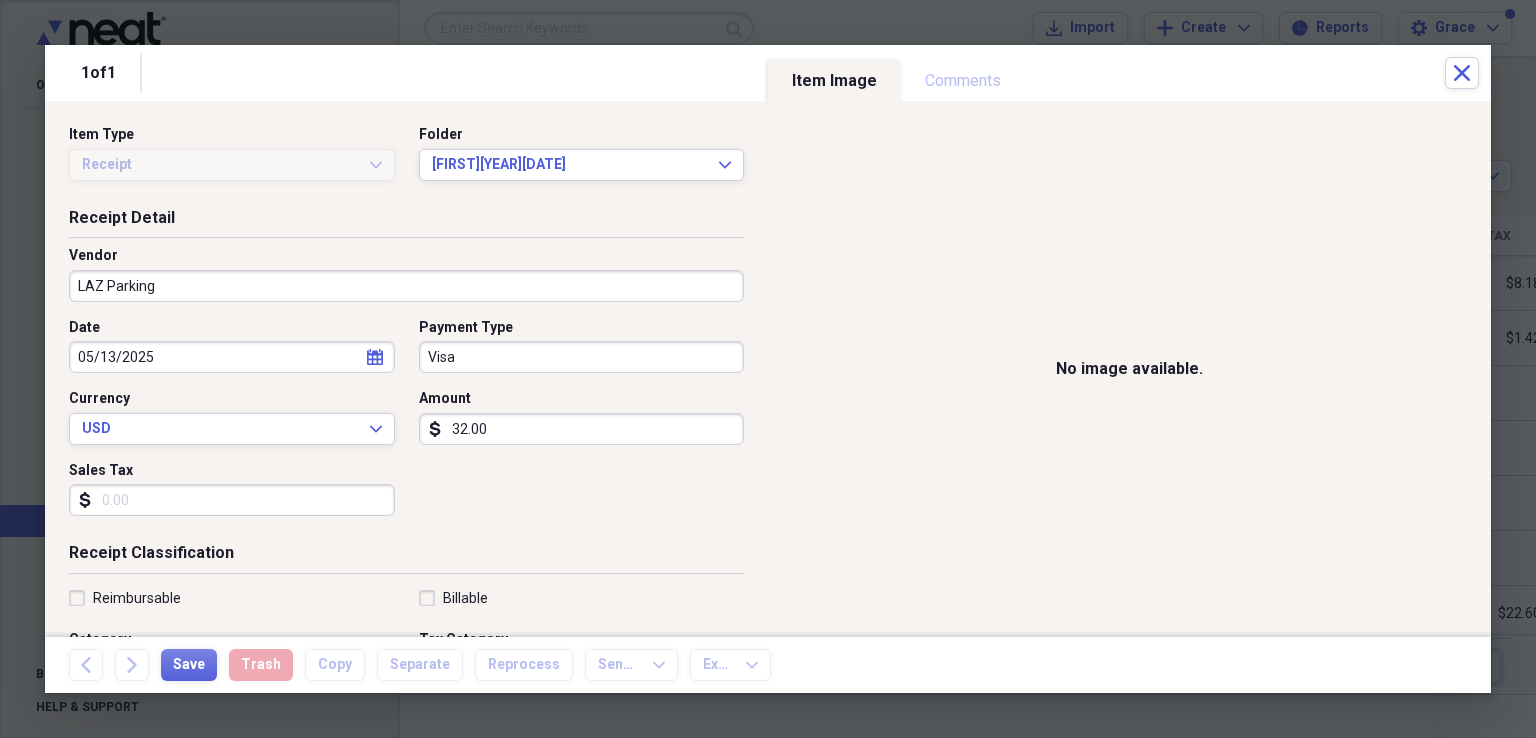 scroll, scrollTop: 100, scrollLeft: 0, axis: vertical 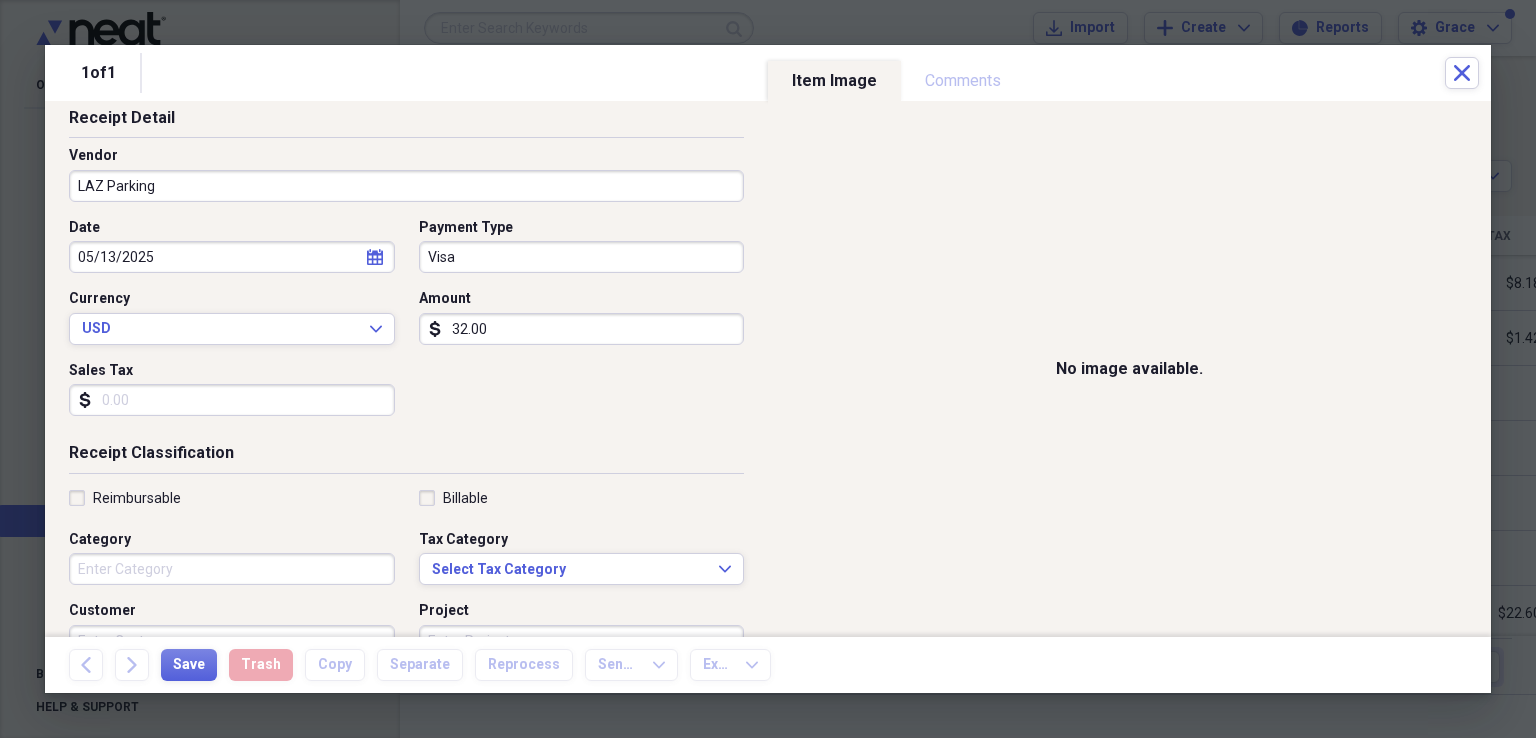 type on "32.00" 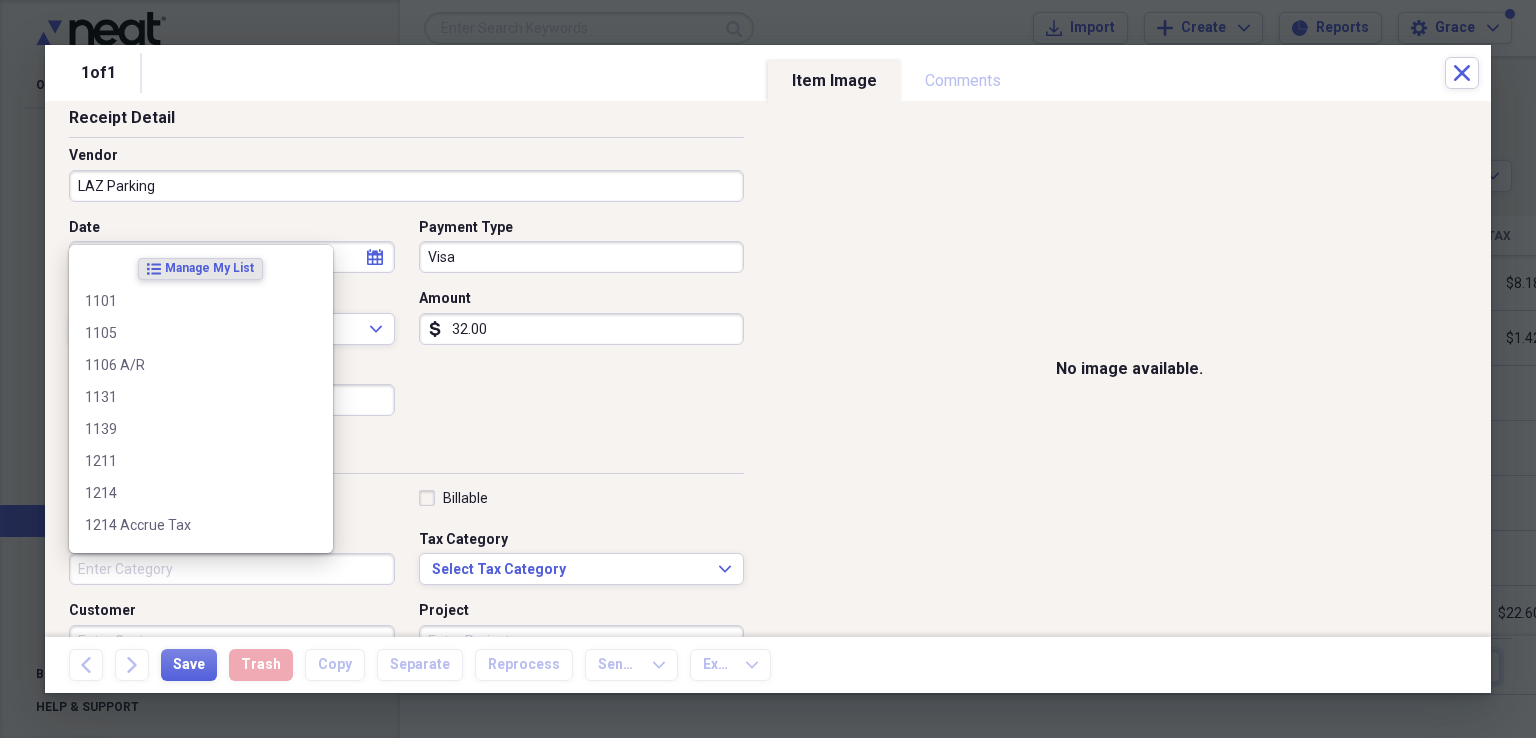 click on "Category" at bounding box center [232, 569] 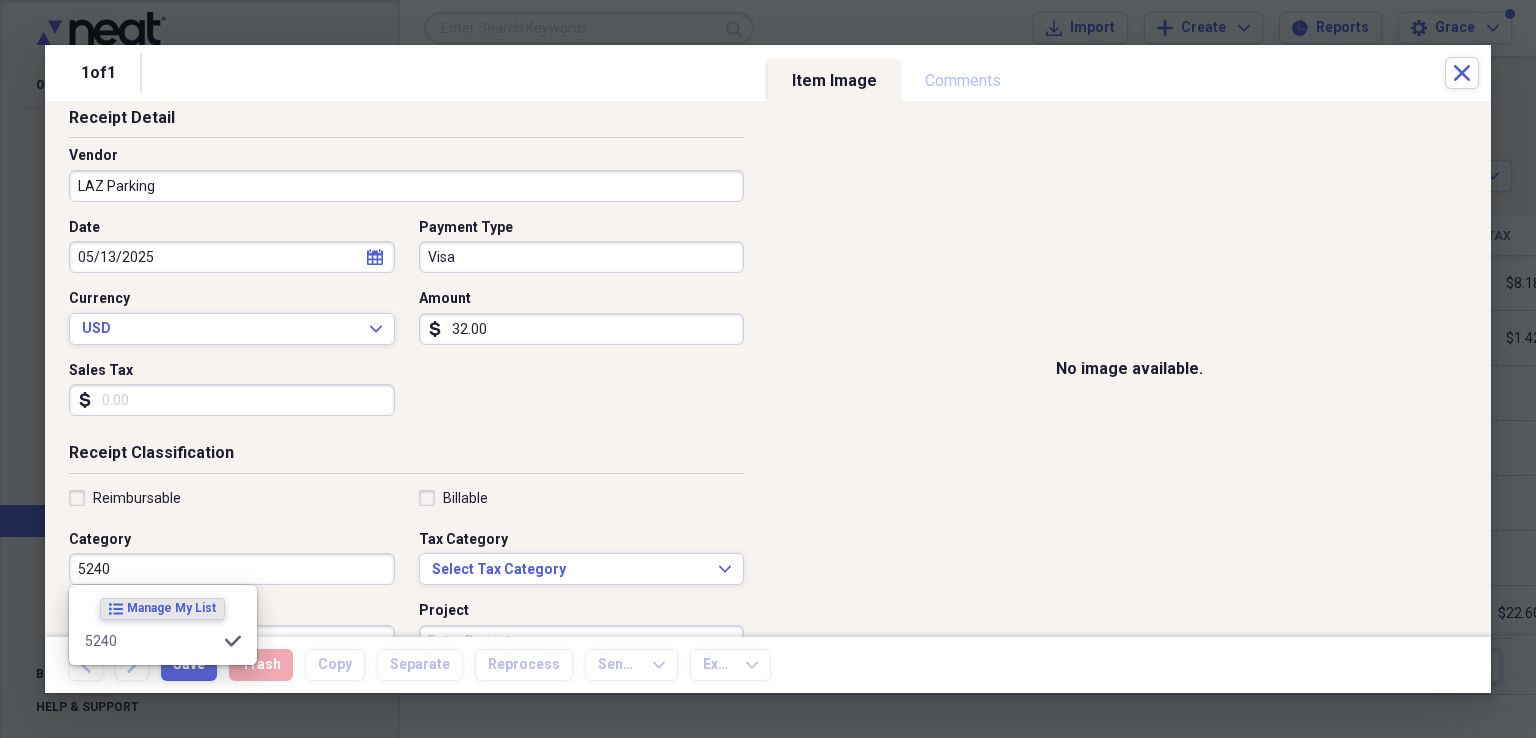 type on "5240" 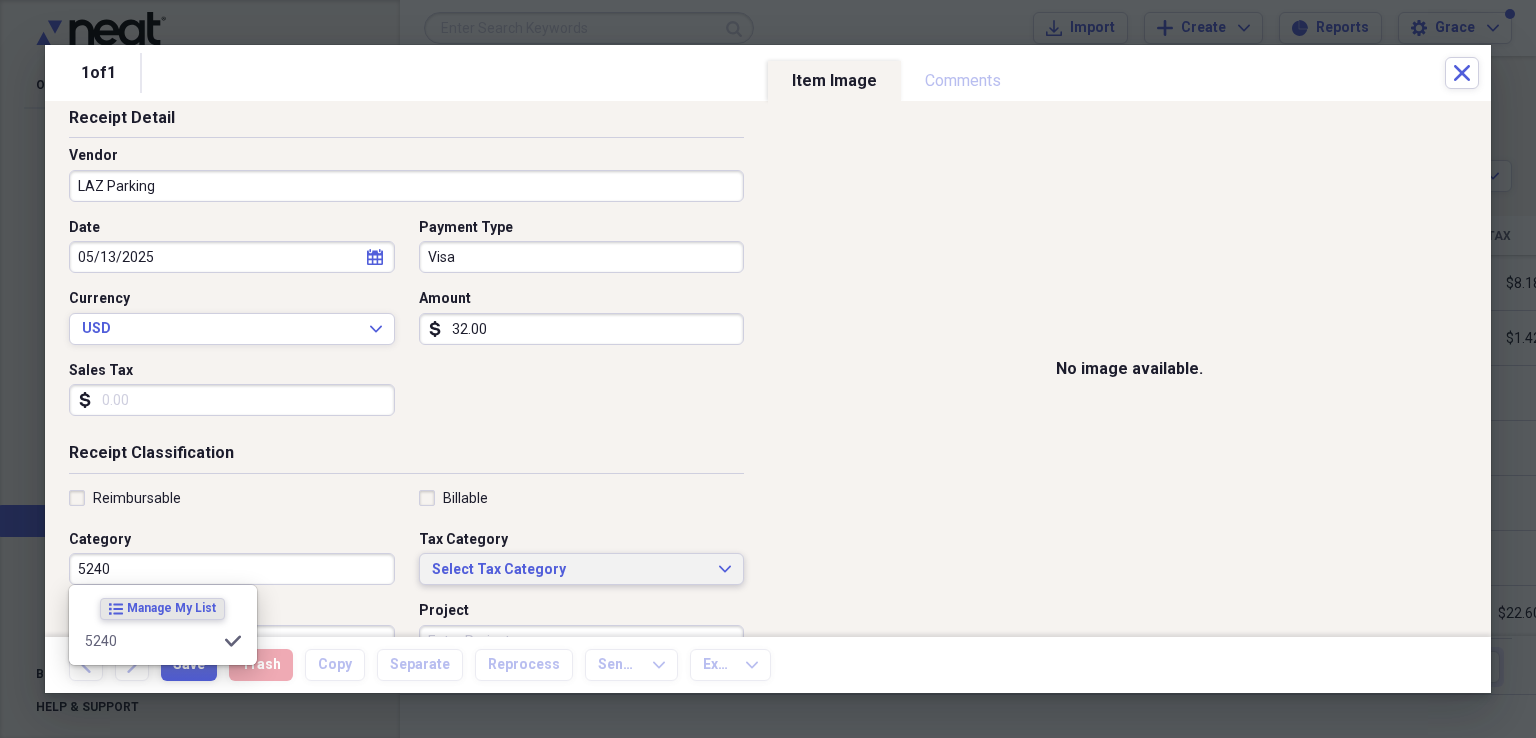 type 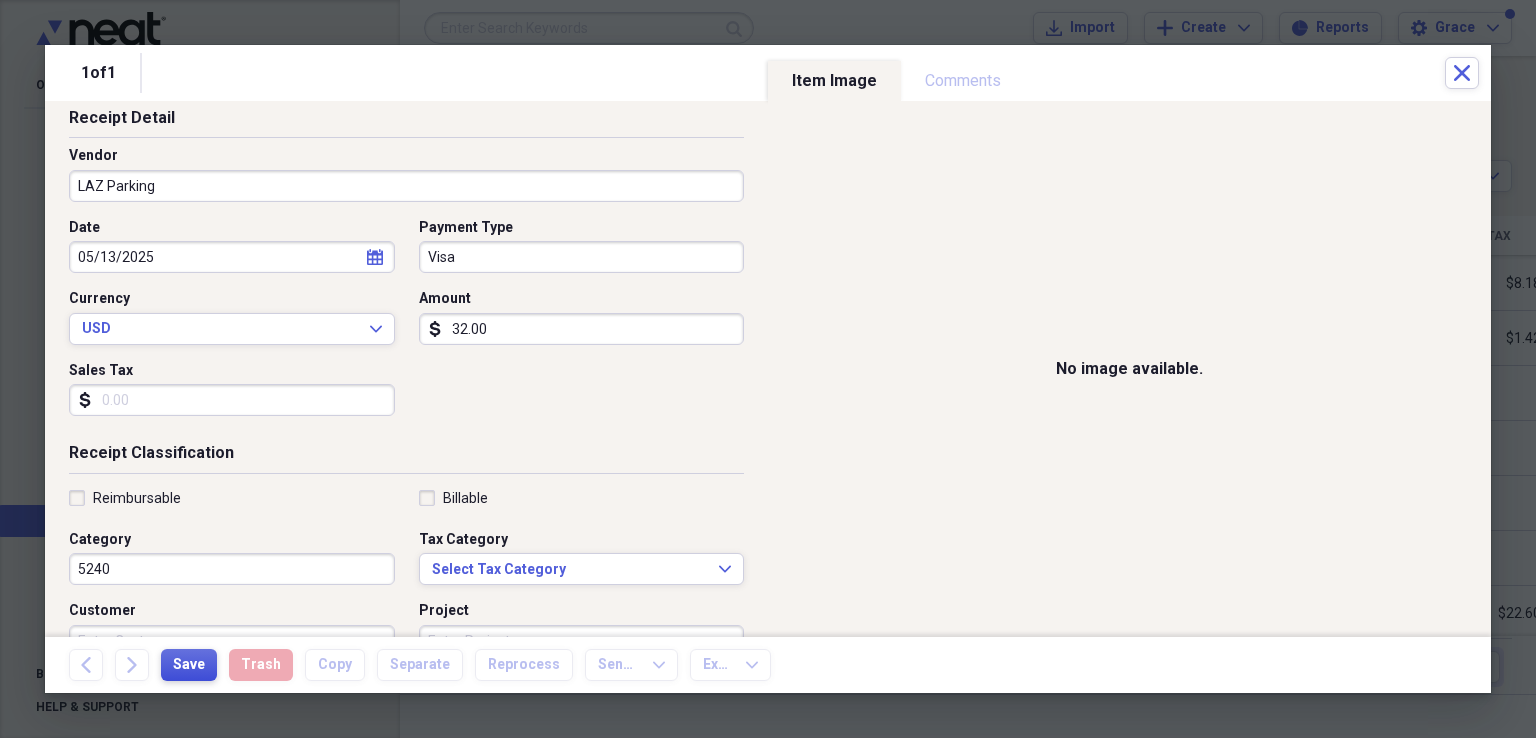 click on "Save" at bounding box center [189, 665] 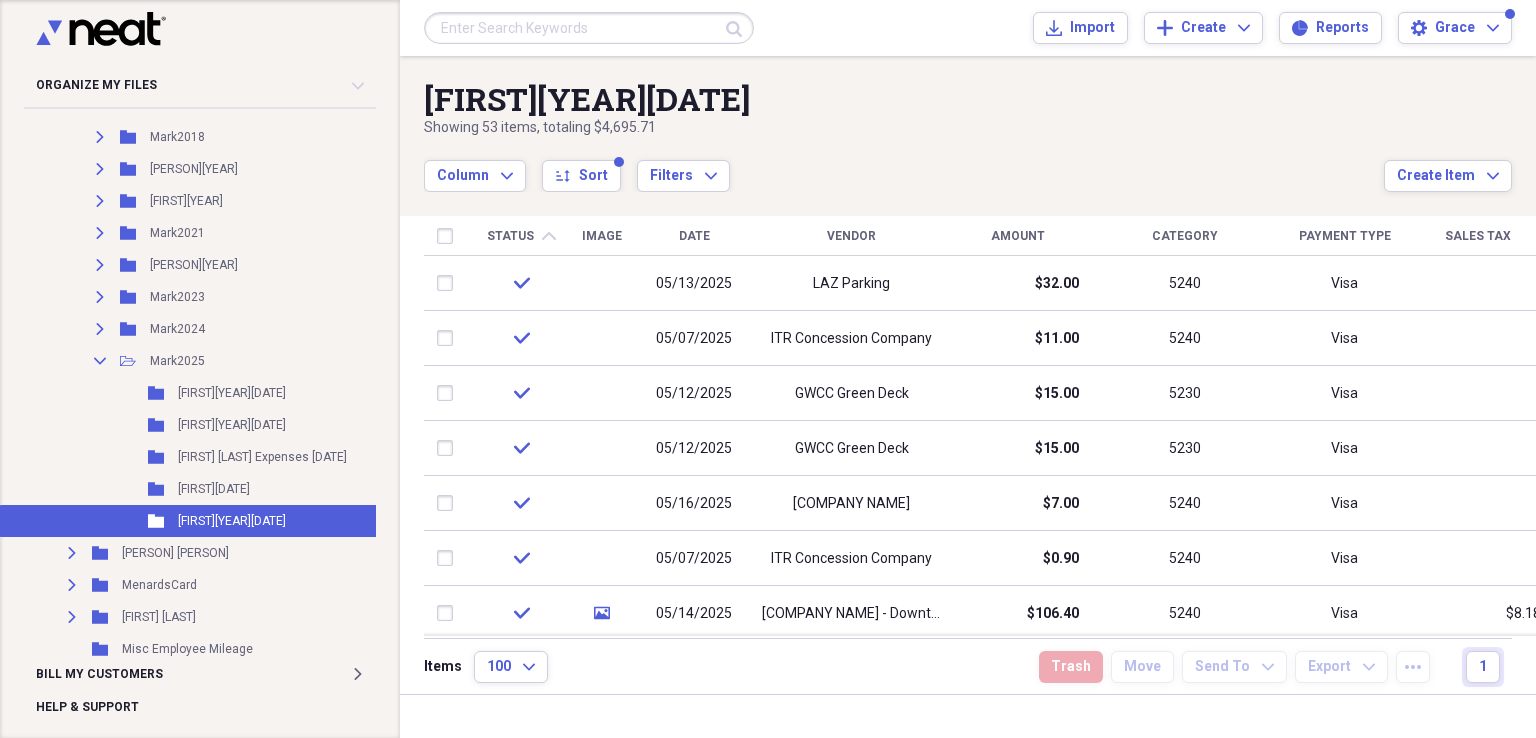 click on "Date" at bounding box center [694, 236] 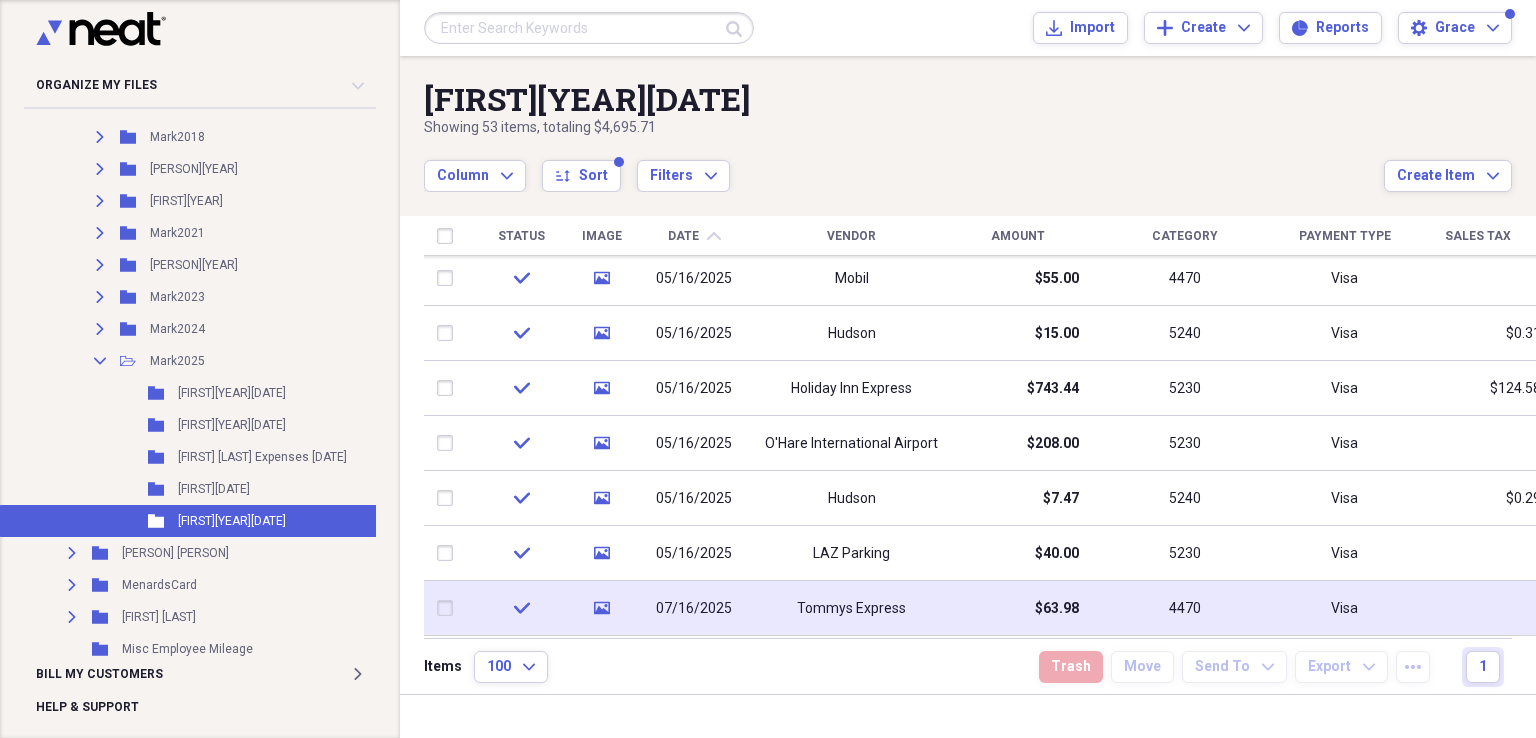 click on "$63.98" at bounding box center [1018, 608] 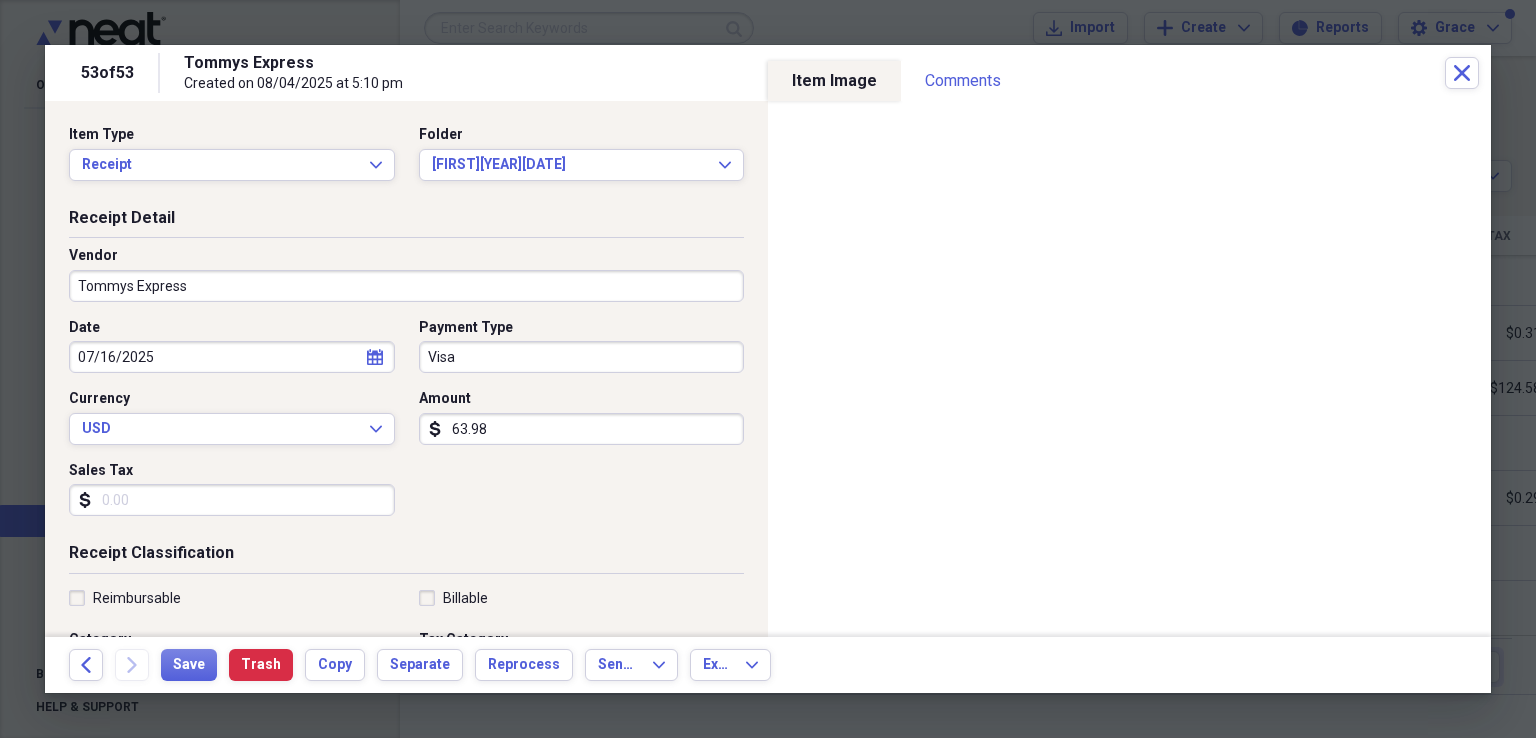 click on "calendar" 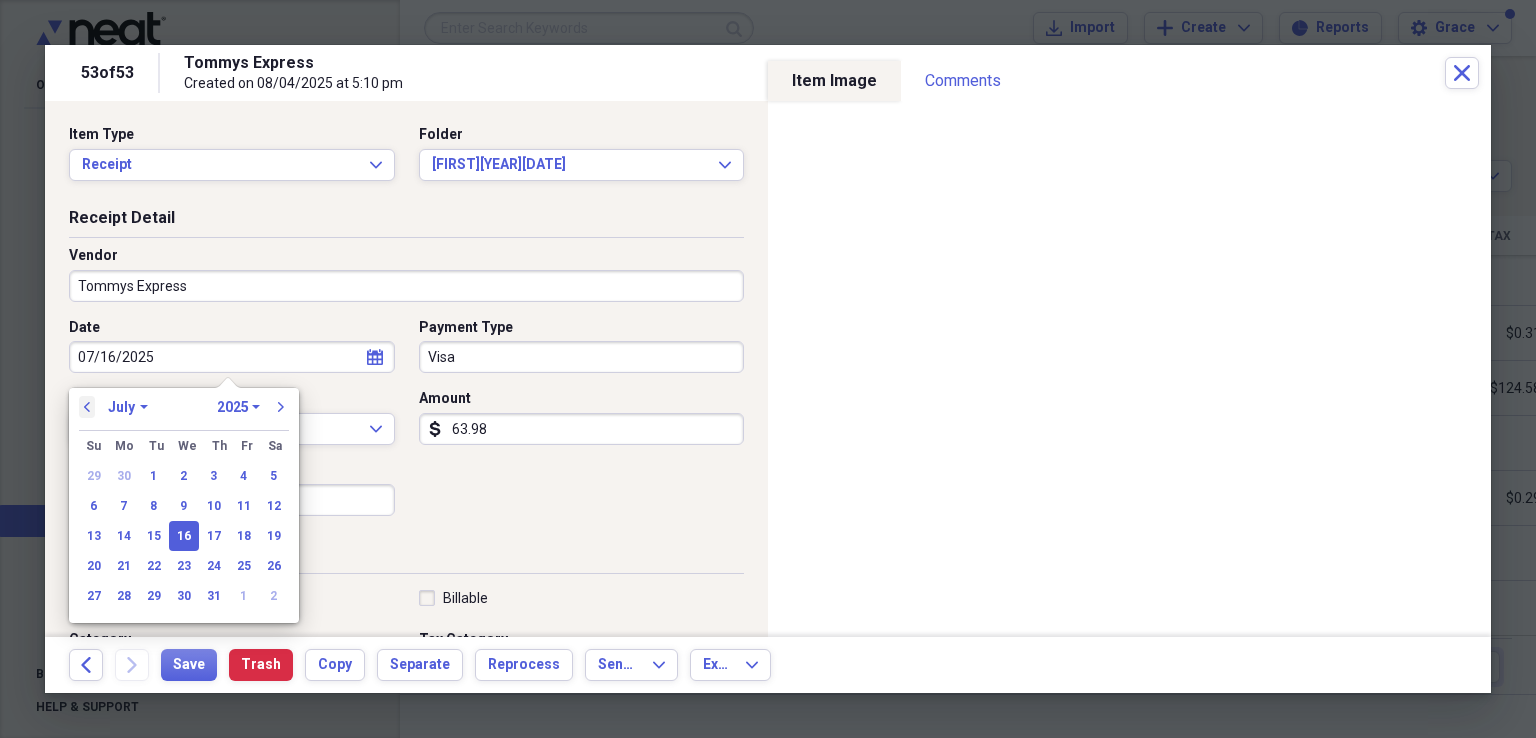 click on "previous" at bounding box center [87, 407] 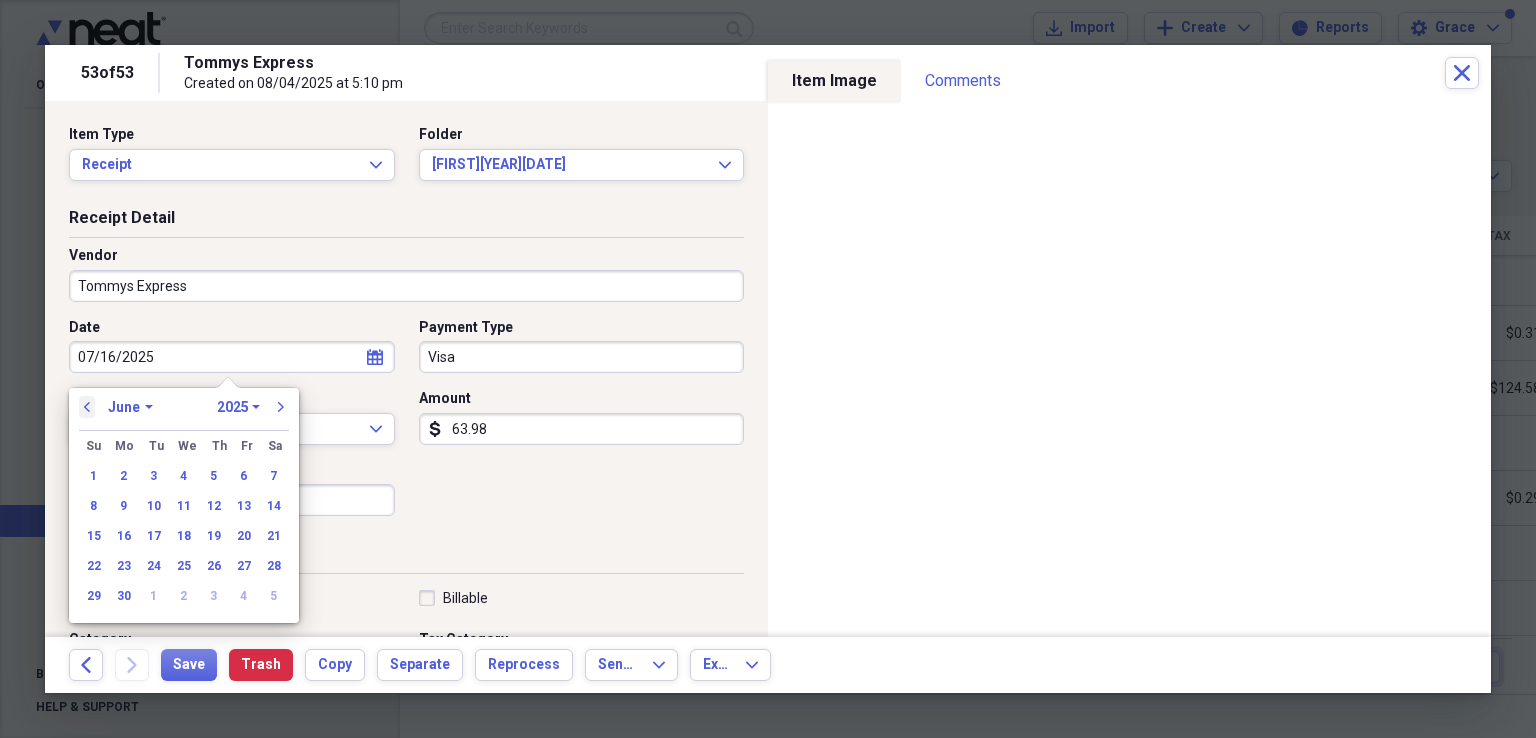 click on "previous" at bounding box center (87, 407) 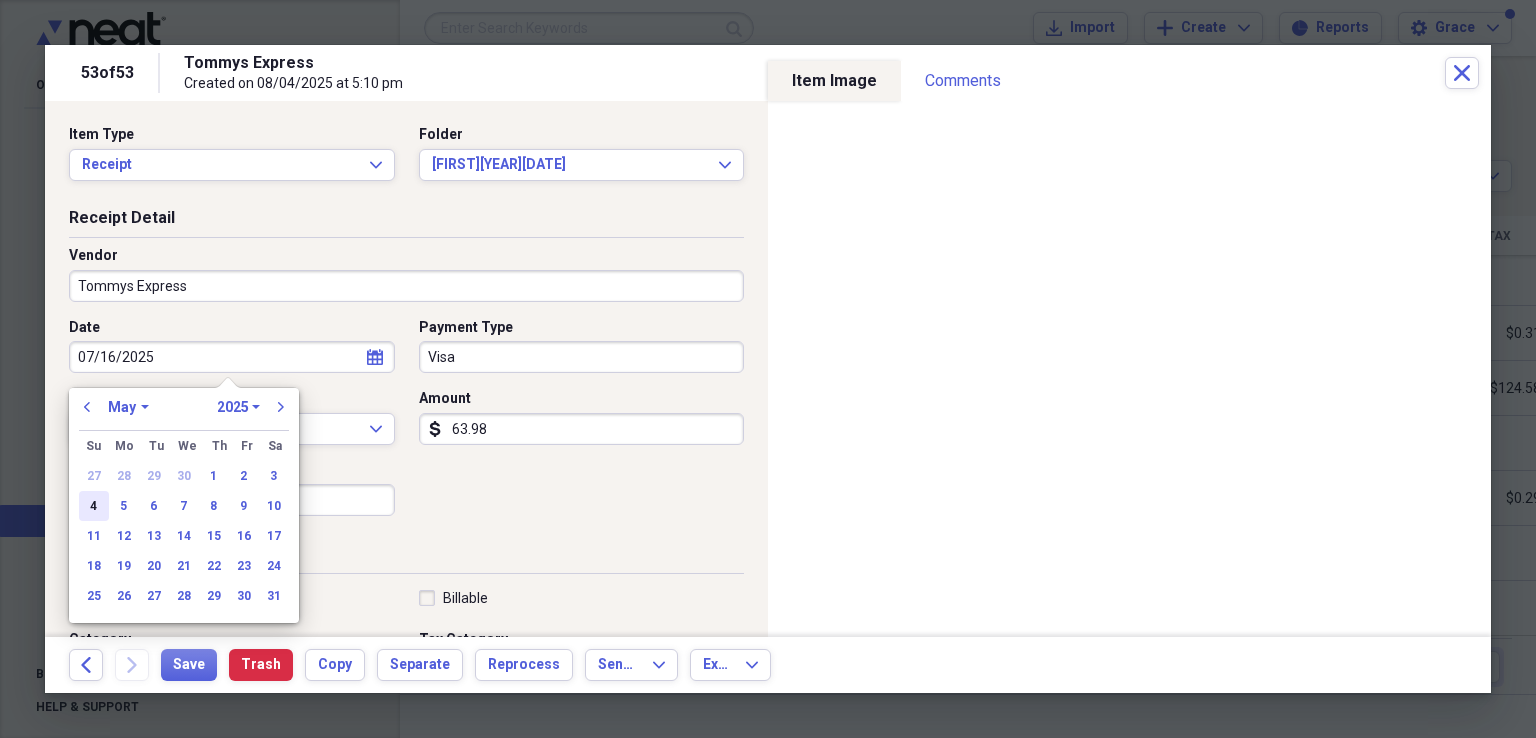 click on "4" at bounding box center [94, 506] 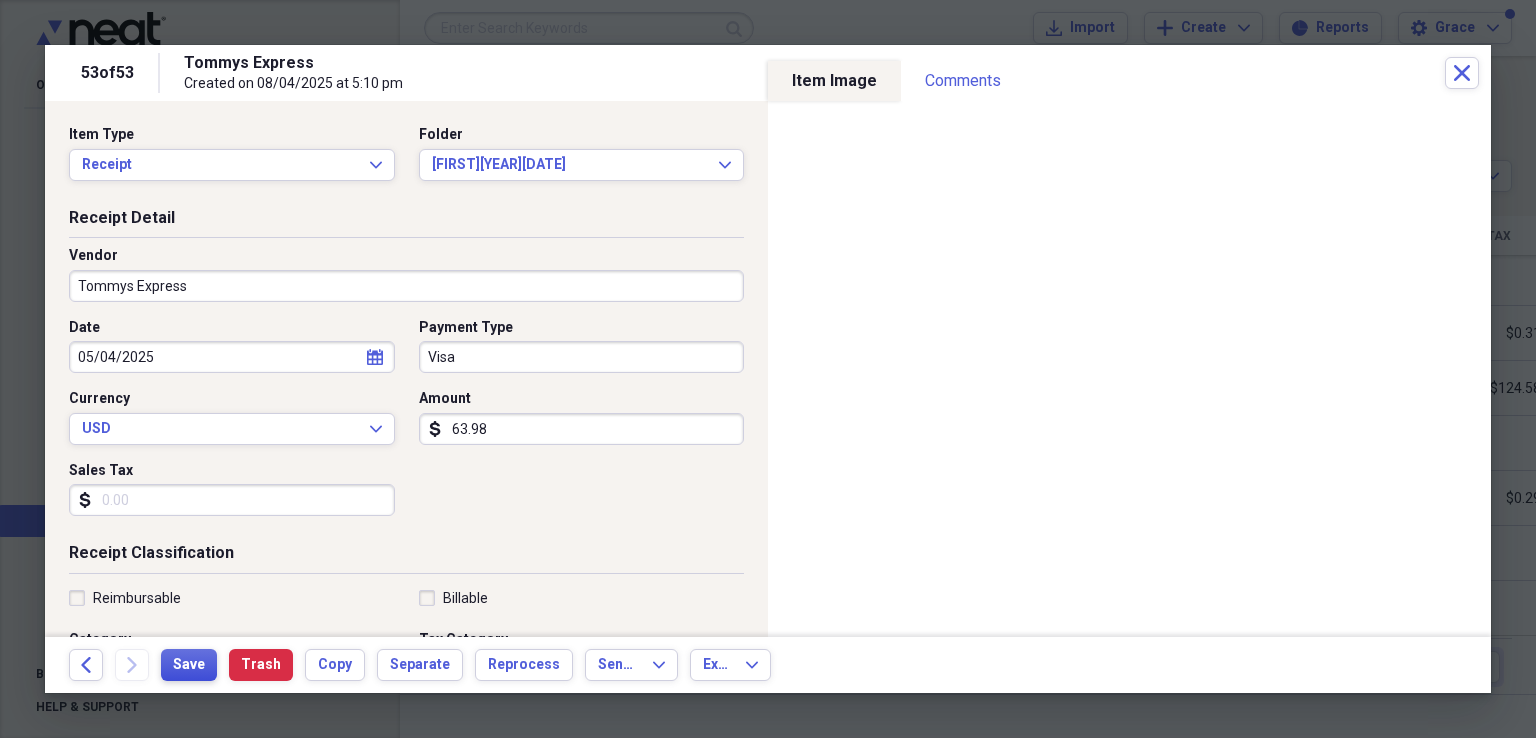 click on "Save" at bounding box center [189, 665] 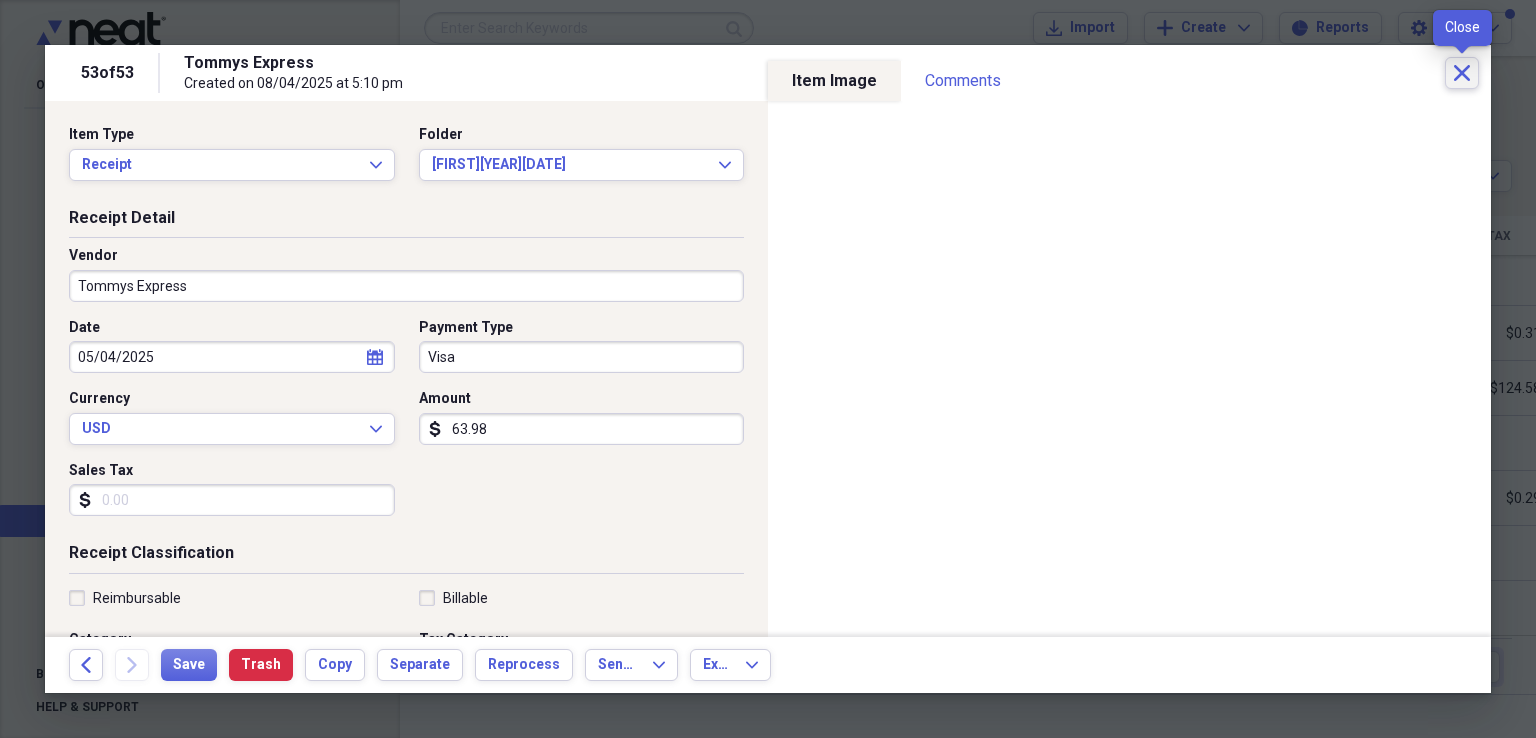 click on "Close" at bounding box center [1462, 73] 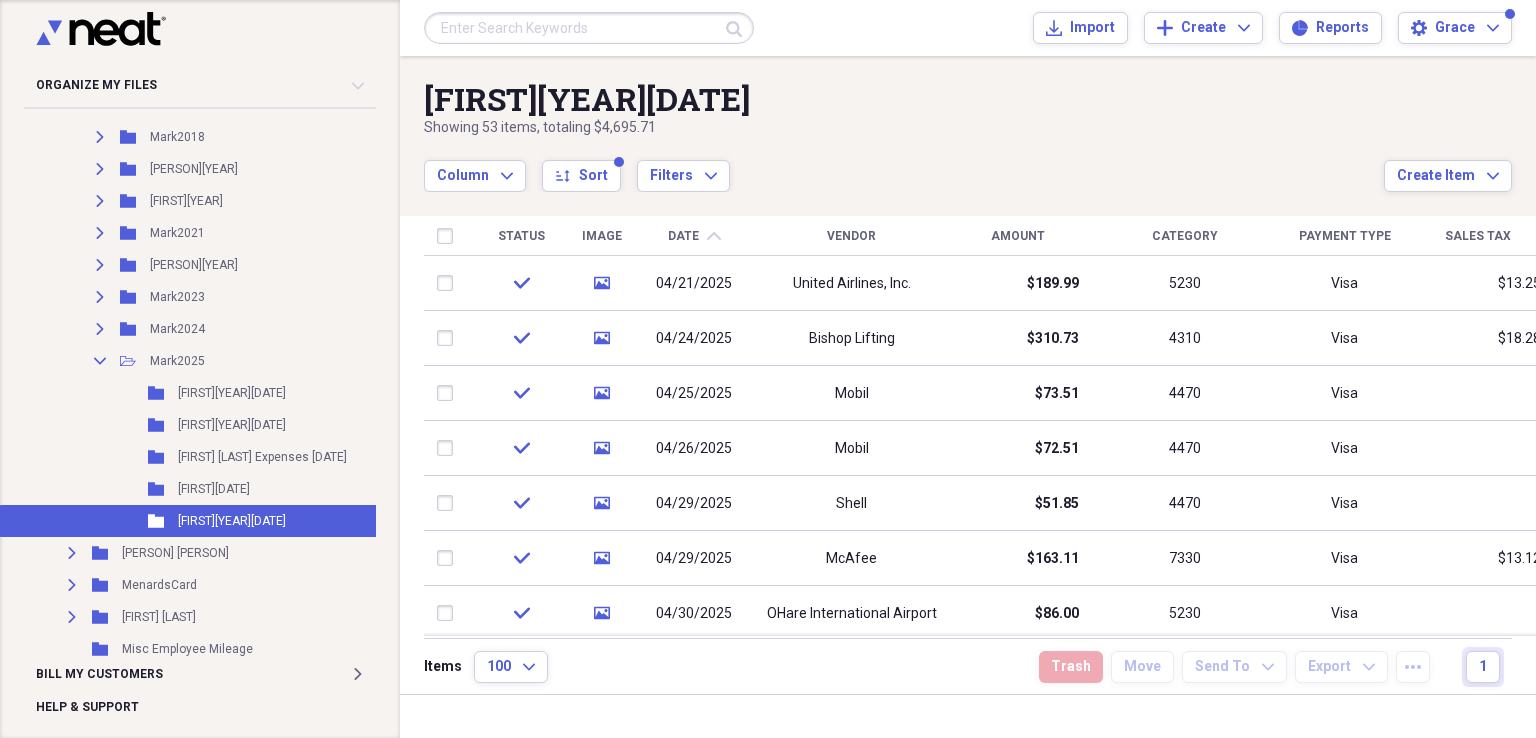 click on "Payment Type" at bounding box center (1345, 236) 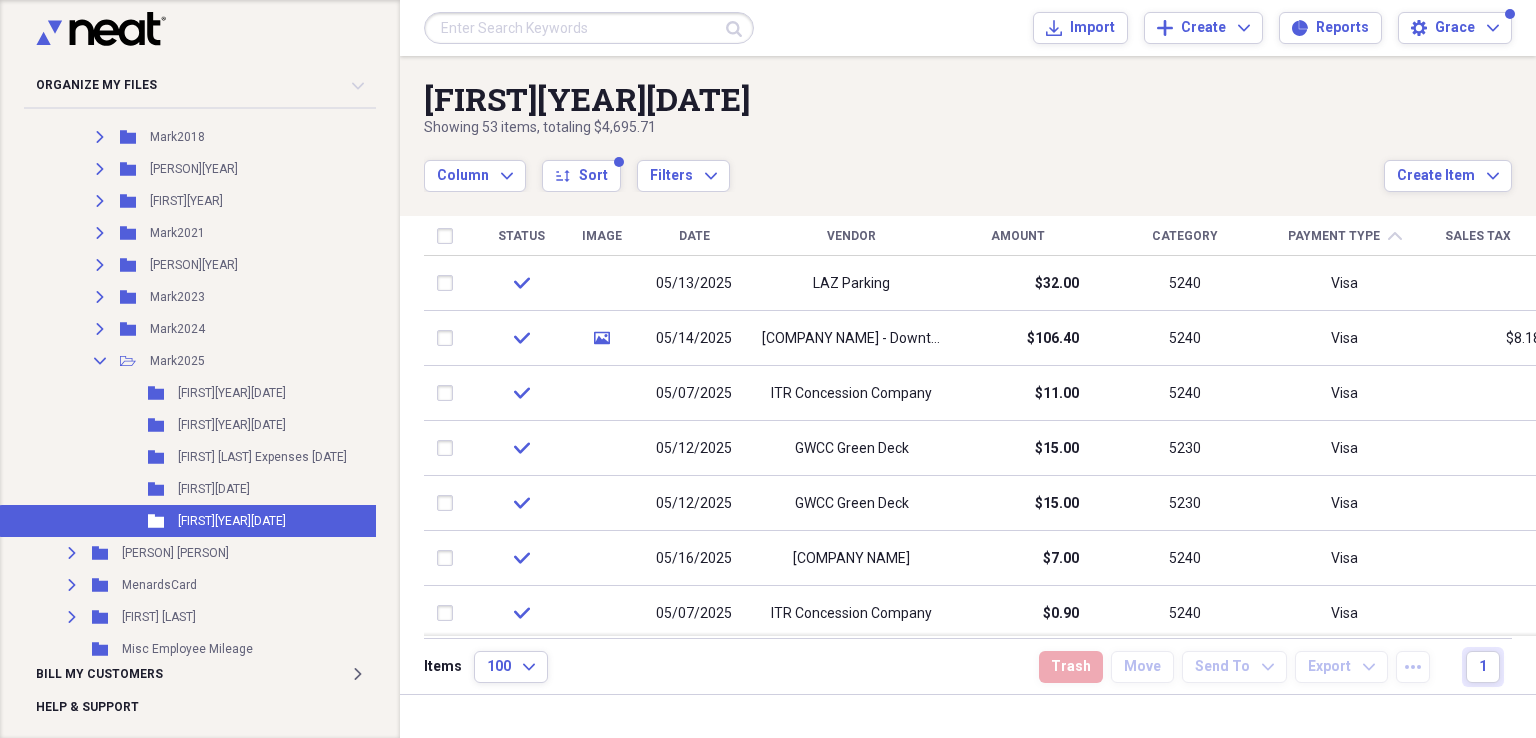 click on "Payment Type" at bounding box center [1334, 236] 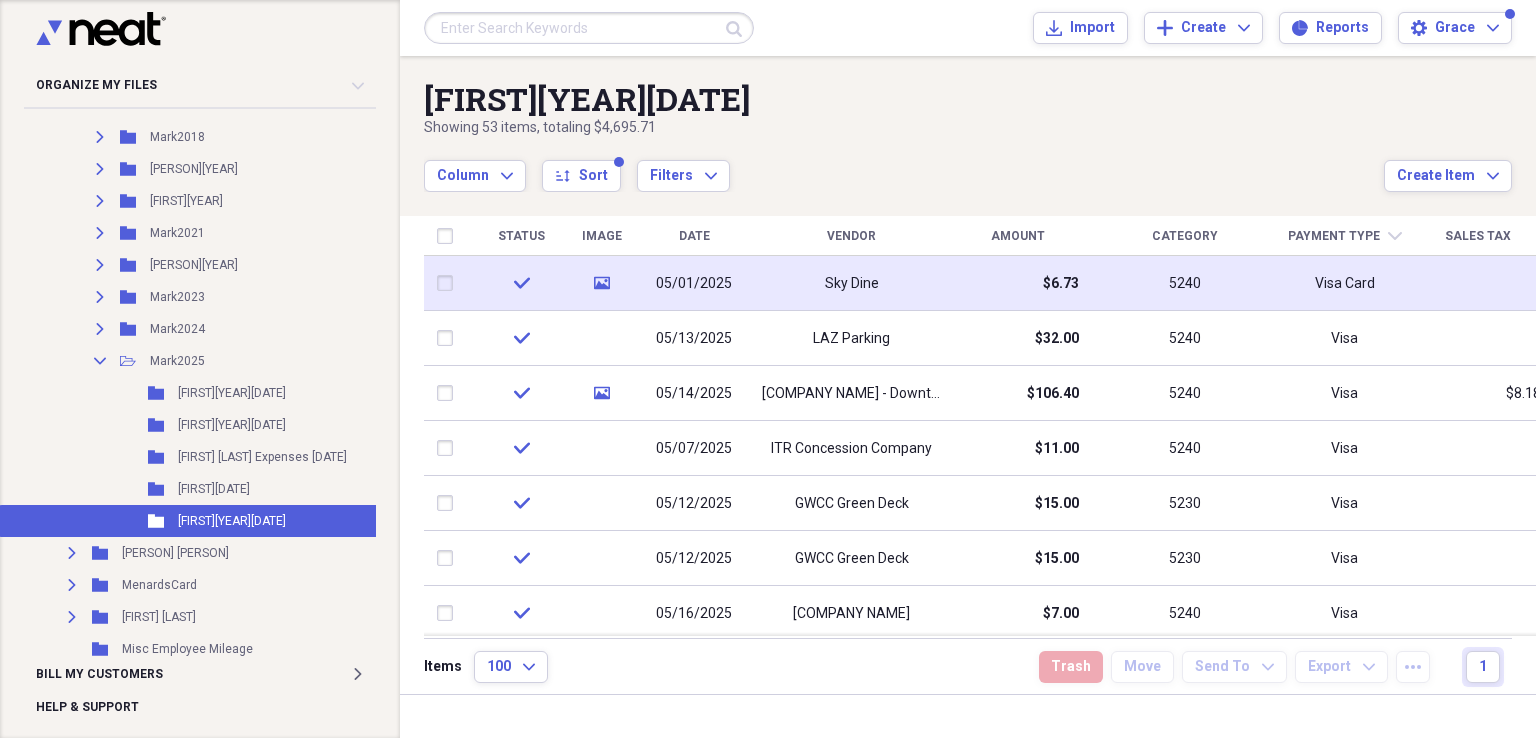click on "Visa Card" at bounding box center (1345, 284) 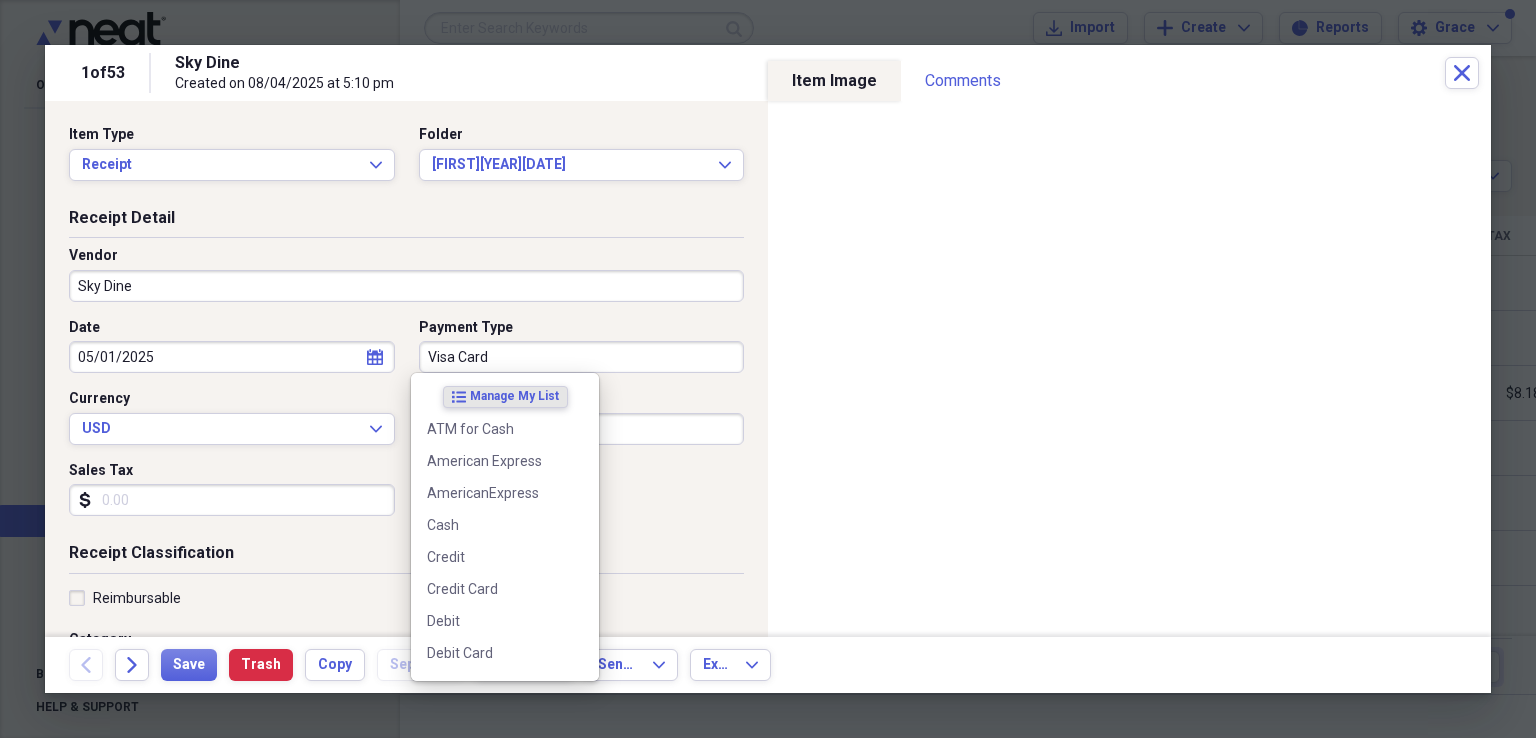 click on "Visa Card" at bounding box center (582, 357) 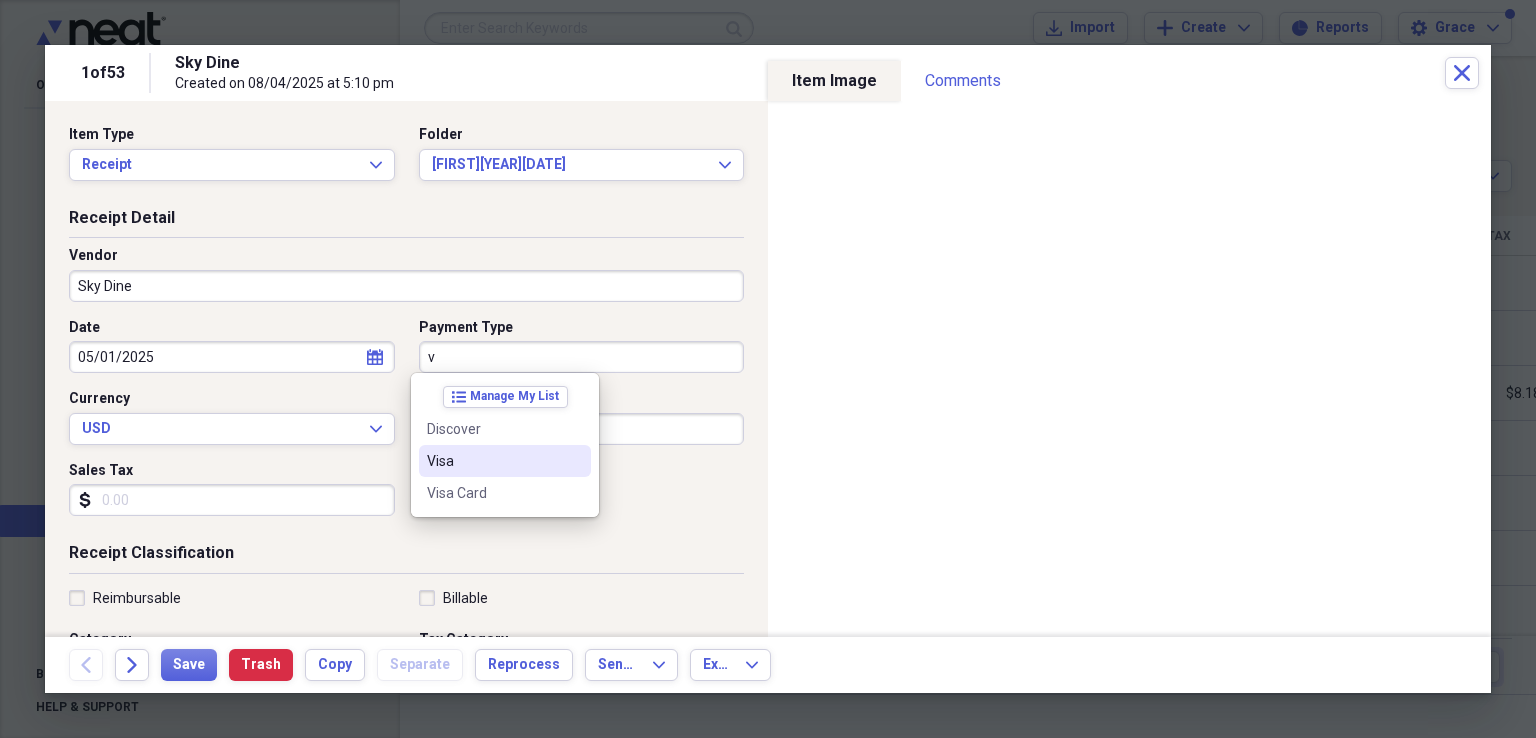 click on "Visa" at bounding box center [493, 461] 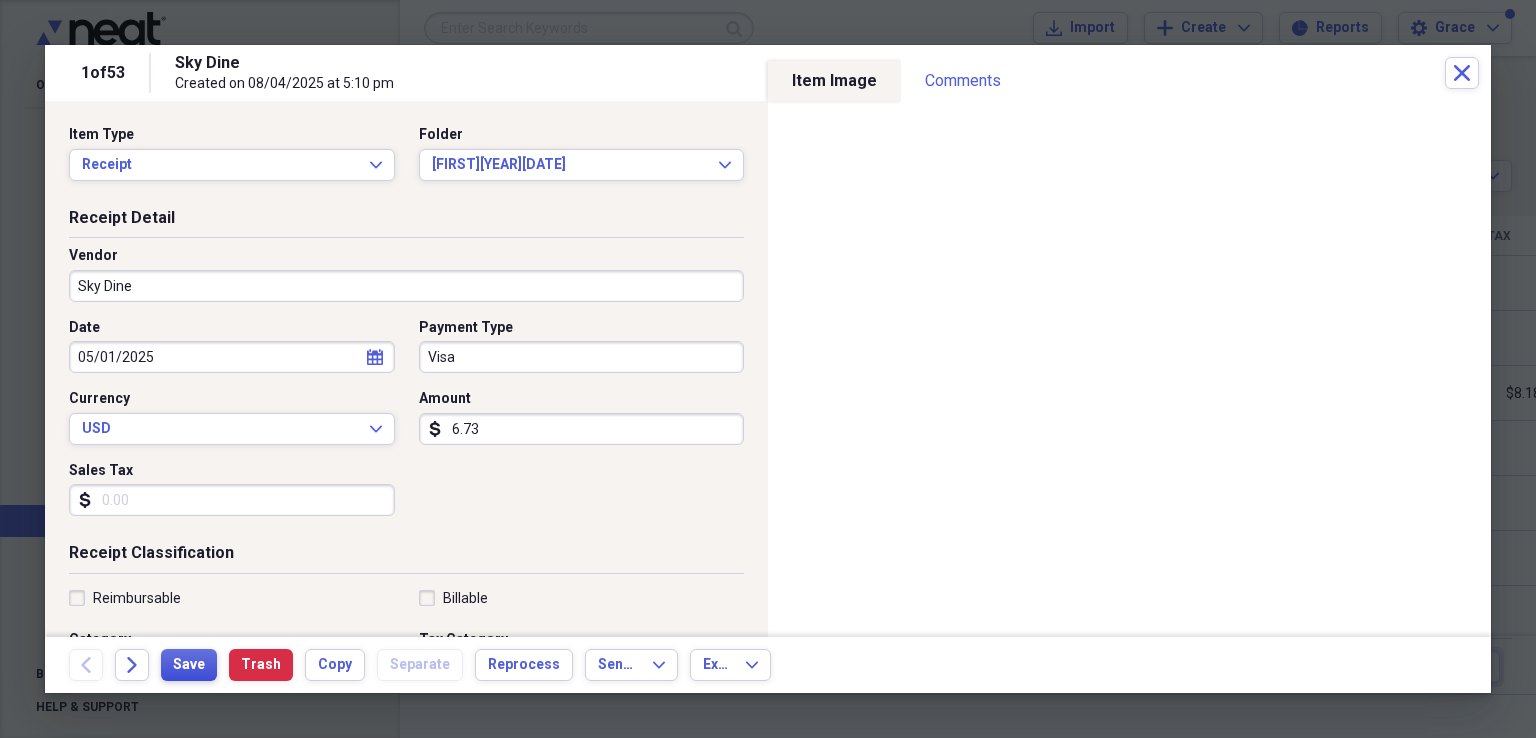 click on "Save" at bounding box center (189, 665) 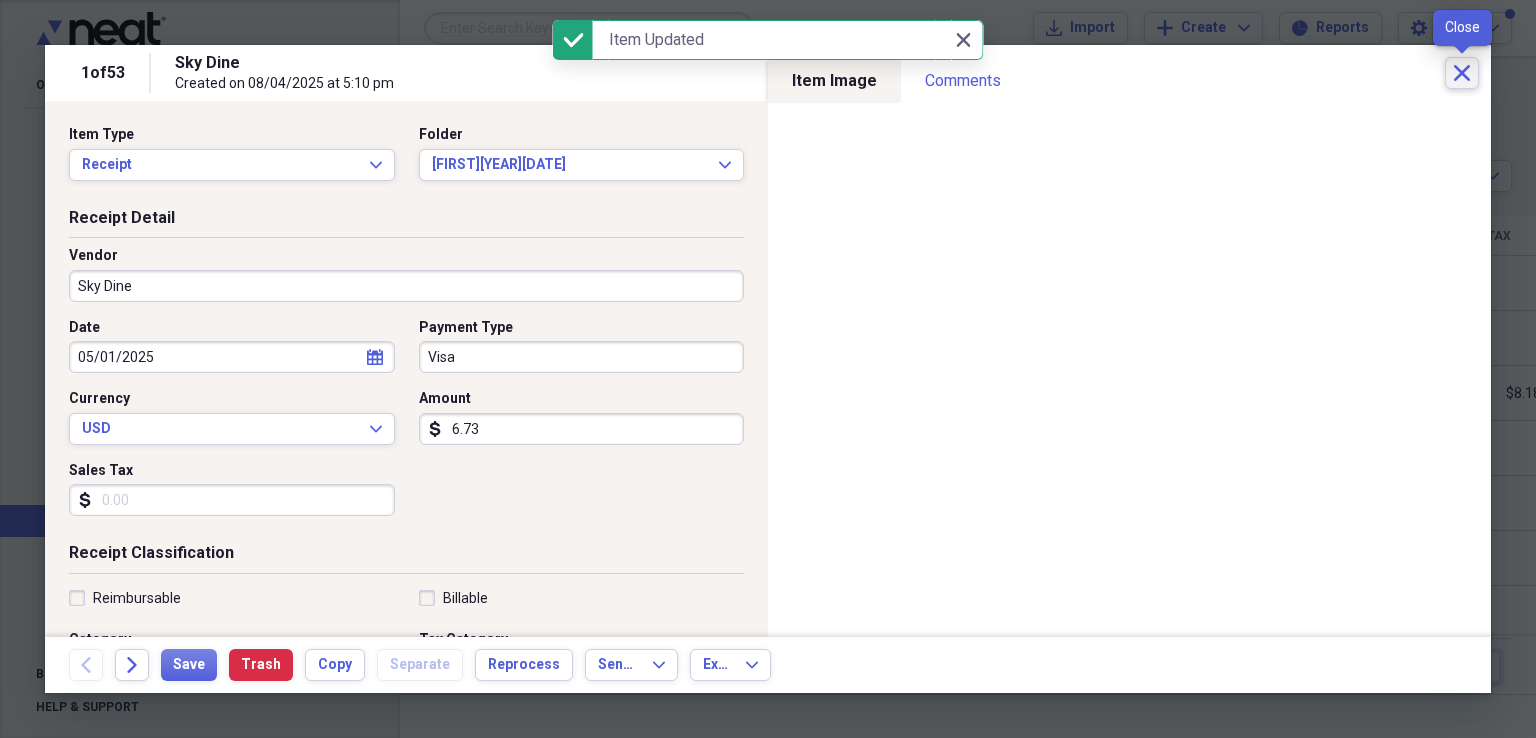 click 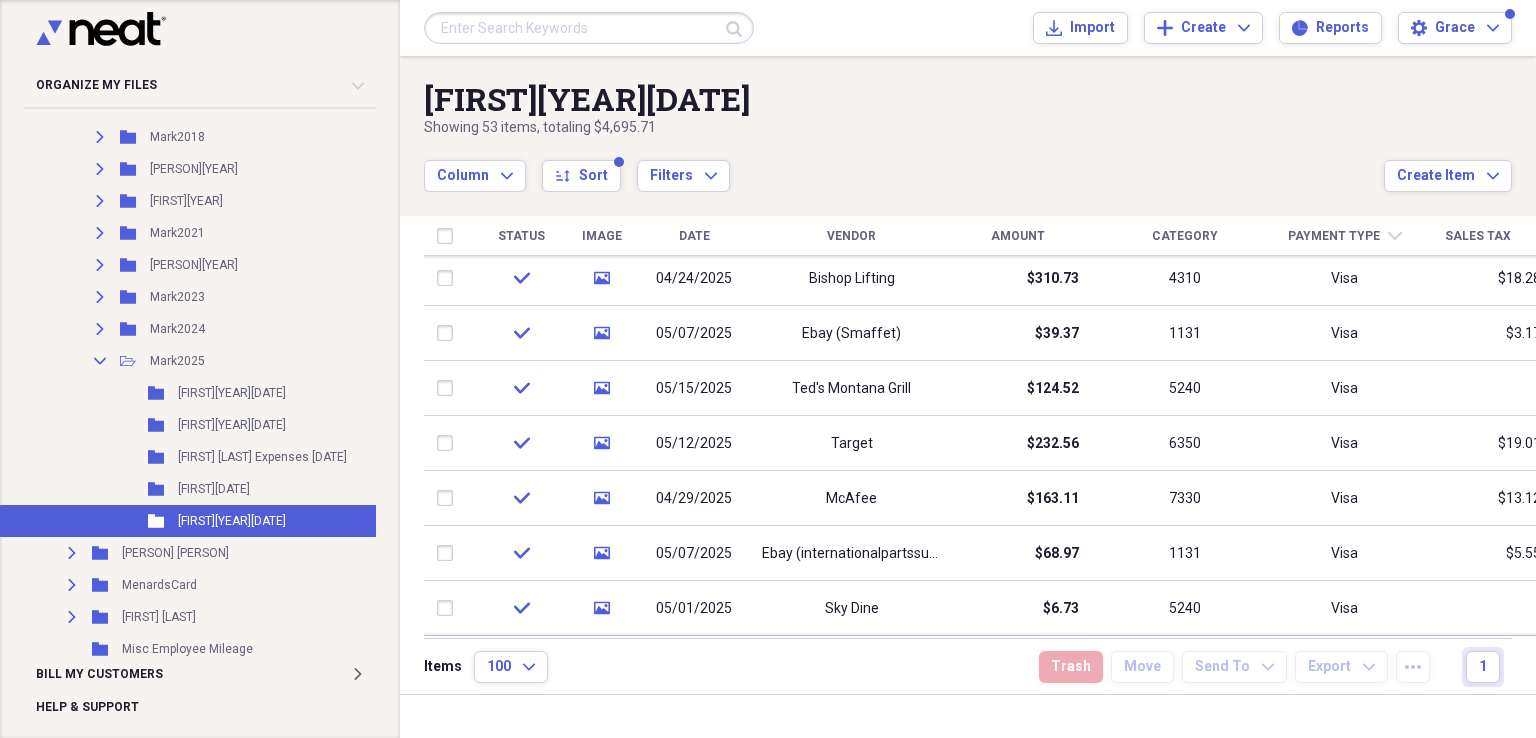 click on "Category" at bounding box center [1185, 236] 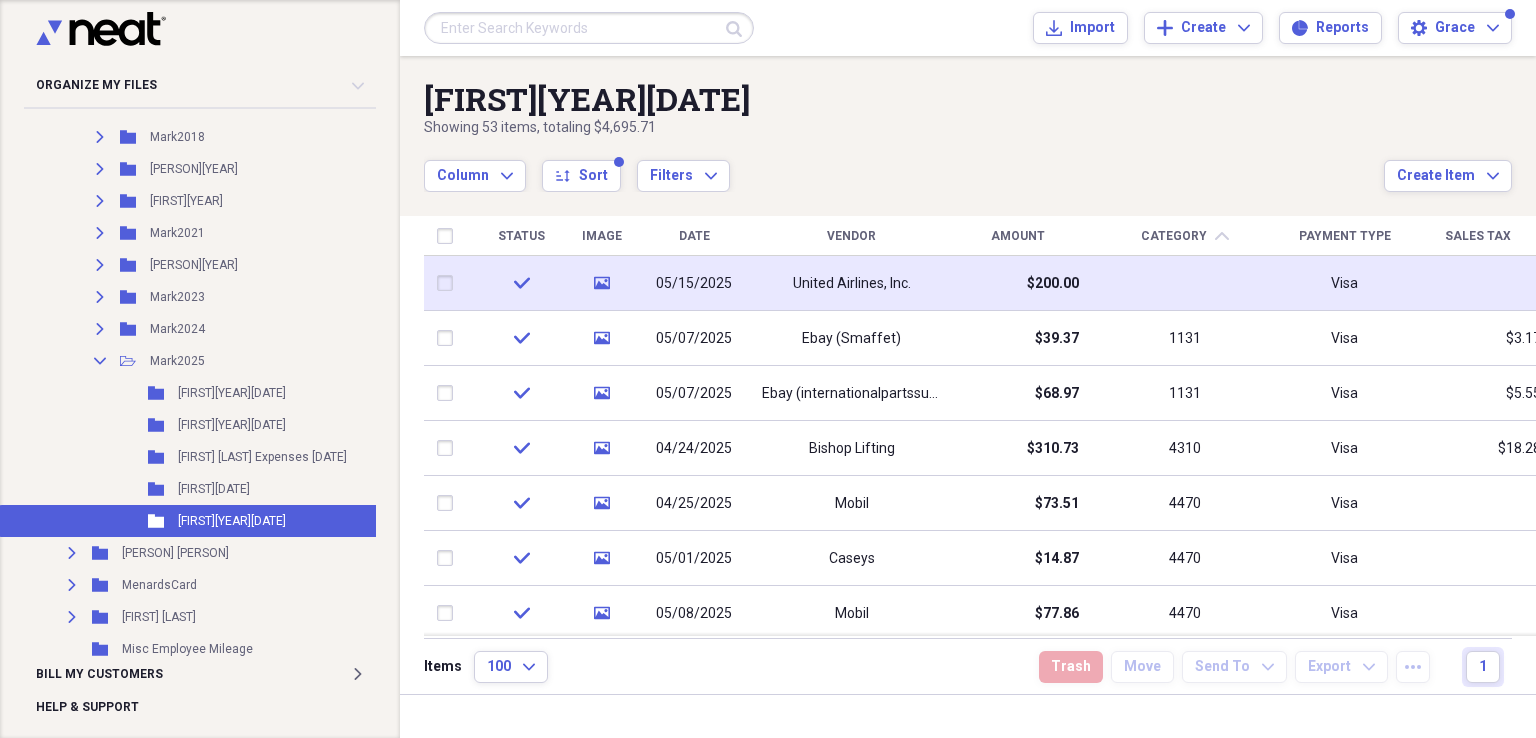 click at bounding box center [1185, 283] 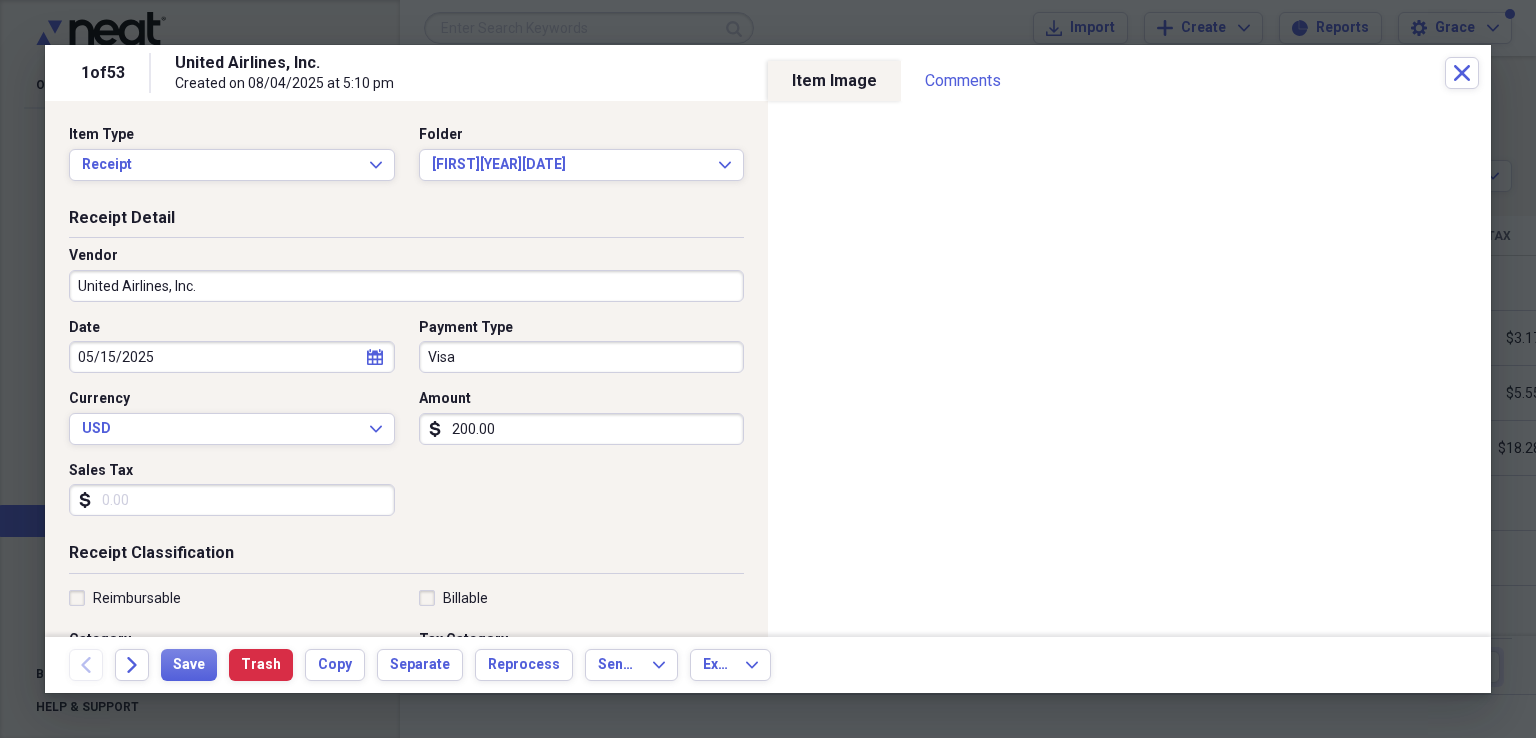 scroll, scrollTop: 300, scrollLeft: 0, axis: vertical 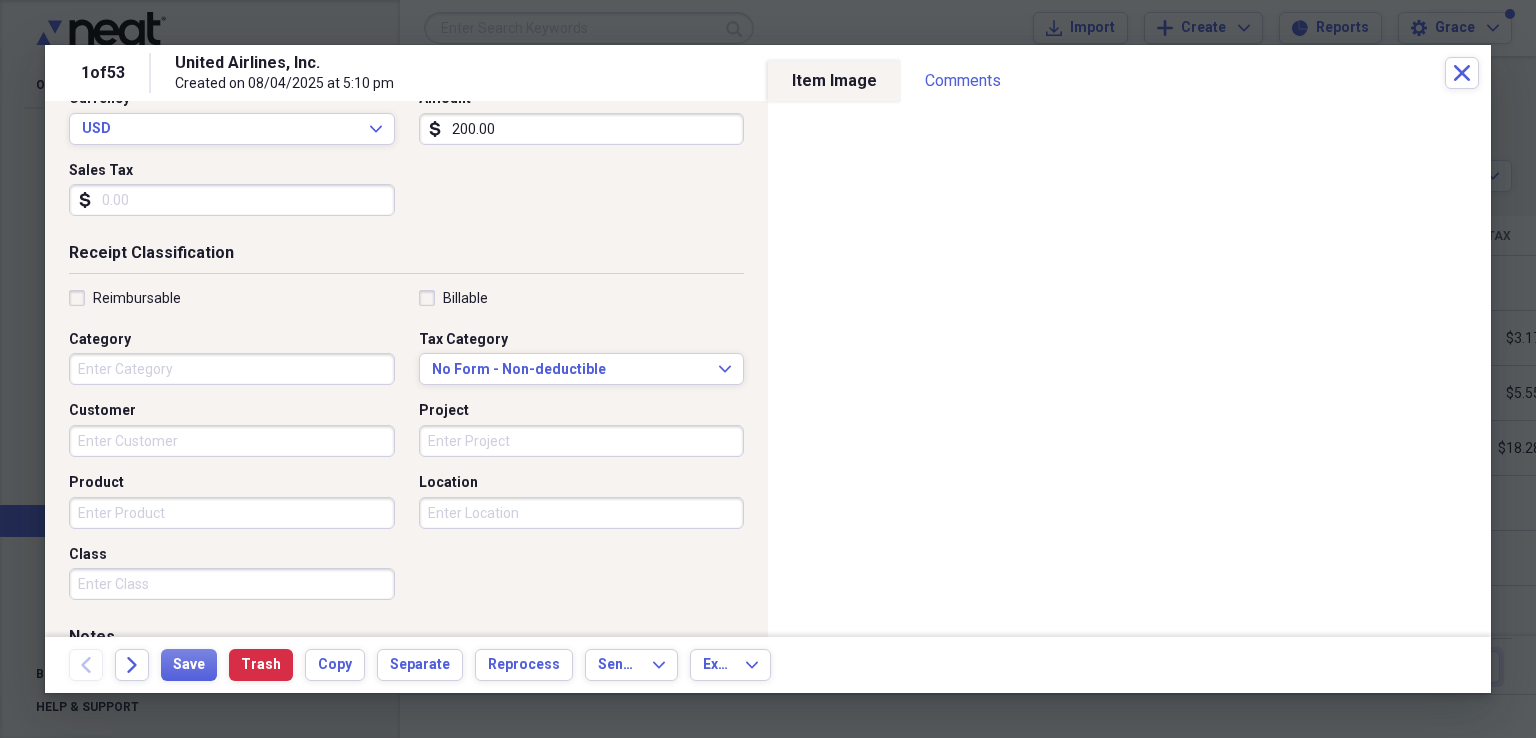 click on "Category" at bounding box center (232, 369) 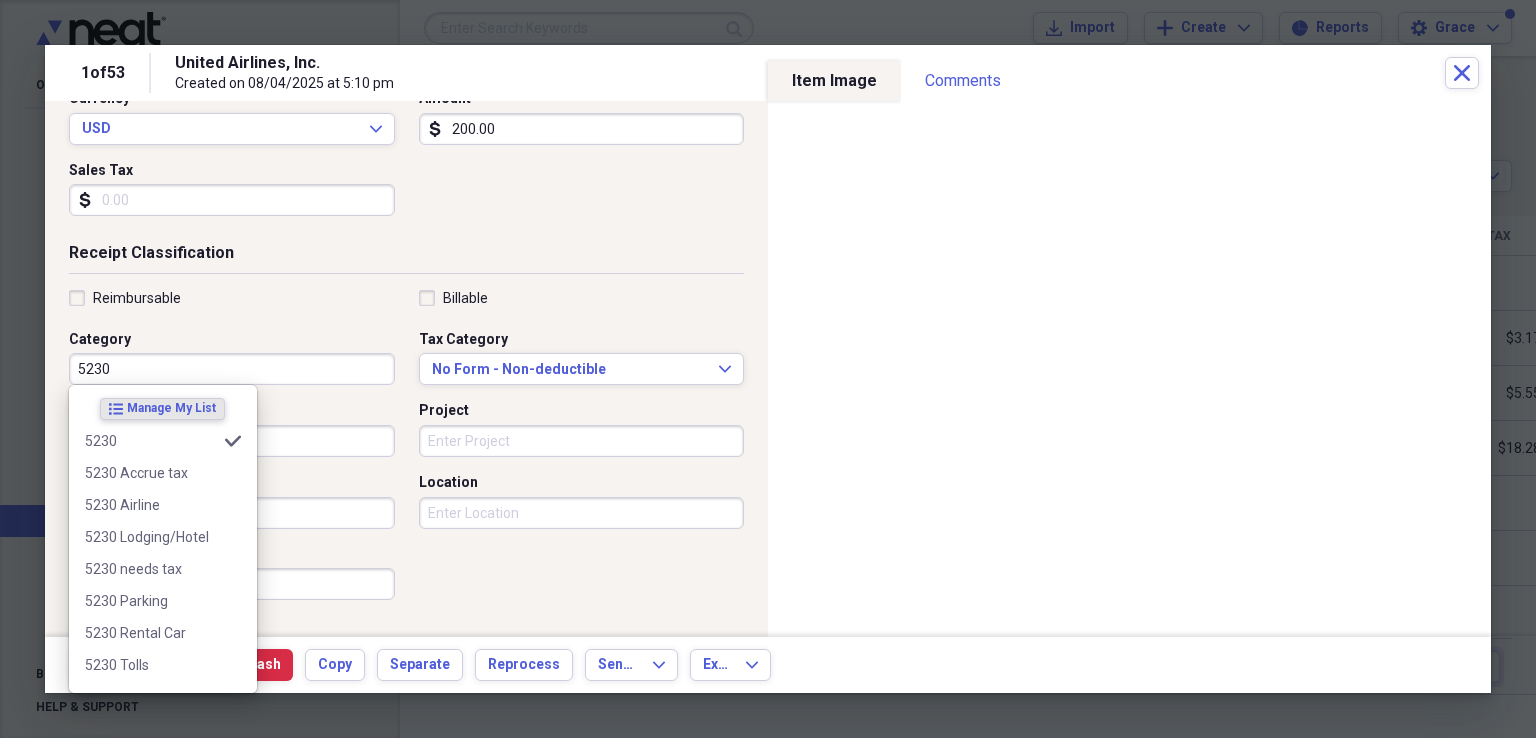 type on "5230" 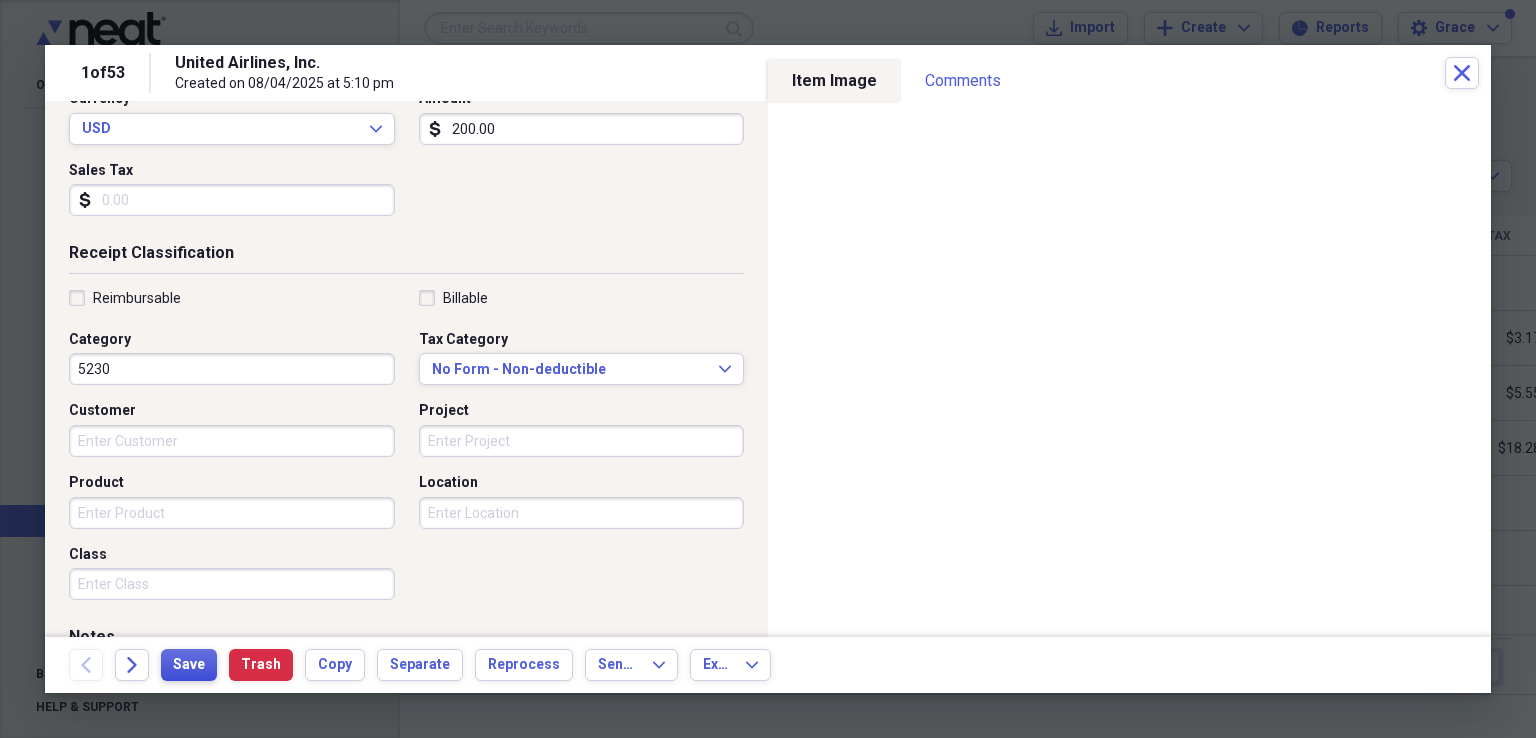 click on "Save" at bounding box center [189, 665] 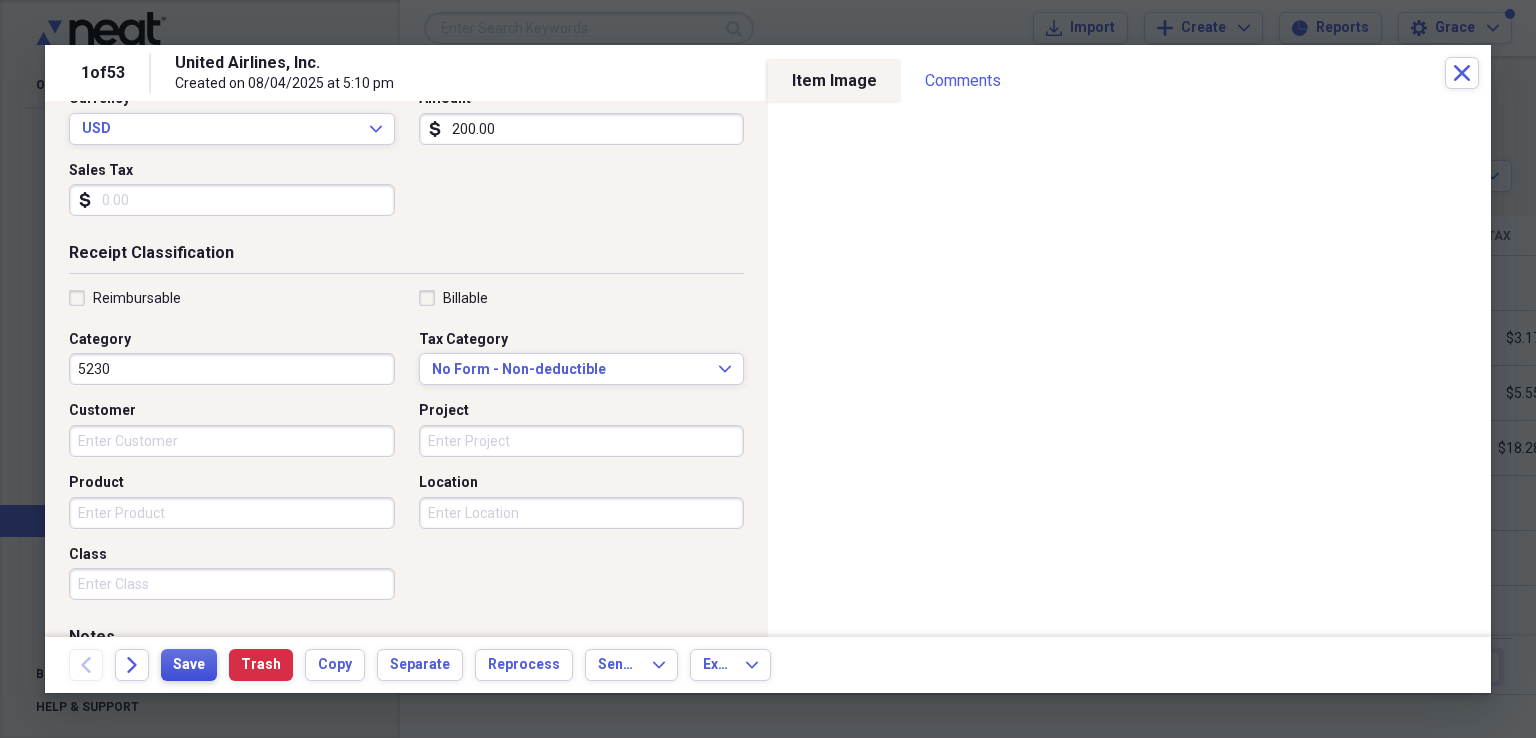 click on "Save" at bounding box center (189, 665) 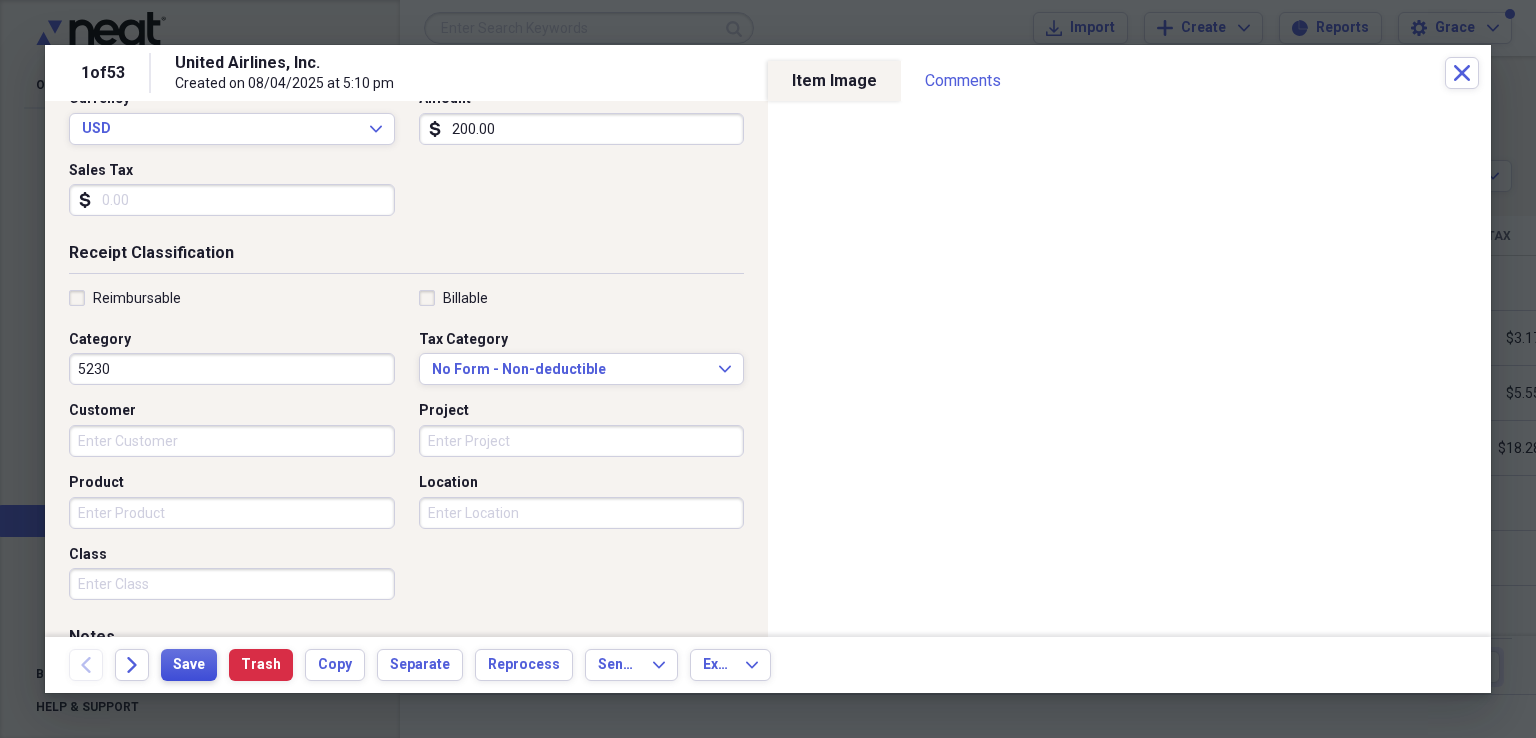 click on "Save" at bounding box center (189, 665) 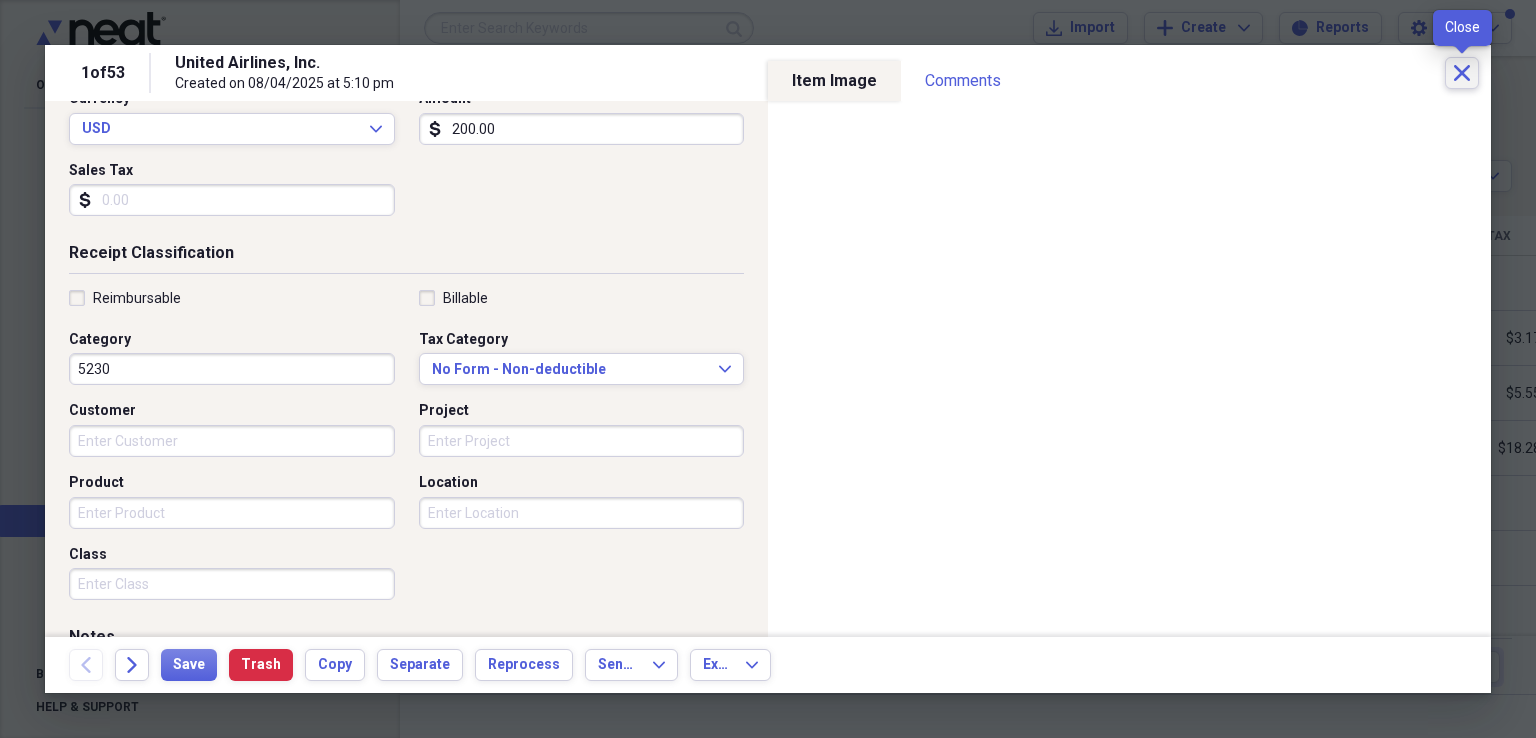 click on "Close" 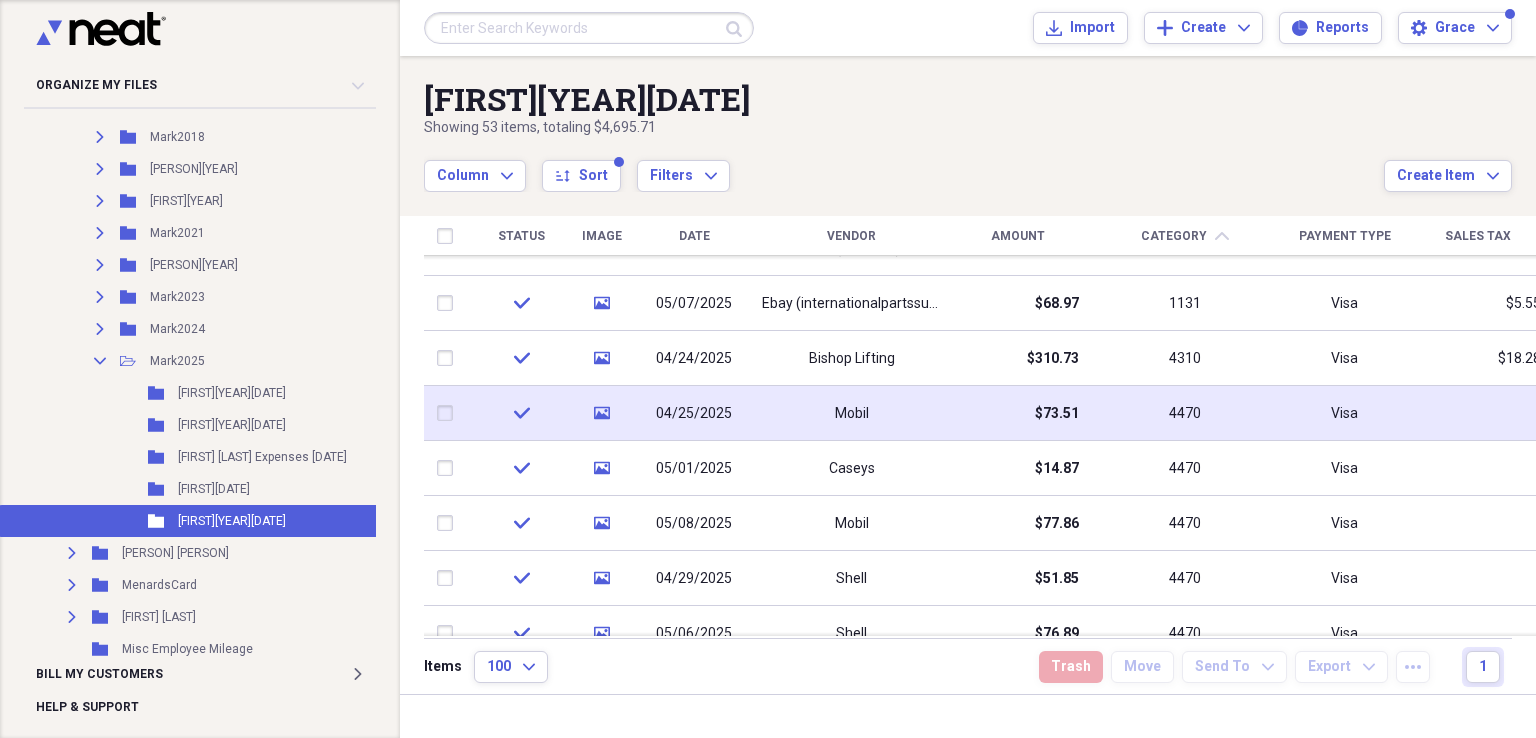 click on "4470" at bounding box center [1185, 413] 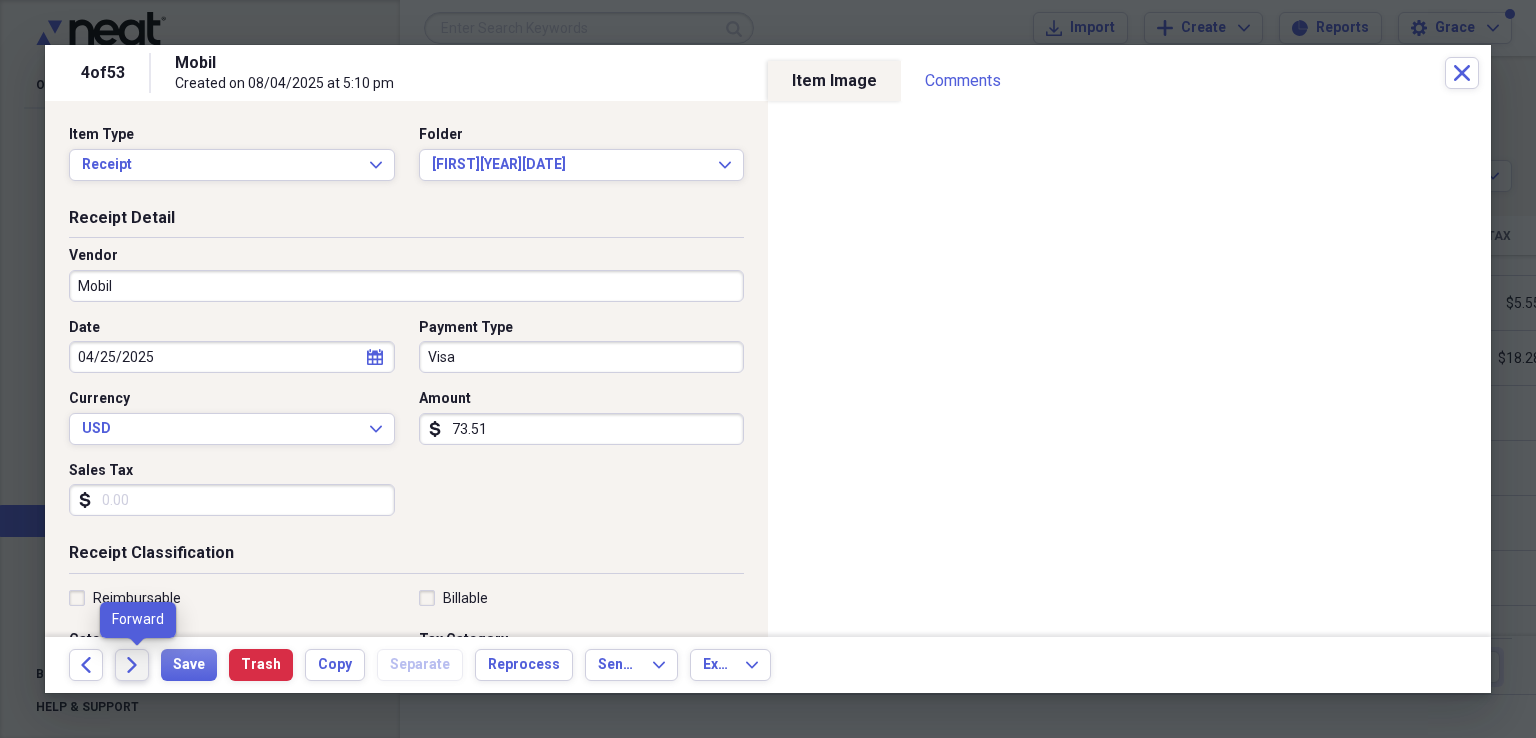 click on "Forward" at bounding box center (132, 665) 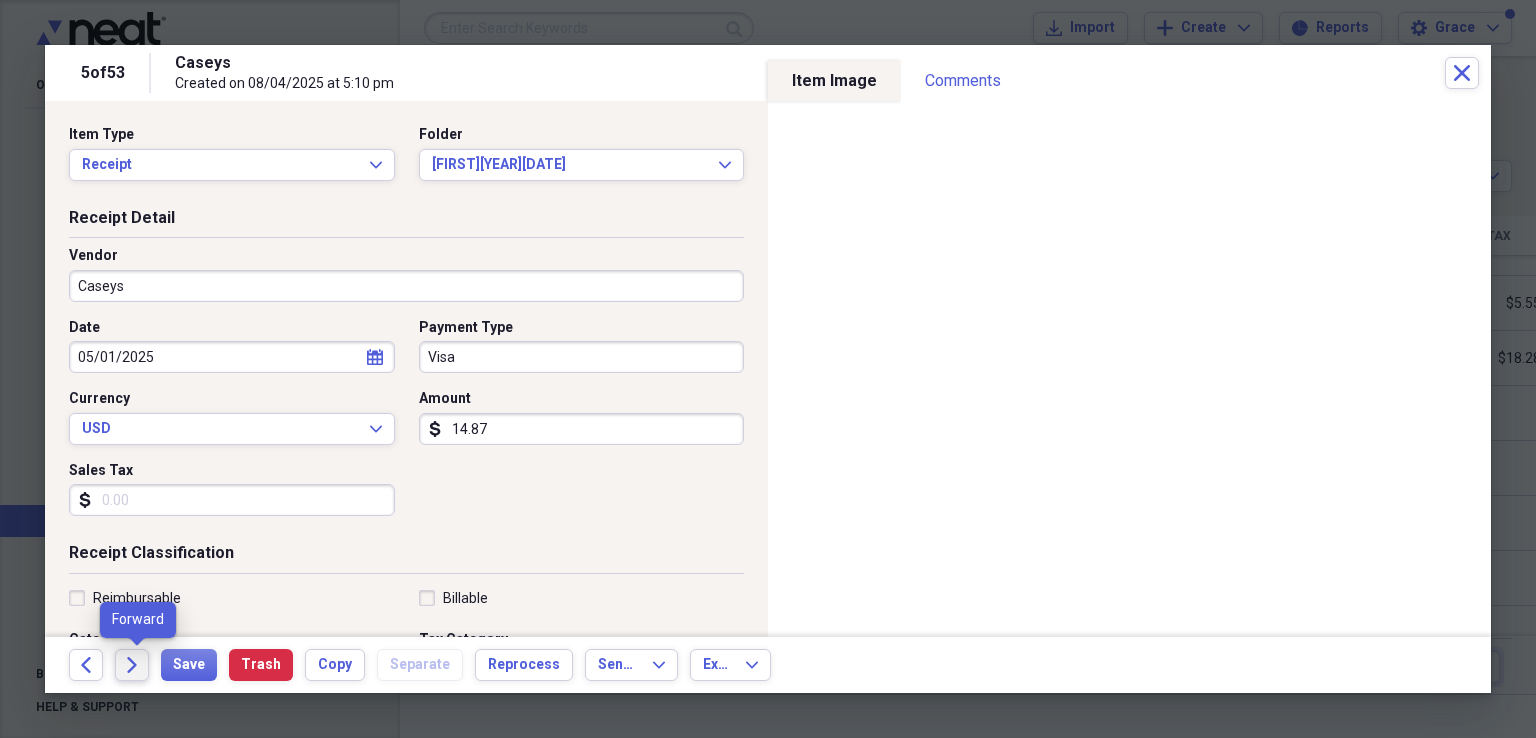 click on "Forward" 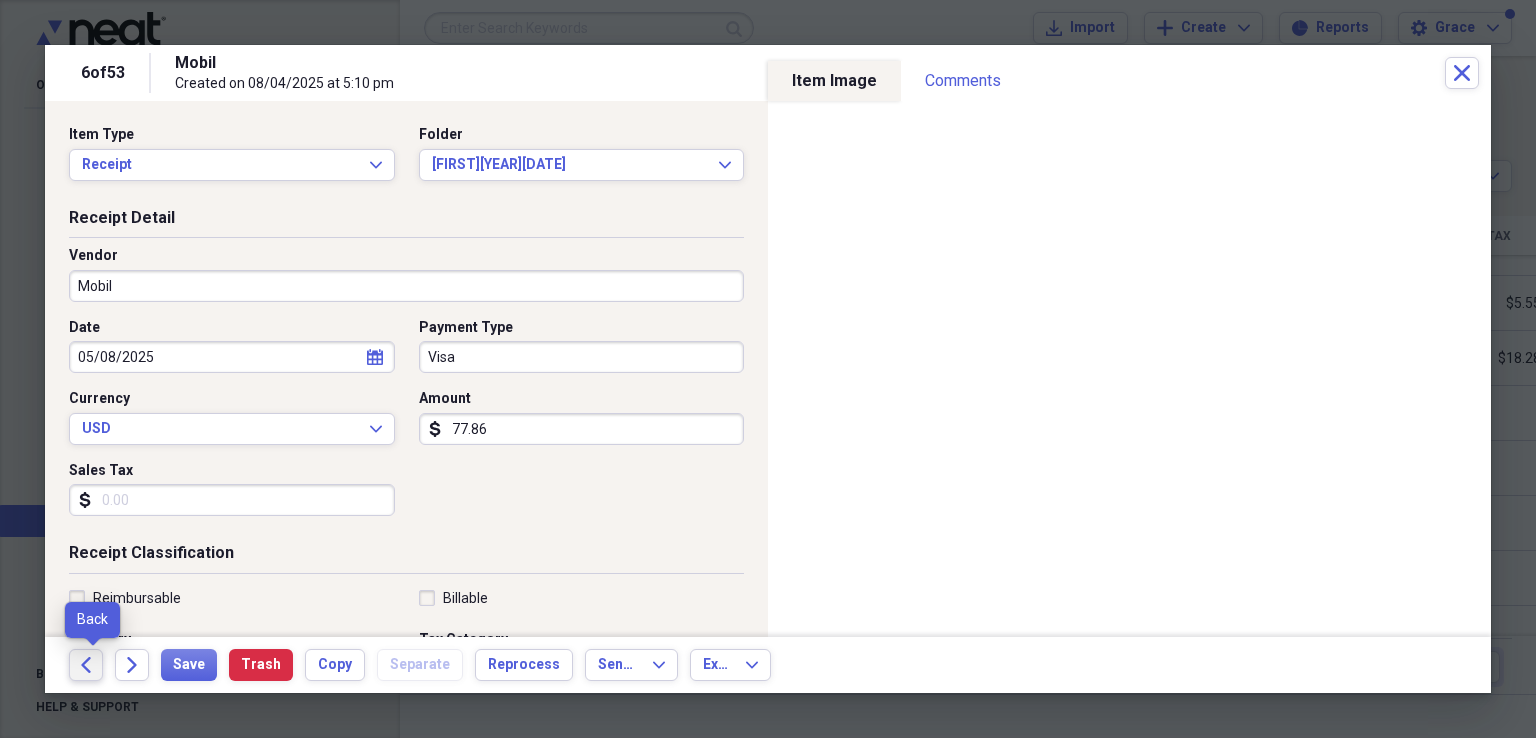 click on "Back" 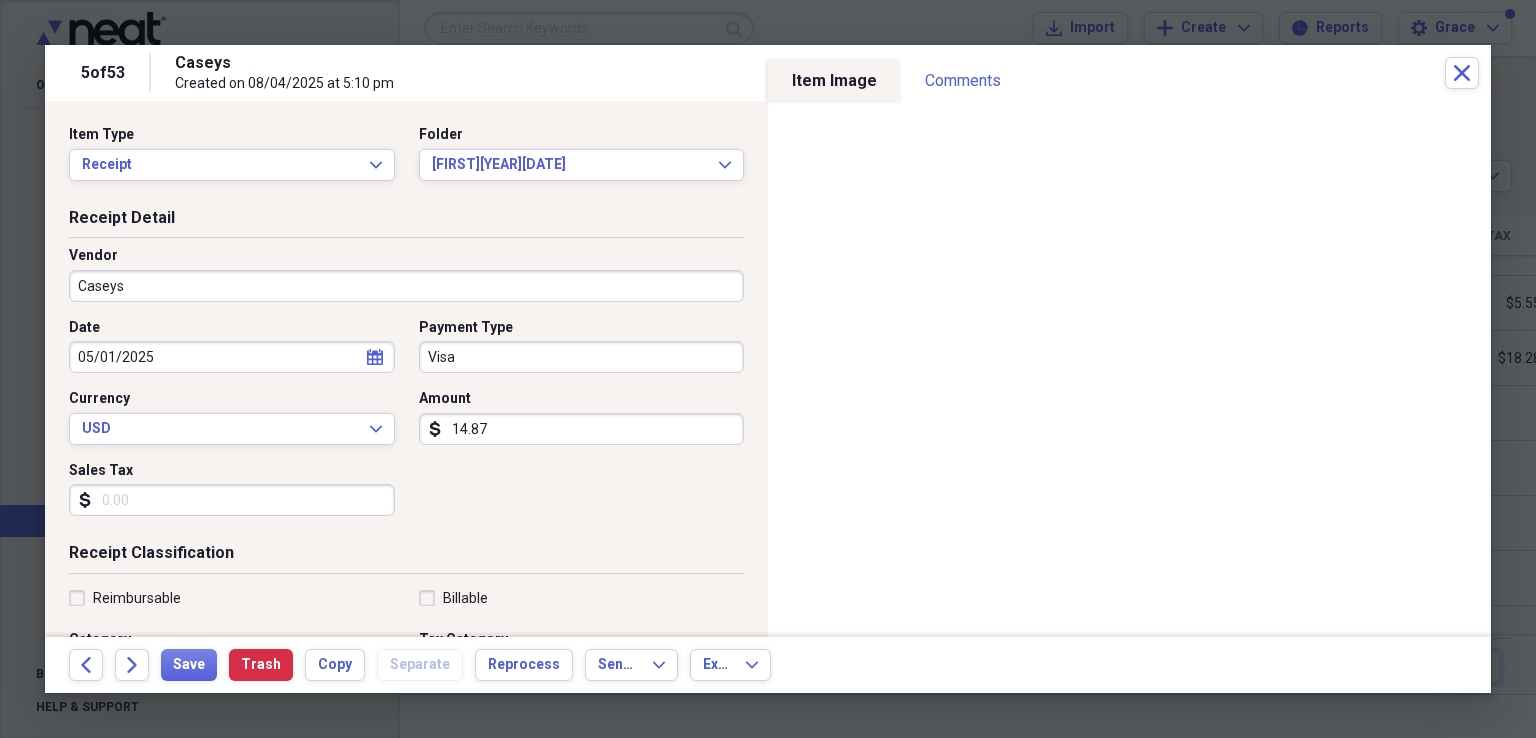 scroll, scrollTop: 100, scrollLeft: 0, axis: vertical 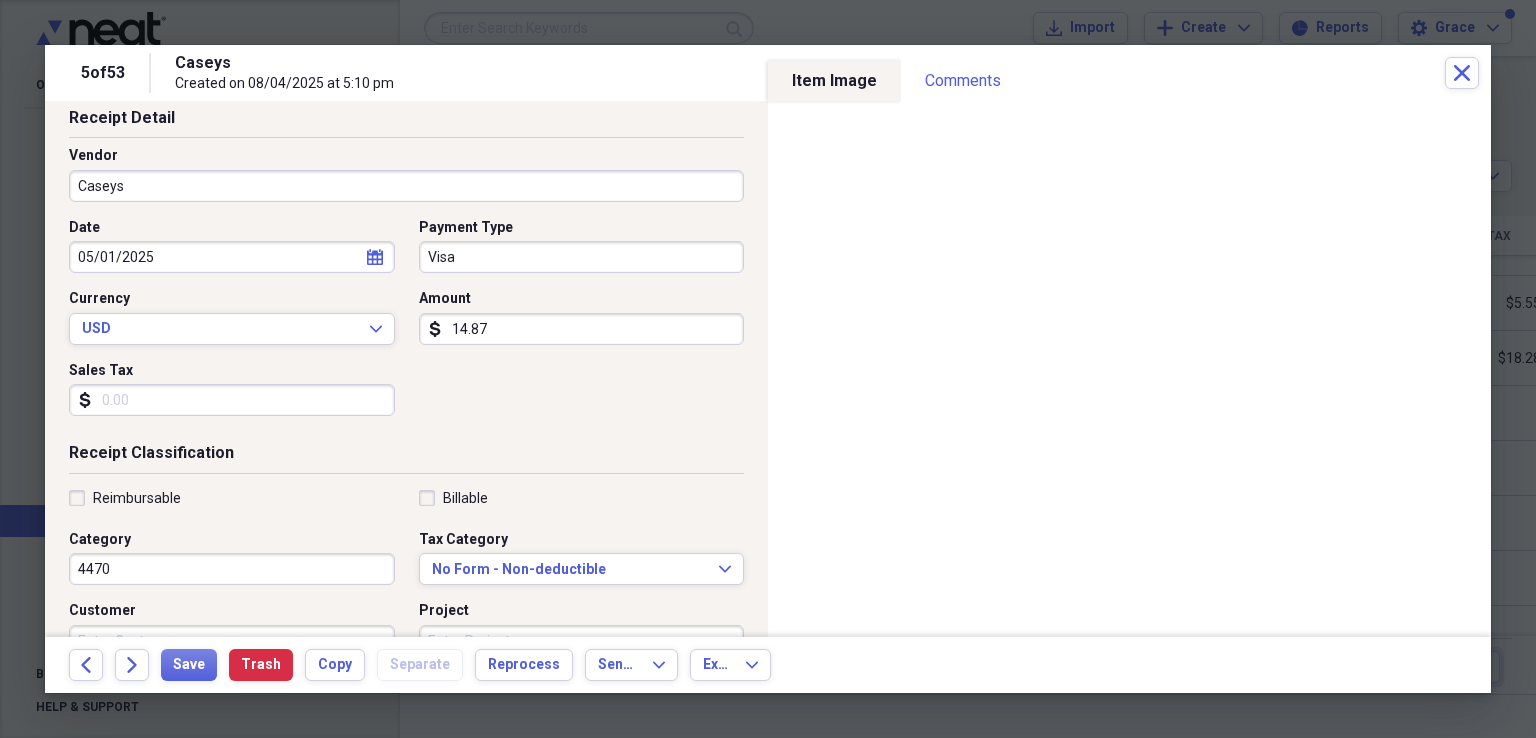 click on "4470" at bounding box center (232, 569) 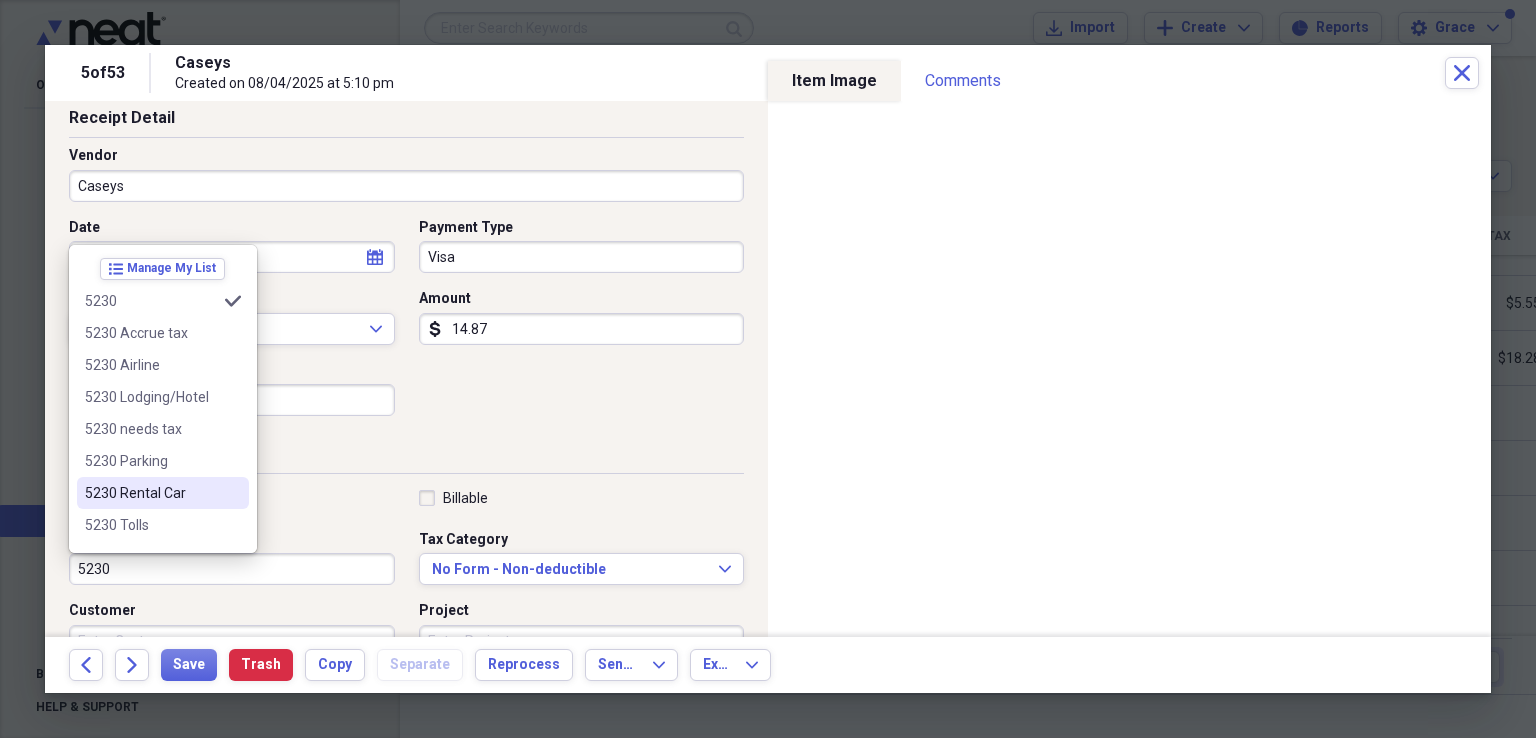 type on "5230" 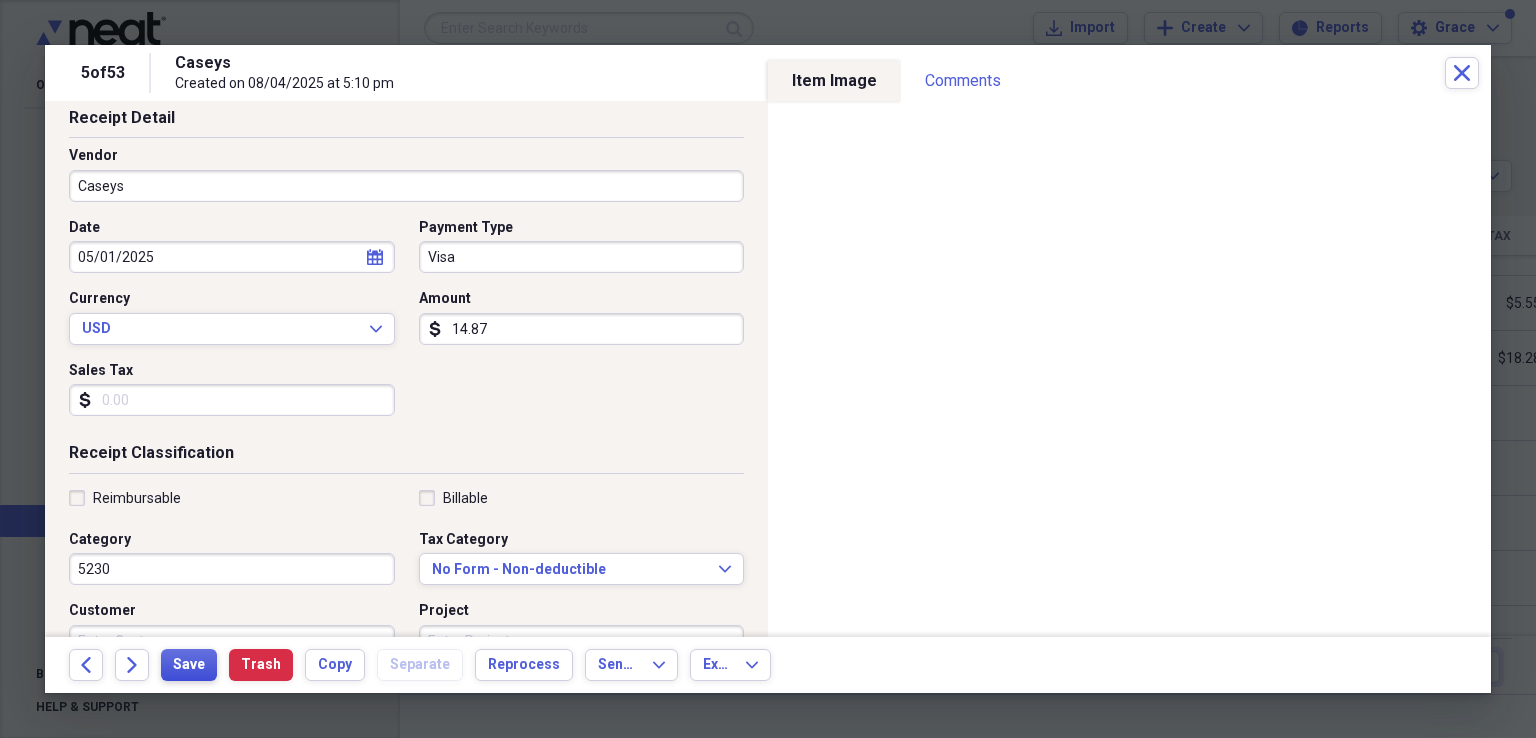 click on "Save" at bounding box center [189, 665] 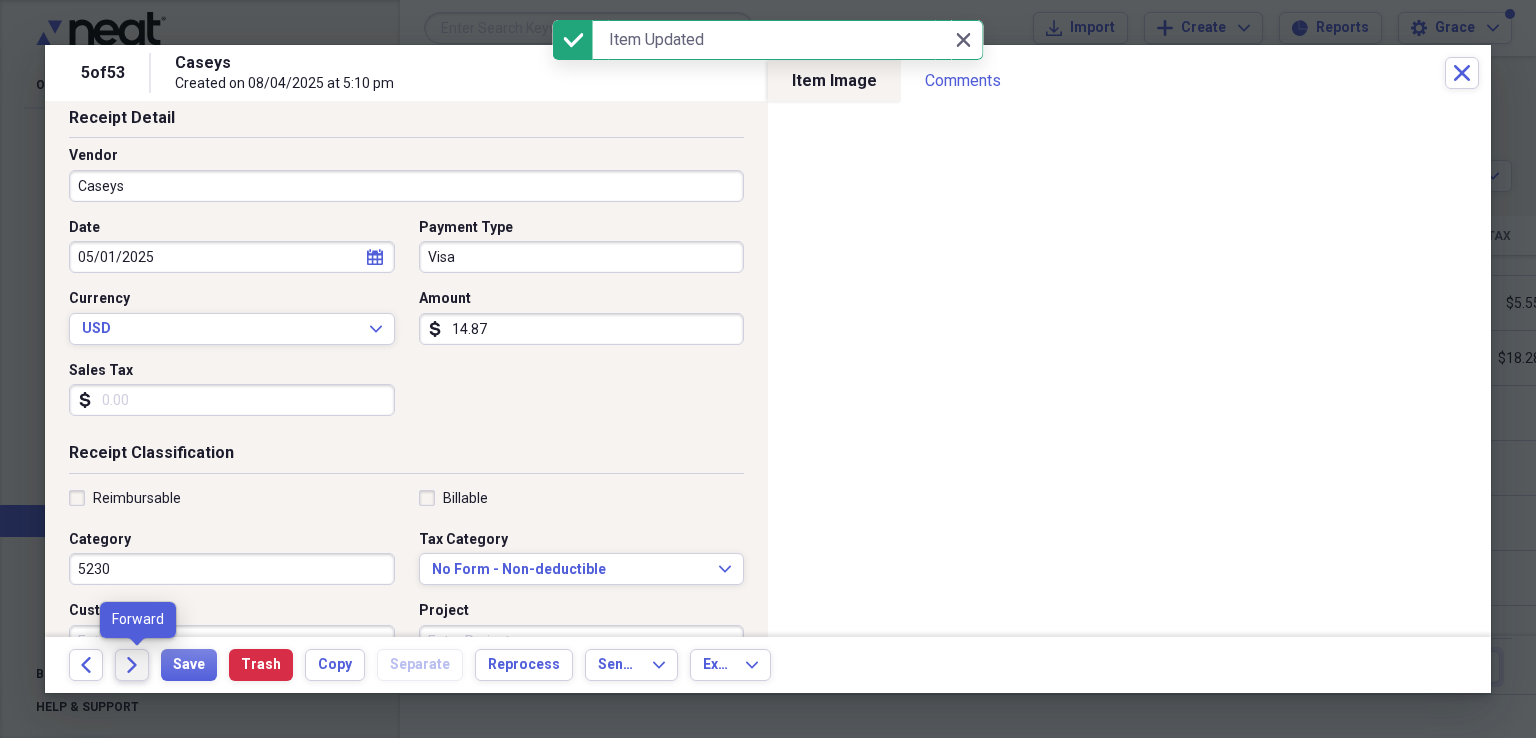 click on "Forward" at bounding box center (132, 665) 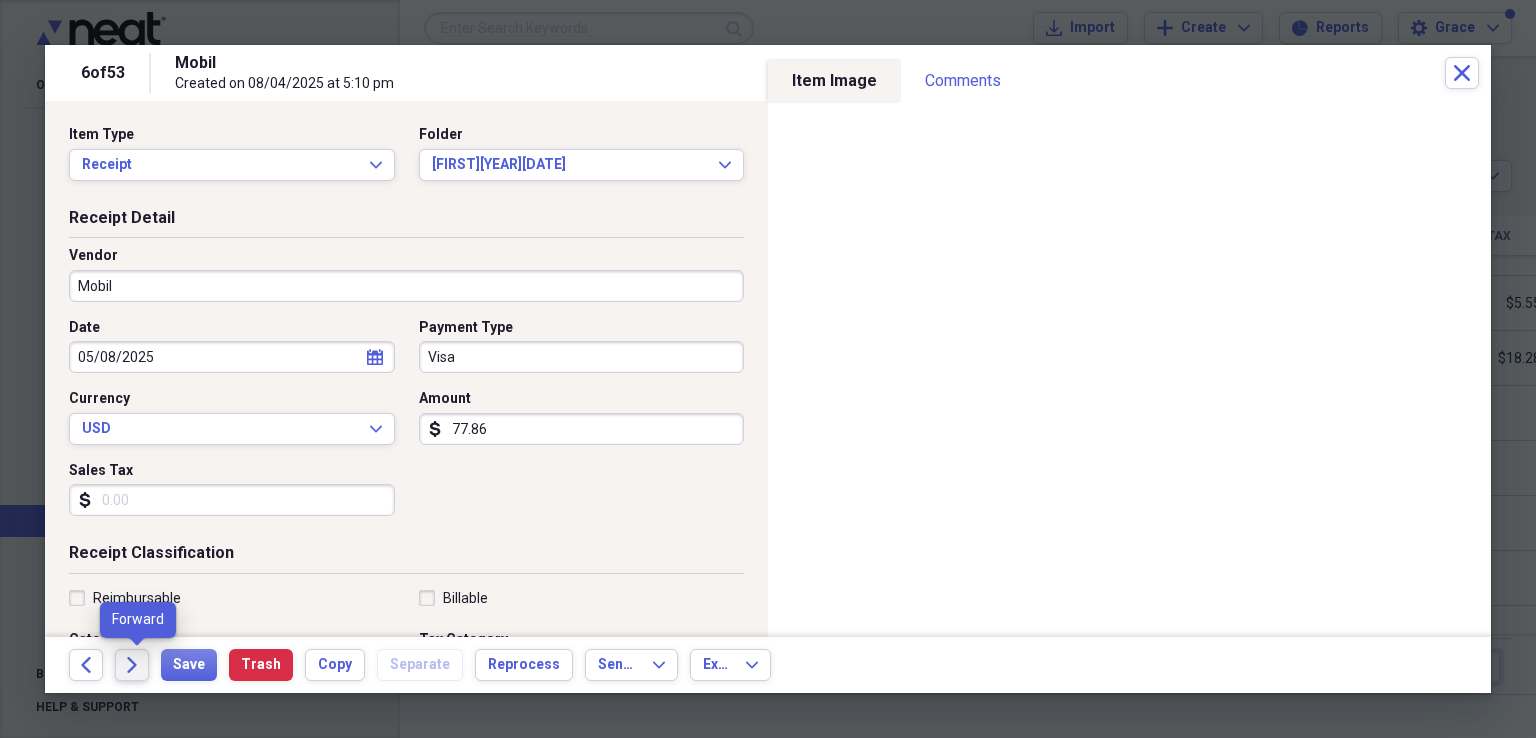 click on "Forward" at bounding box center (132, 665) 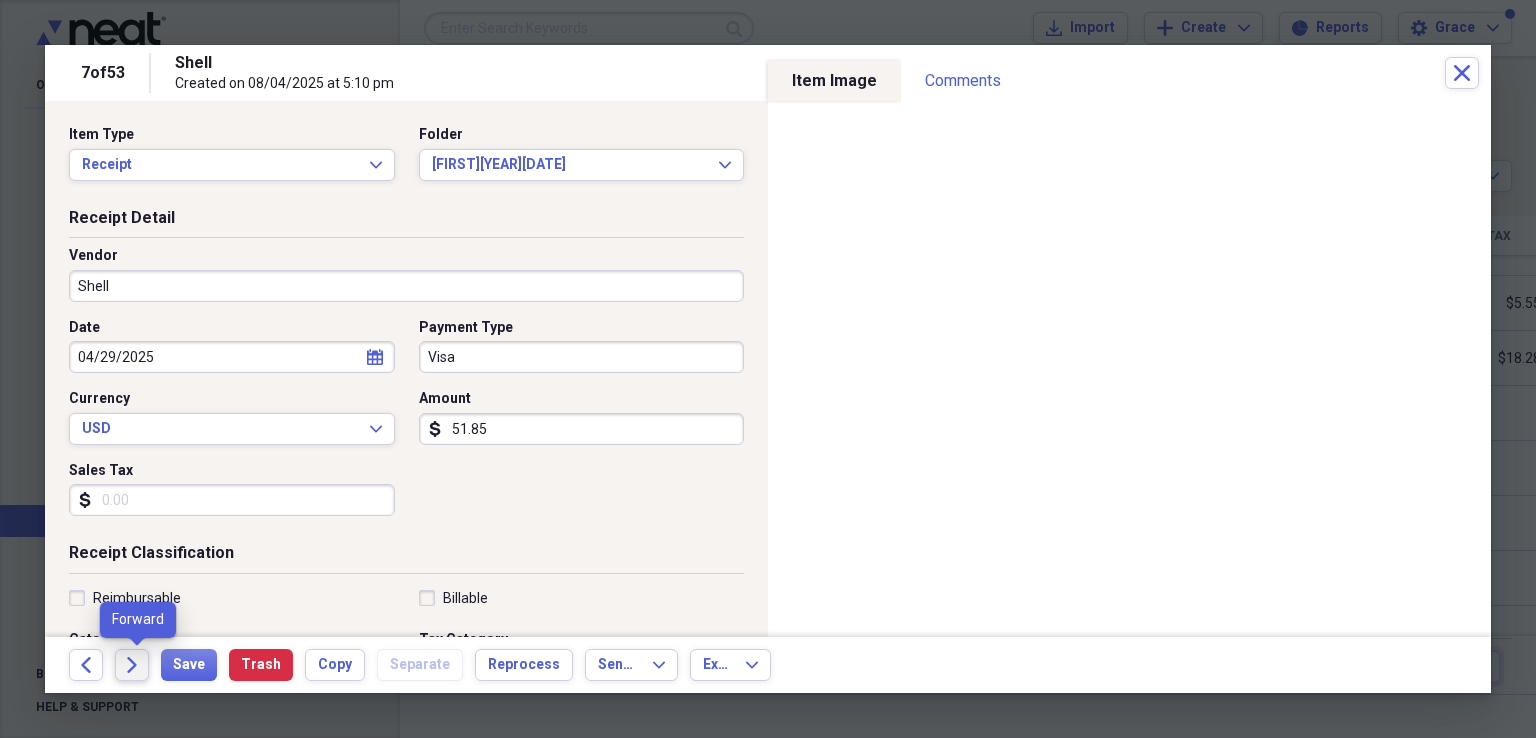 click on "Forward" 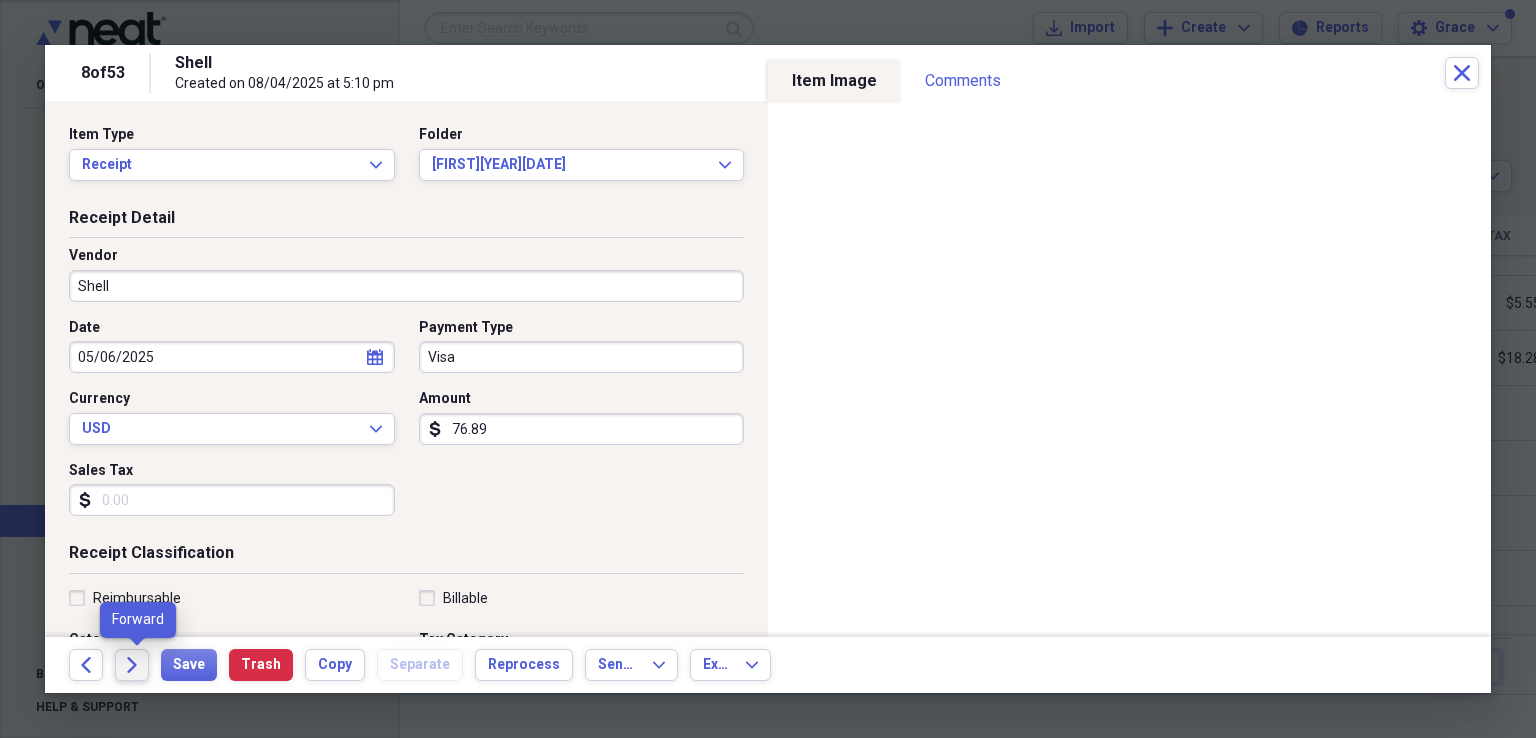 click on "Forward" 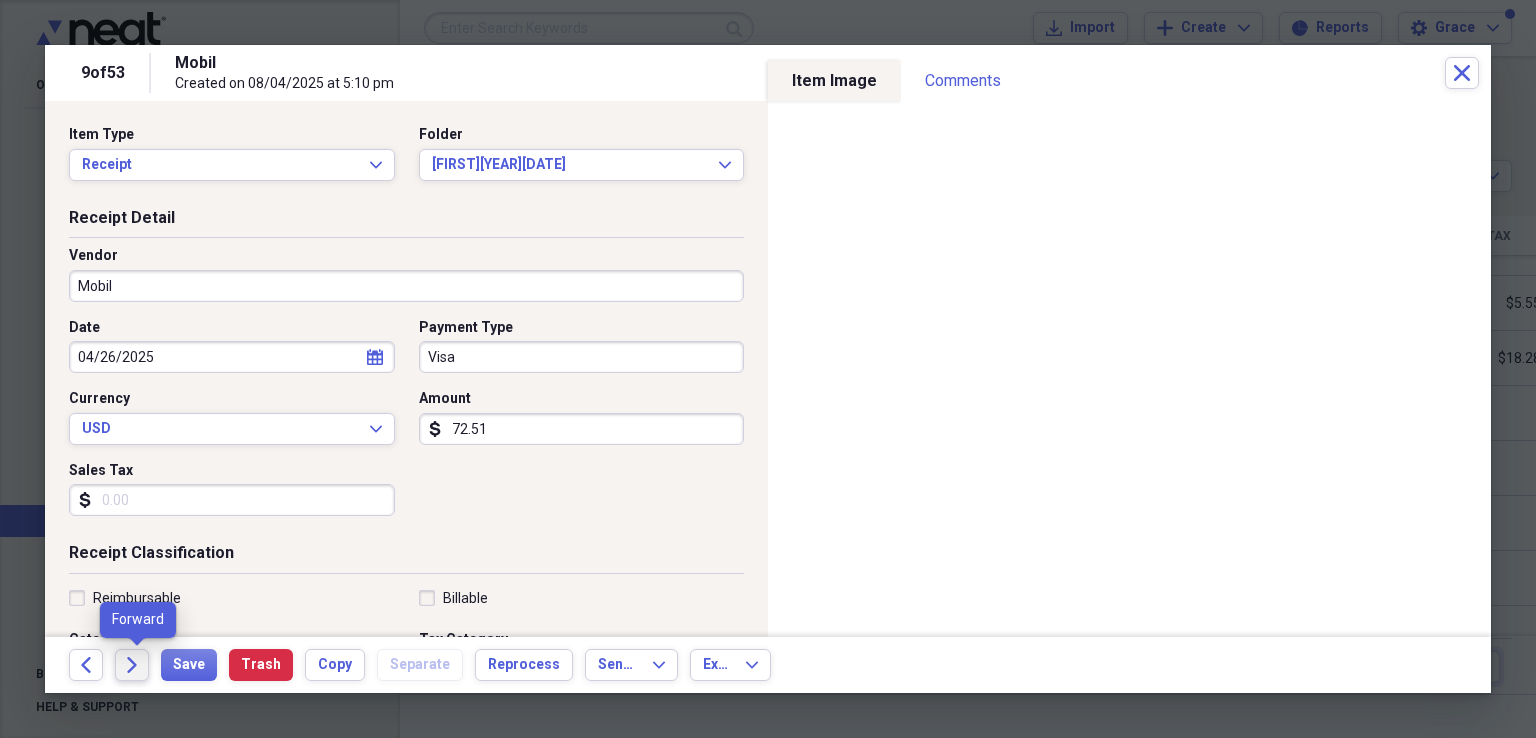 click on "Forward" 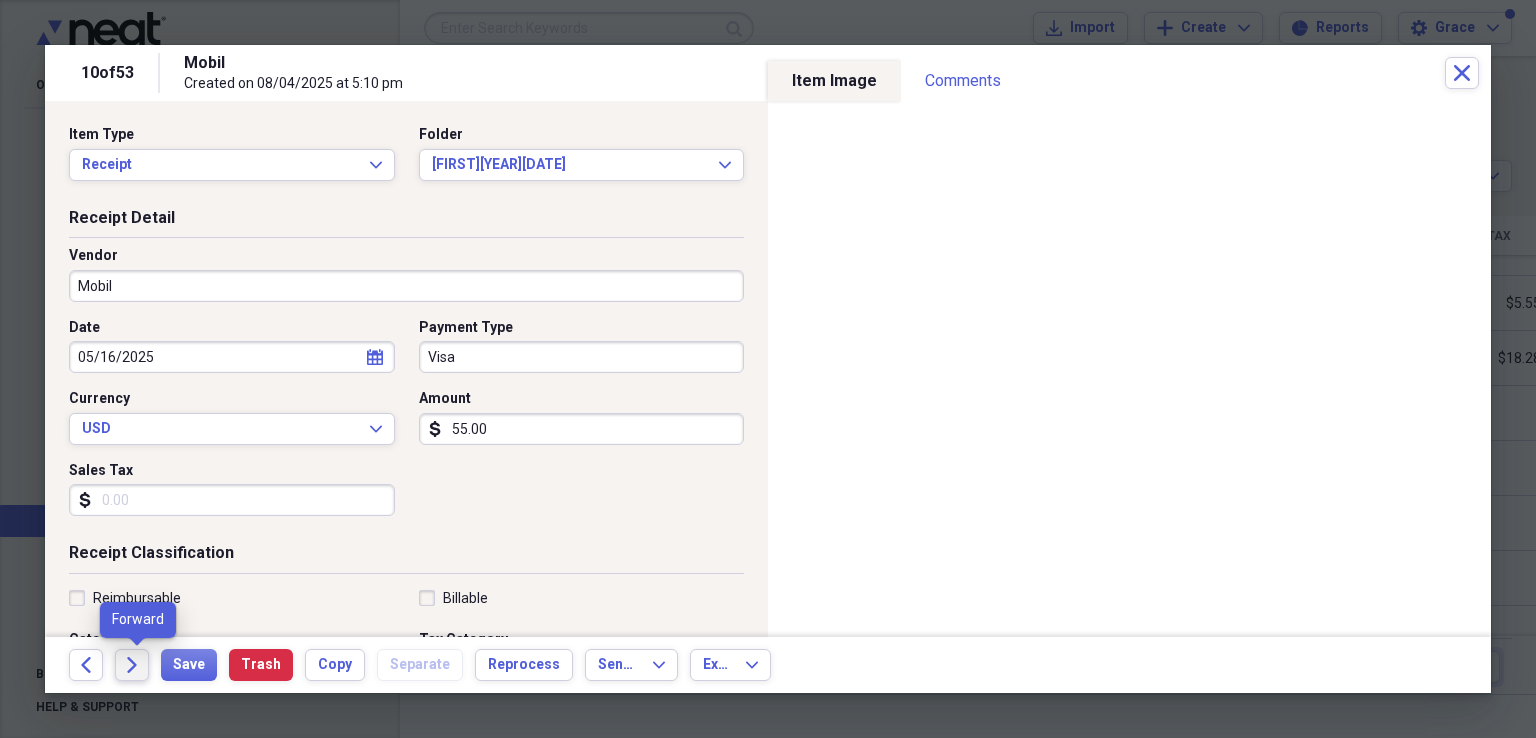 click on "Forward" 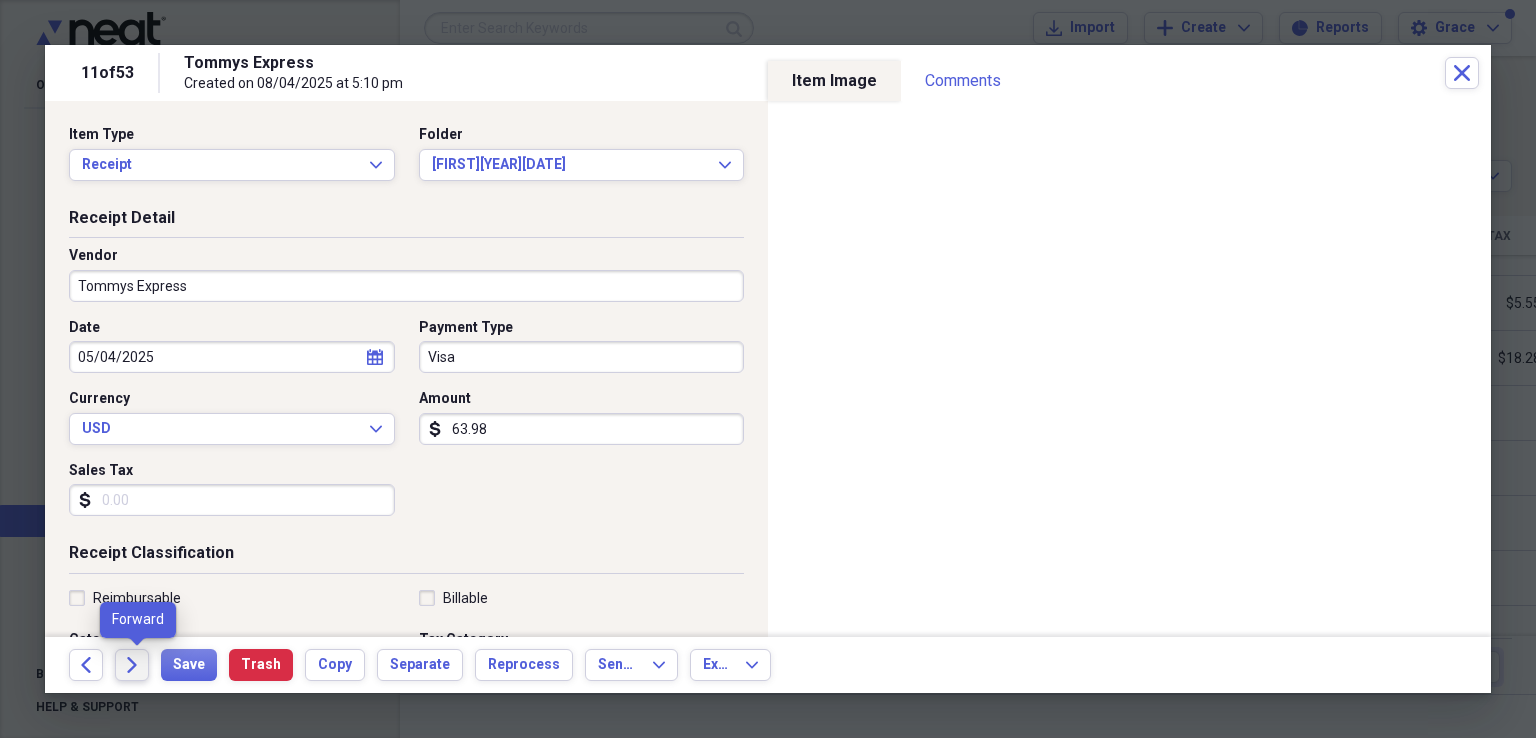 click 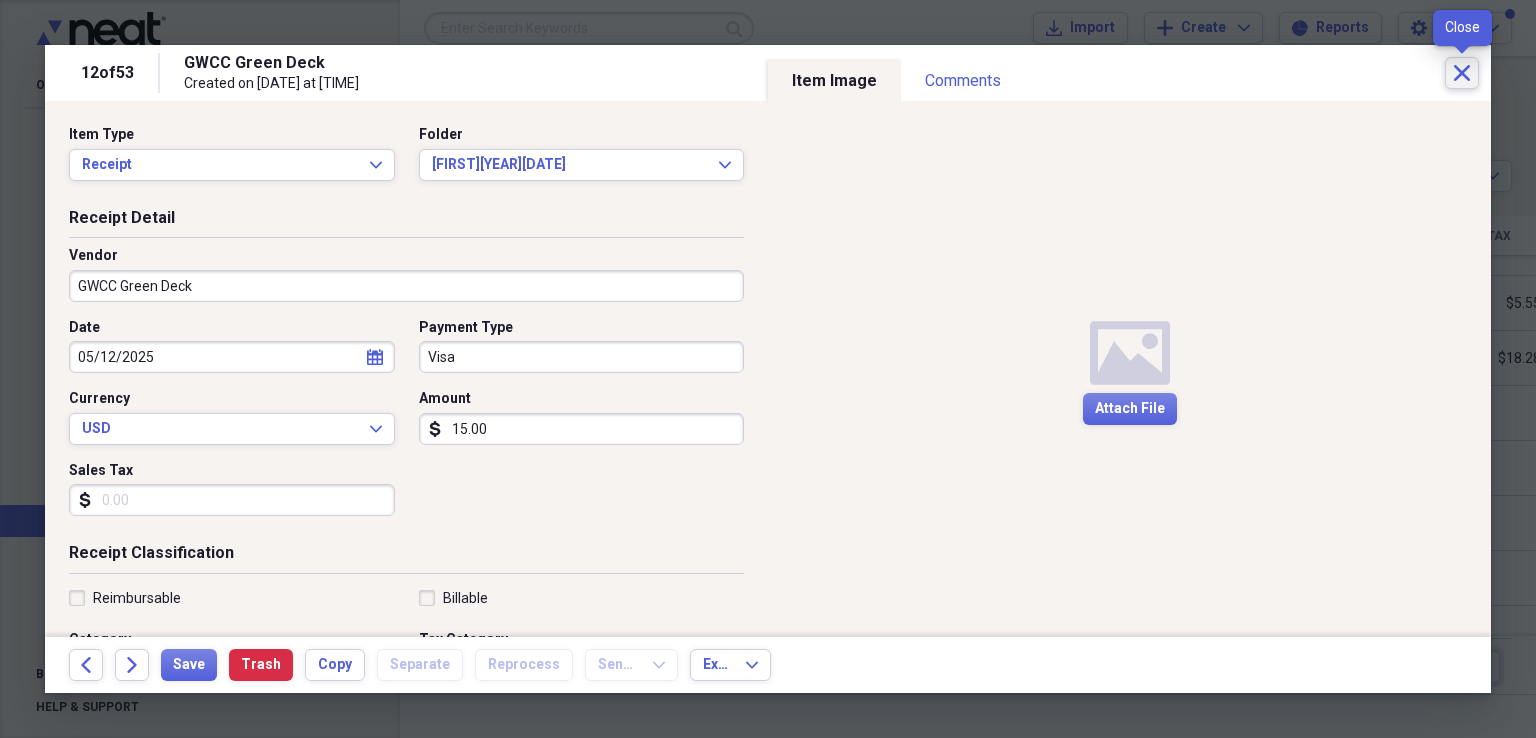 click on "Close" 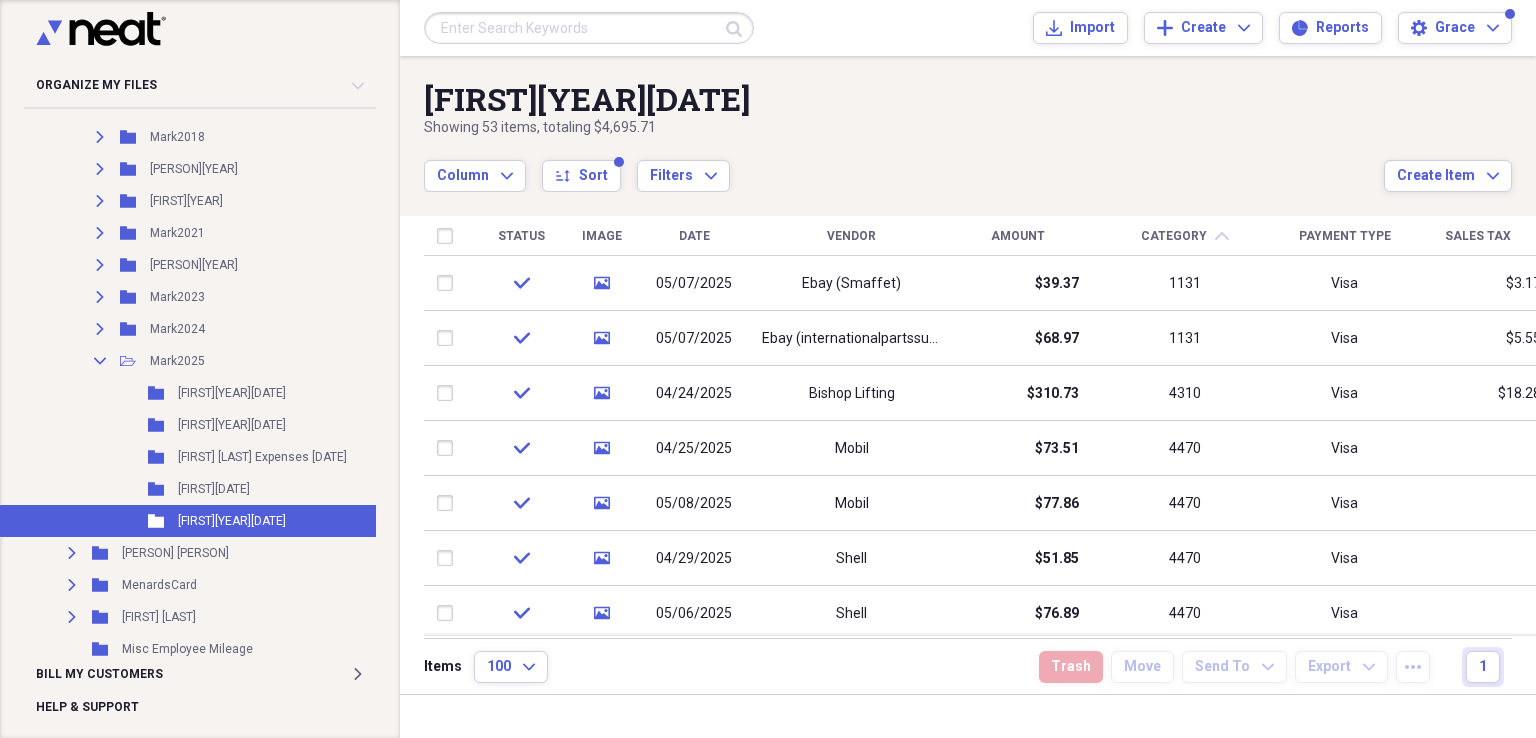 click on "Sales Tax" at bounding box center (1478, 236) 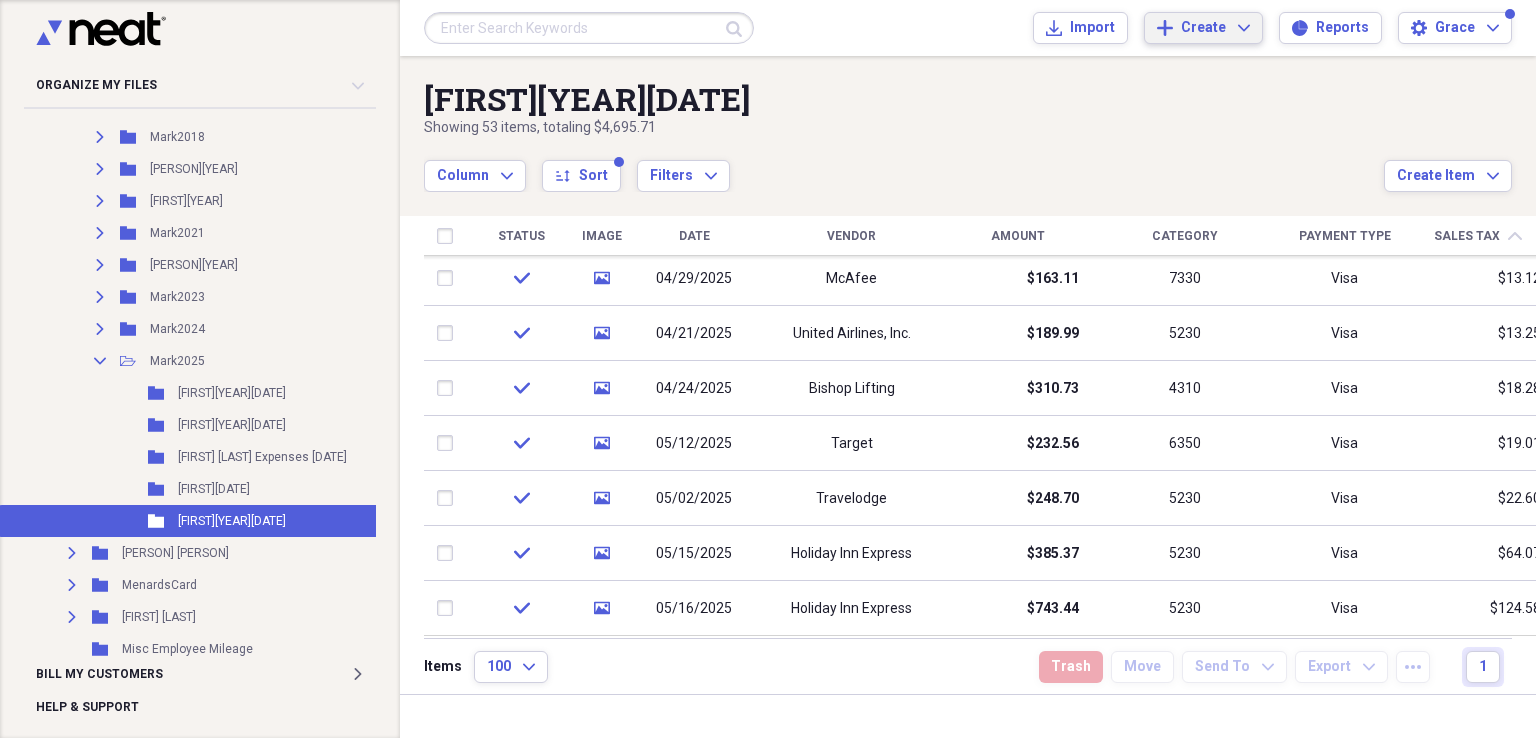 click on "Create" at bounding box center [1203, 28] 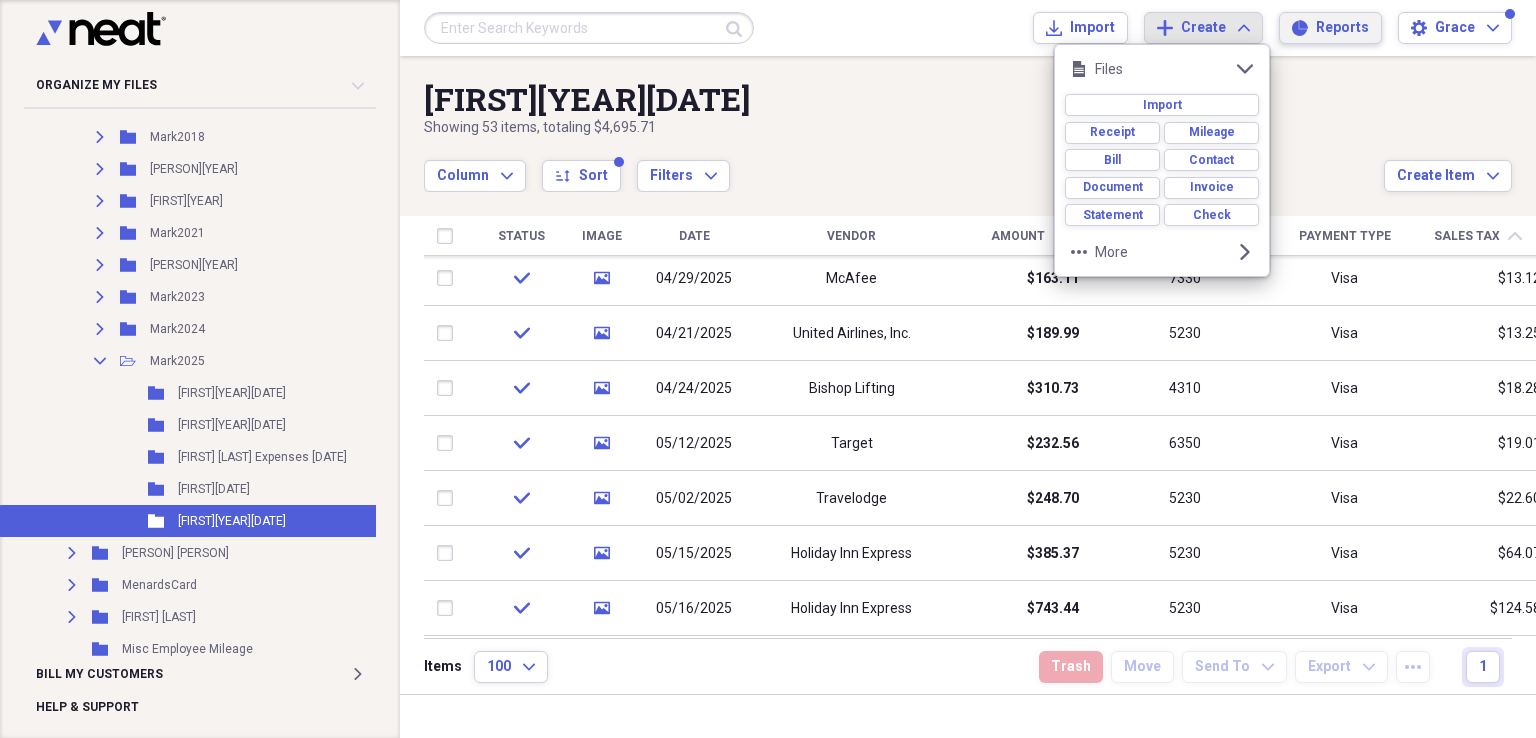 click on "Reports Reports" at bounding box center [1330, 28] 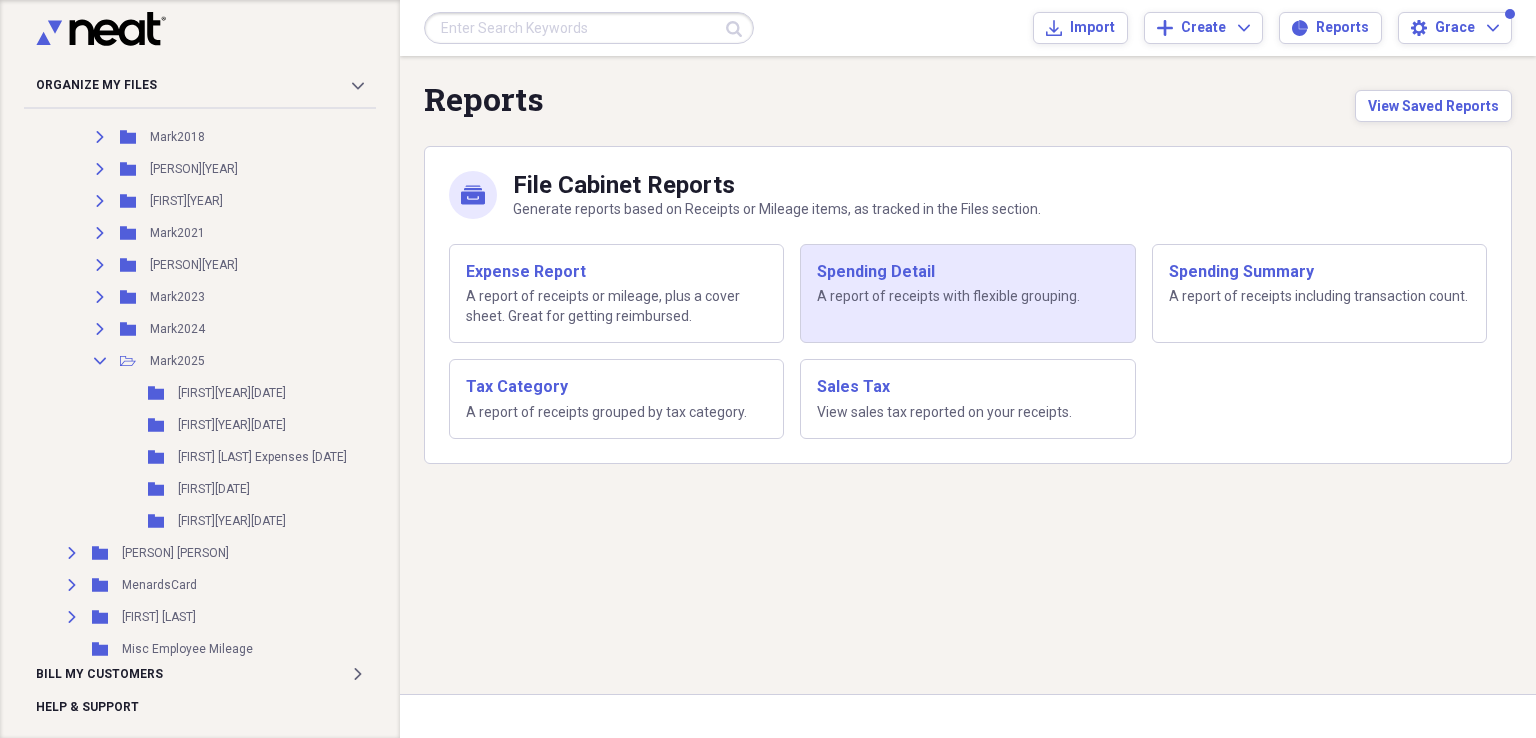 click on "Spending Detail" at bounding box center [967, 272] 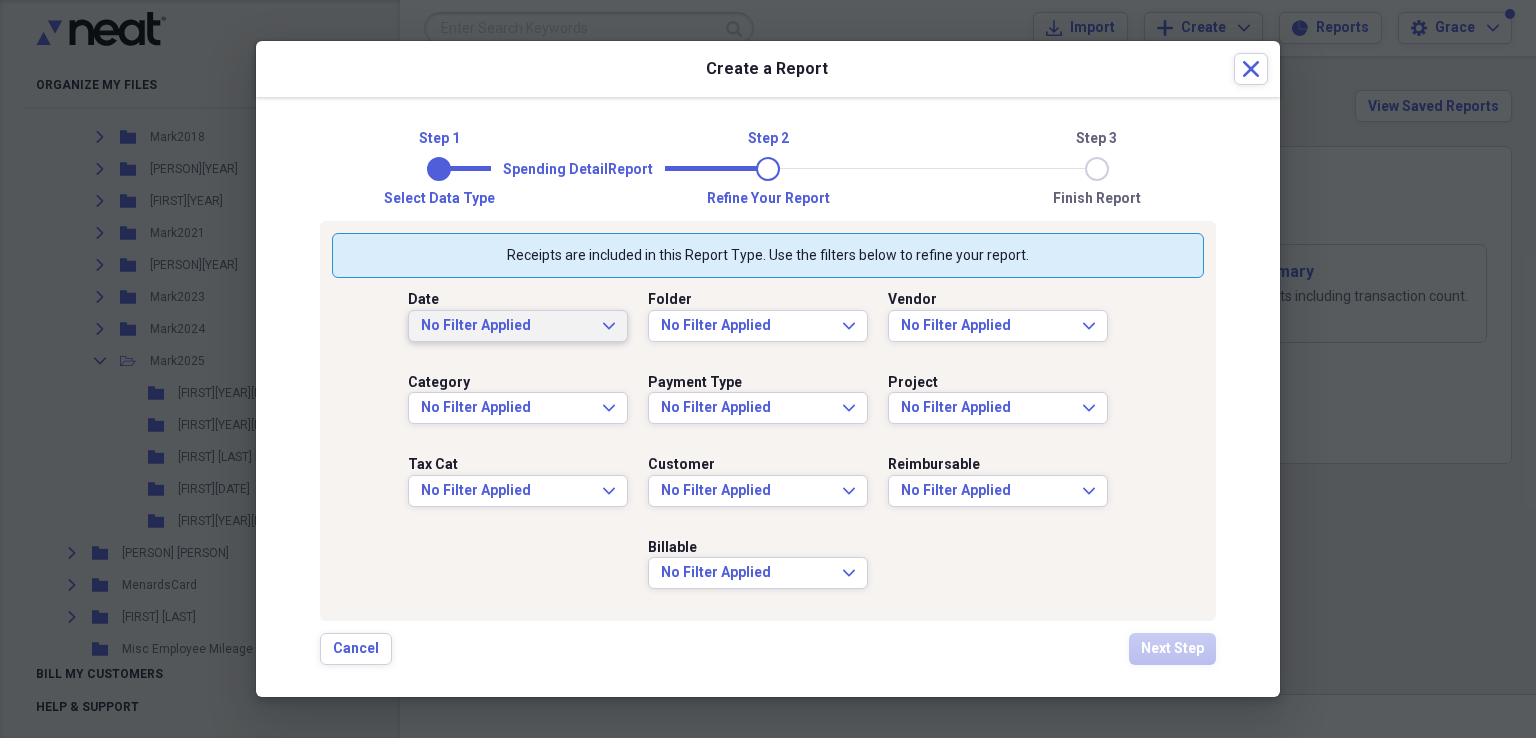 click on "No Filter Applied" at bounding box center (506, 326) 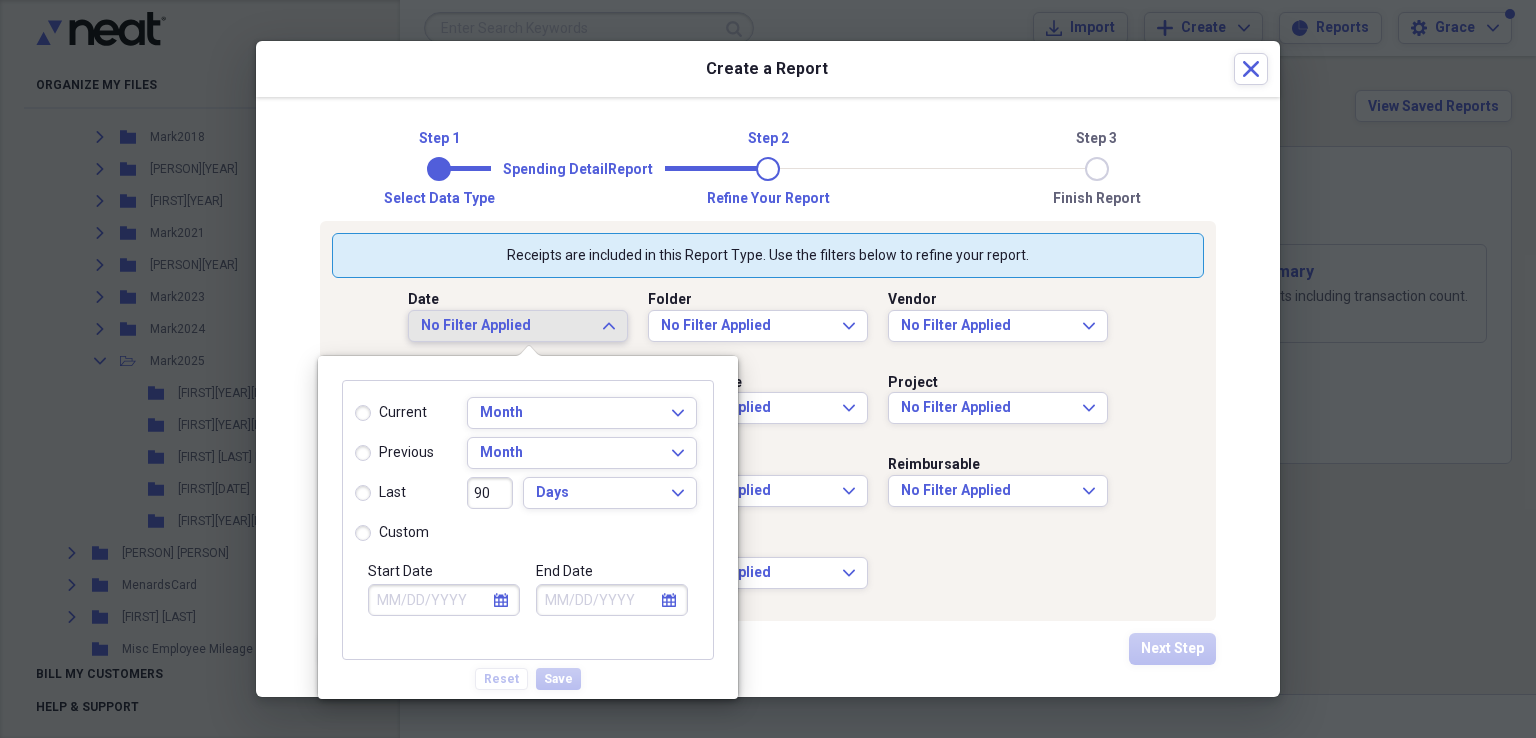 click on "No Filter Applied" at bounding box center (506, 326) 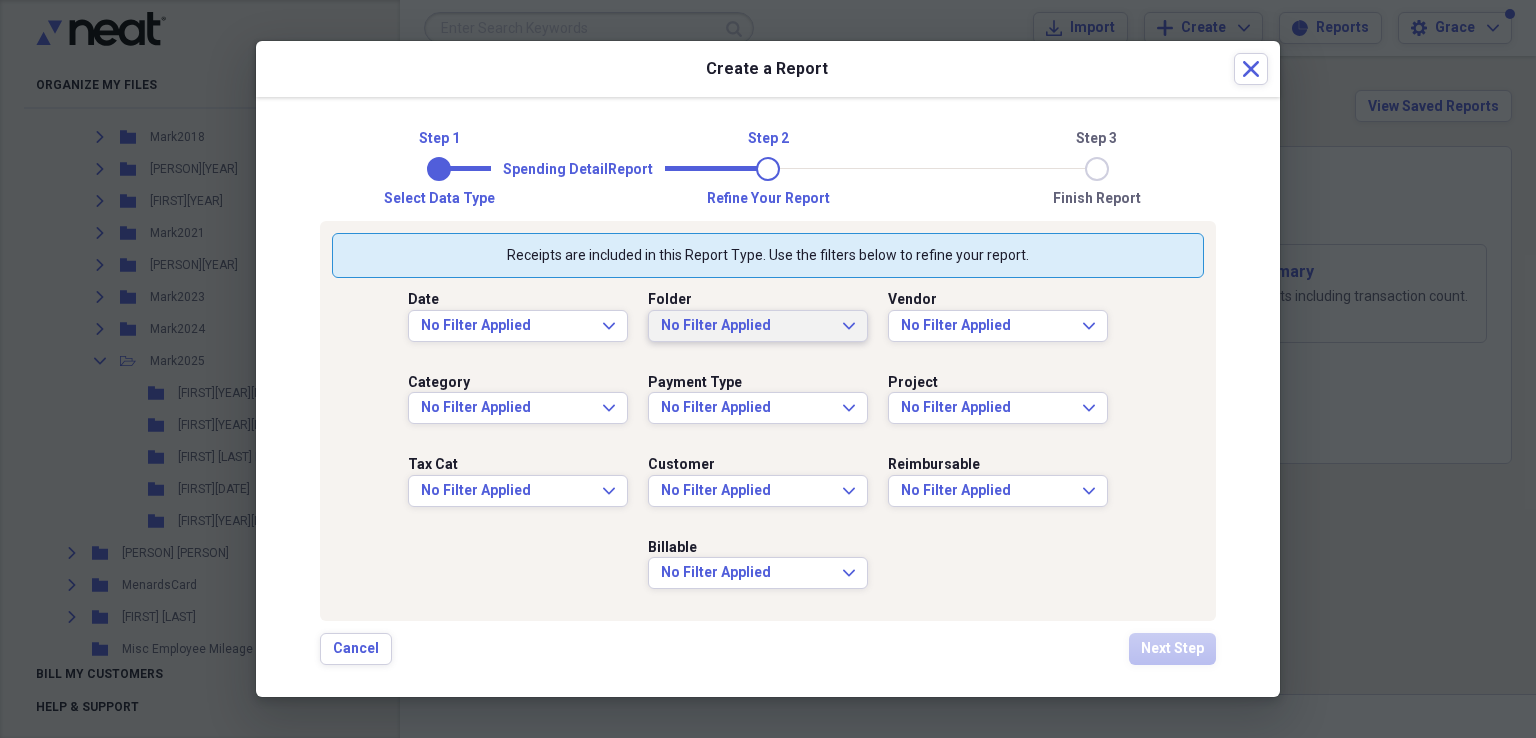 click on "No Filter Applied" at bounding box center (746, 326) 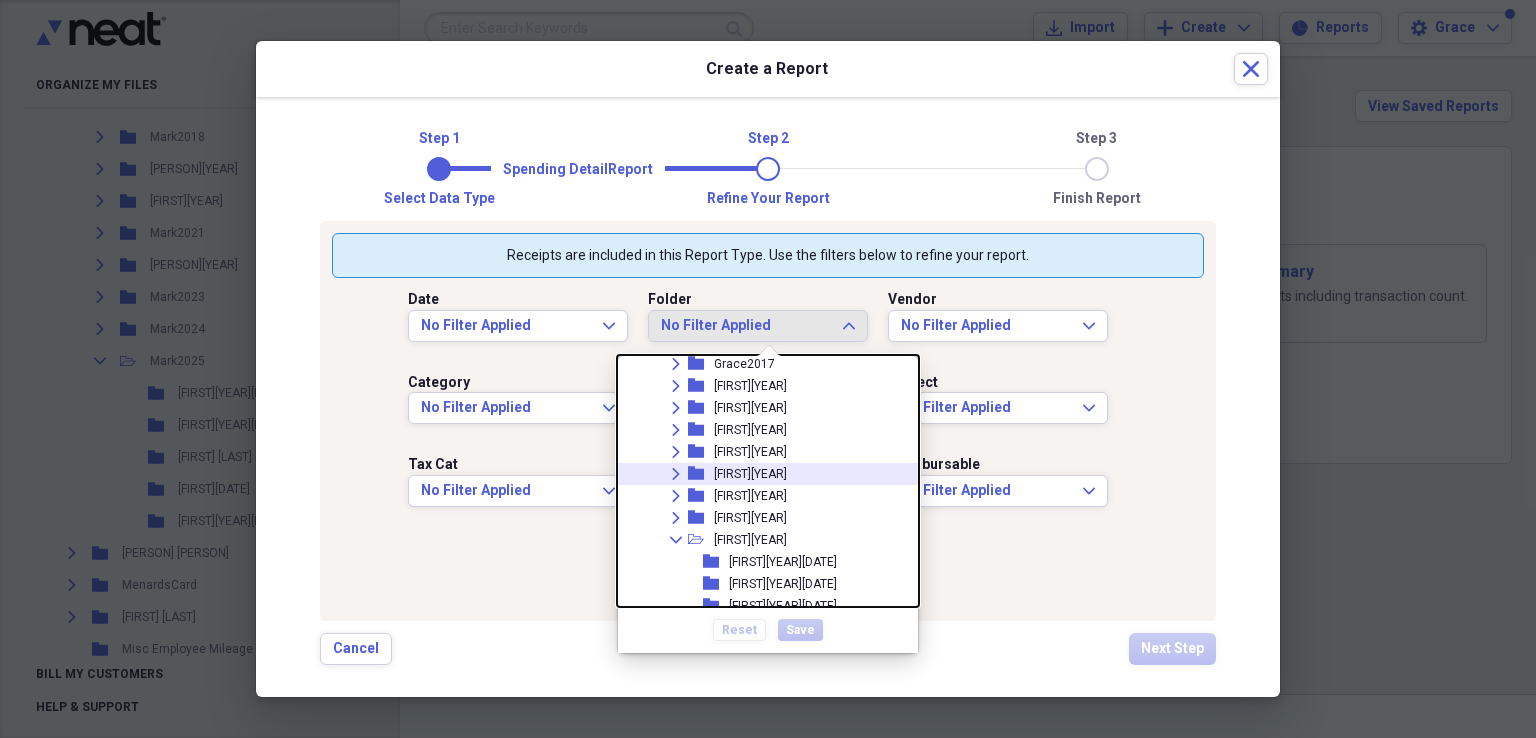 scroll, scrollTop: 100, scrollLeft: 0, axis: vertical 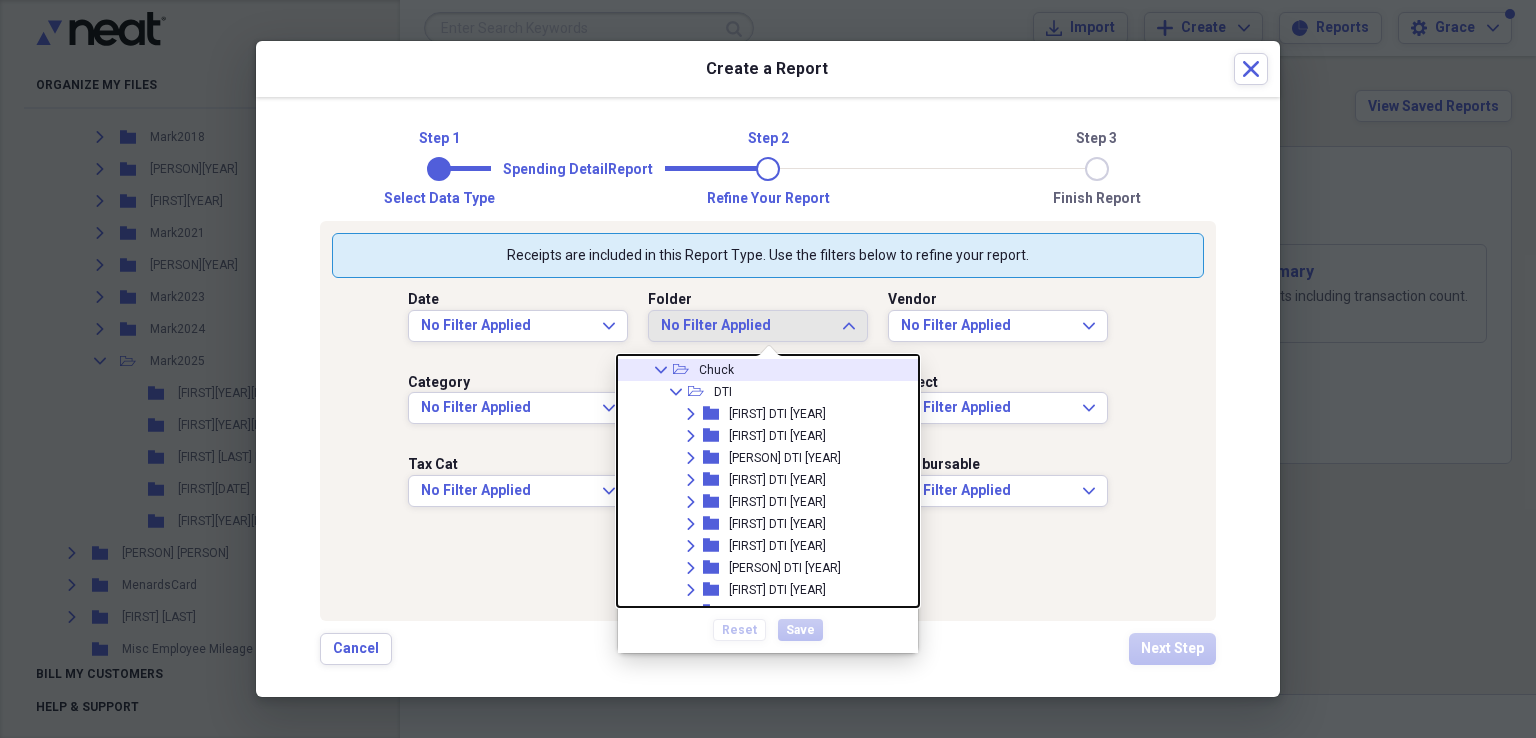 click on "Collapse" 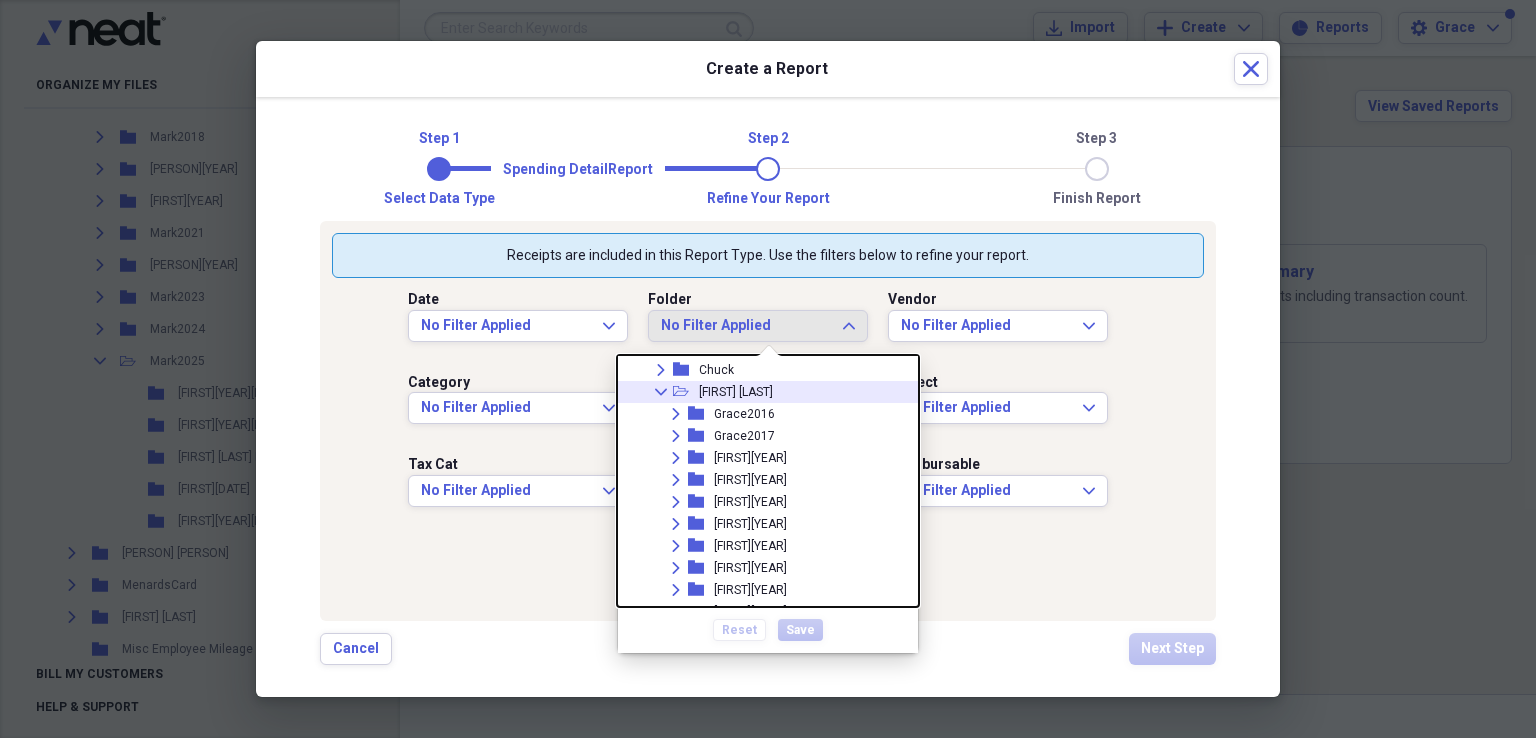 click on "Collapse" 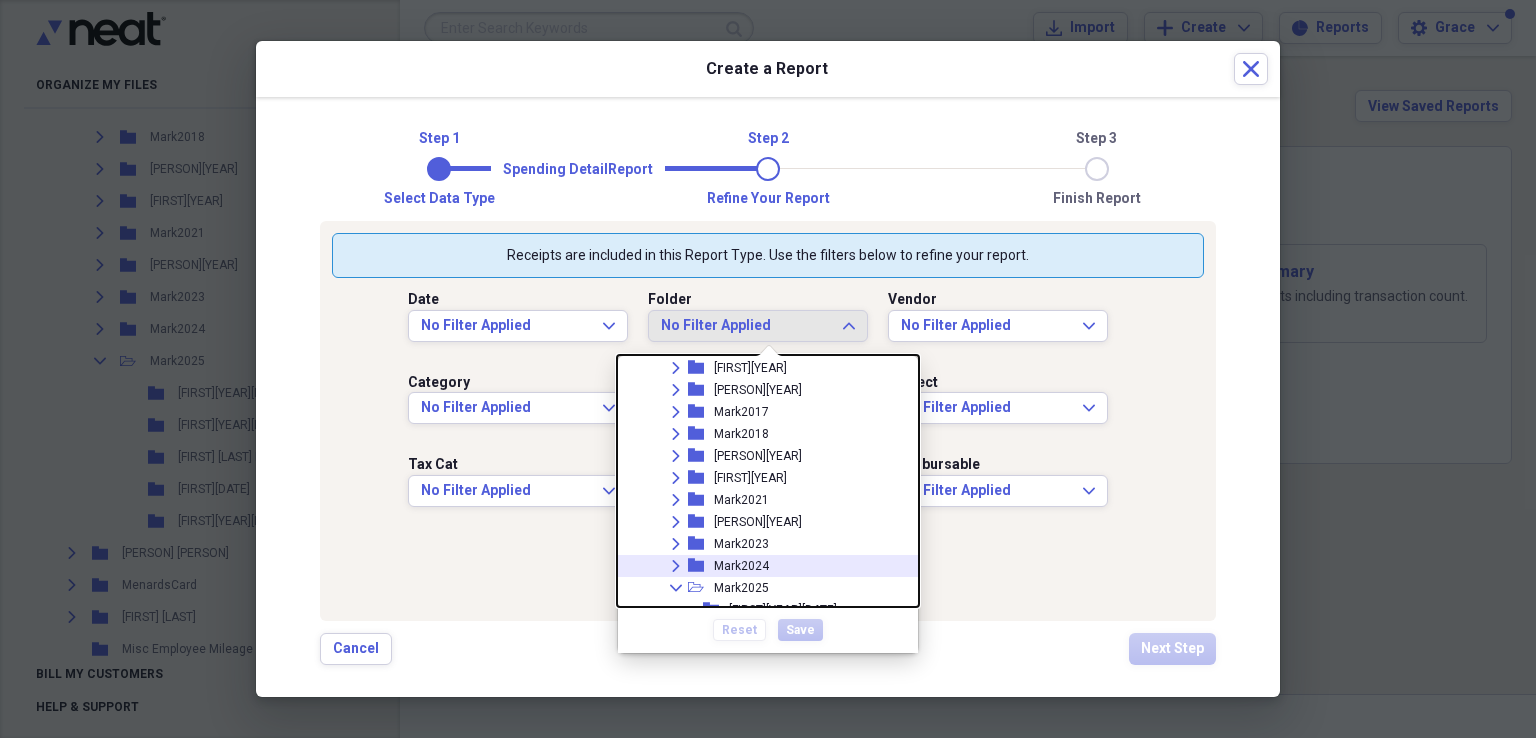 scroll, scrollTop: 600, scrollLeft: 0, axis: vertical 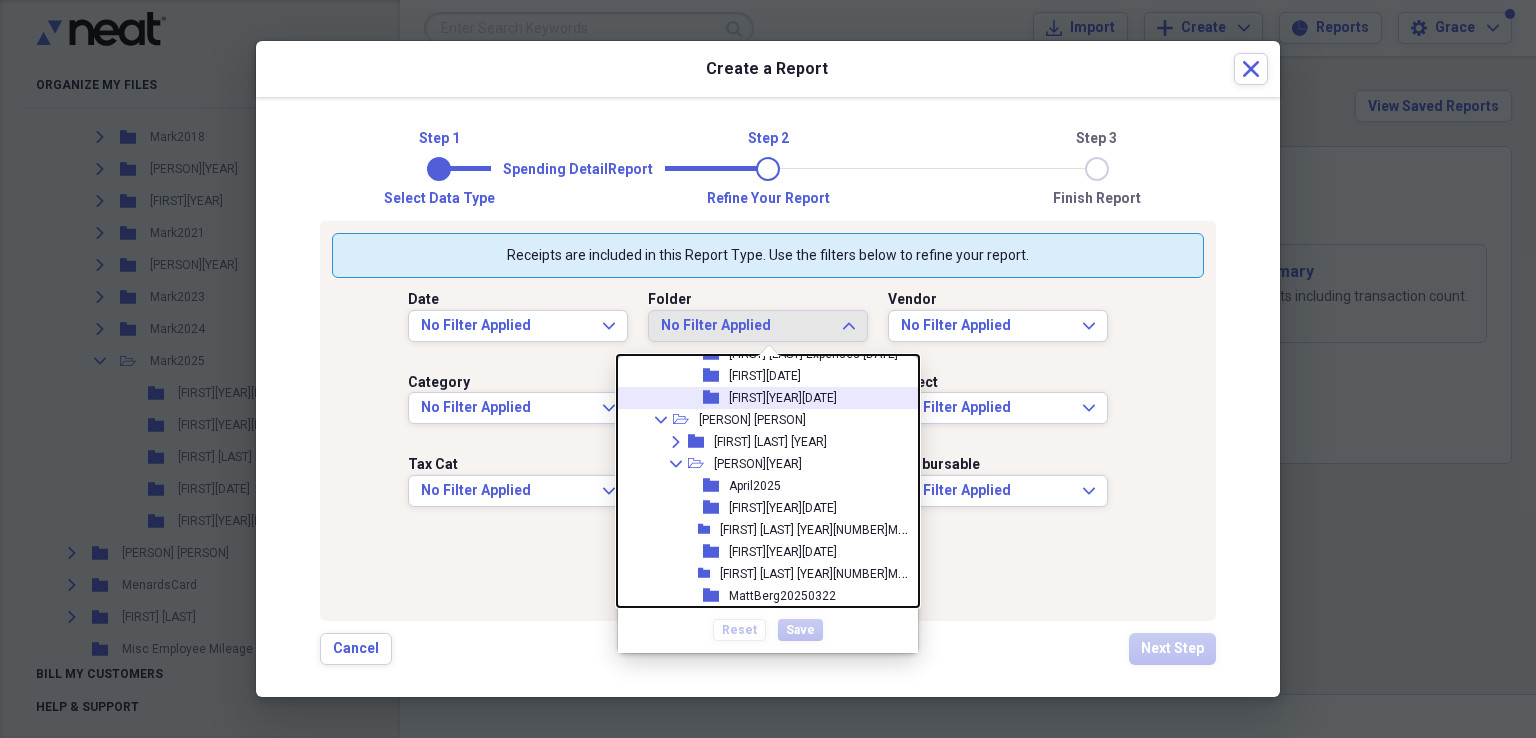 click on "[FIRST][YEAR][DATE]" at bounding box center [783, 398] 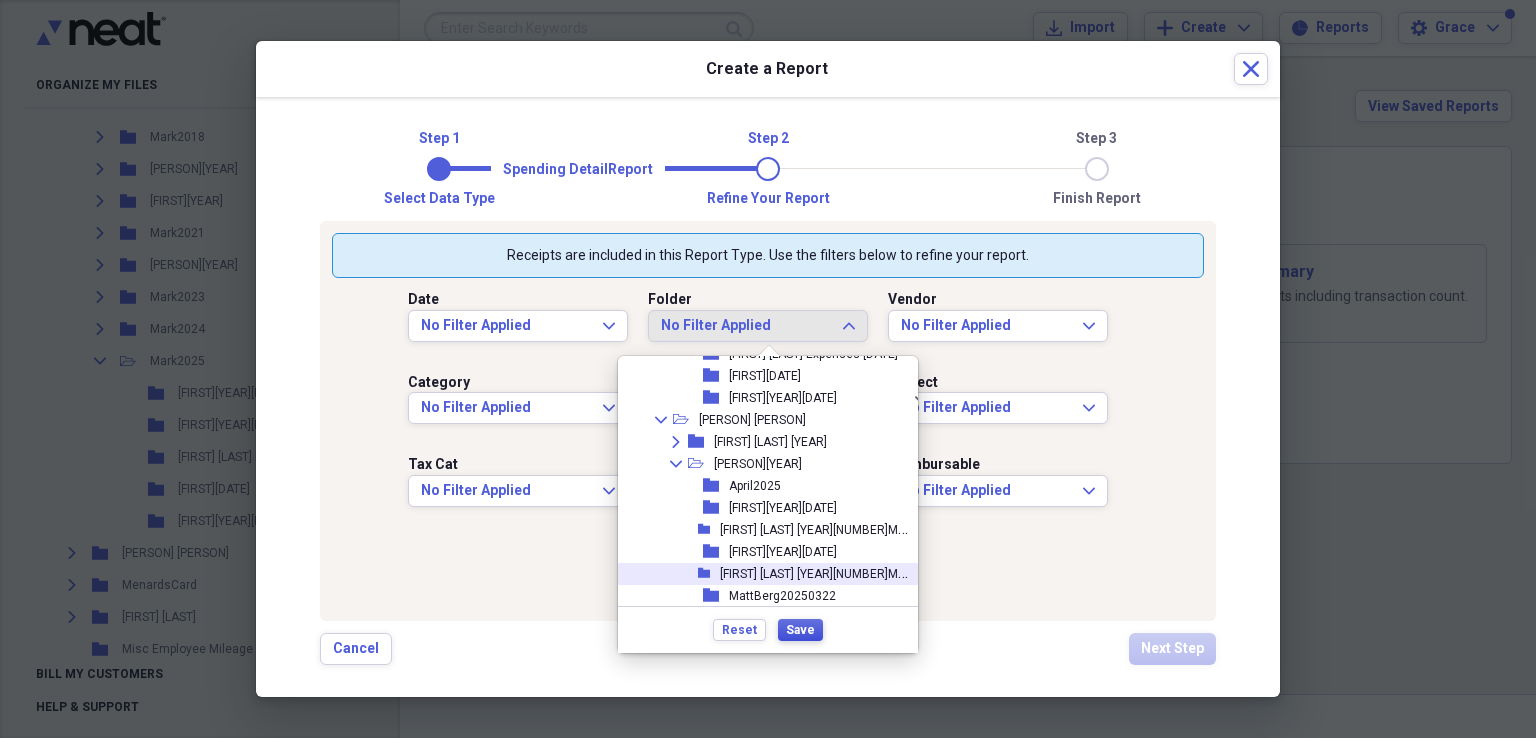 click on "Save" at bounding box center [800, 630] 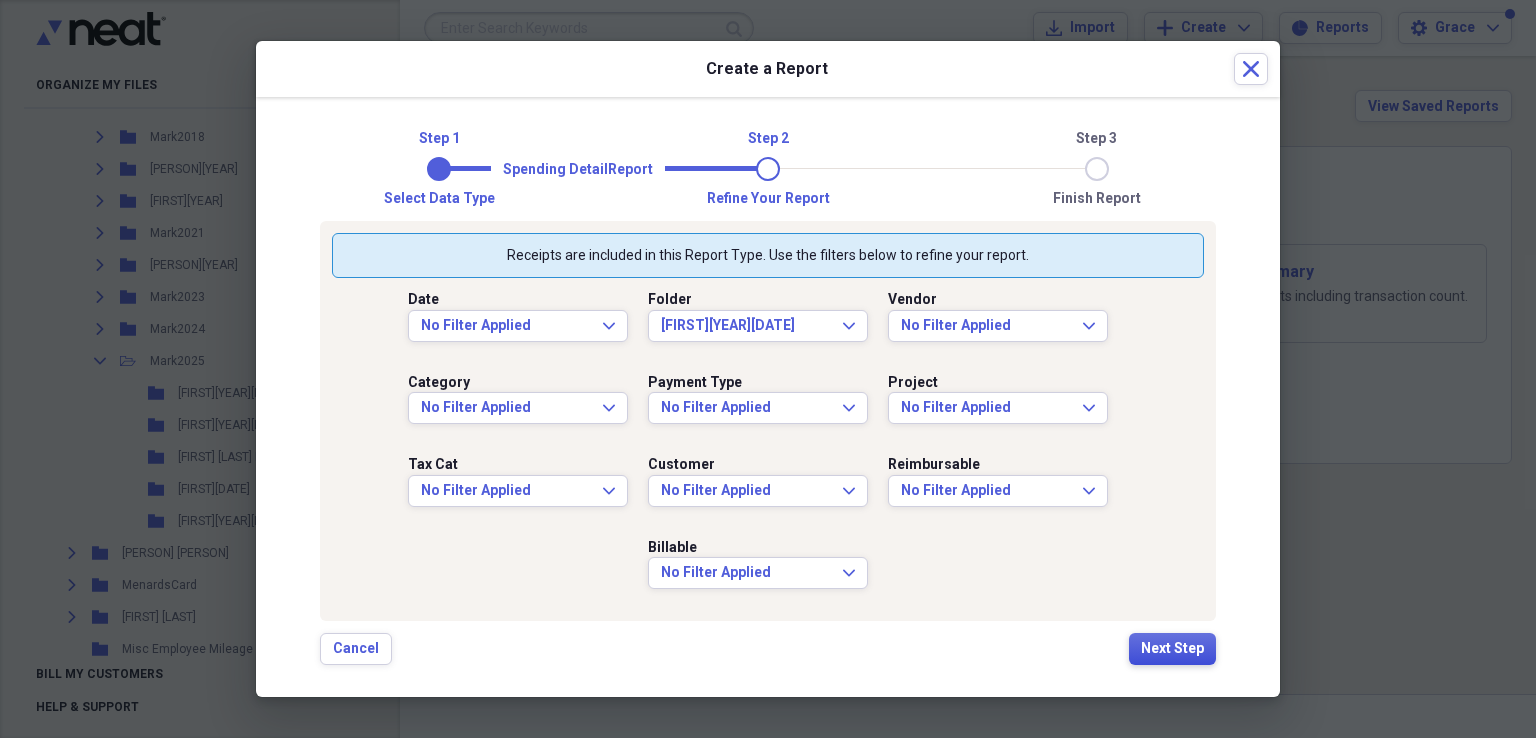 click on "Next Step" at bounding box center [1172, 649] 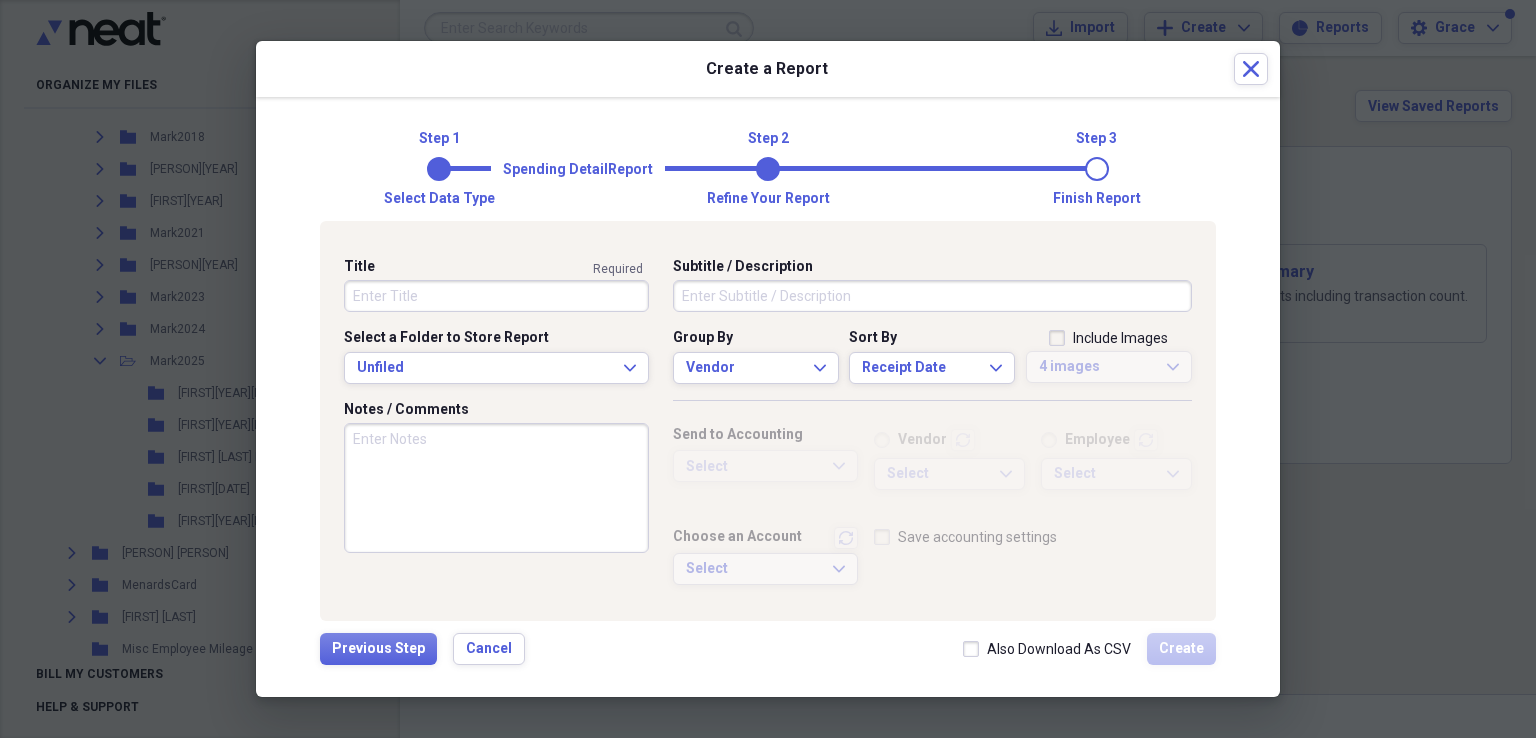 click on "Create a Report Close" at bounding box center [768, 69] 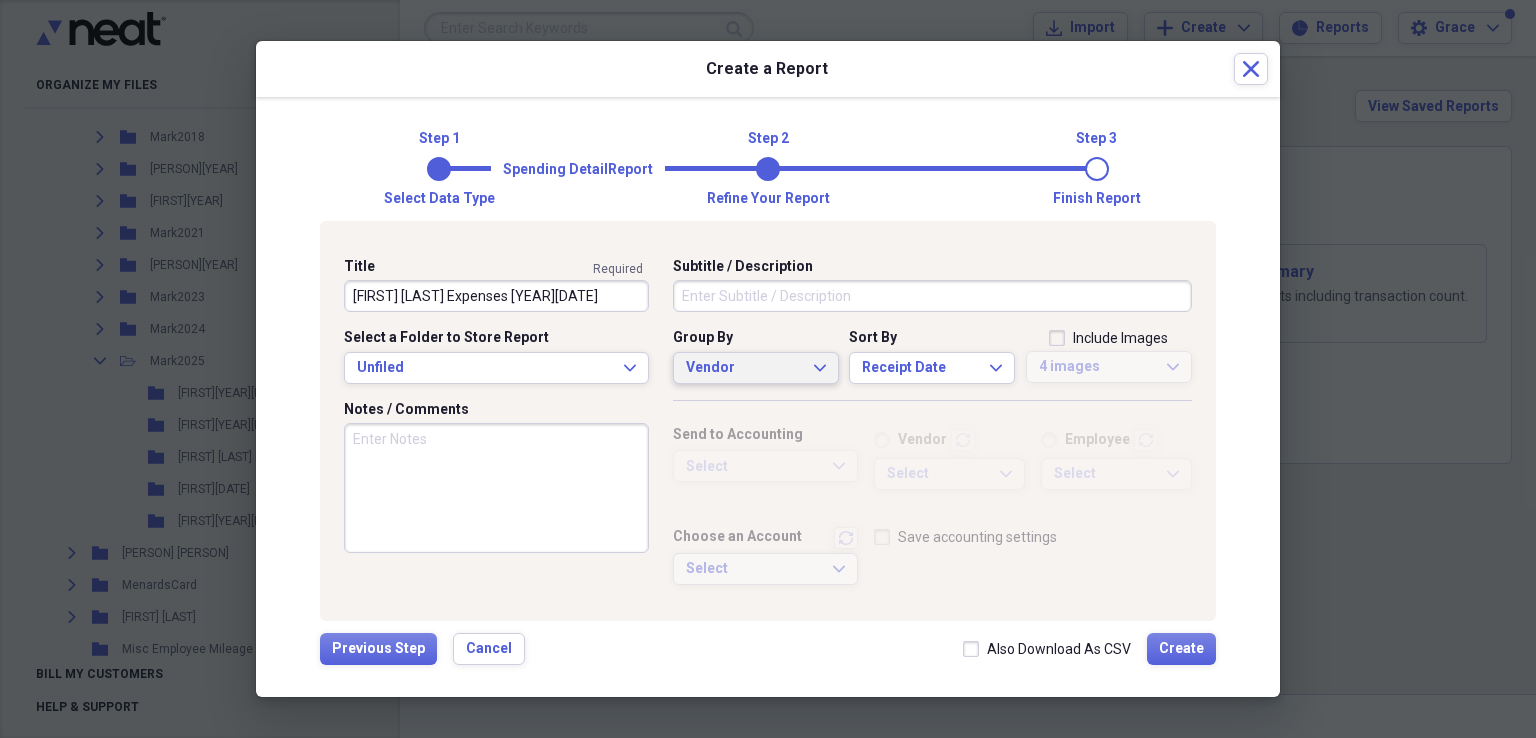type on "[FIRST] [LAST] Expenses [YEAR][DATE]" 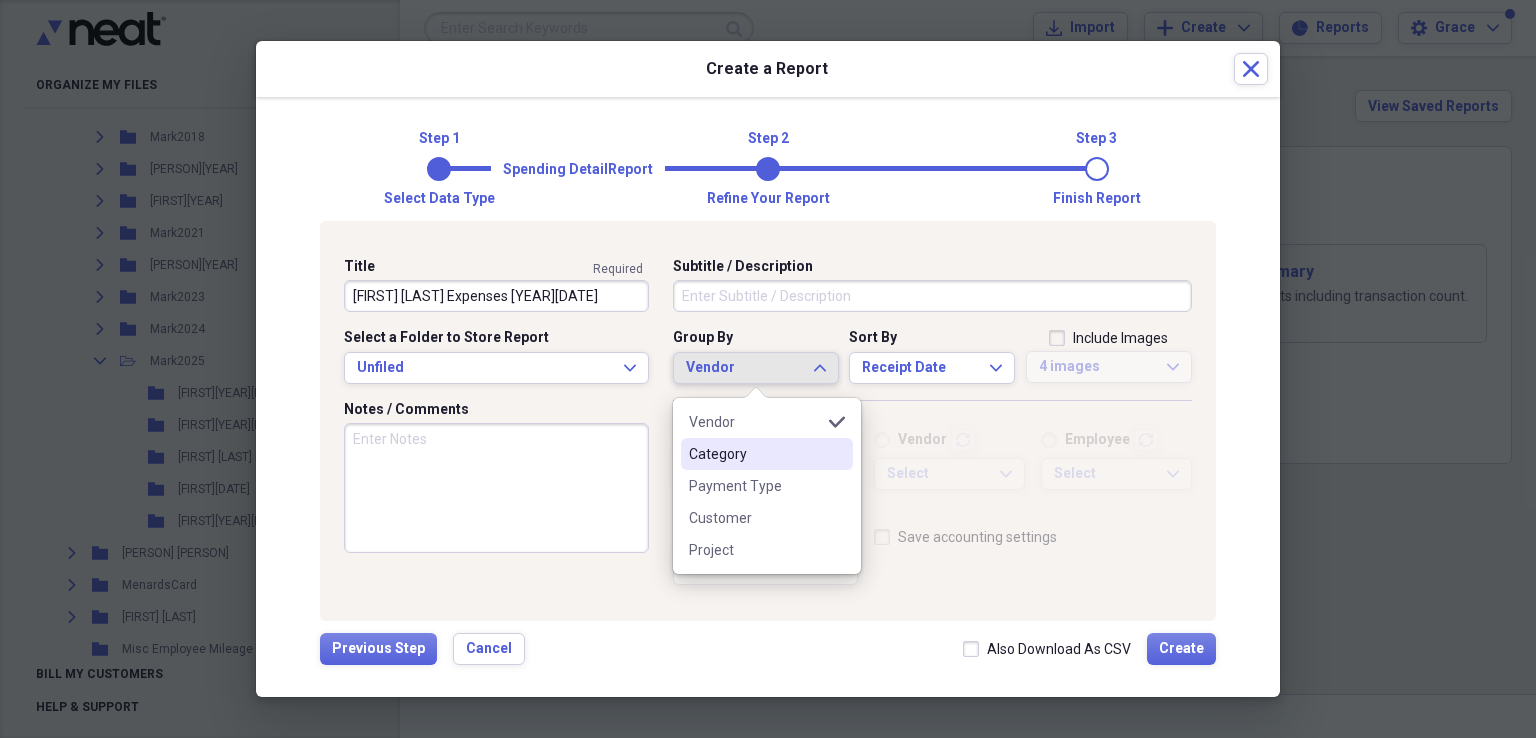 click on "Category" at bounding box center [755, 454] 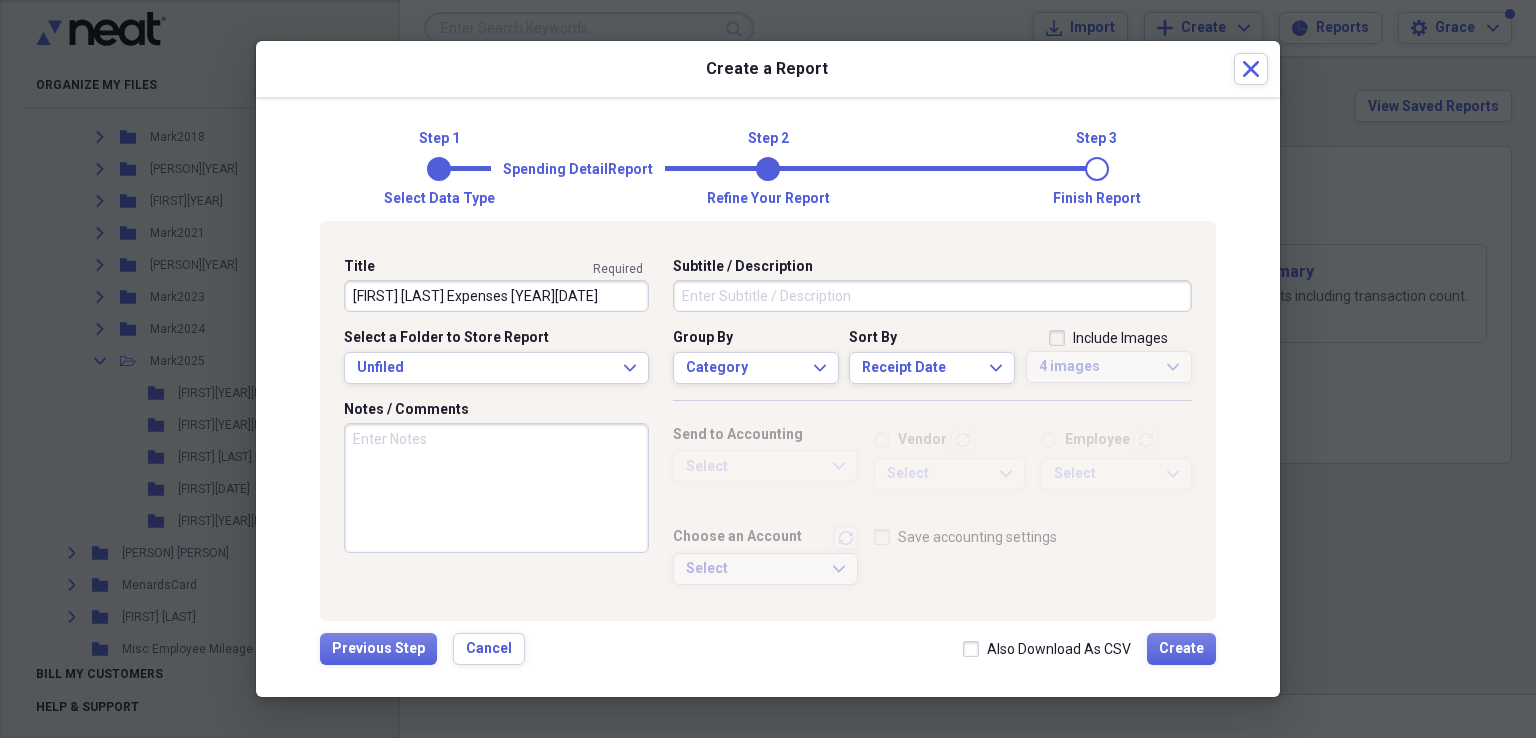 click on "Include Images" at bounding box center [1109, 339] 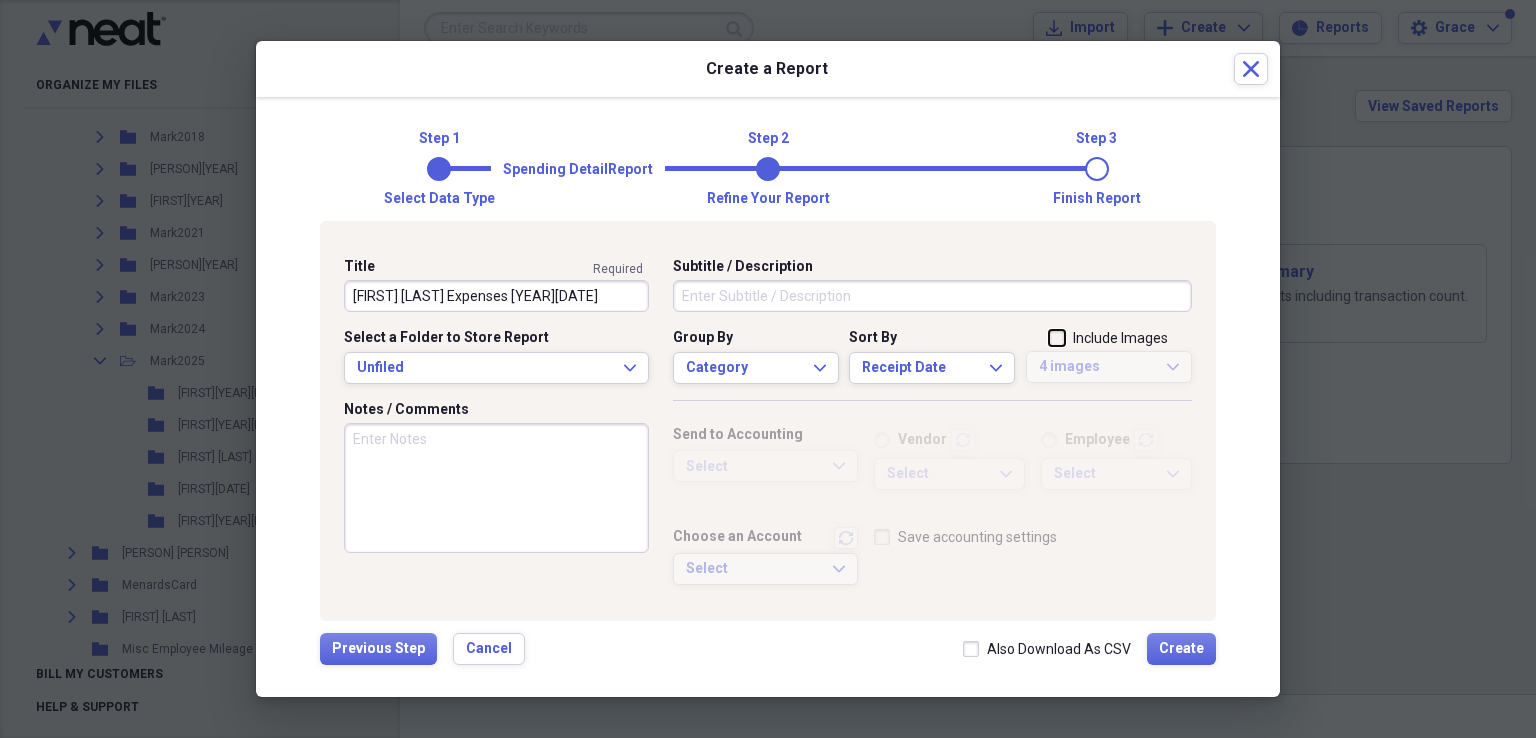 click on "Include Images" at bounding box center [1049, 339] 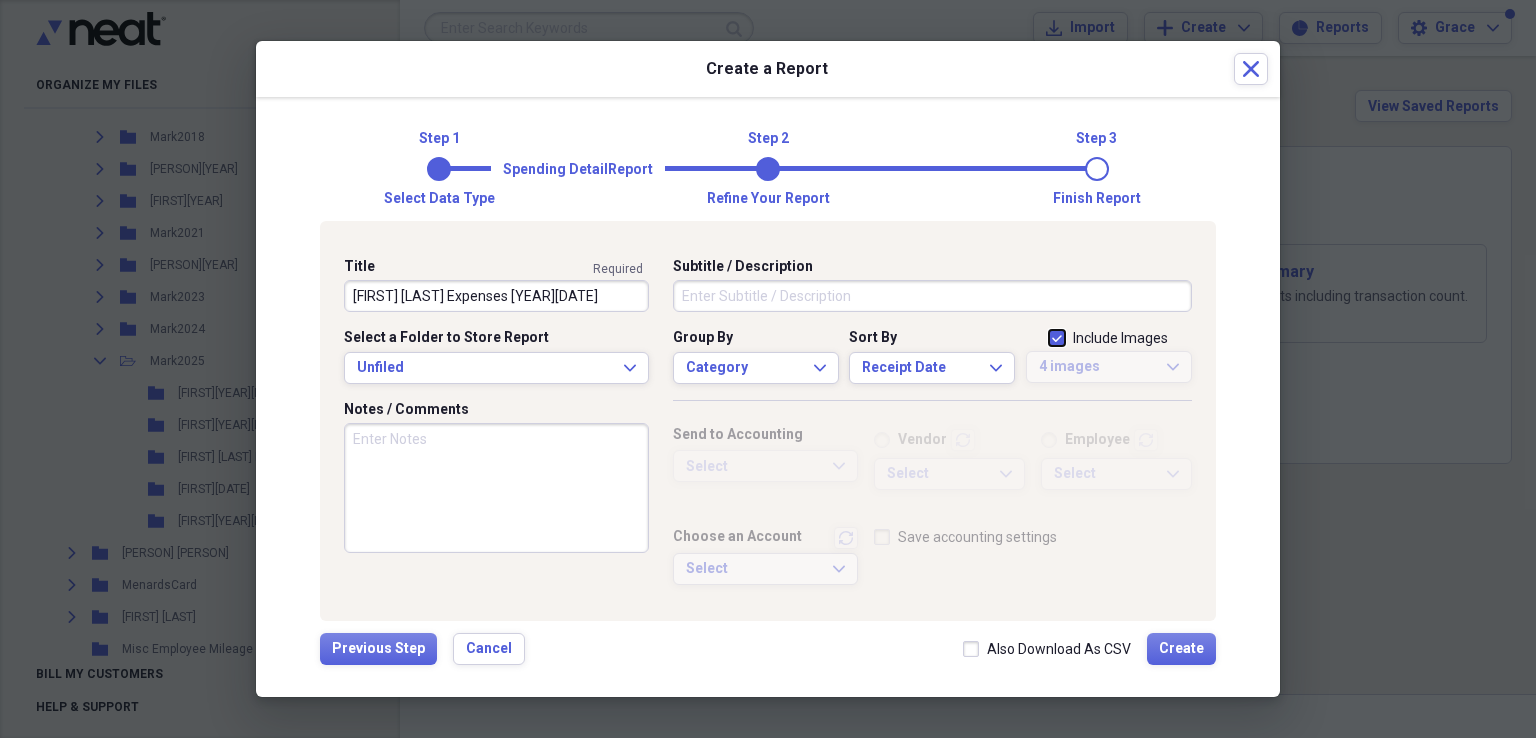 checkbox on "true" 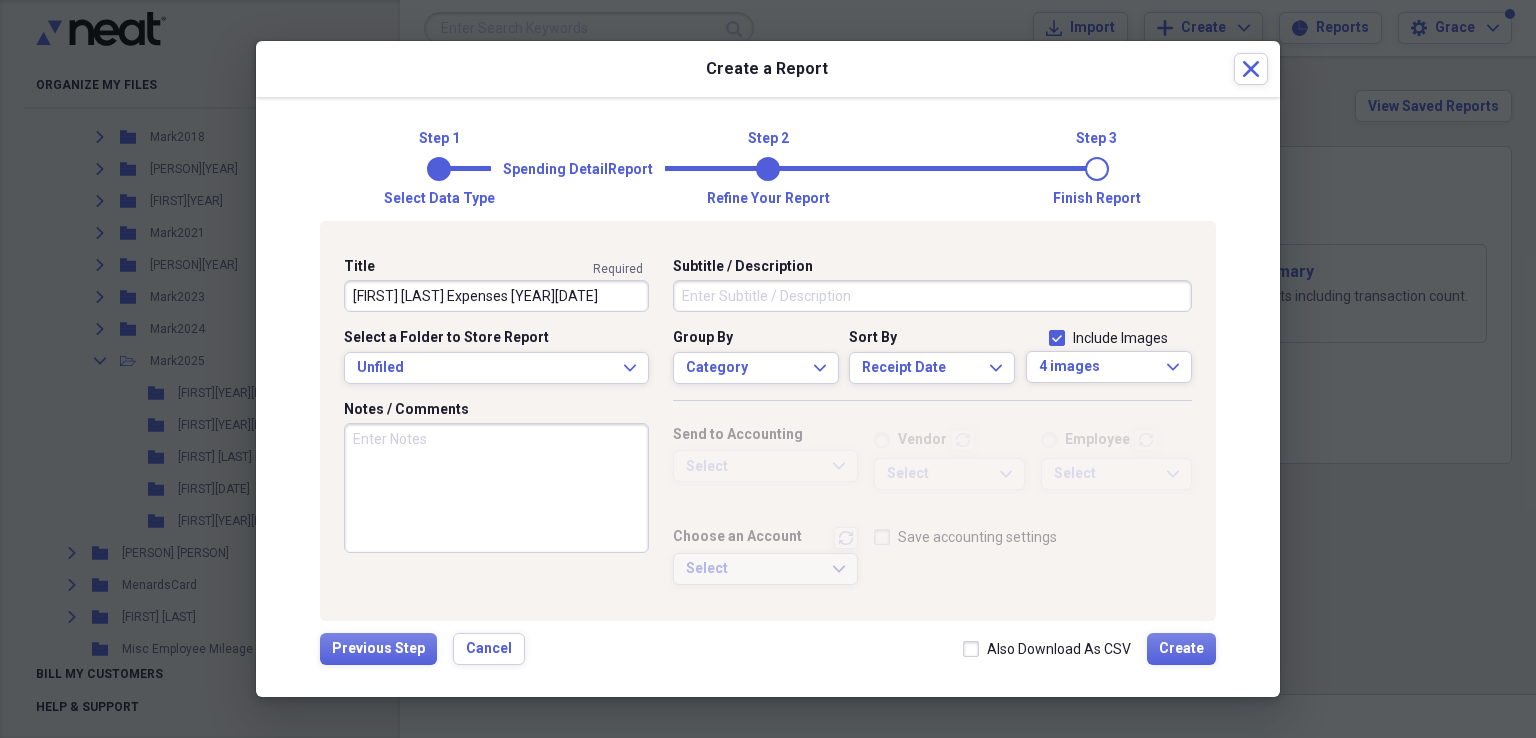 drag, startPoint x: 978, startPoint y: 648, endPoint x: 1104, endPoint y: 660, distance: 126.57014 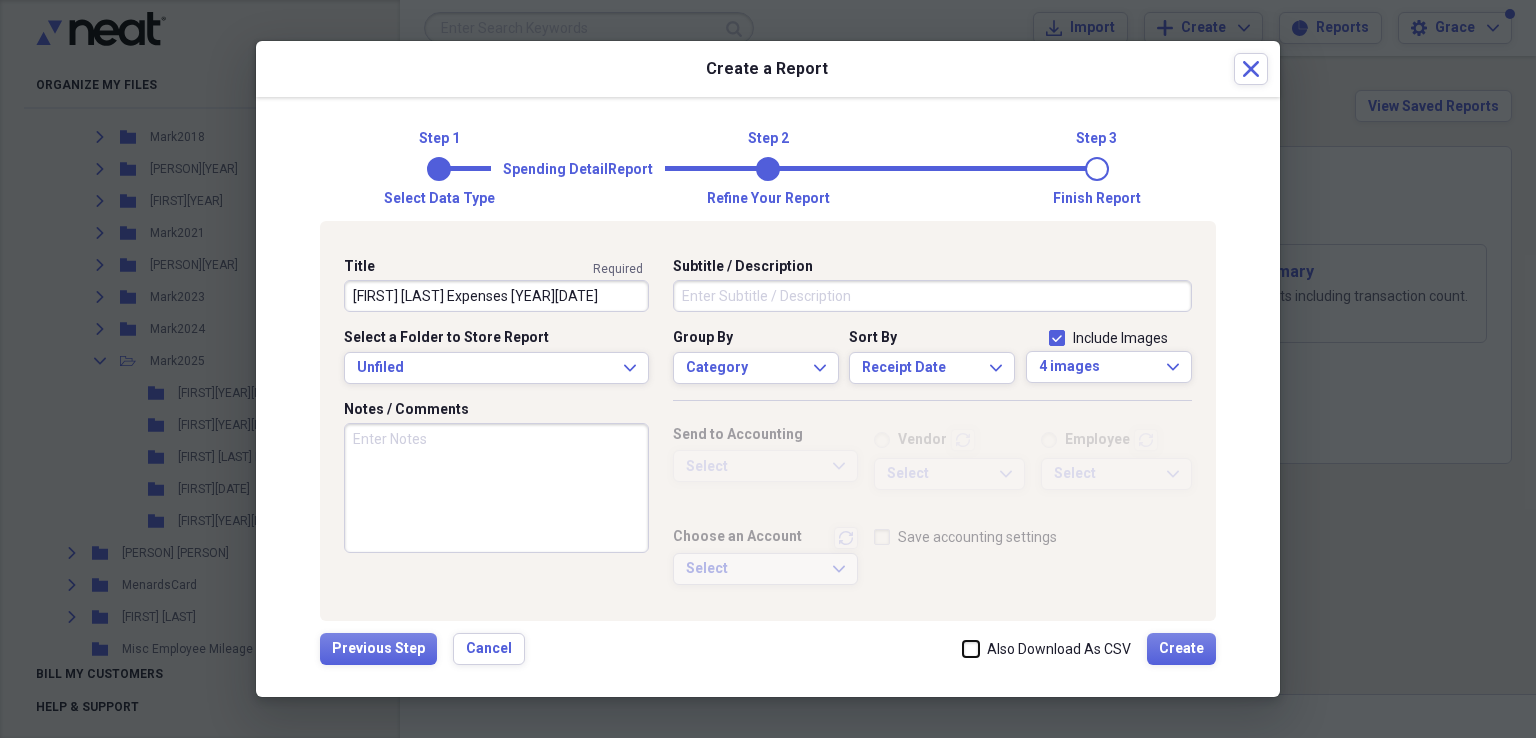 click on "Also Download As CSV" at bounding box center [963, 648] 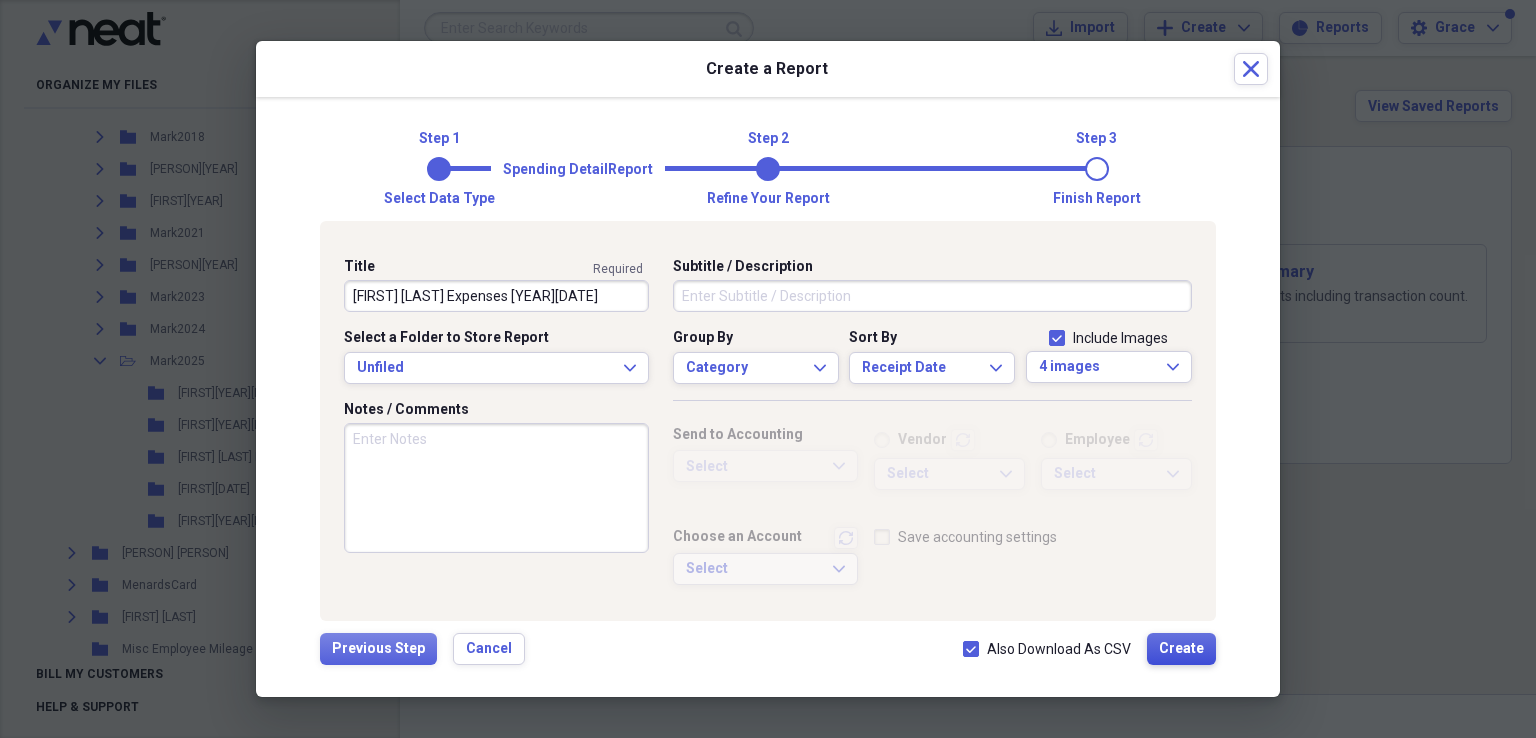 click on "Create" at bounding box center (1181, 649) 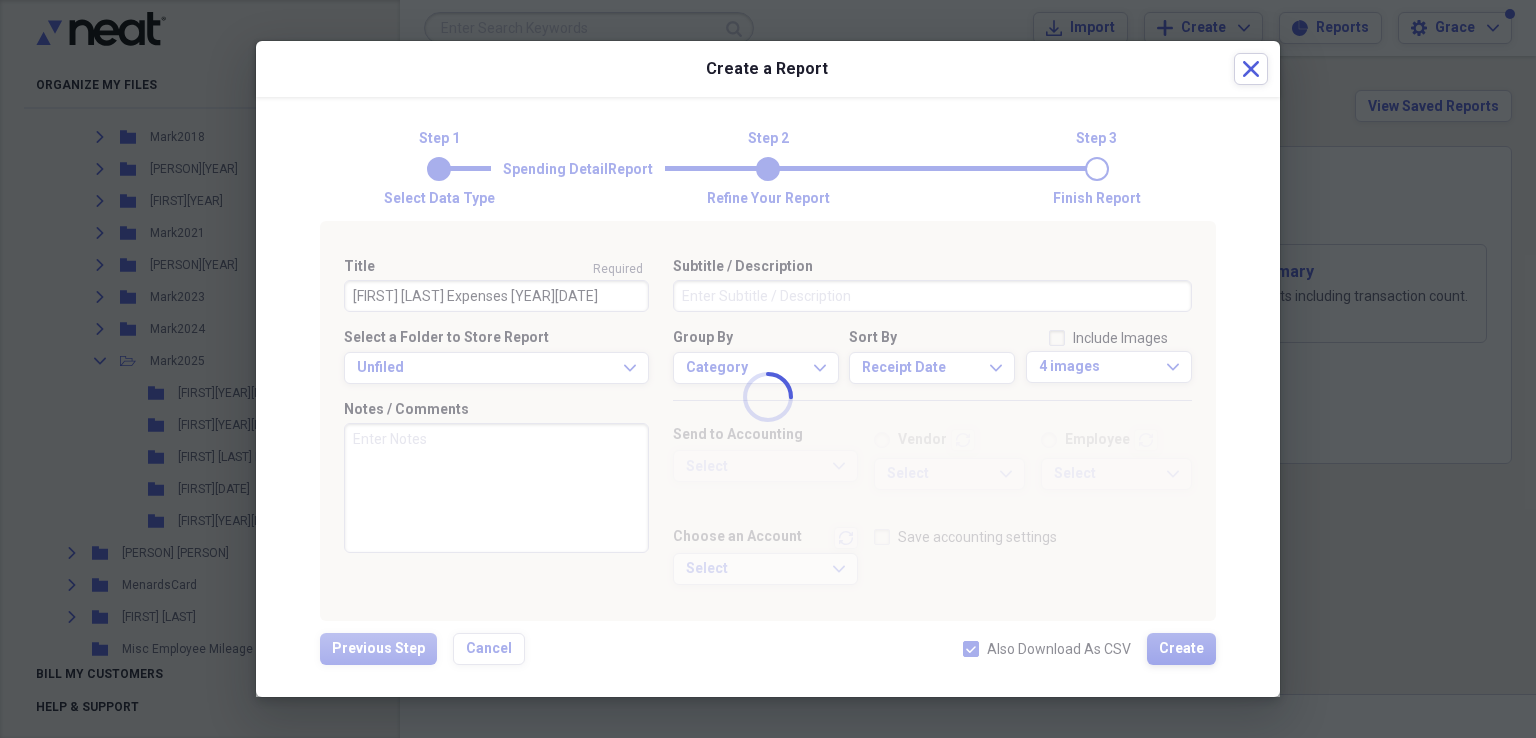 type 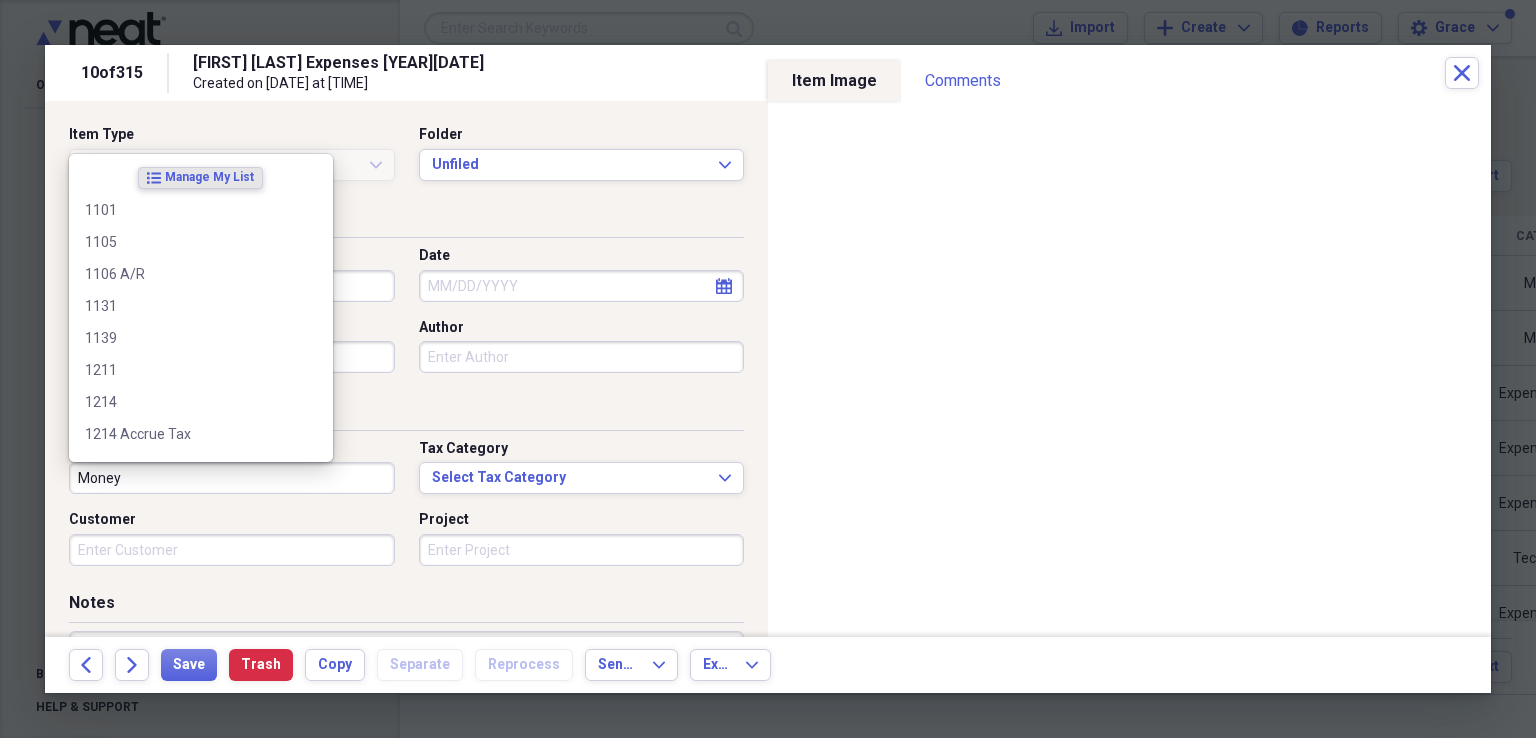 click on "Money" at bounding box center [232, 478] 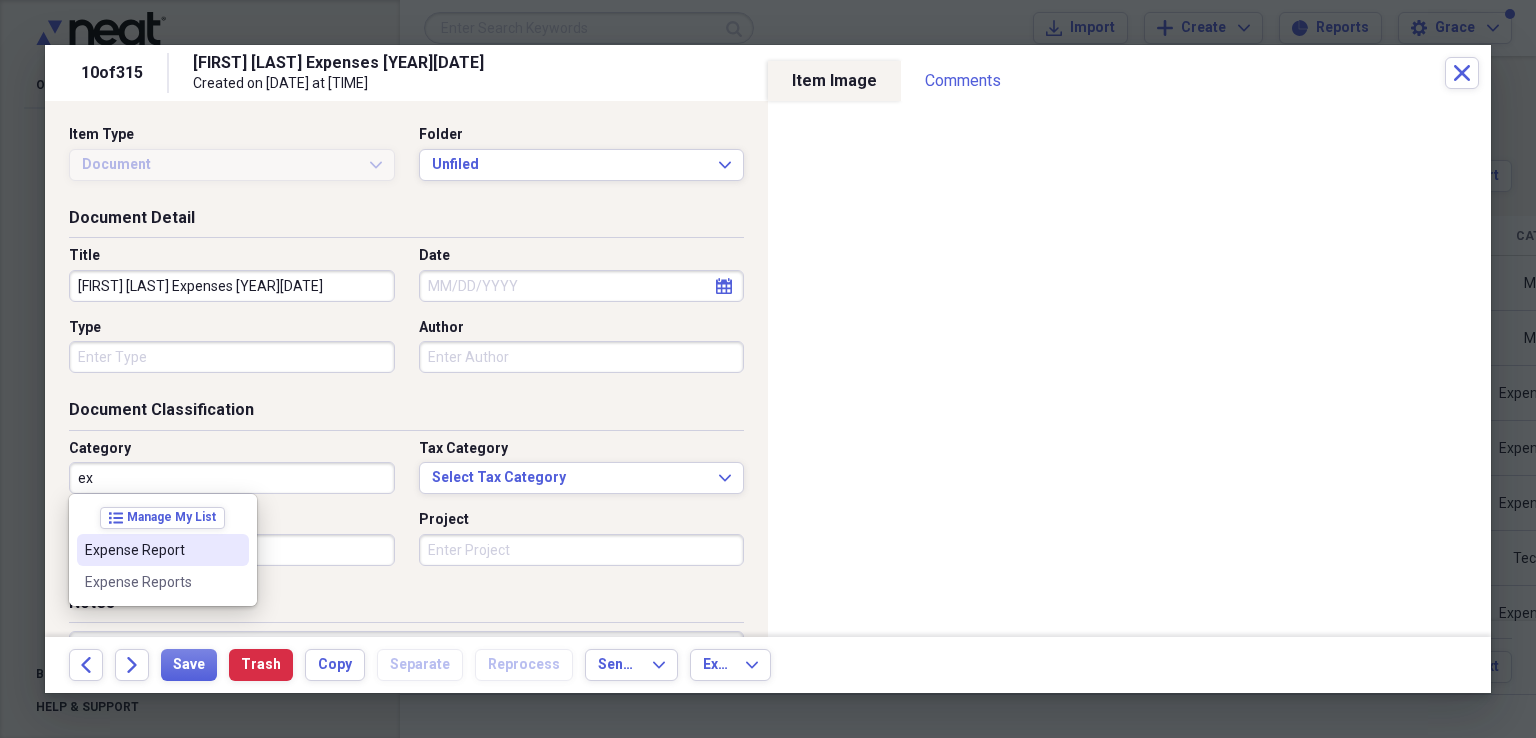 click on "Expense Report" at bounding box center [151, 550] 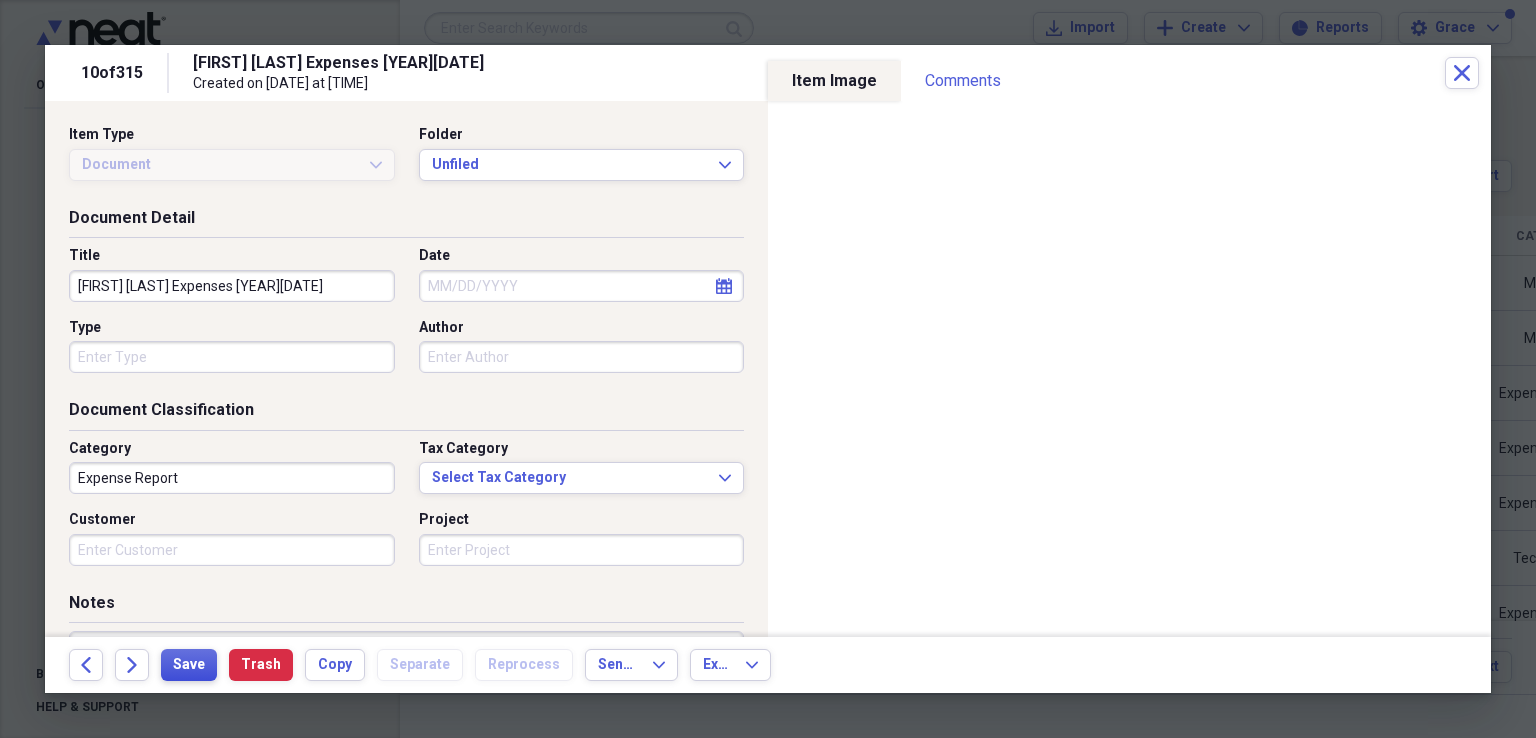 click on "Save" at bounding box center [189, 665] 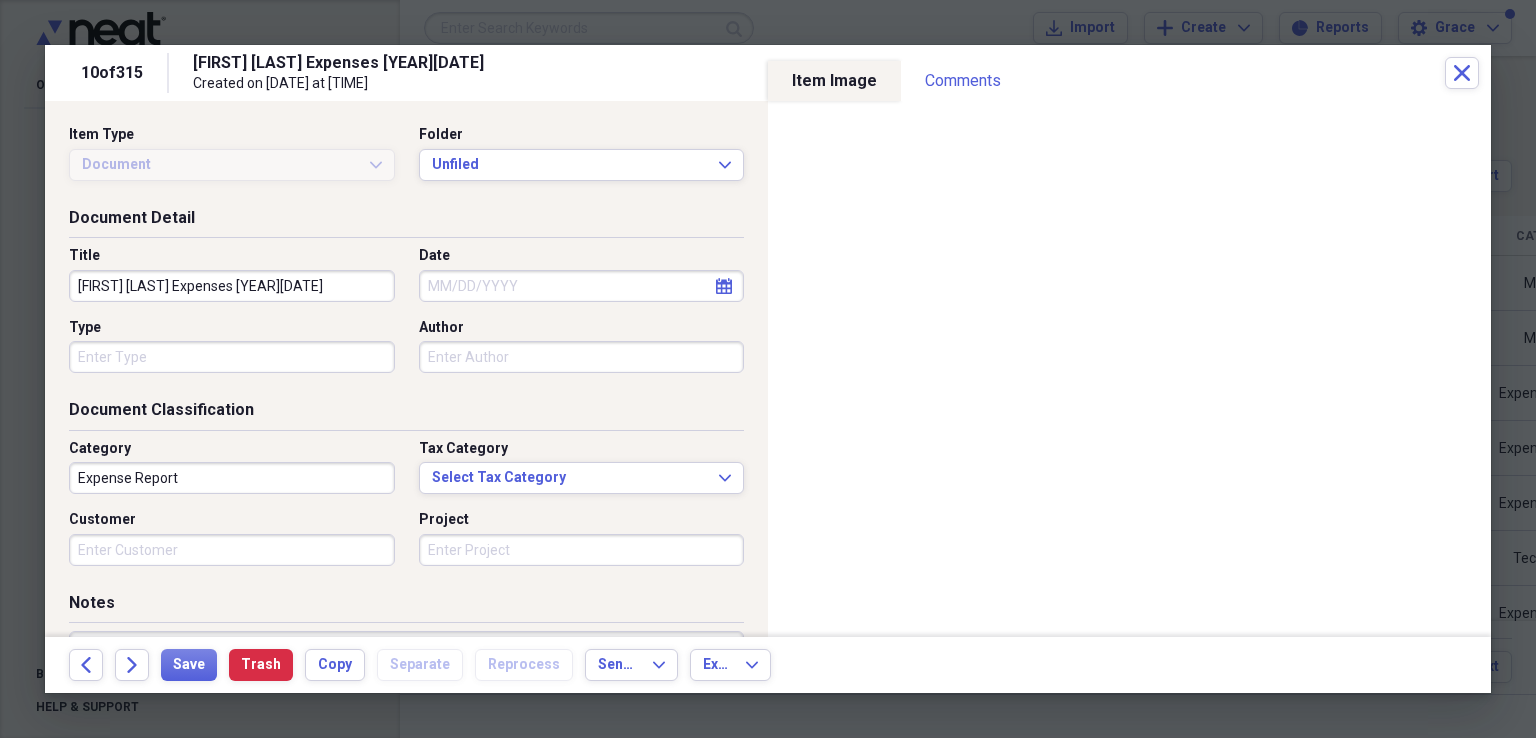 click on "[FIRST] [LAST] Expenses [YEAR][DATE]" at bounding box center (461, 63) 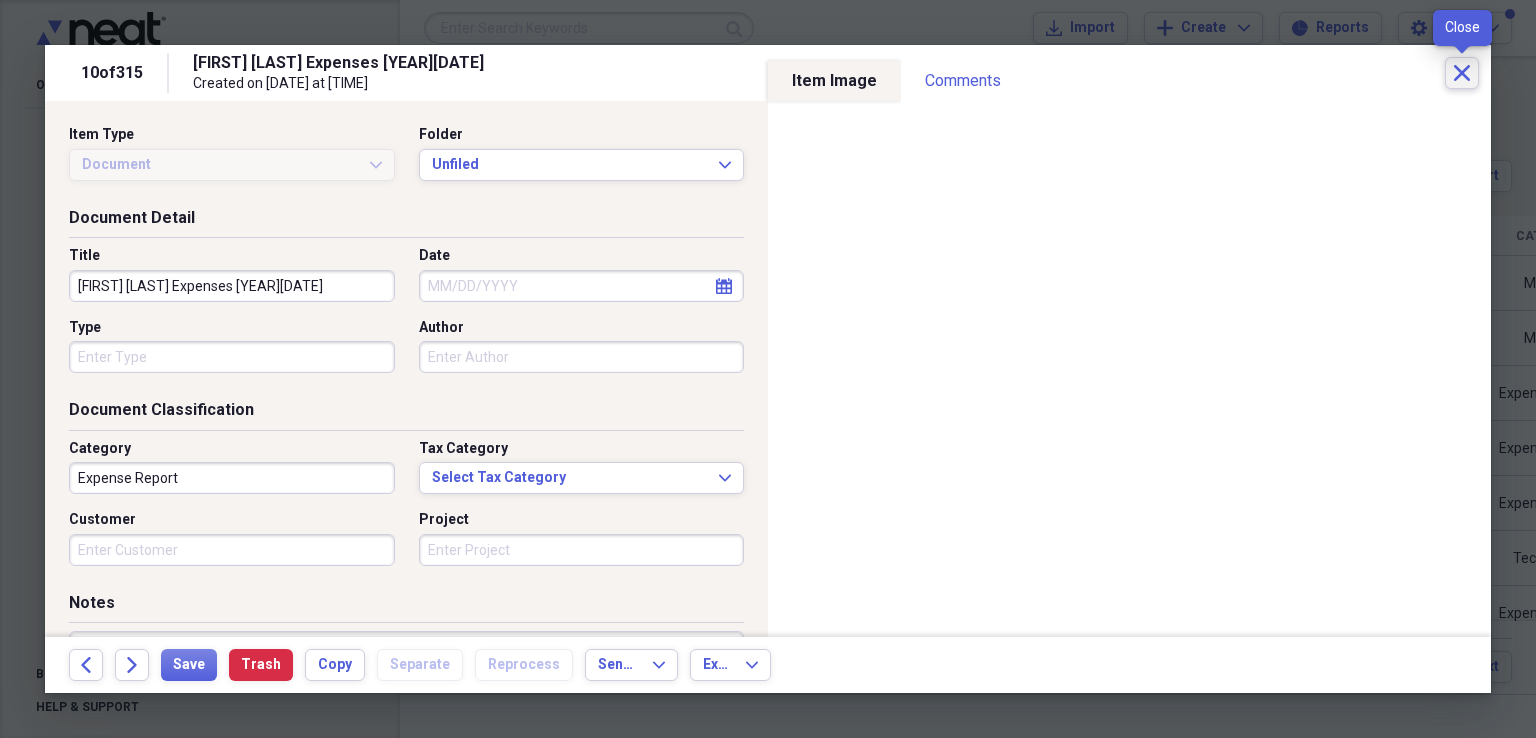 click 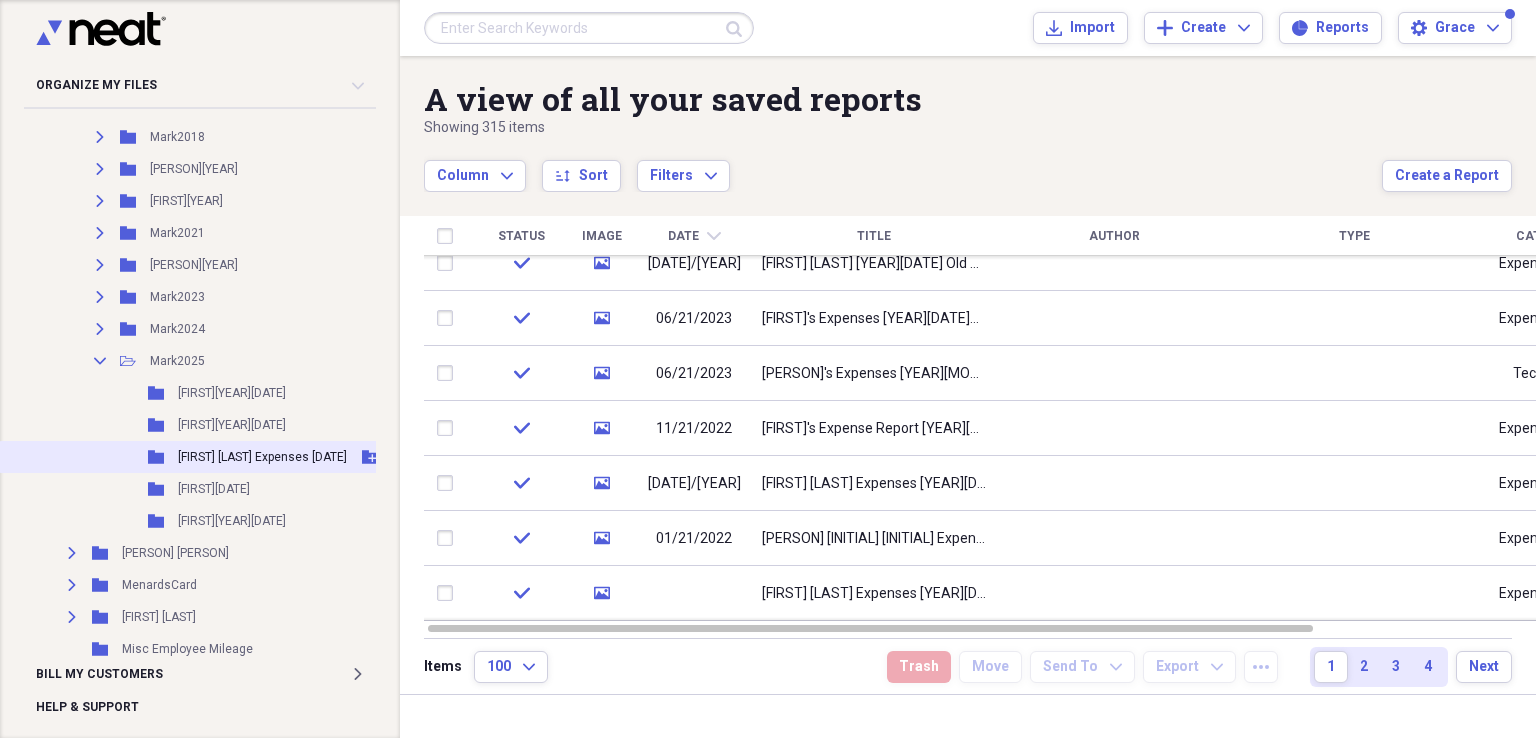 click on "[FIRST] [LAST] Expenses [DATE]" at bounding box center (262, 457) 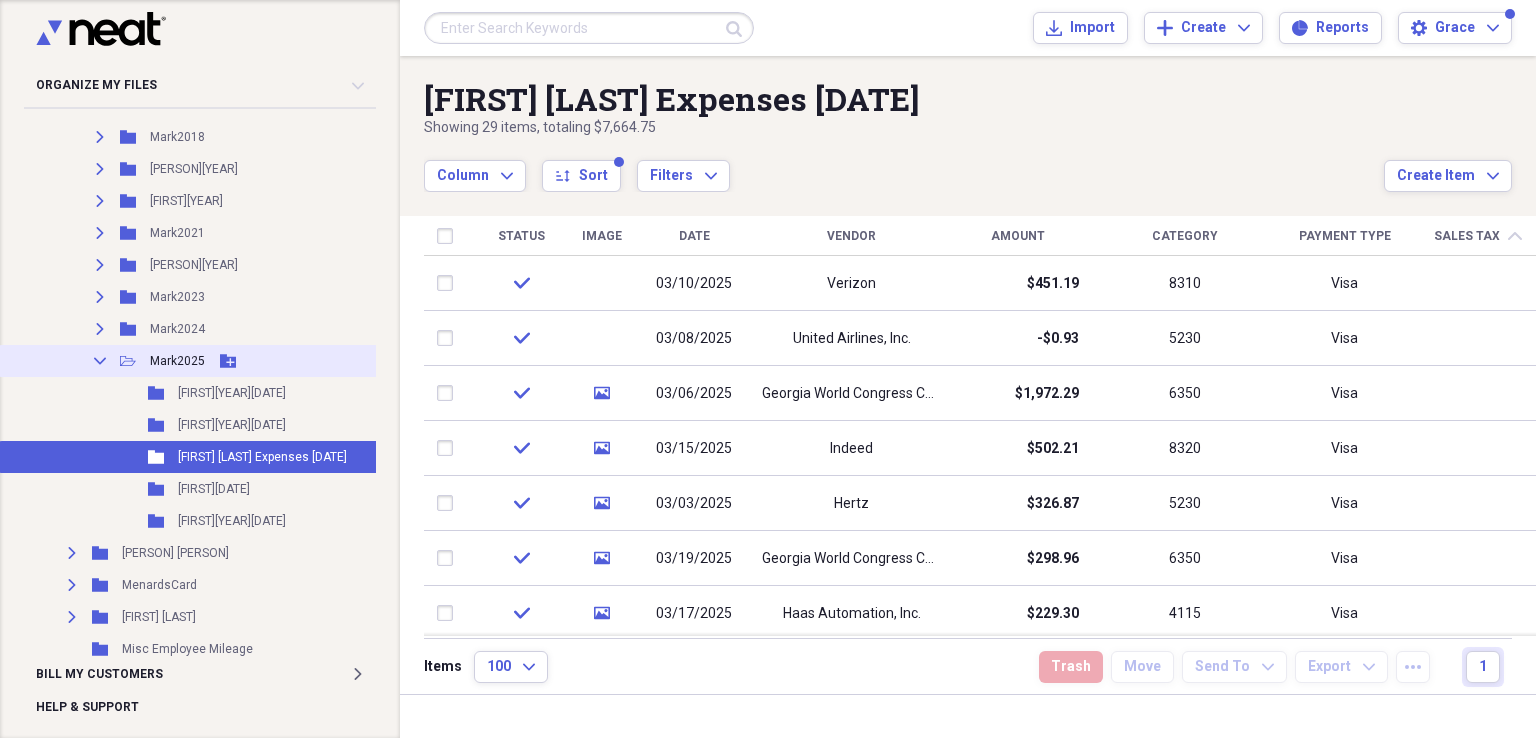 drag, startPoint x: 185, startPoint y: 358, endPoint x: 211, endPoint y: 357, distance: 26.019224 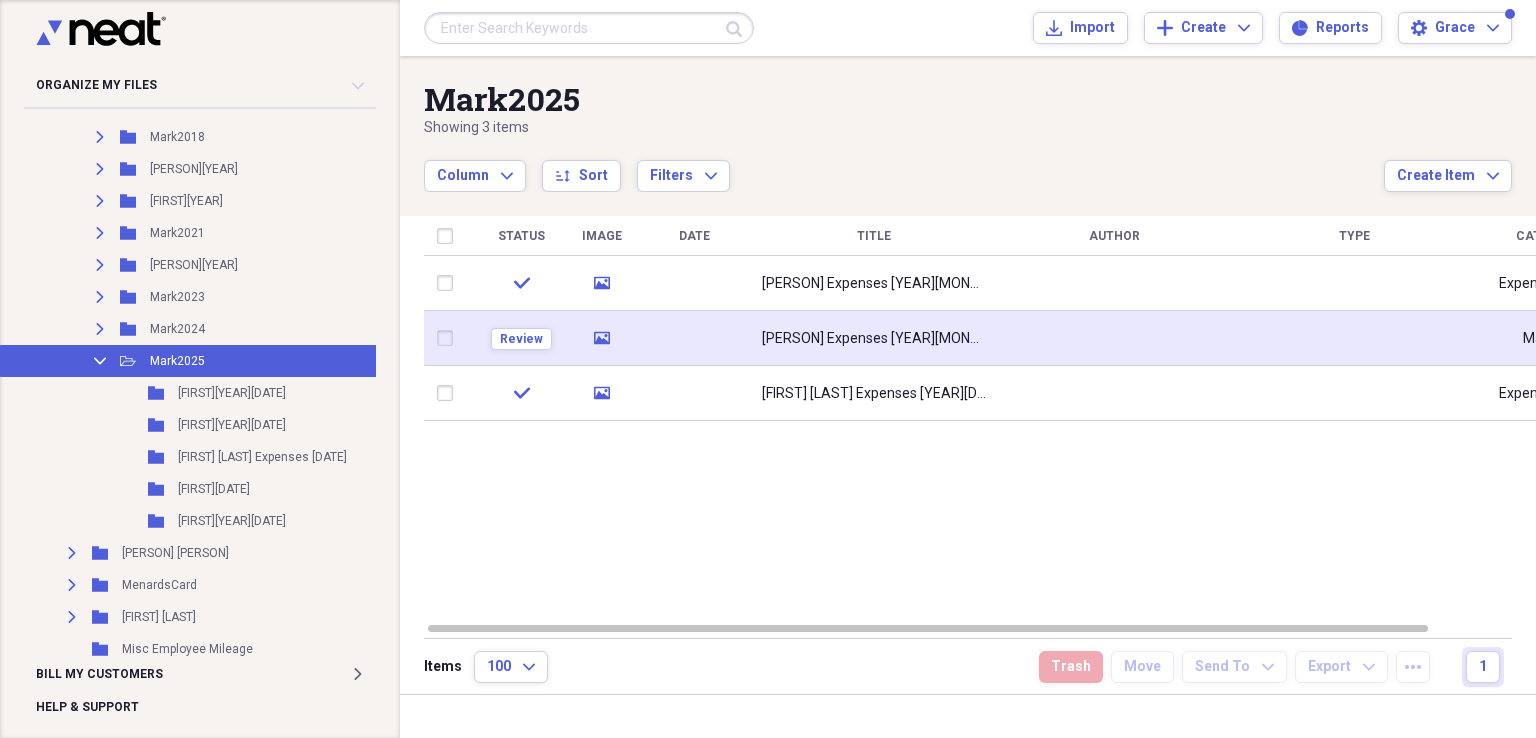 click on "[PERSON] Expenses [YEAR][MONTH][DAY]" at bounding box center (874, 338) 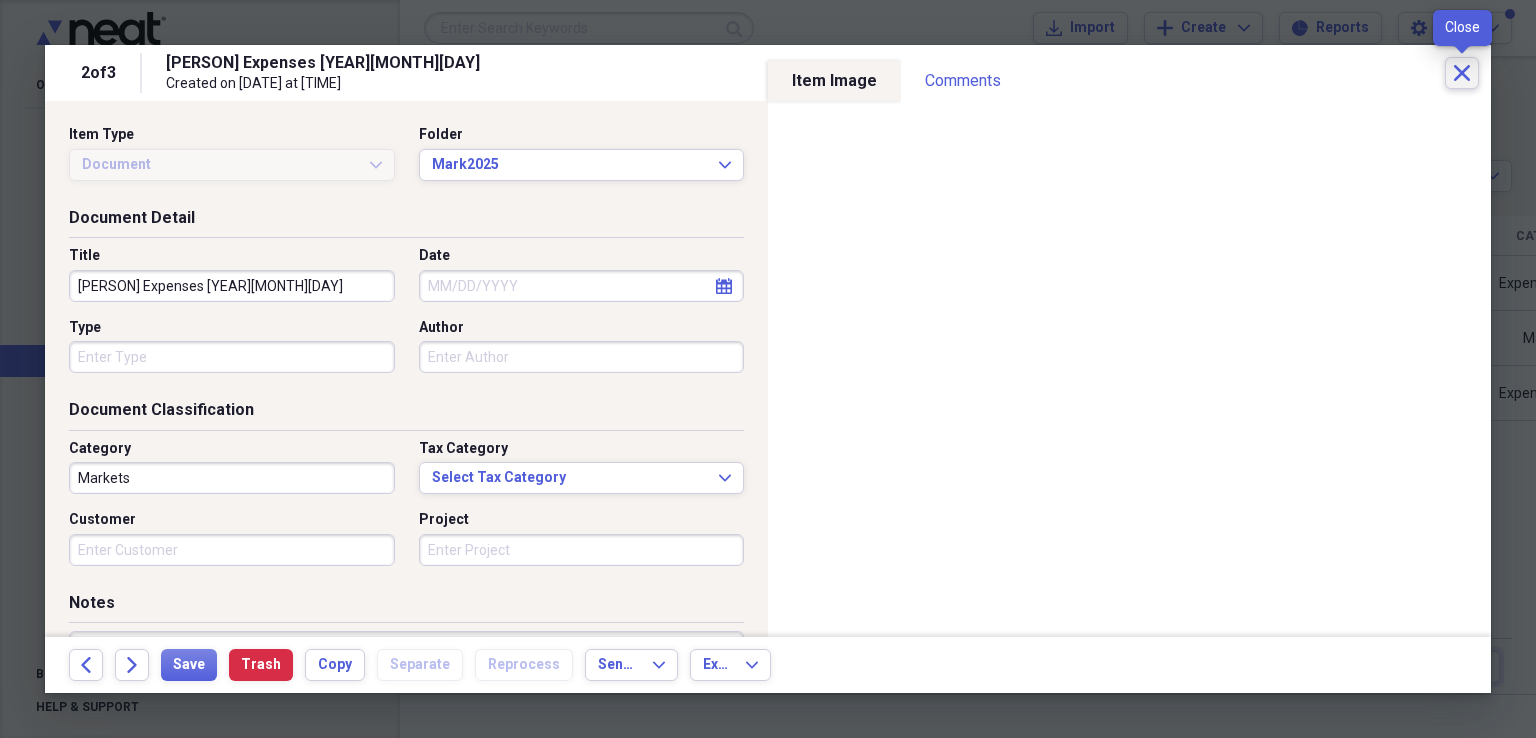 click 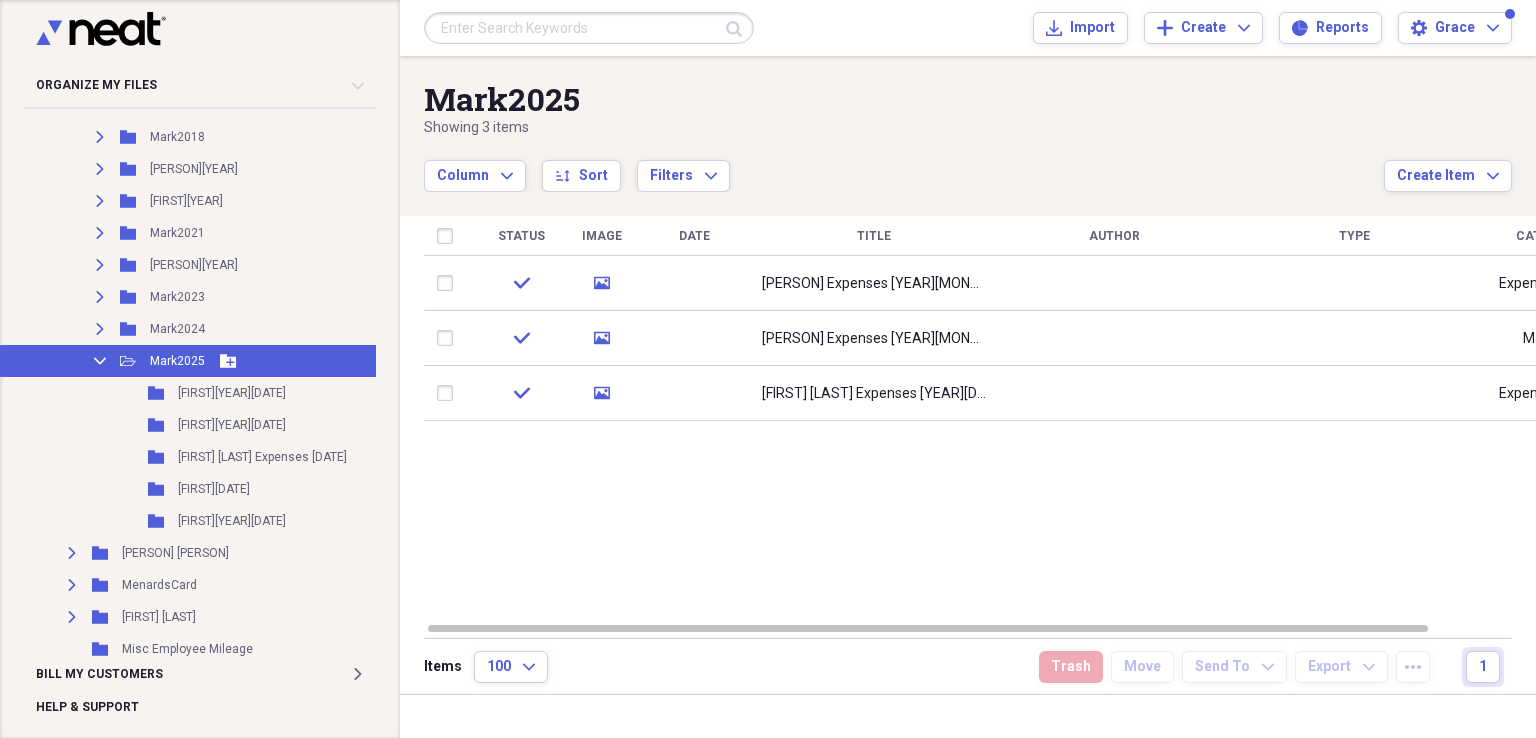 click on "Collapse" 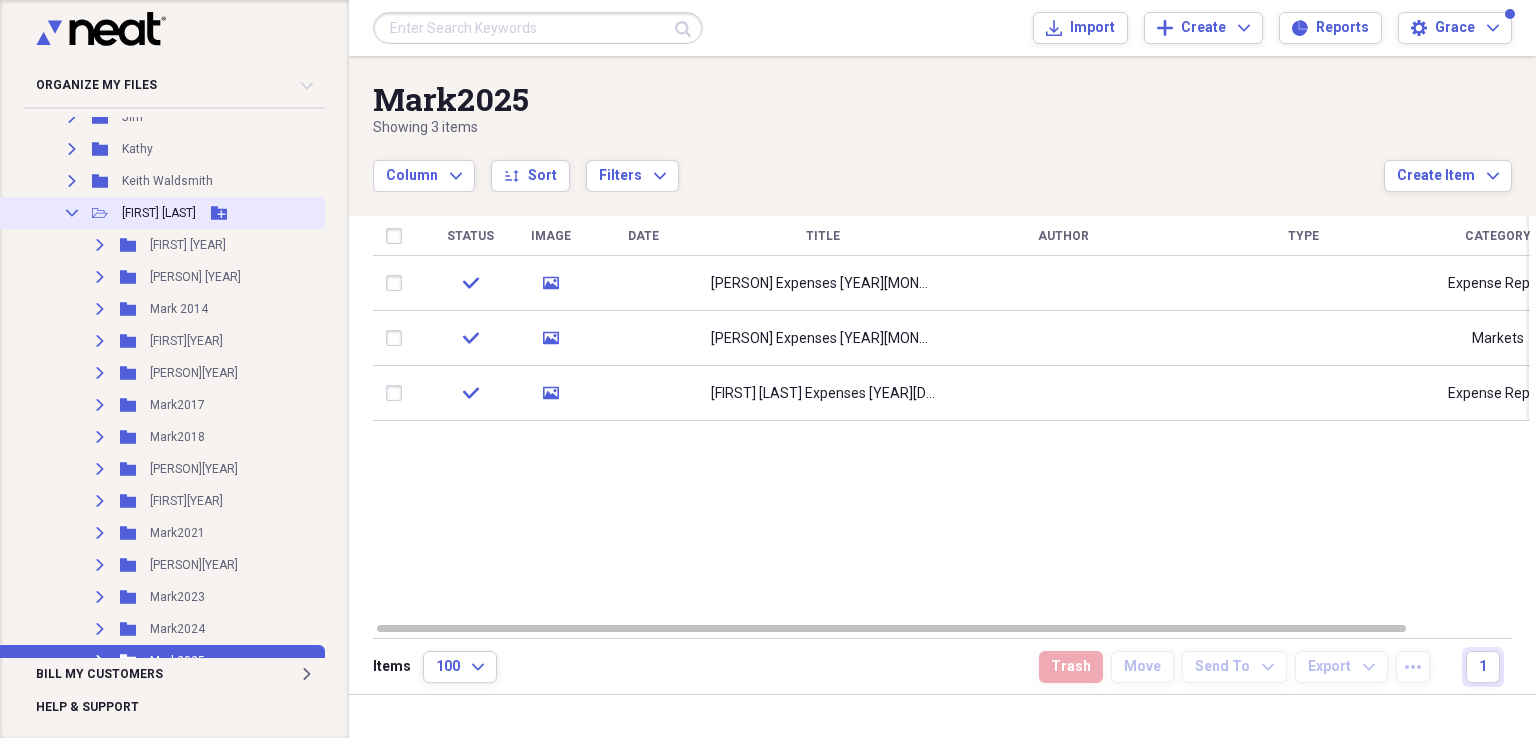 scroll, scrollTop: 300, scrollLeft: 0, axis: vertical 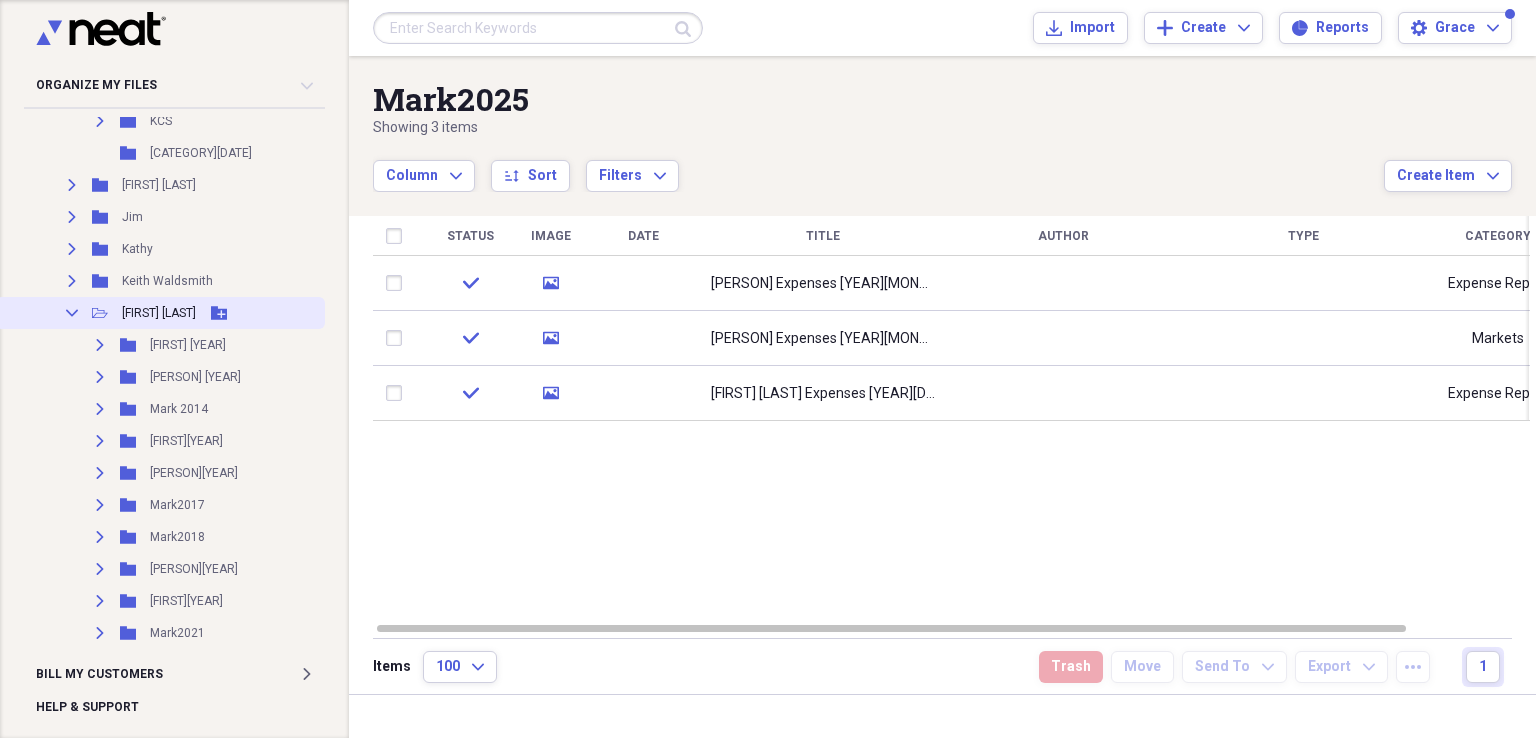 click on "Collapse" 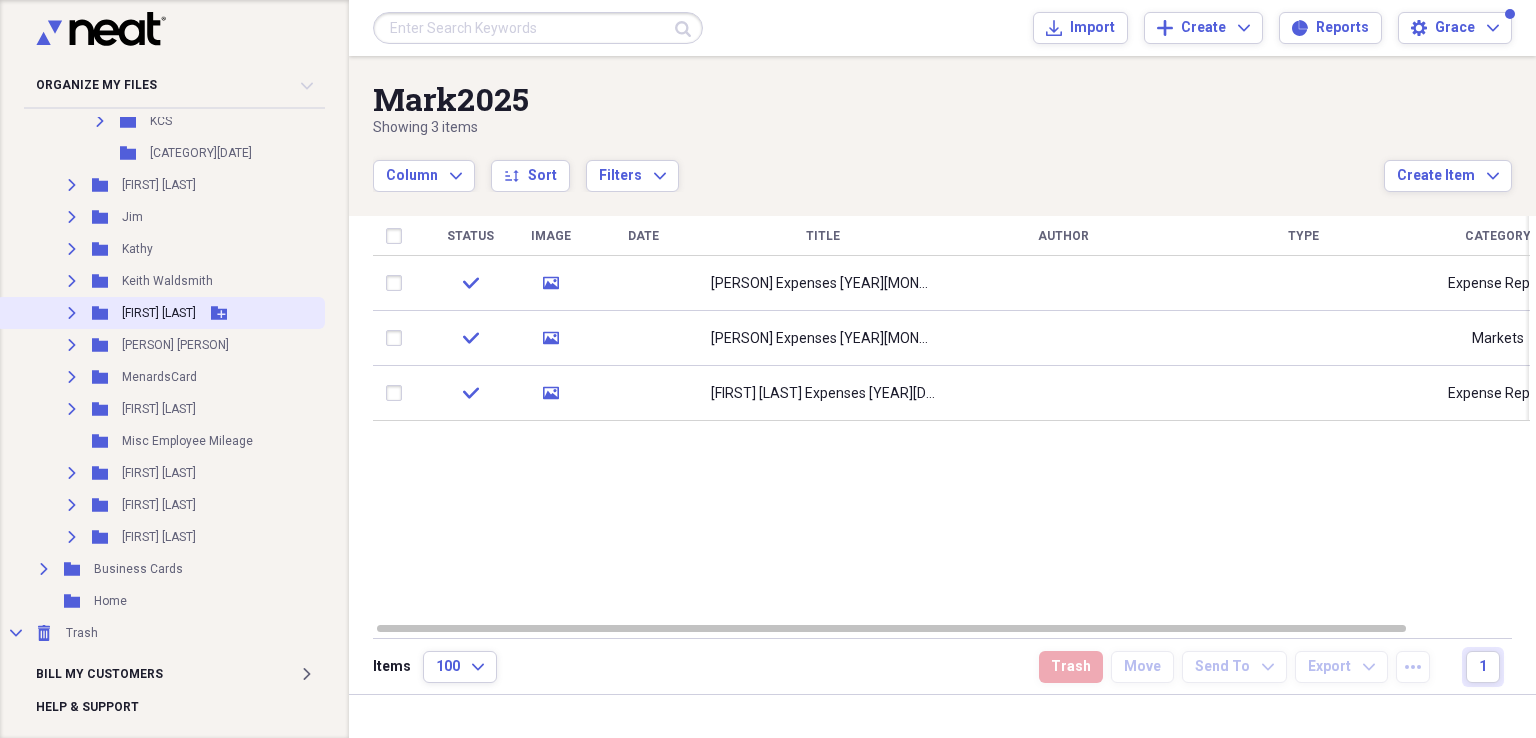 scroll, scrollTop: 100, scrollLeft: 0, axis: vertical 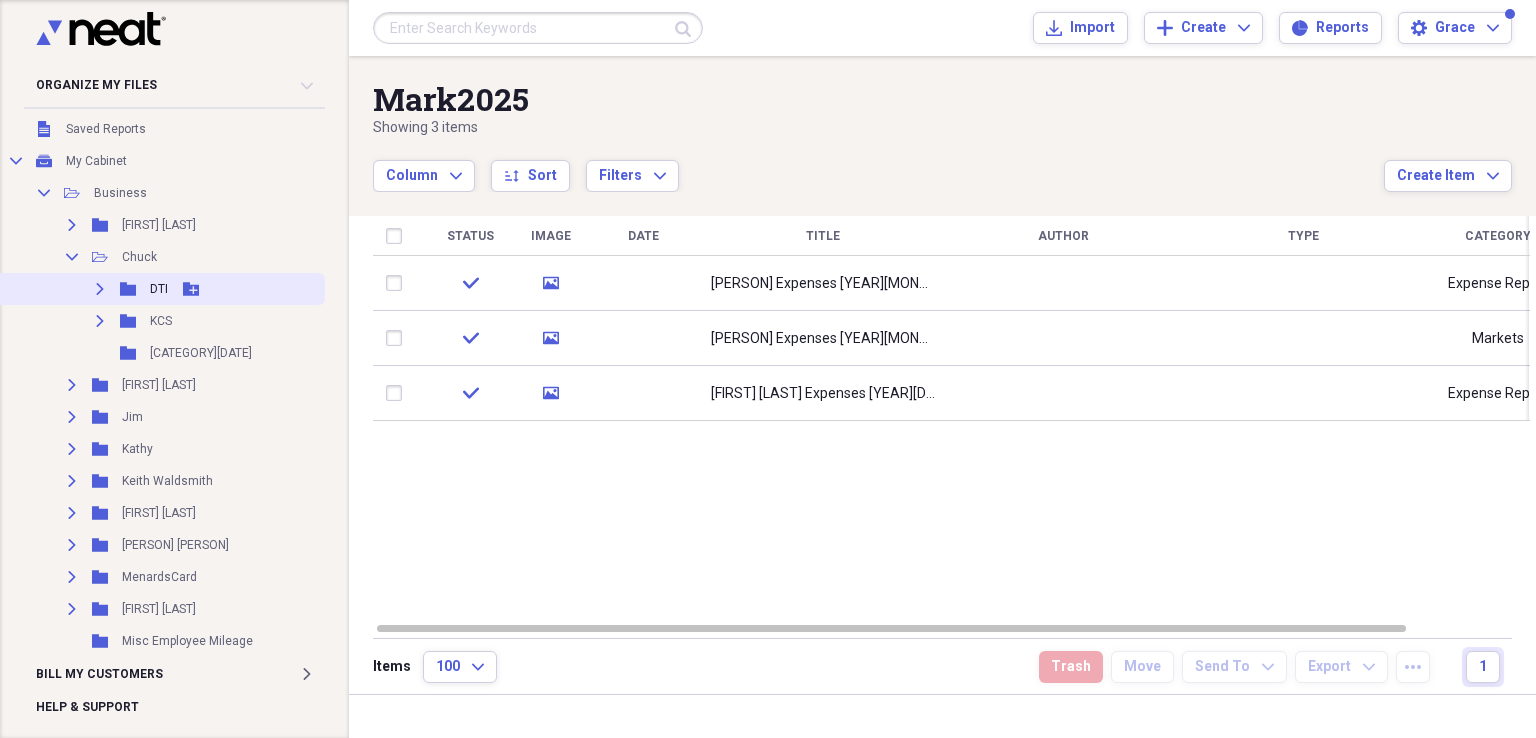 click on "Expand" 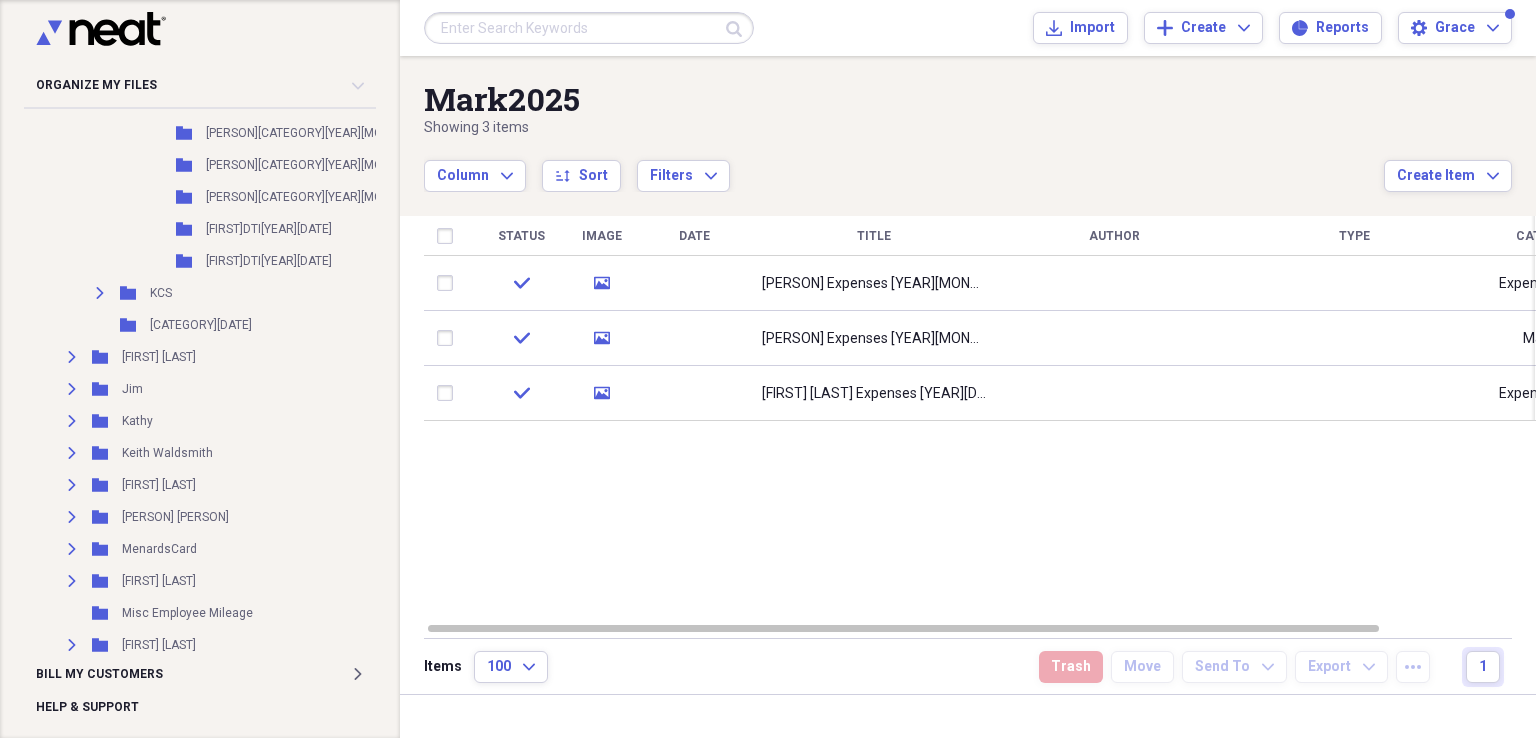 scroll, scrollTop: 700, scrollLeft: 0, axis: vertical 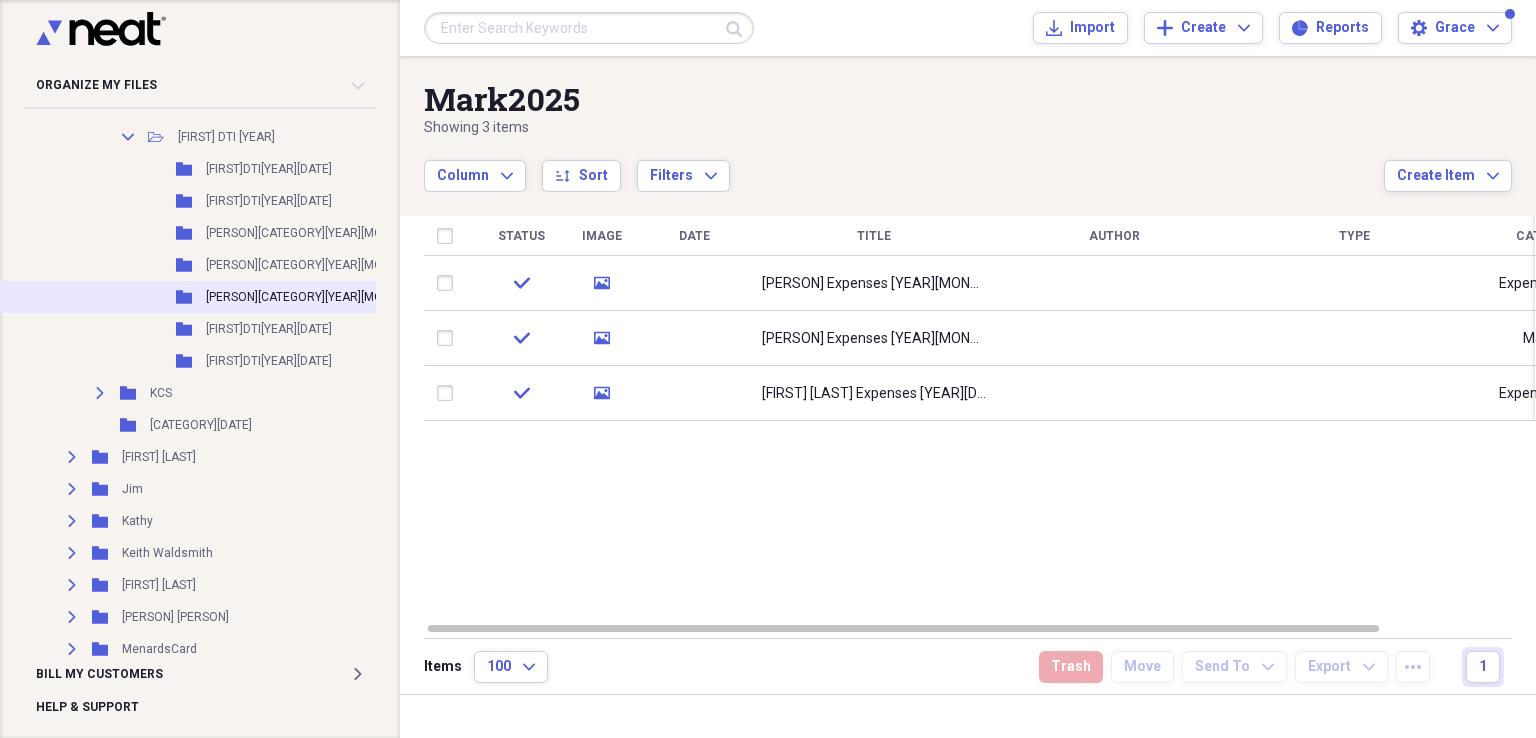 click on "[PERSON][CATEGORY][YEAR][MONTH][DAY]" at bounding box center [321, 297] 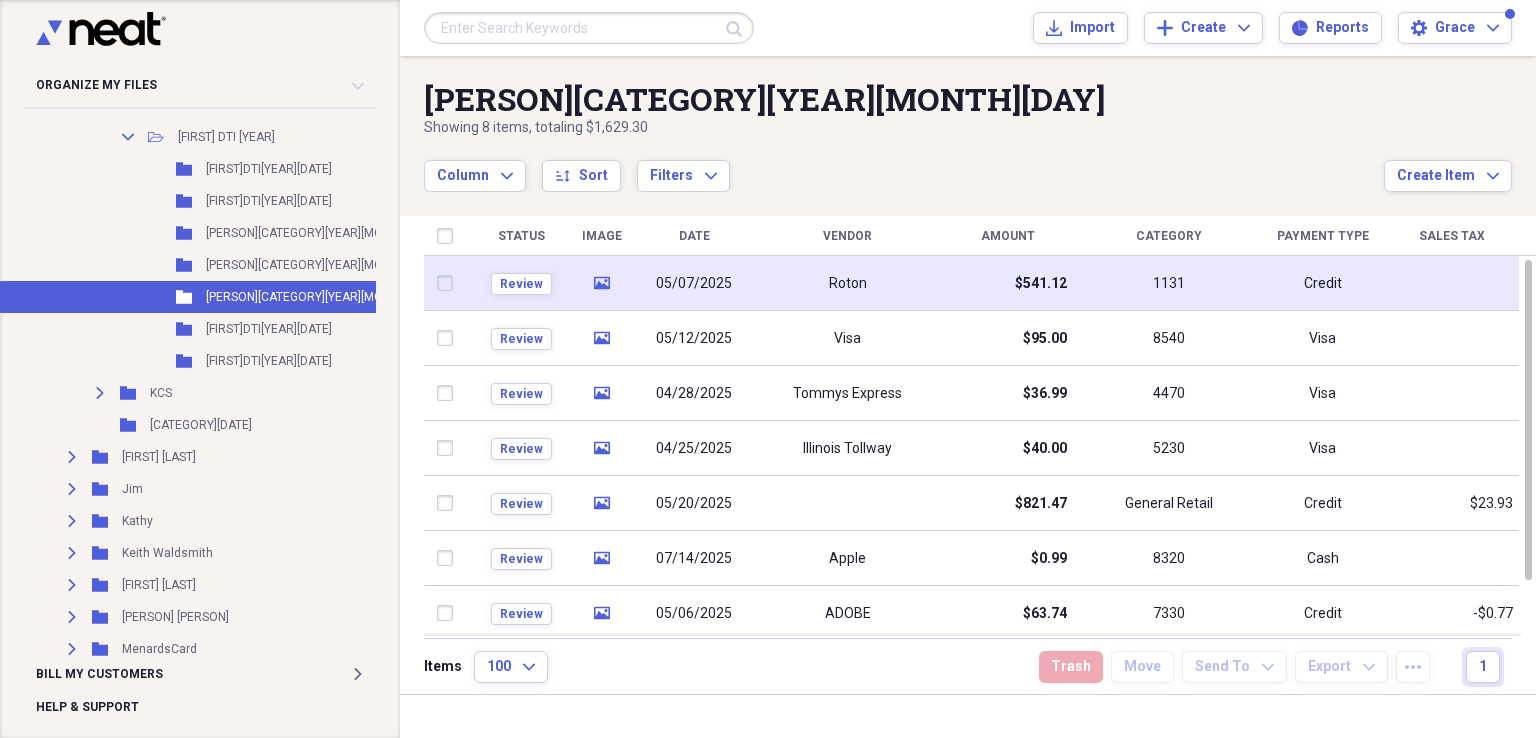 click on "Roton" at bounding box center (847, 283) 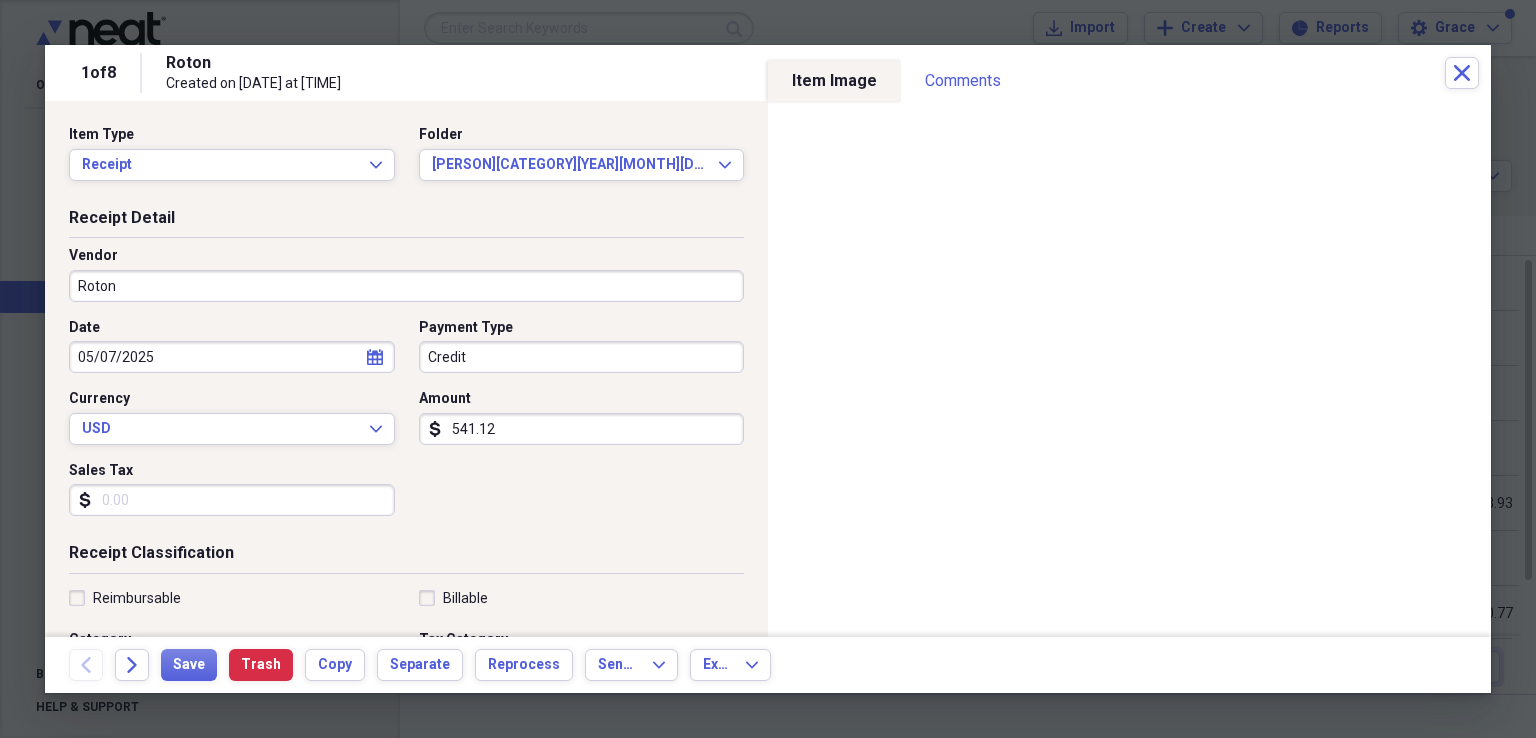 click on "Roton" at bounding box center (406, 286) 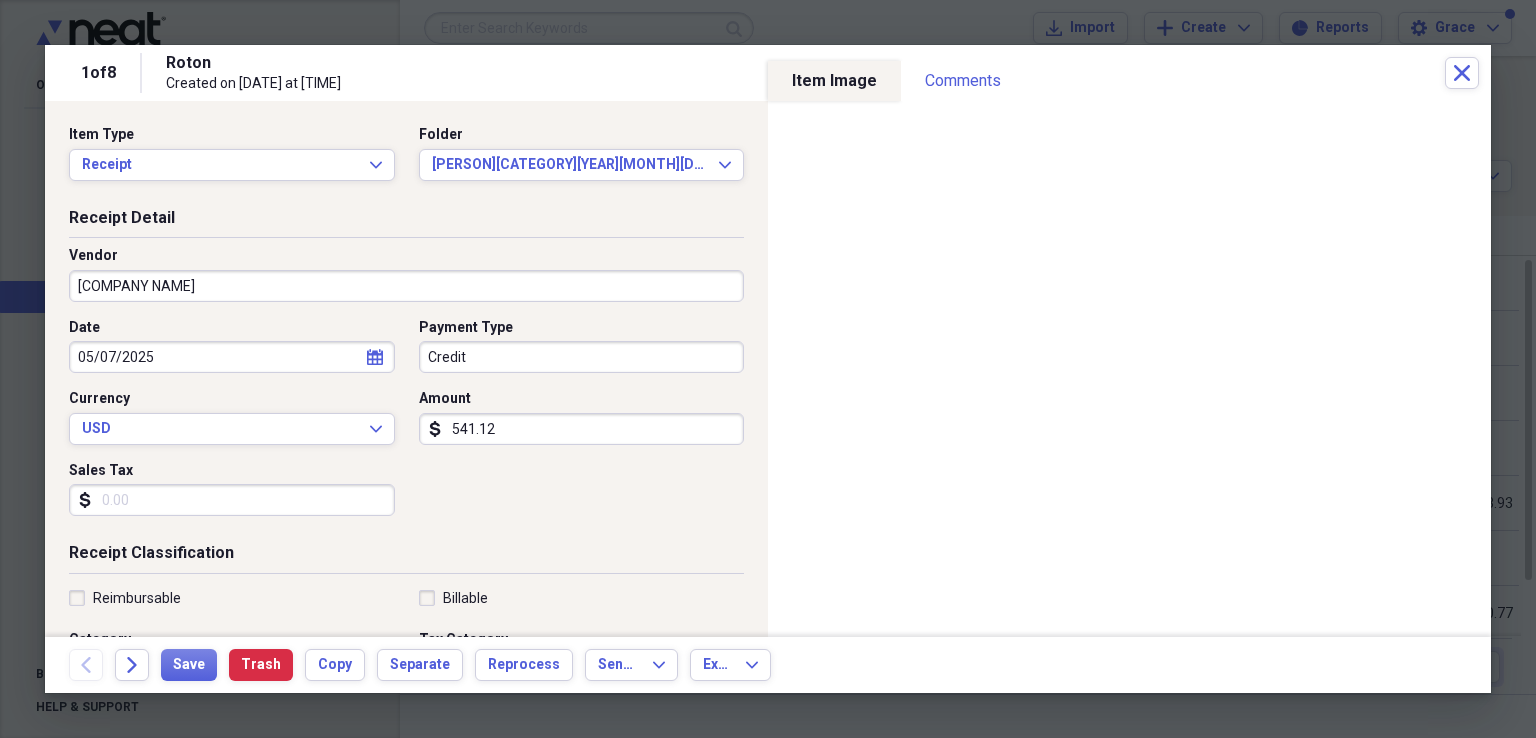 type on "[COMPANY NAME]" 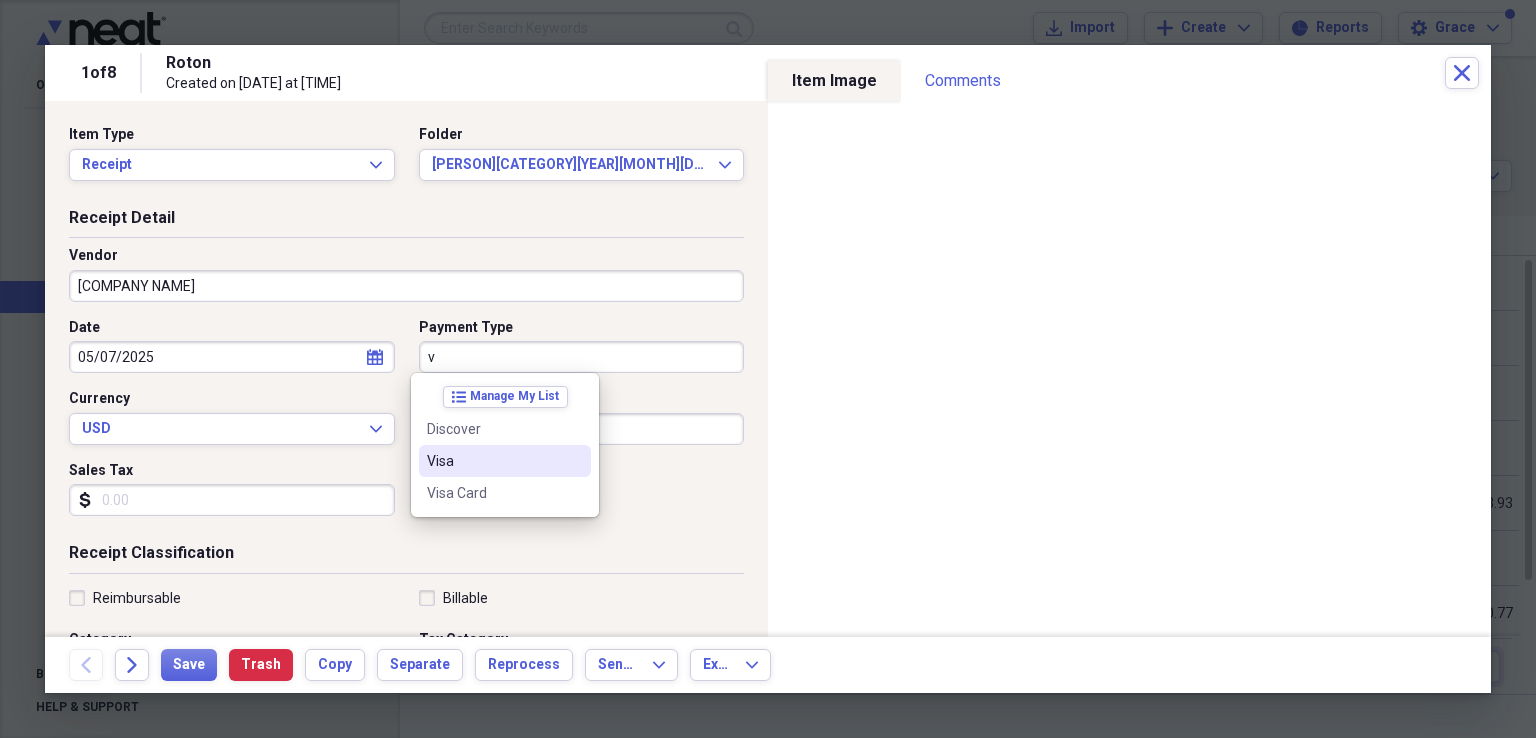 click on "Visa" at bounding box center [505, 461] 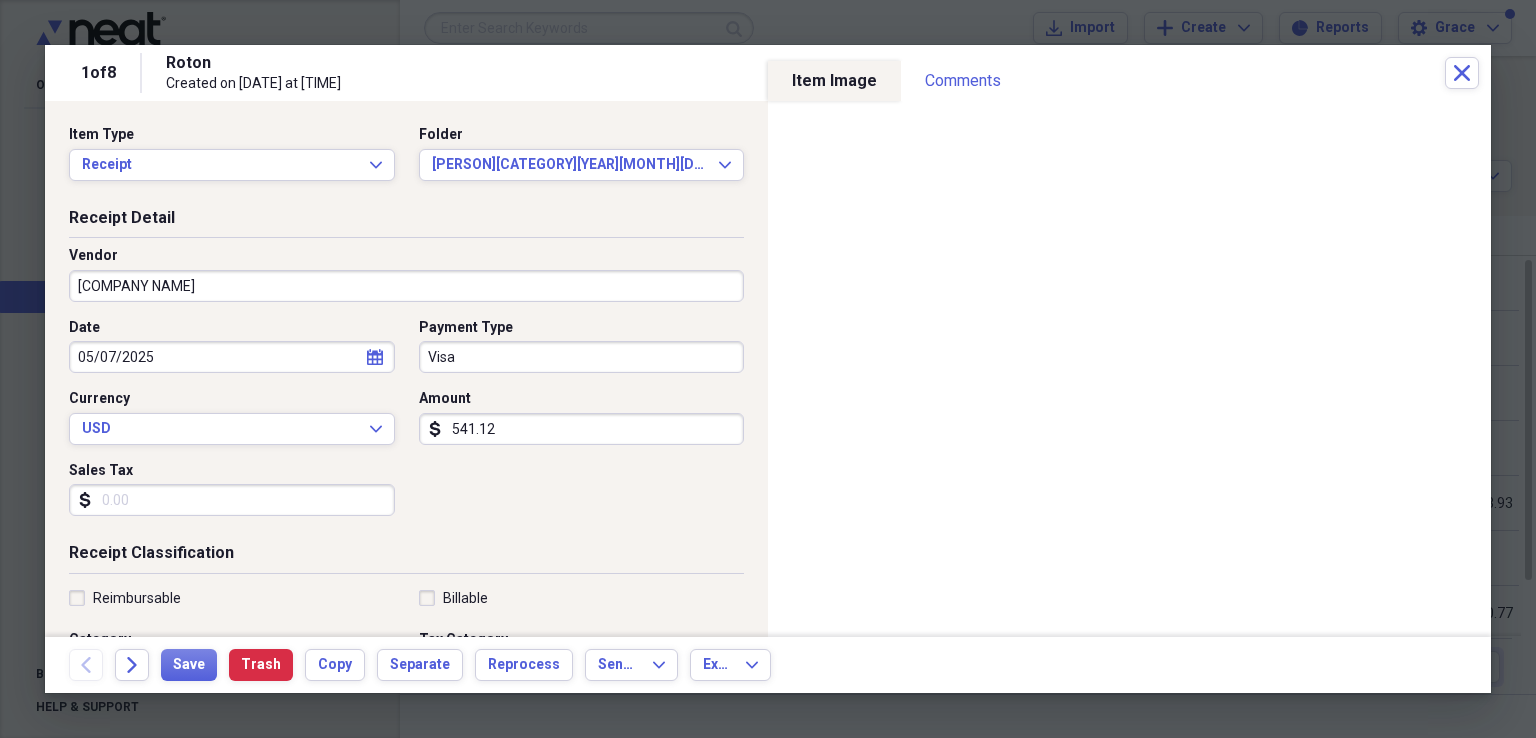 scroll, scrollTop: 100, scrollLeft: 0, axis: vertical 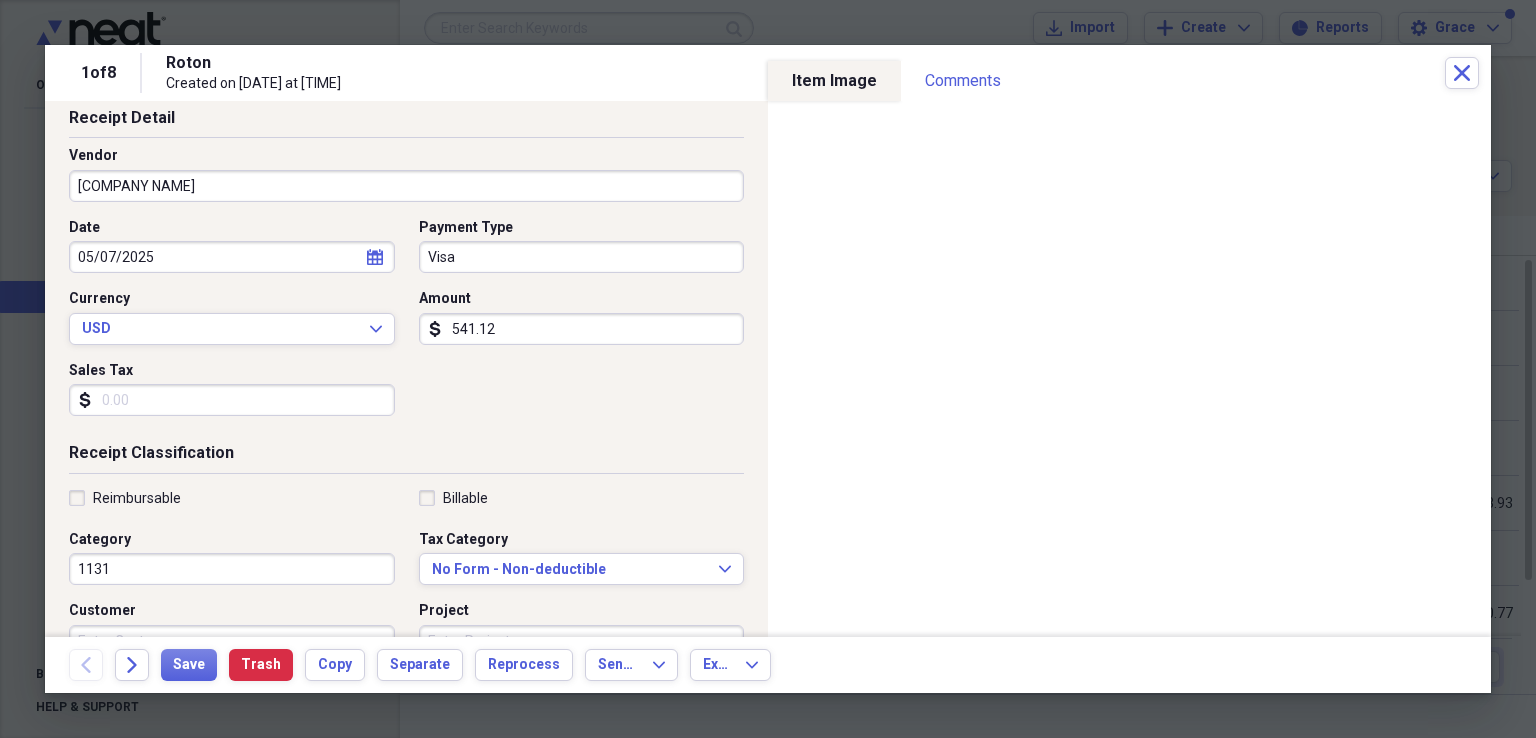 click on "1131" at bounding box center [232, 569] 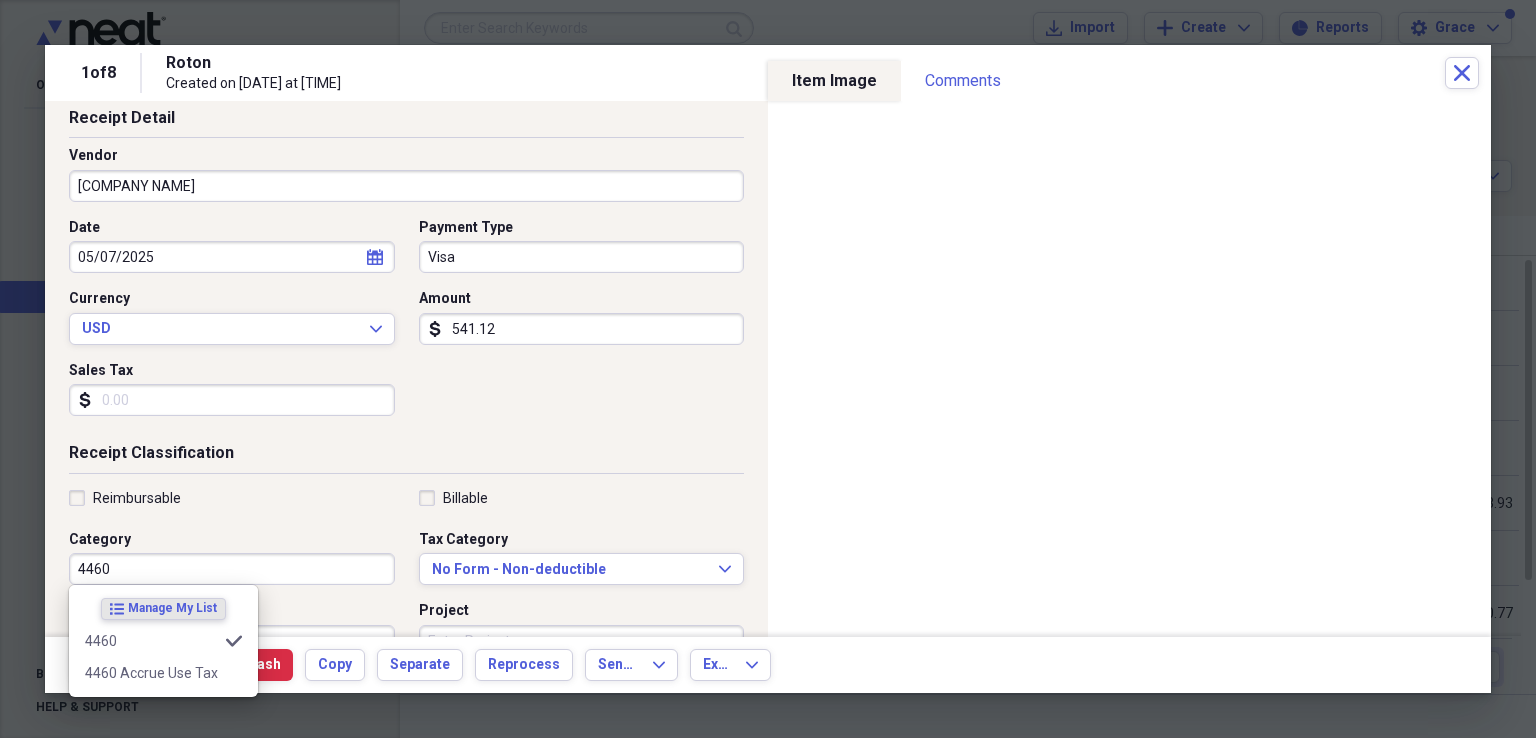 type on "4460" 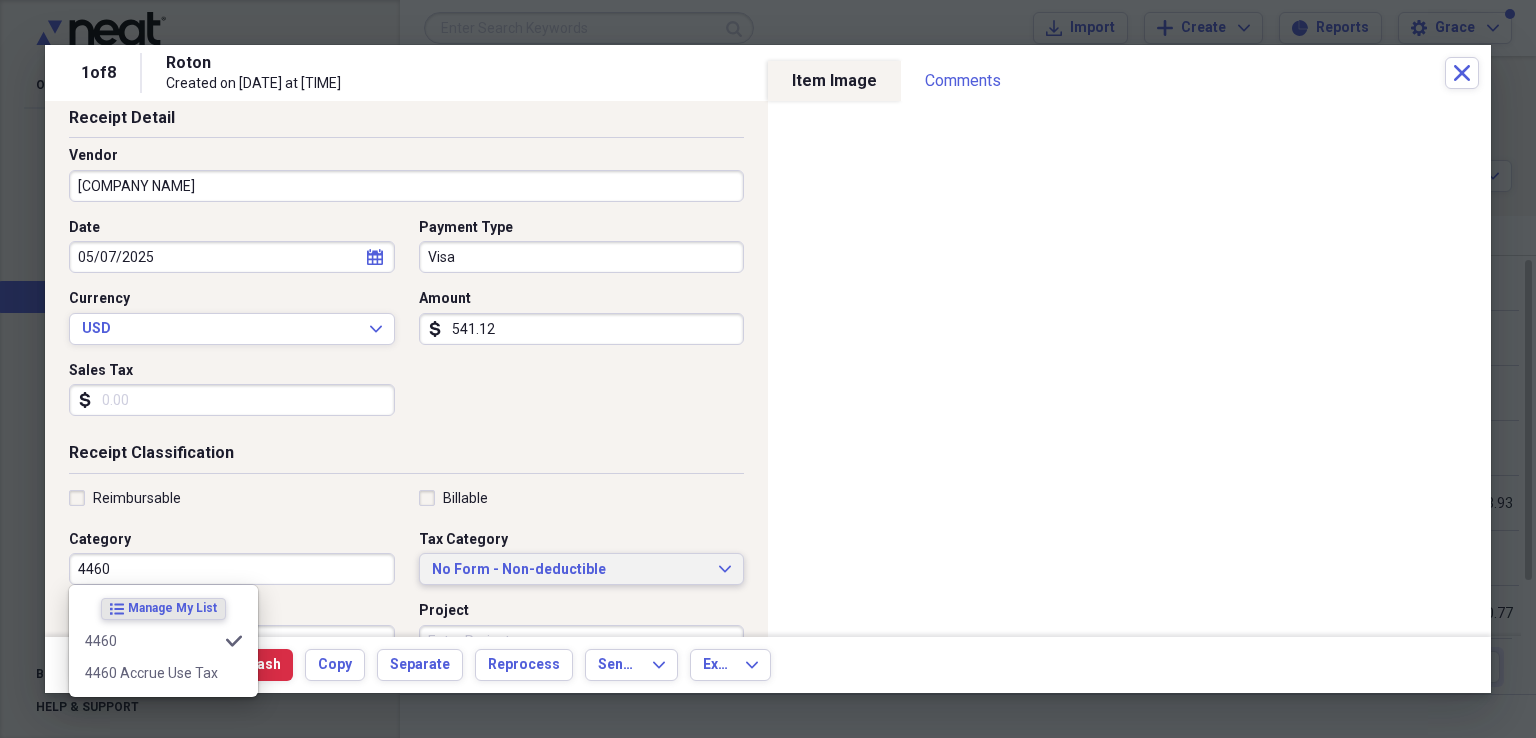 type 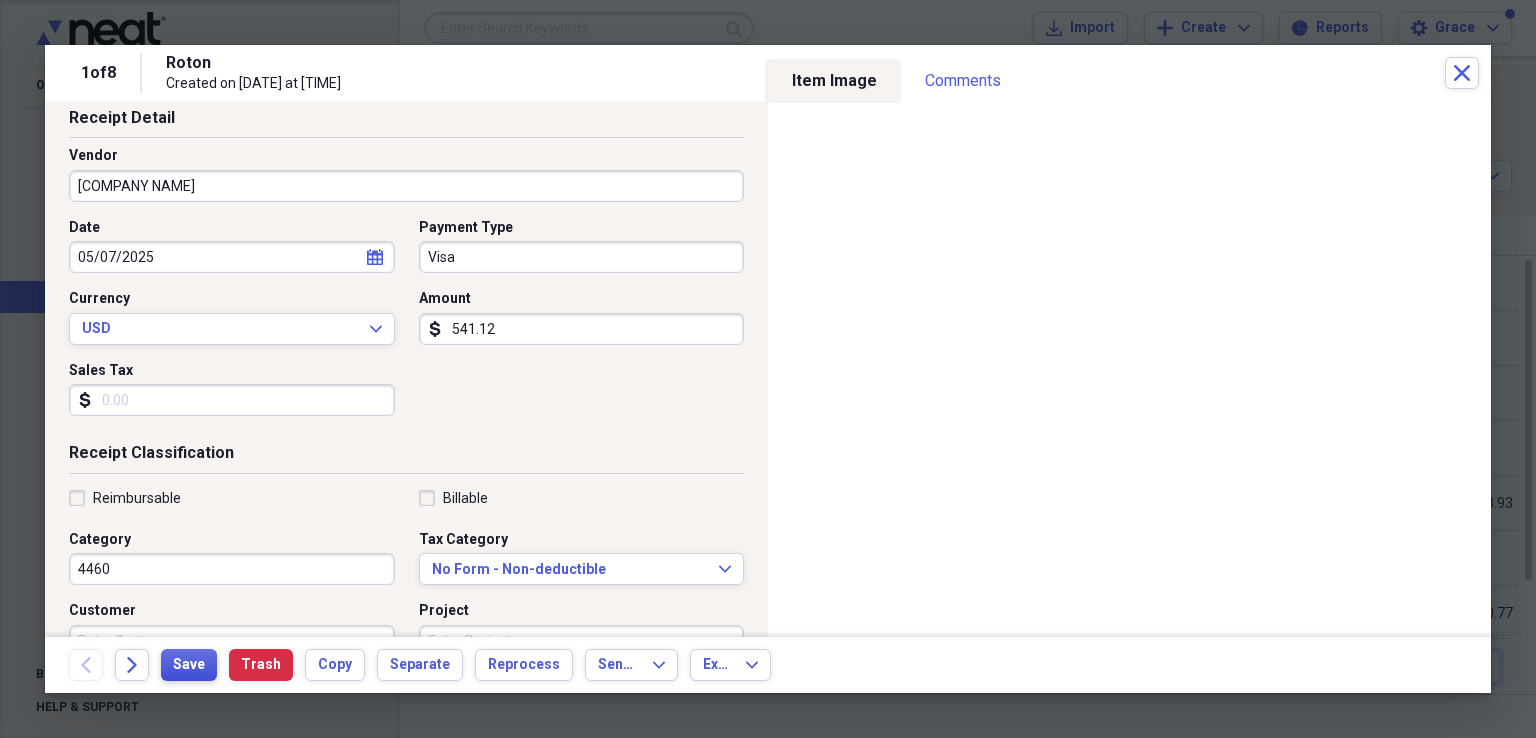 click on "Save" at bounding box center (189, 665) 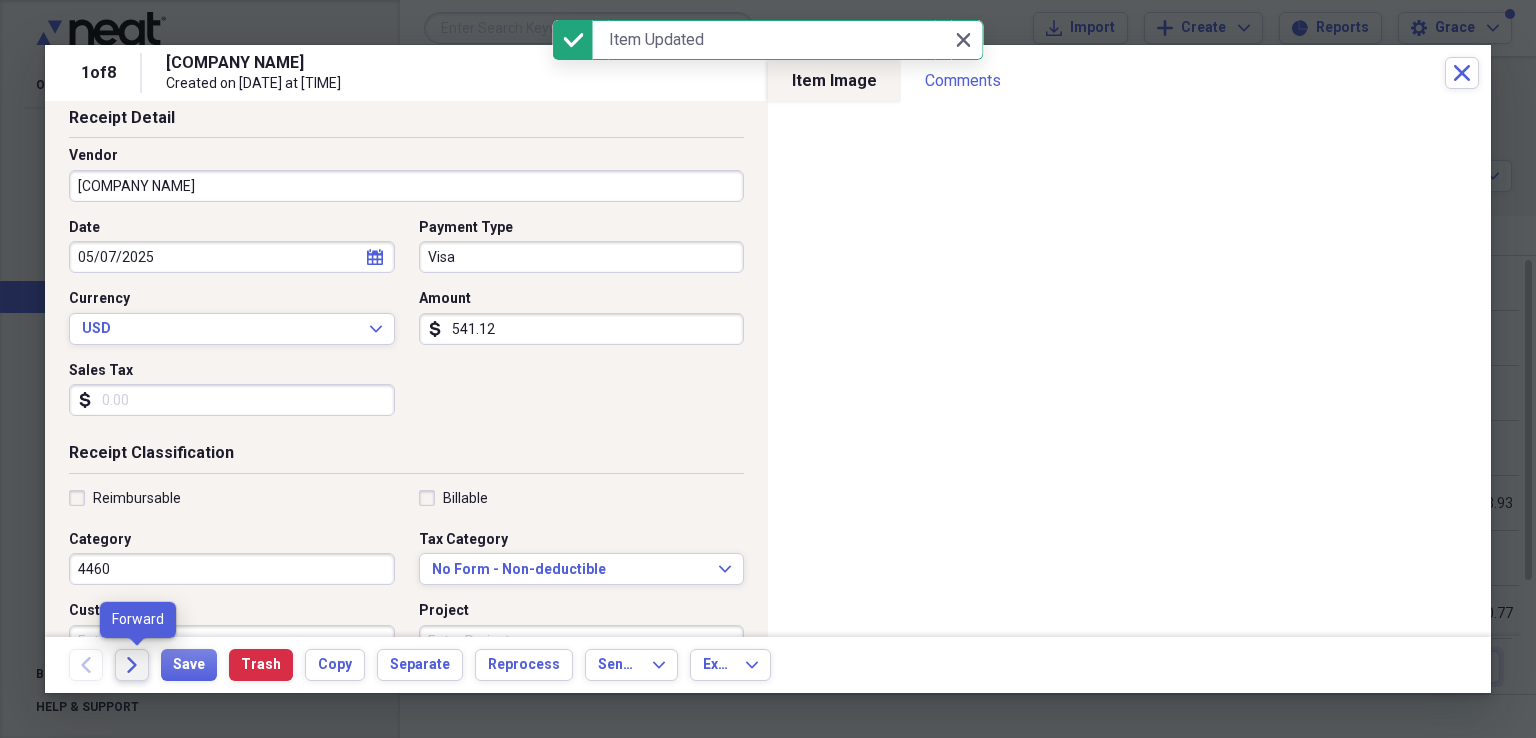 click on "Forward" 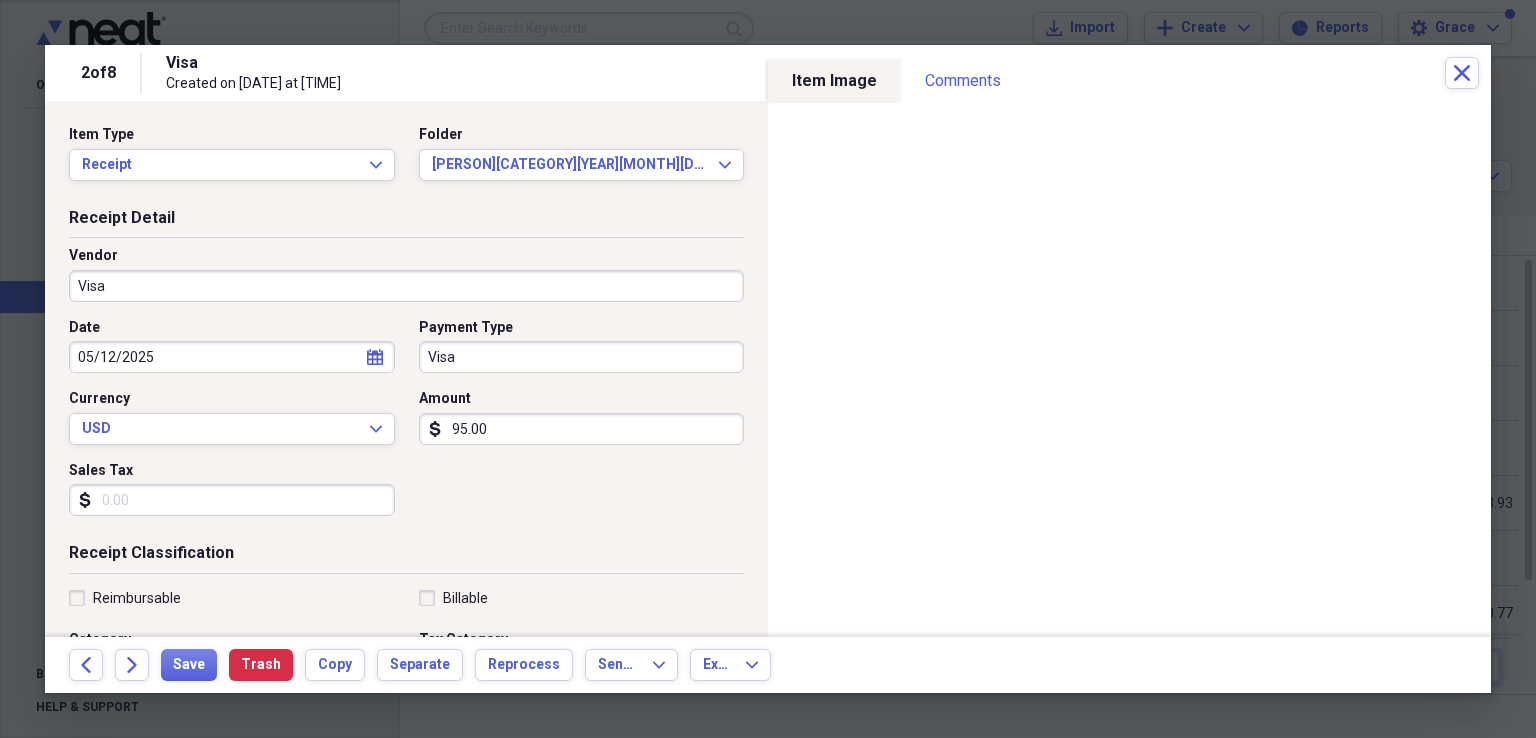 click on "Visa" at bounding box center [406, 286] 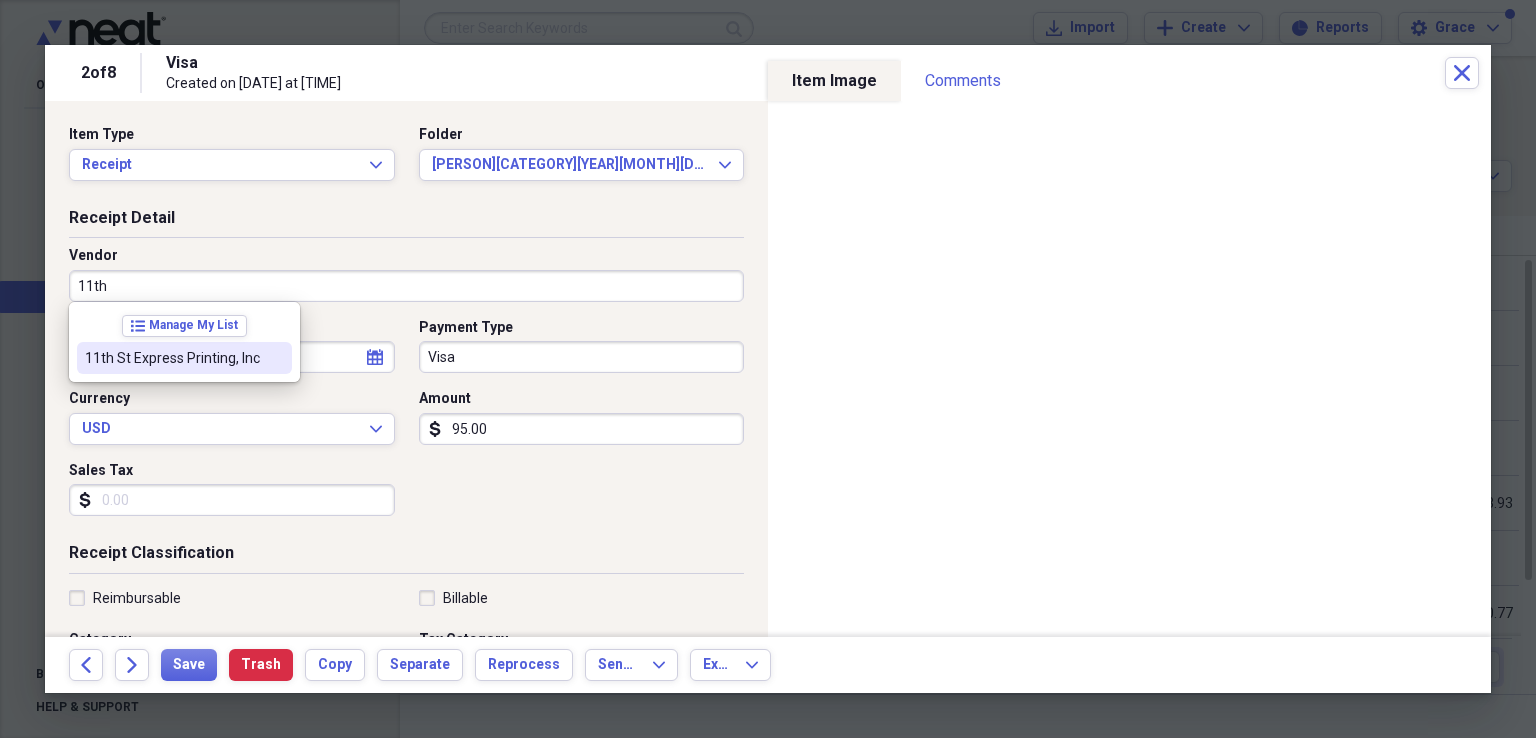 click on "11th St Express Printing, Inc" at bounding box center (184, 358) 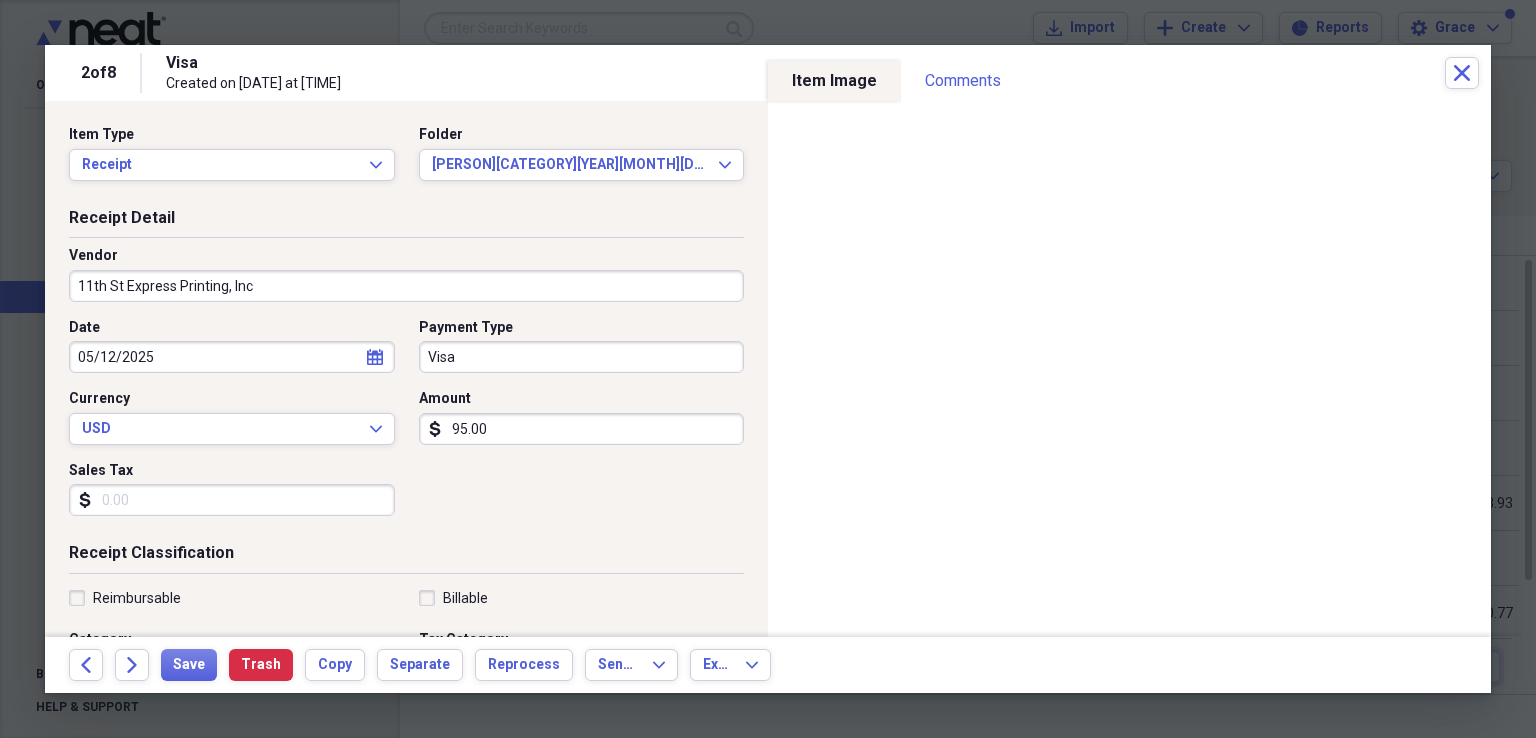 click on "95.00" at bounding box center (582, 429) 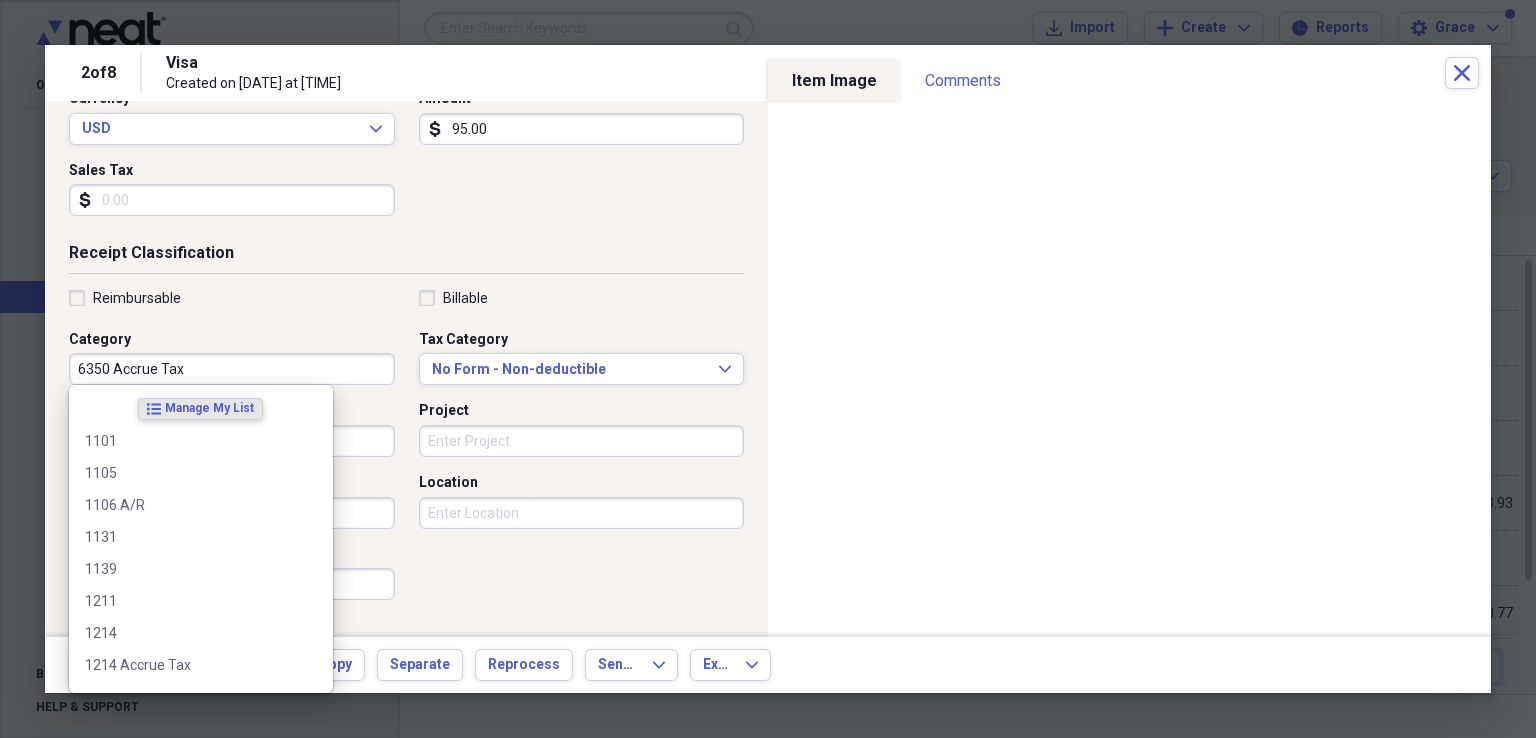 click on "6350 Accrue Tax" at bounding box center [232, 369] 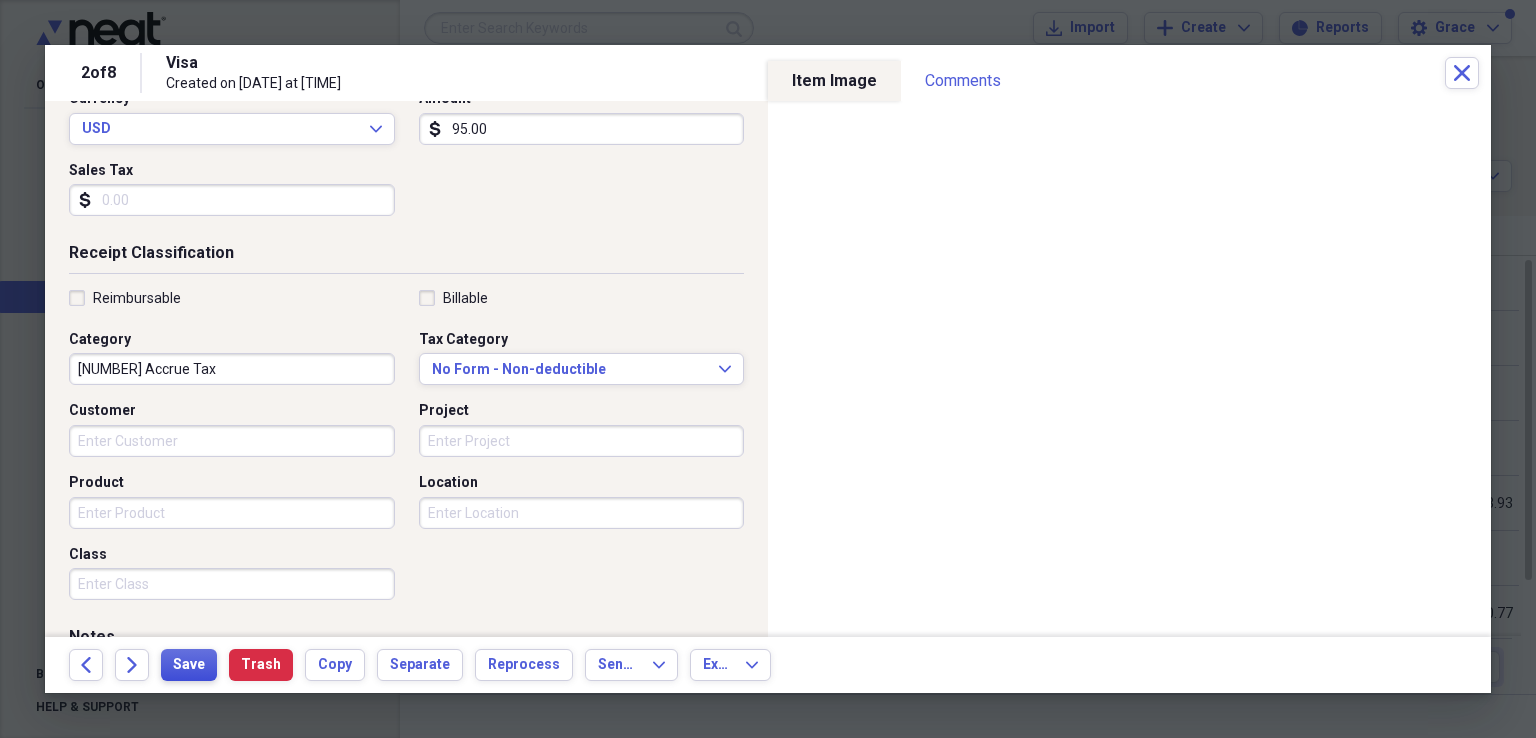 type on "[NUMBER] Accrue Tax" 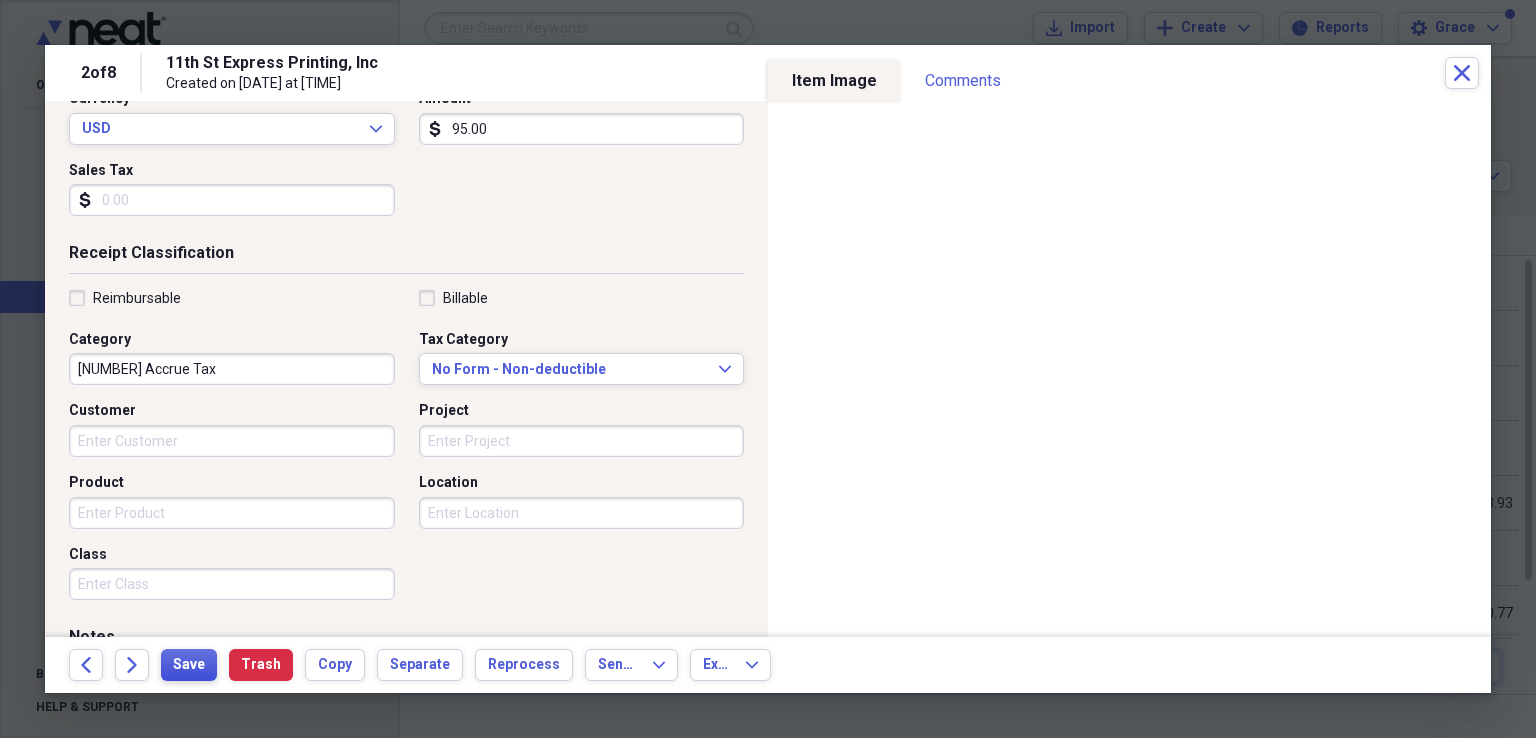 click on "Save" at bounding box center (189, 665) 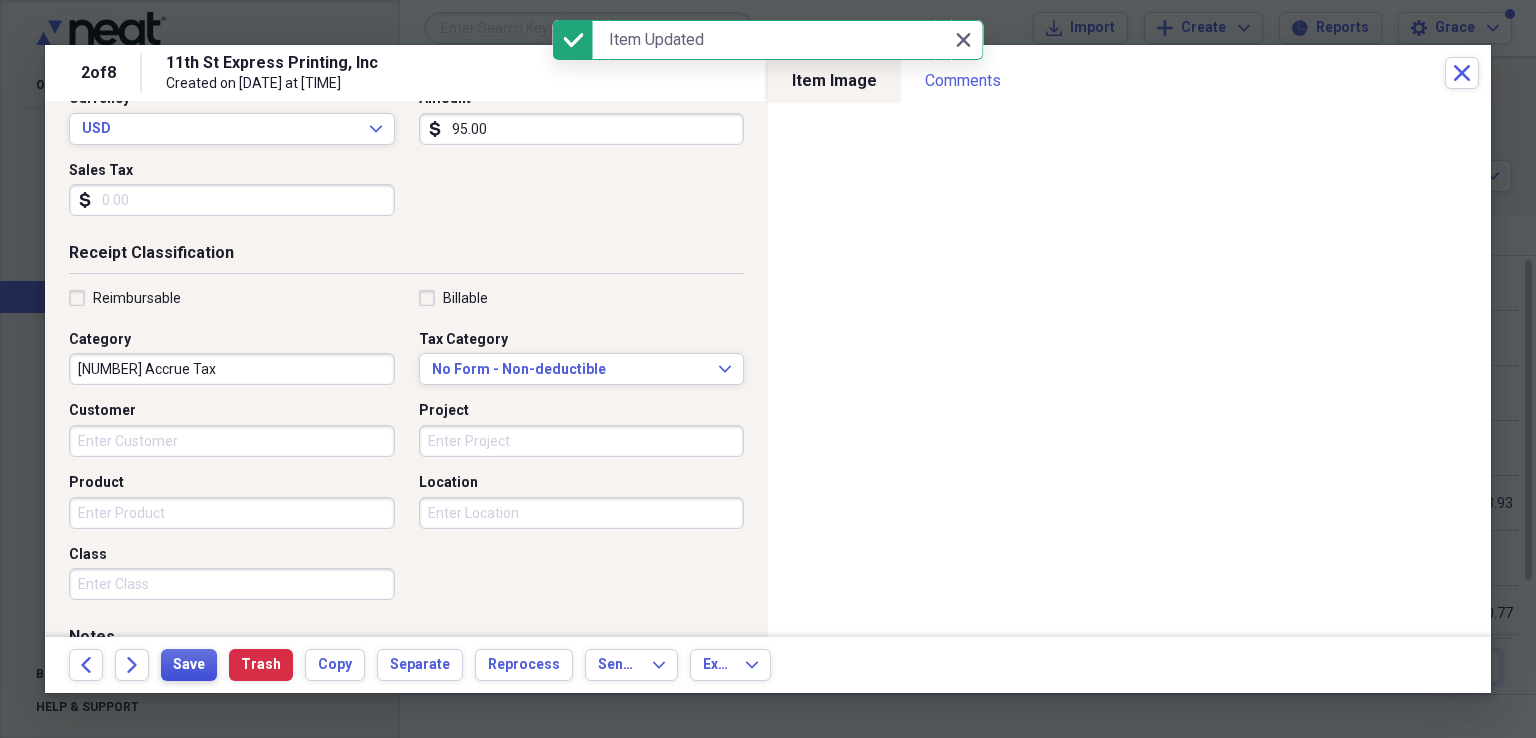 scroll, scrollTop: 0, scrollLeft: 0, axis: both 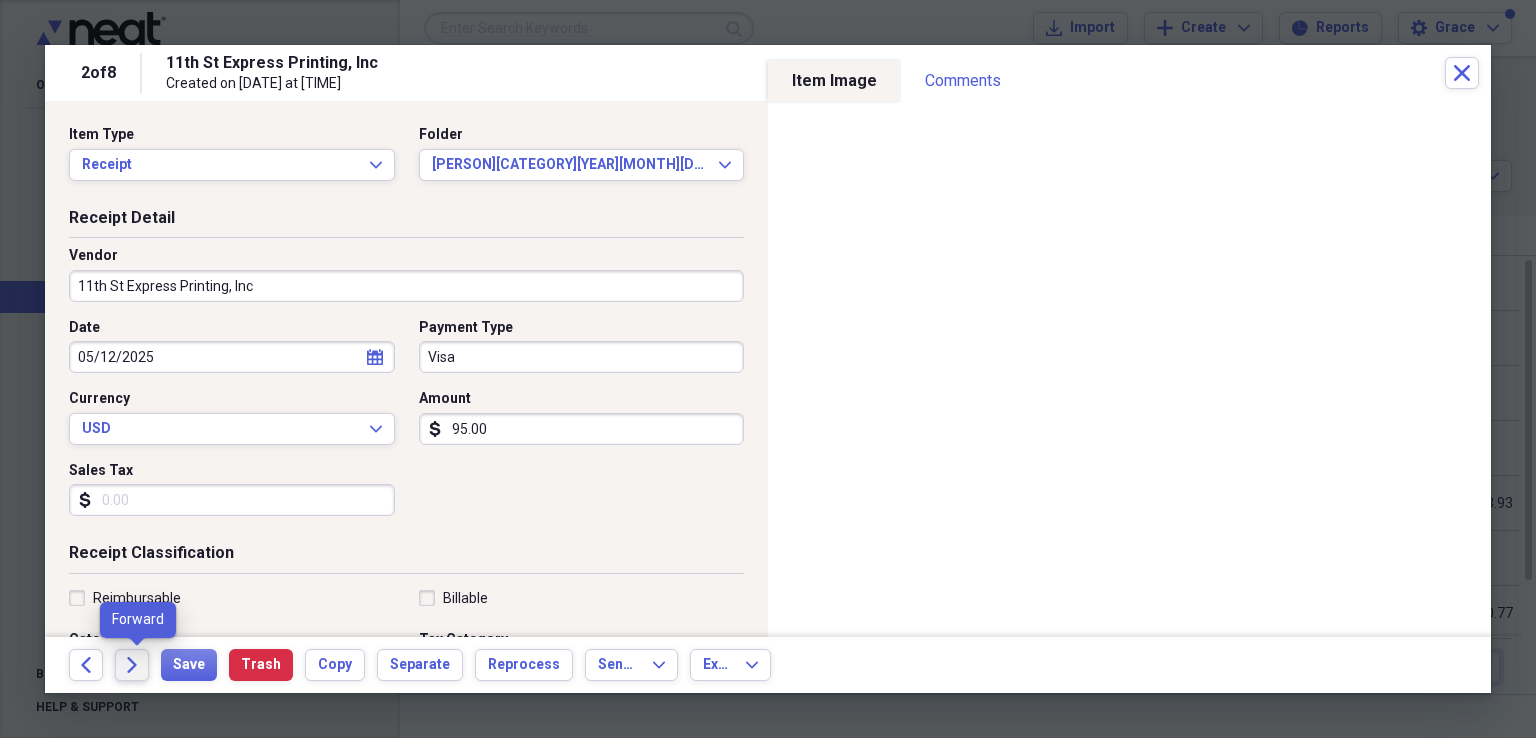 click on "Forward" at bounding box center [132, 665] 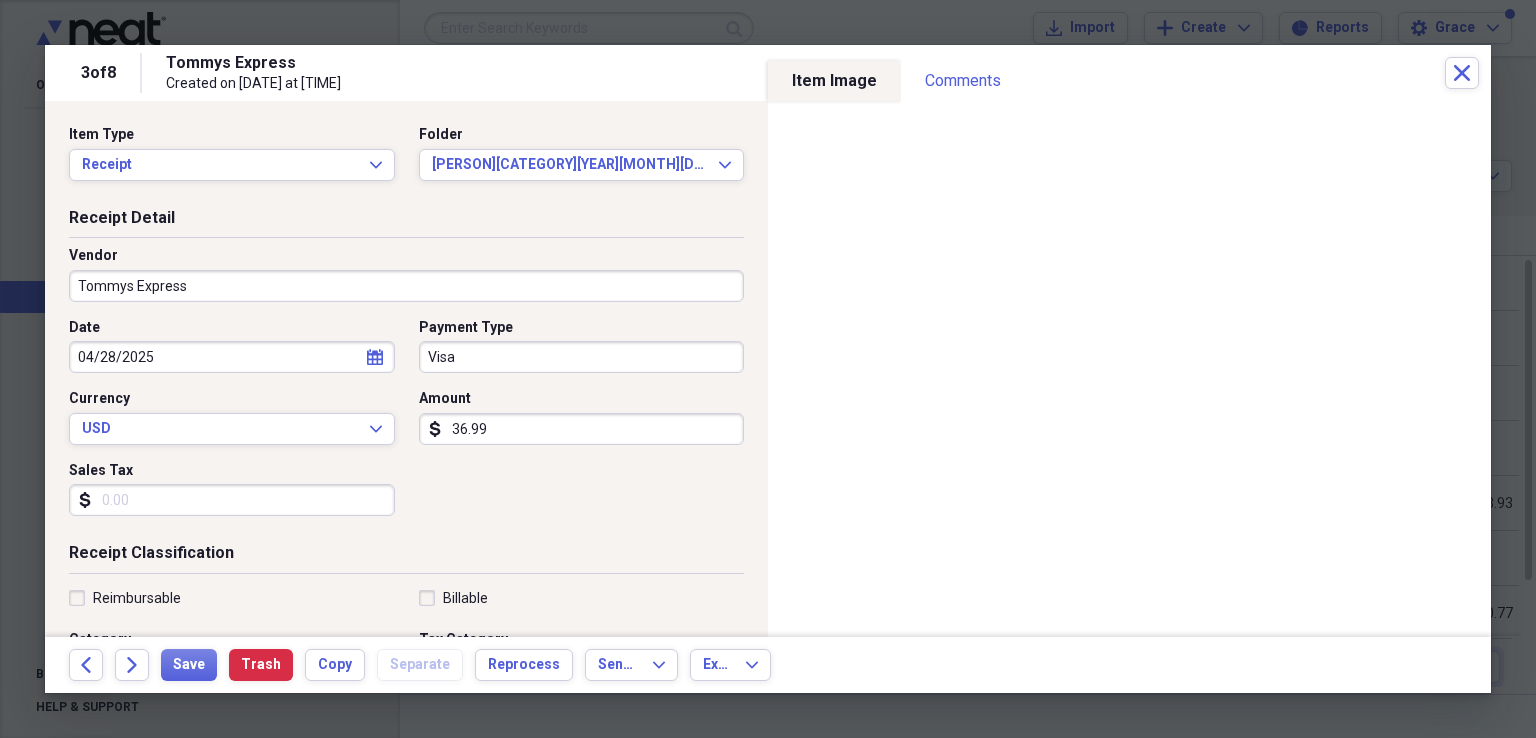 scroll, scrollTop: 300, scrollLeft: 0, axis: vertical 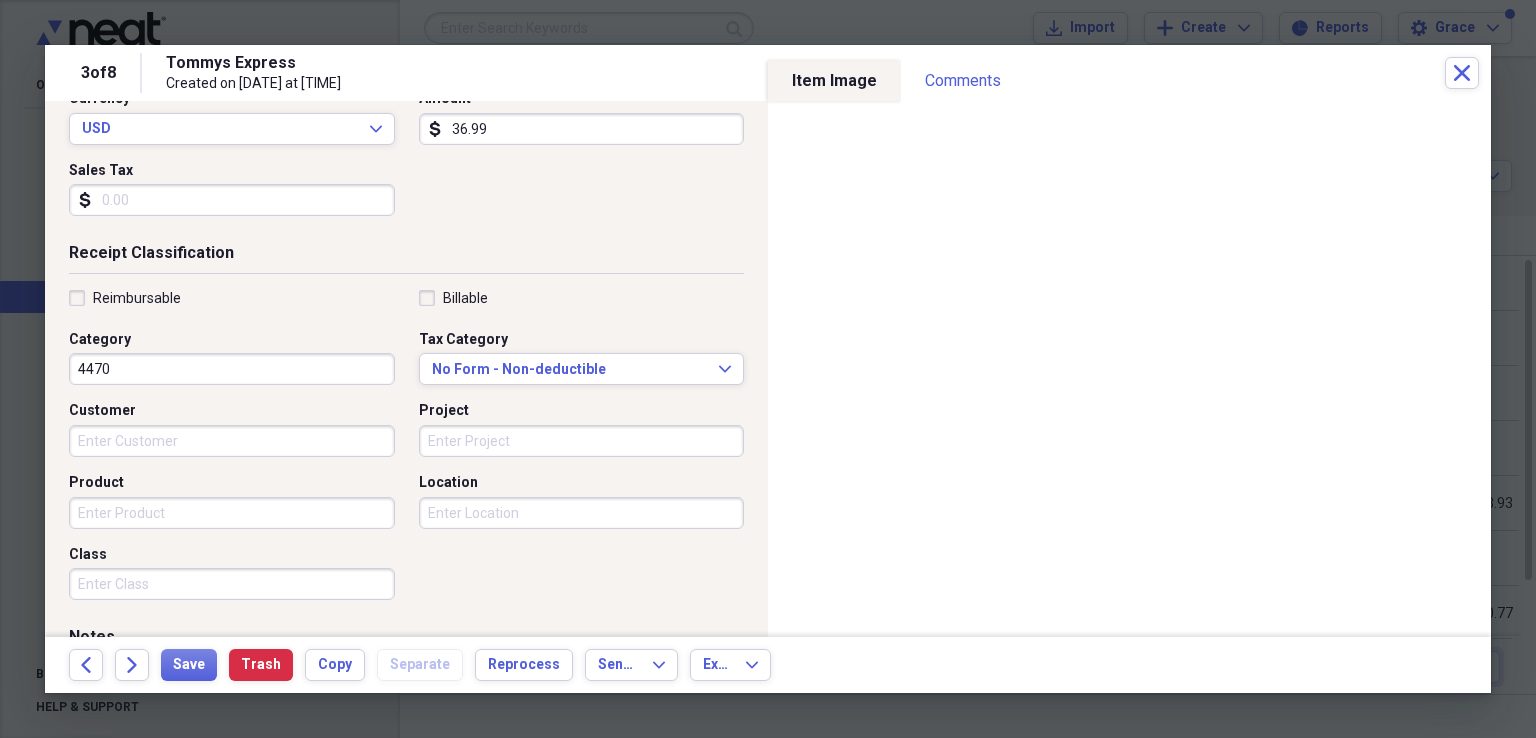 click on "4470" at bounding box center [232, 369] 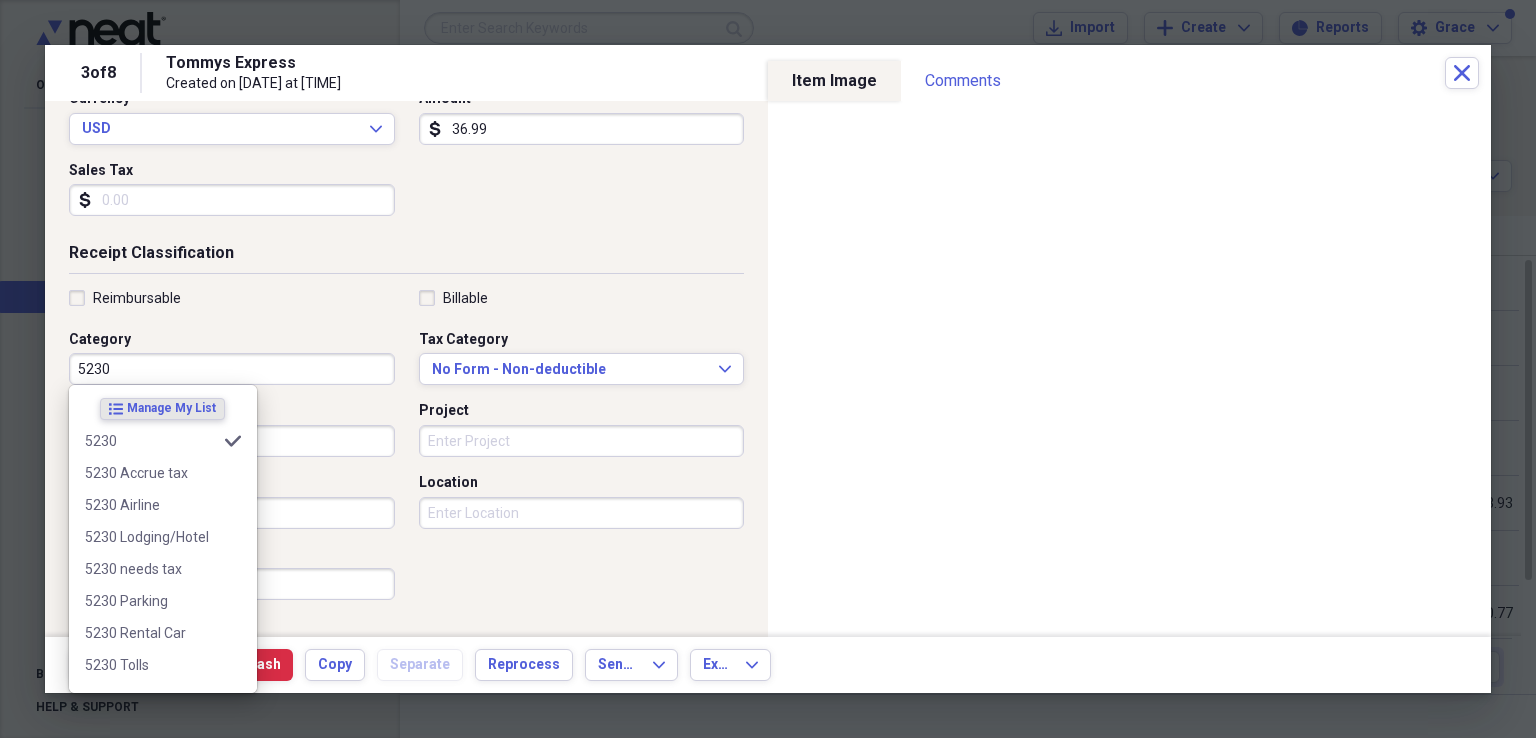 type on "5230" 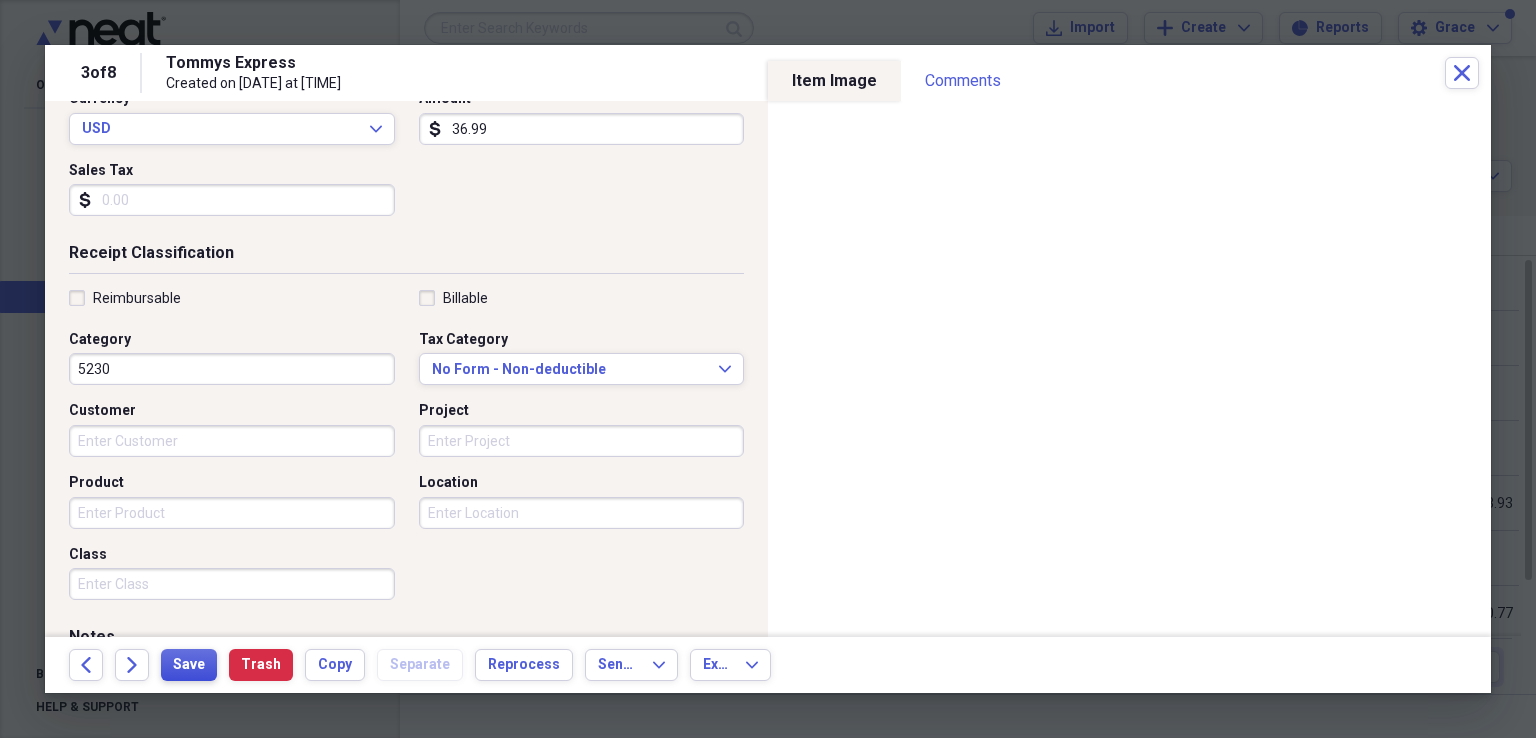 click on "Save" at bounding box center [189, 665] 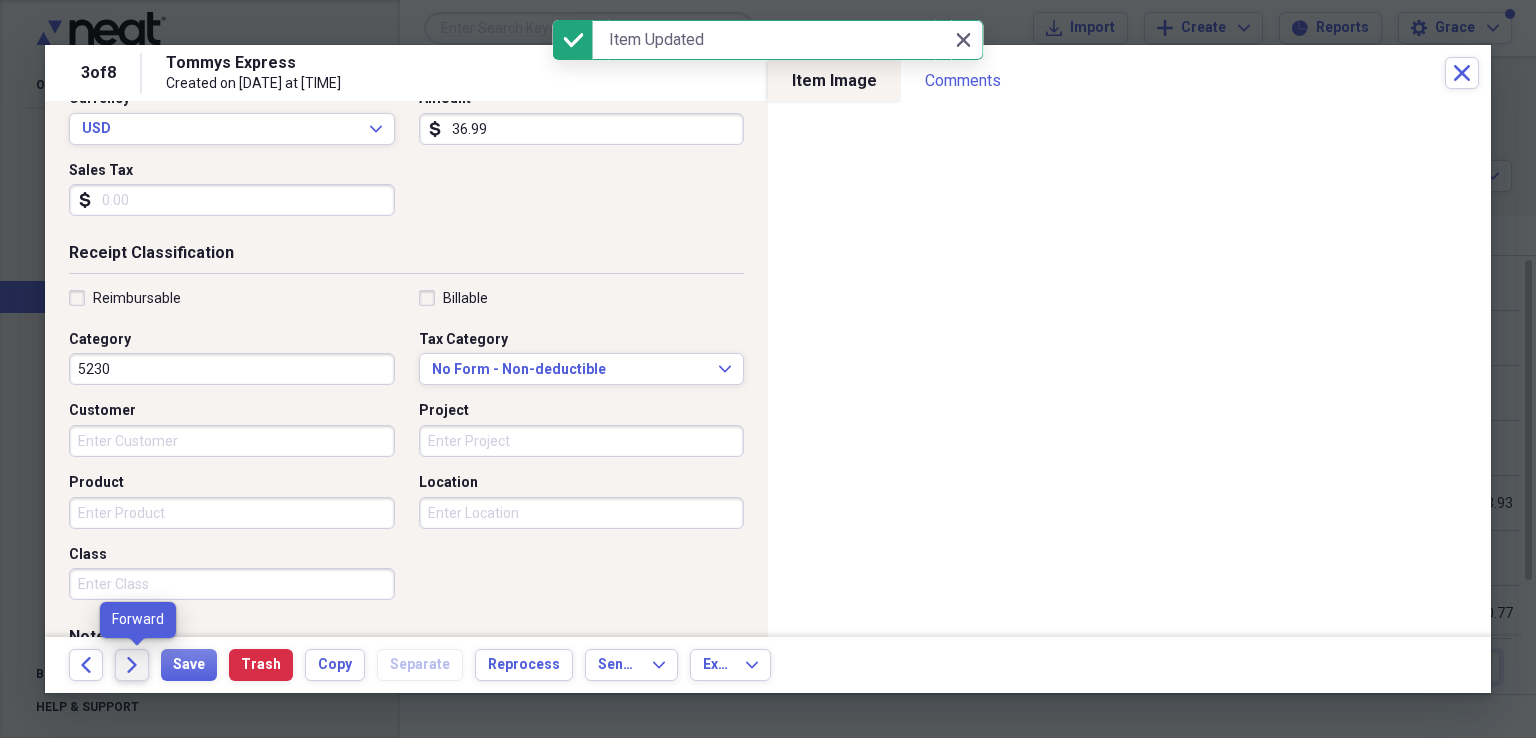 click 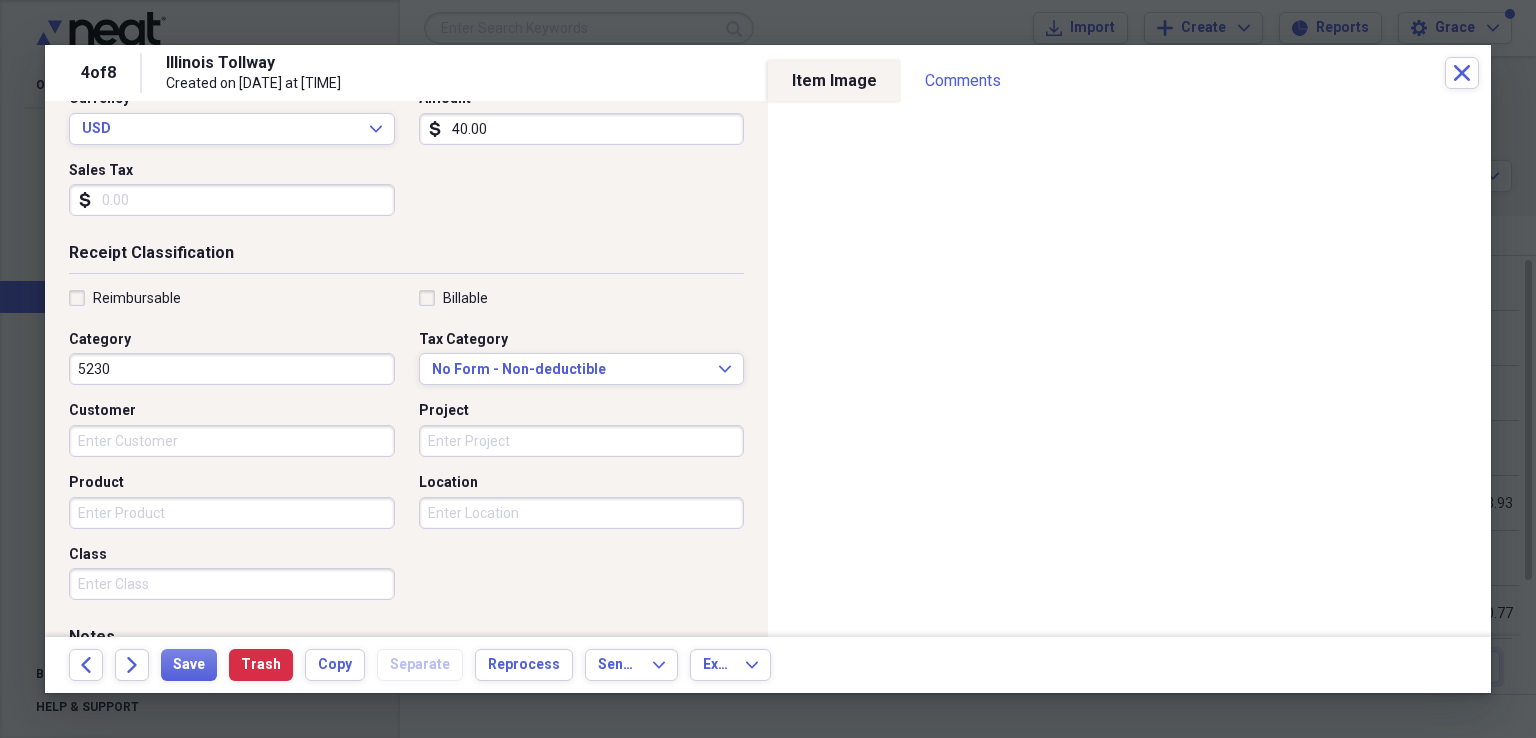 scroll, scrollTop: 0, scrollLeft: 0, axis: both 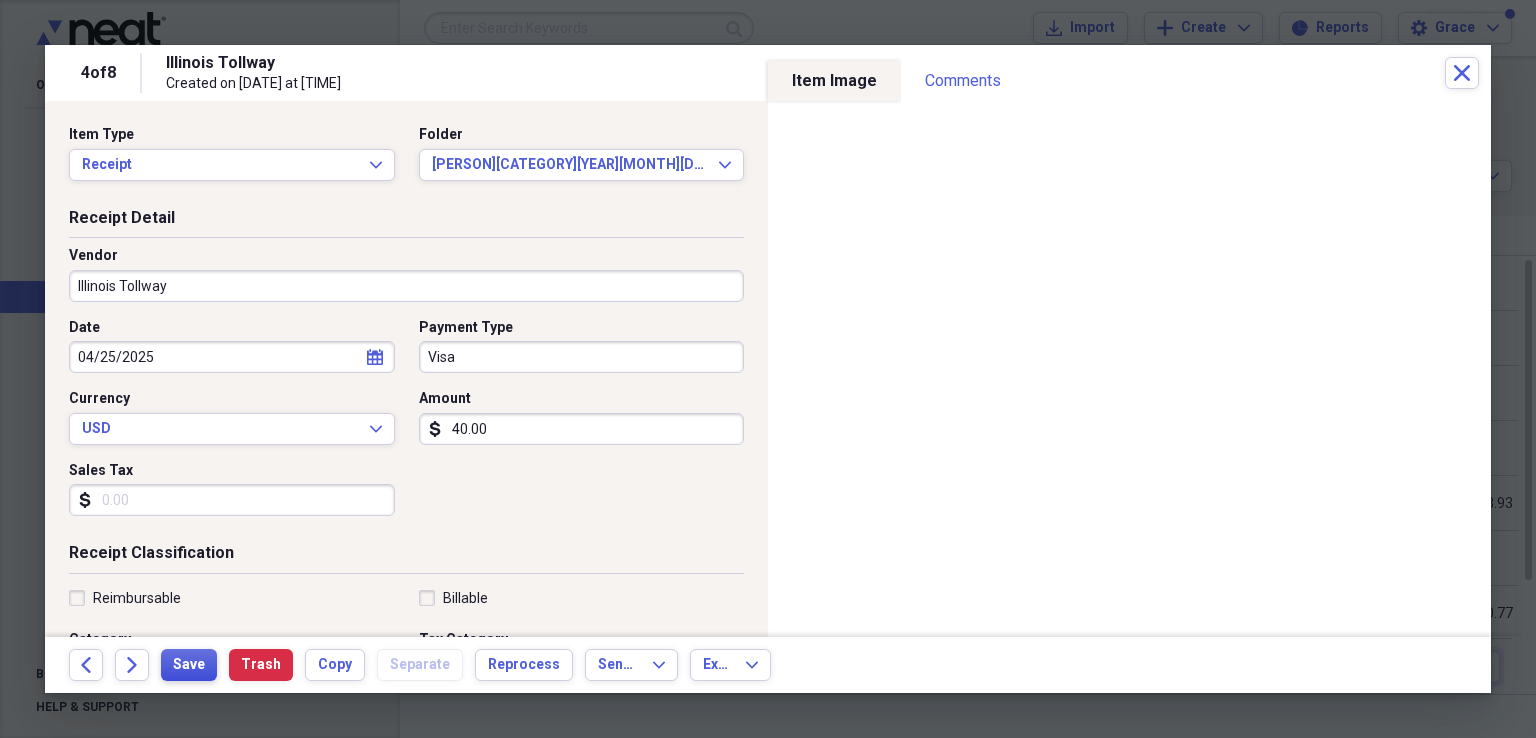 click on "Save" at bounding box center (189, 665) 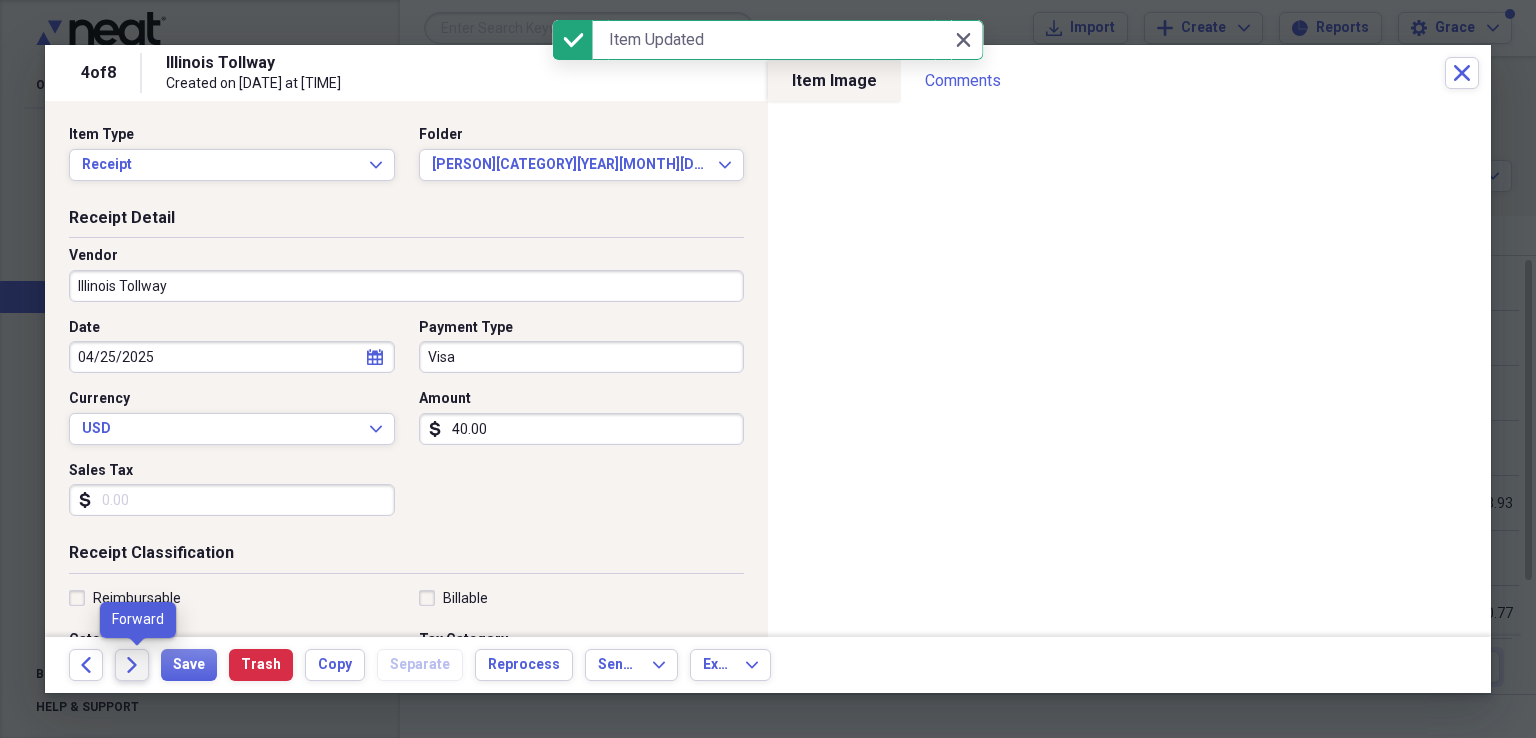 click on "Forward" at bounding box center [132, 665] 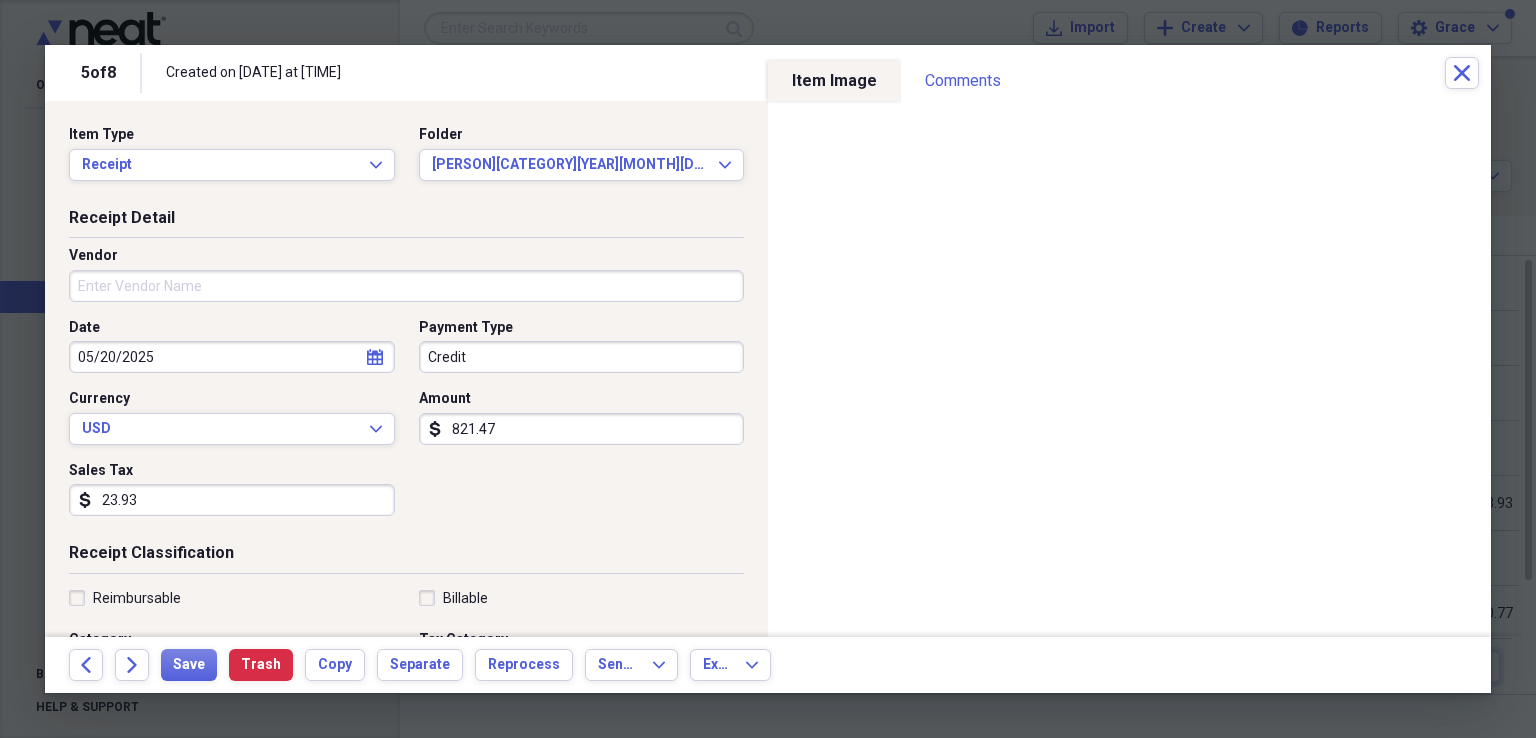 click on "Vendor" at bounding box center [406, 286] 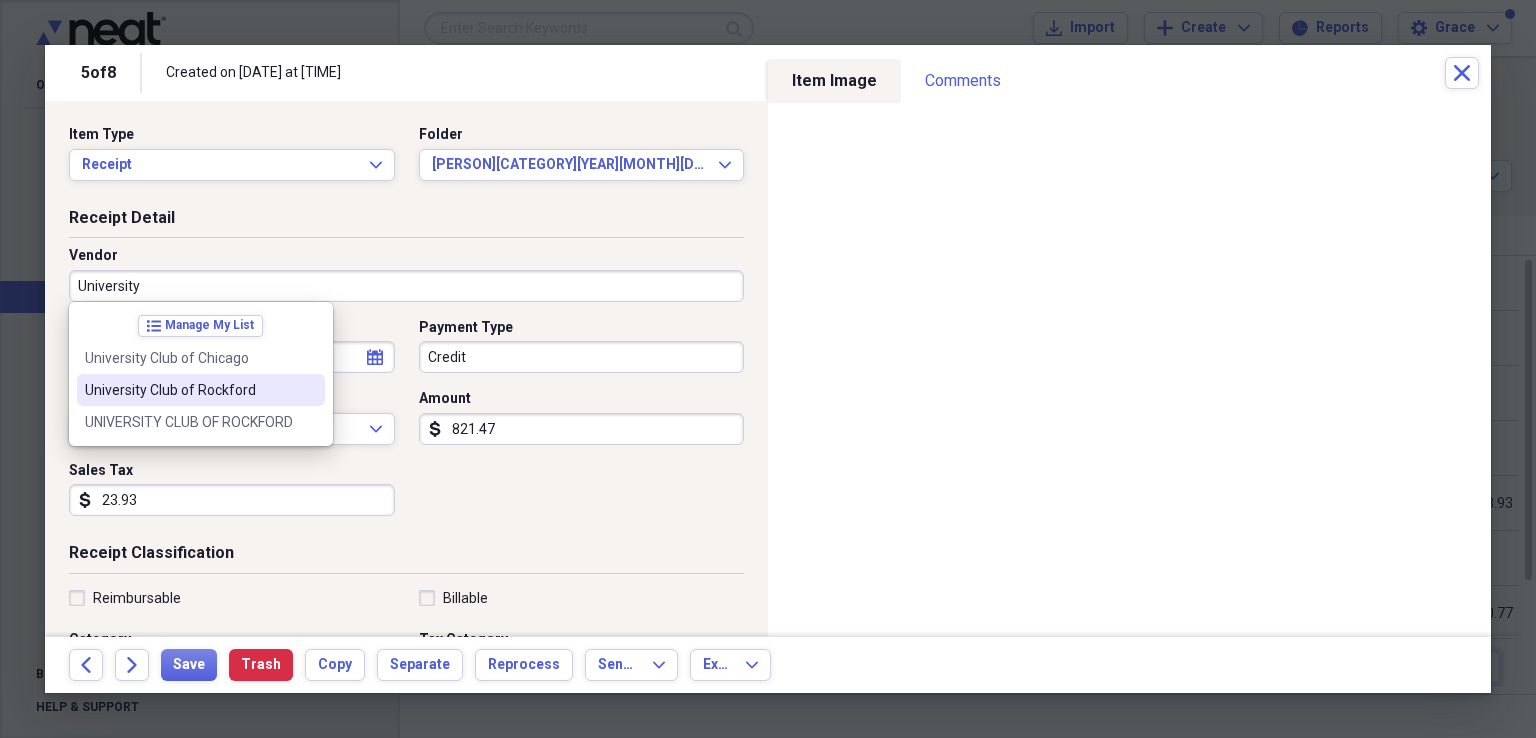 click on "University Club of Rockford" at bounding box center [189, 390] 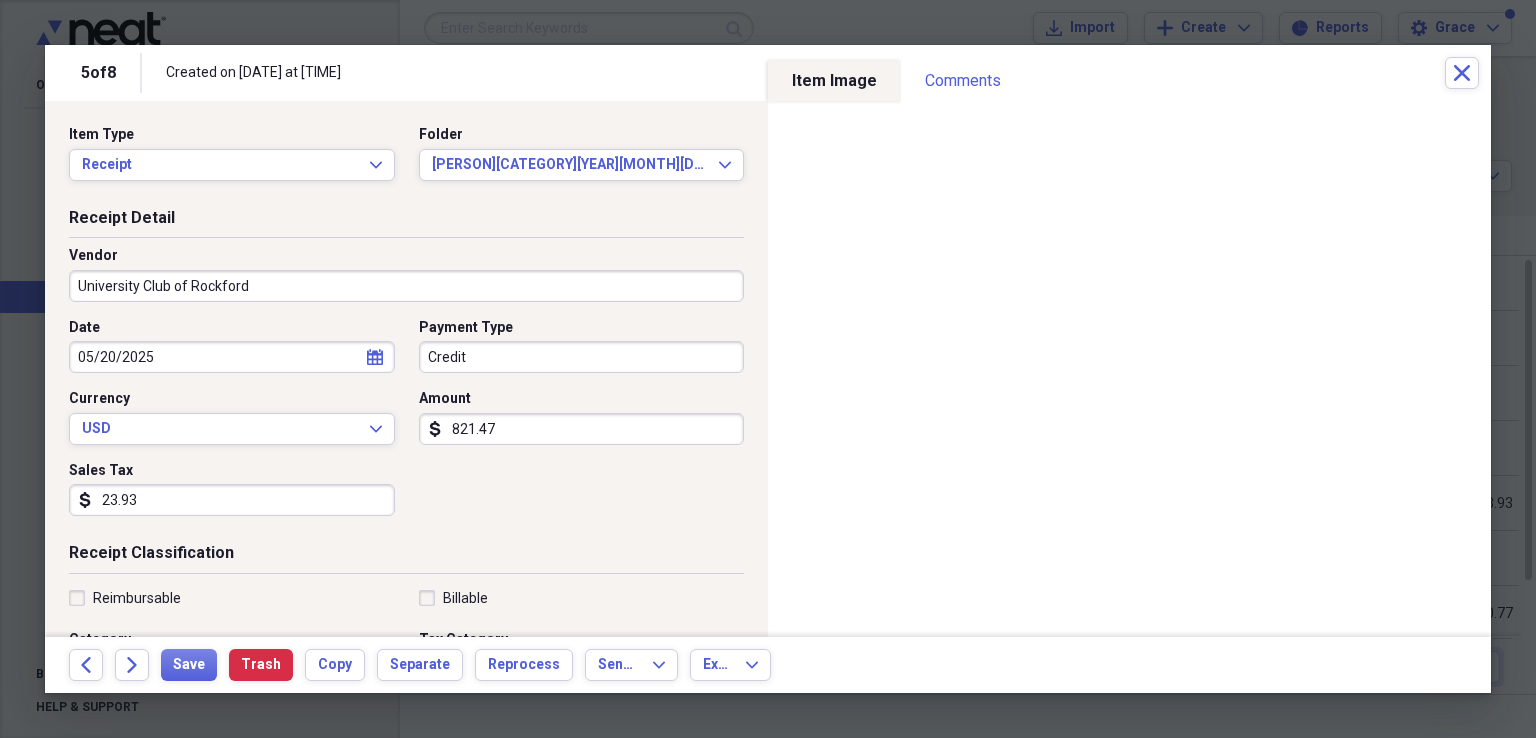 type on "8540" 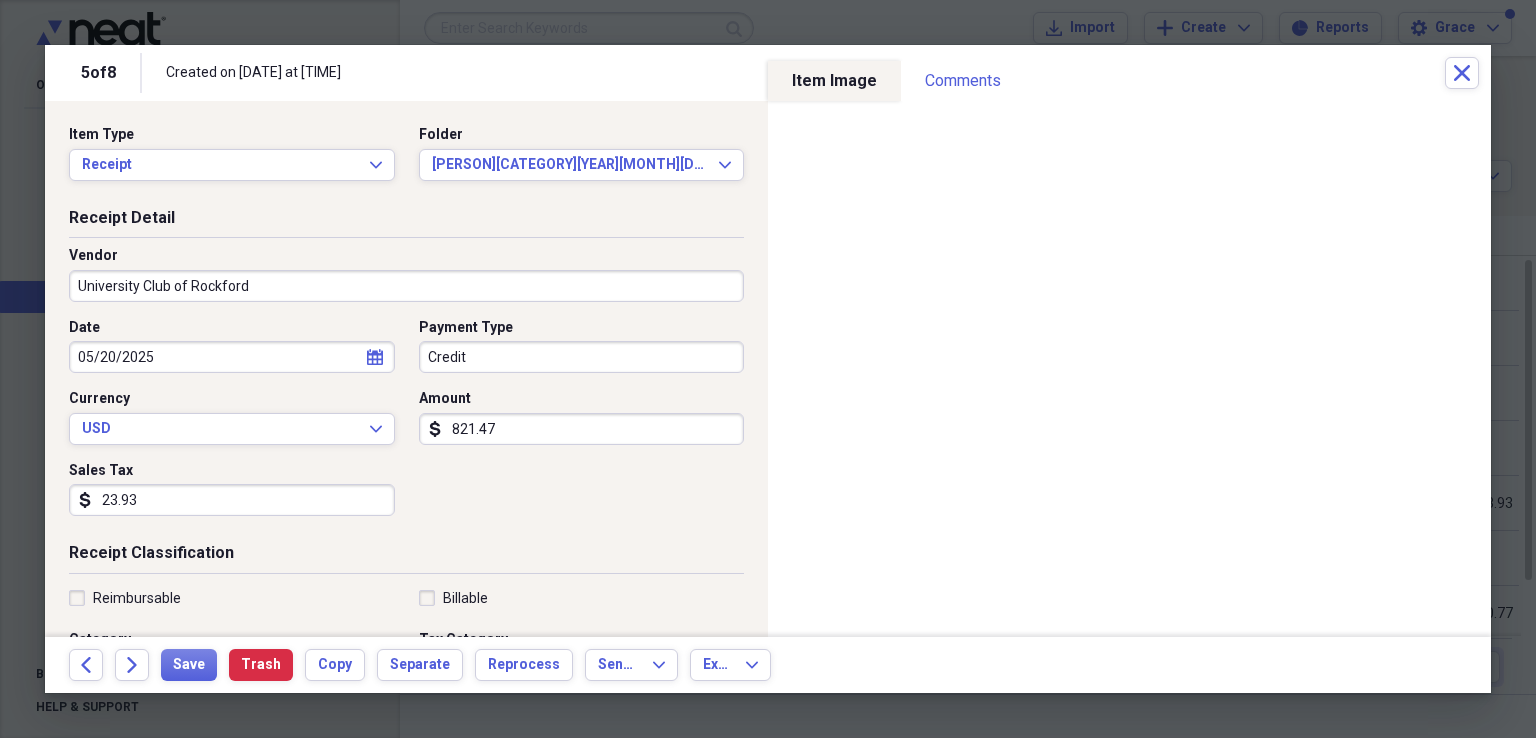 select on "4" 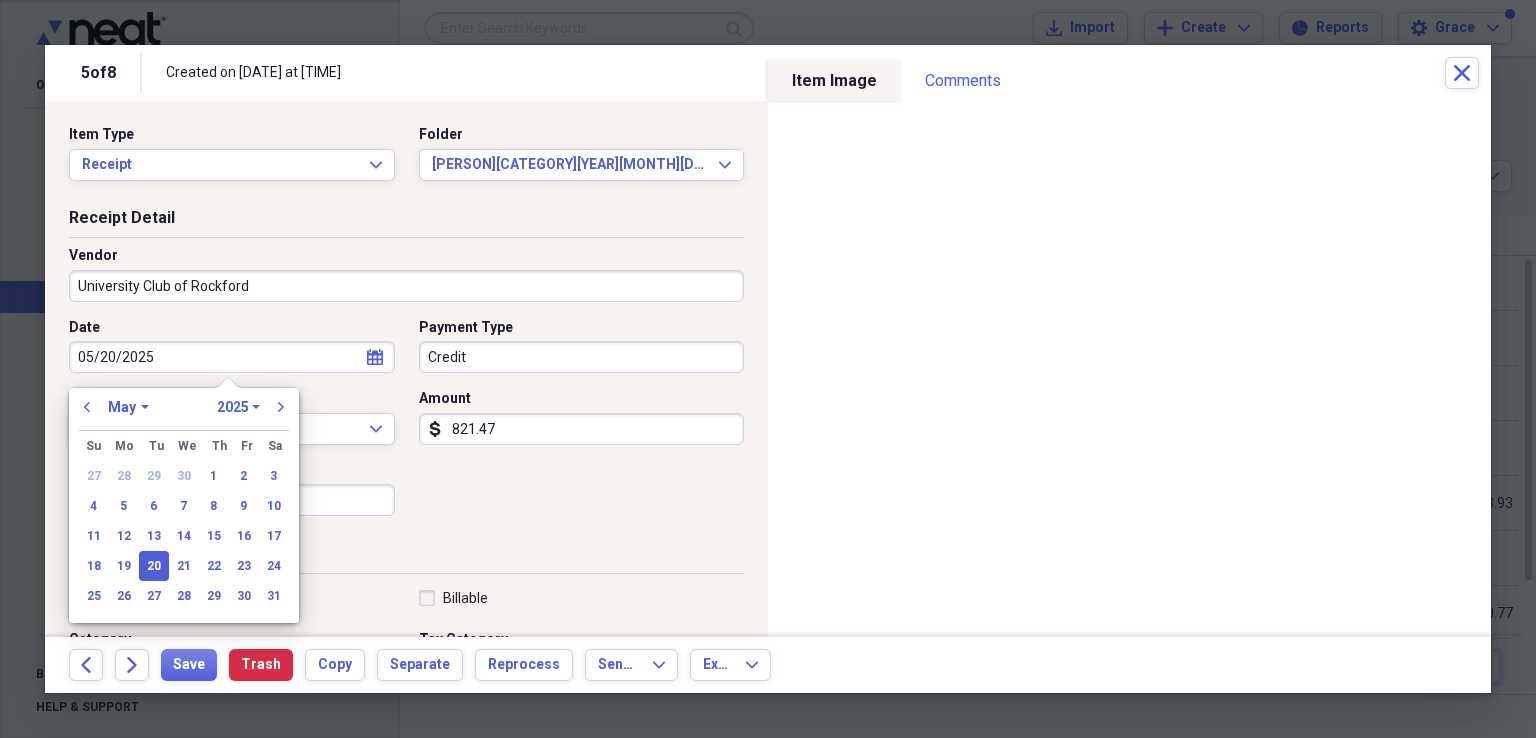 click on "821.47" at bounding box center (582, 429) 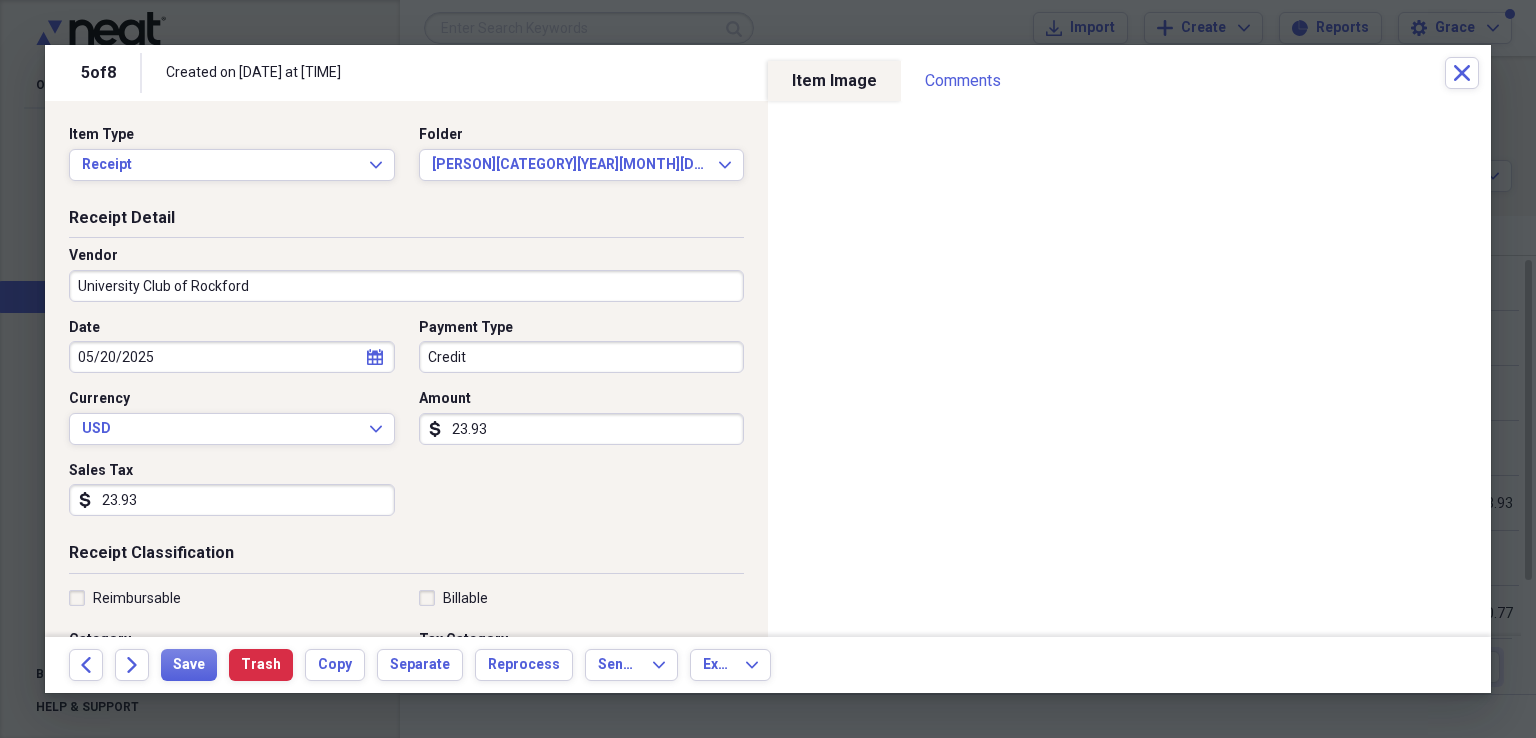 type on "23.93" 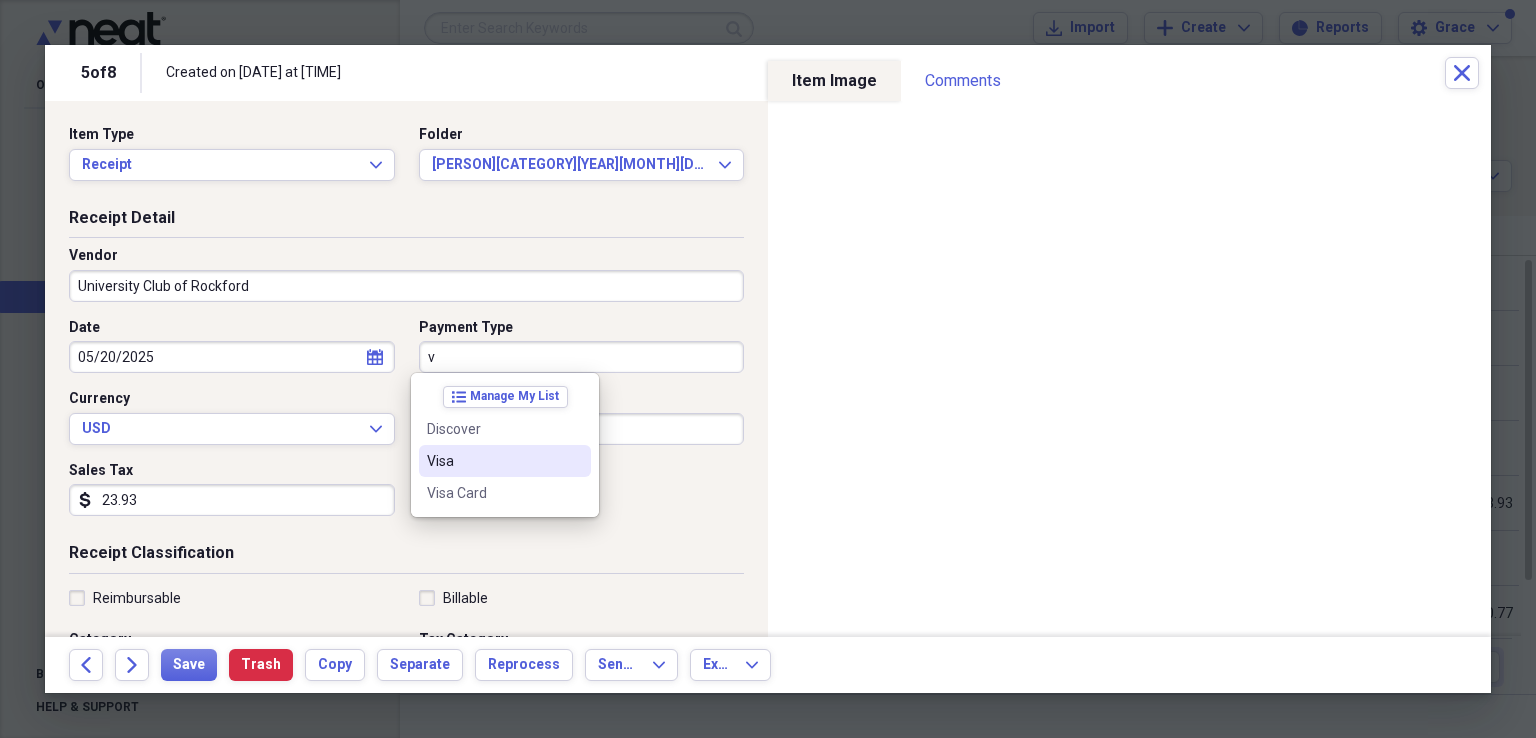 click on "Visa" at bounding box center [493, 461] 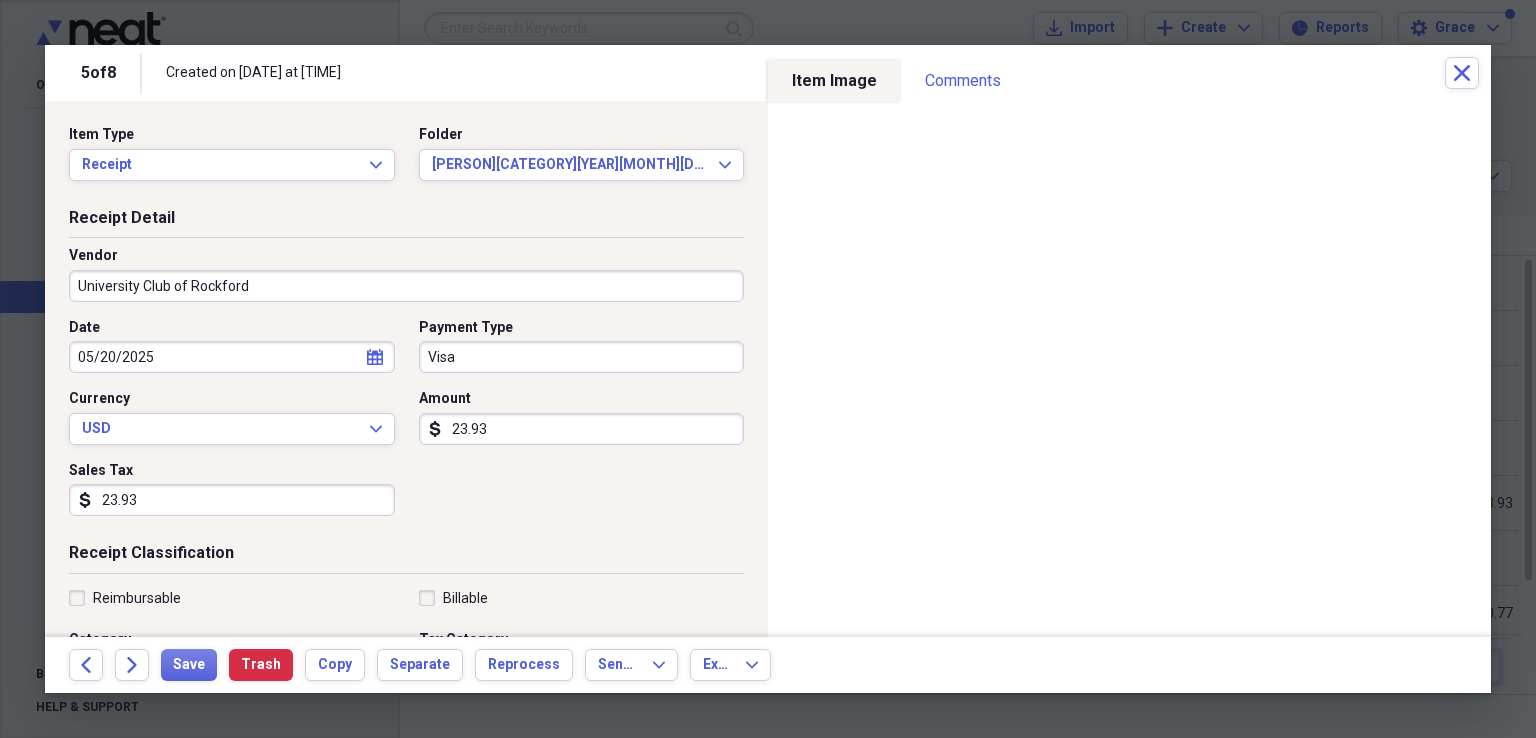 click on "23.93" at bounding box center (232, 500) 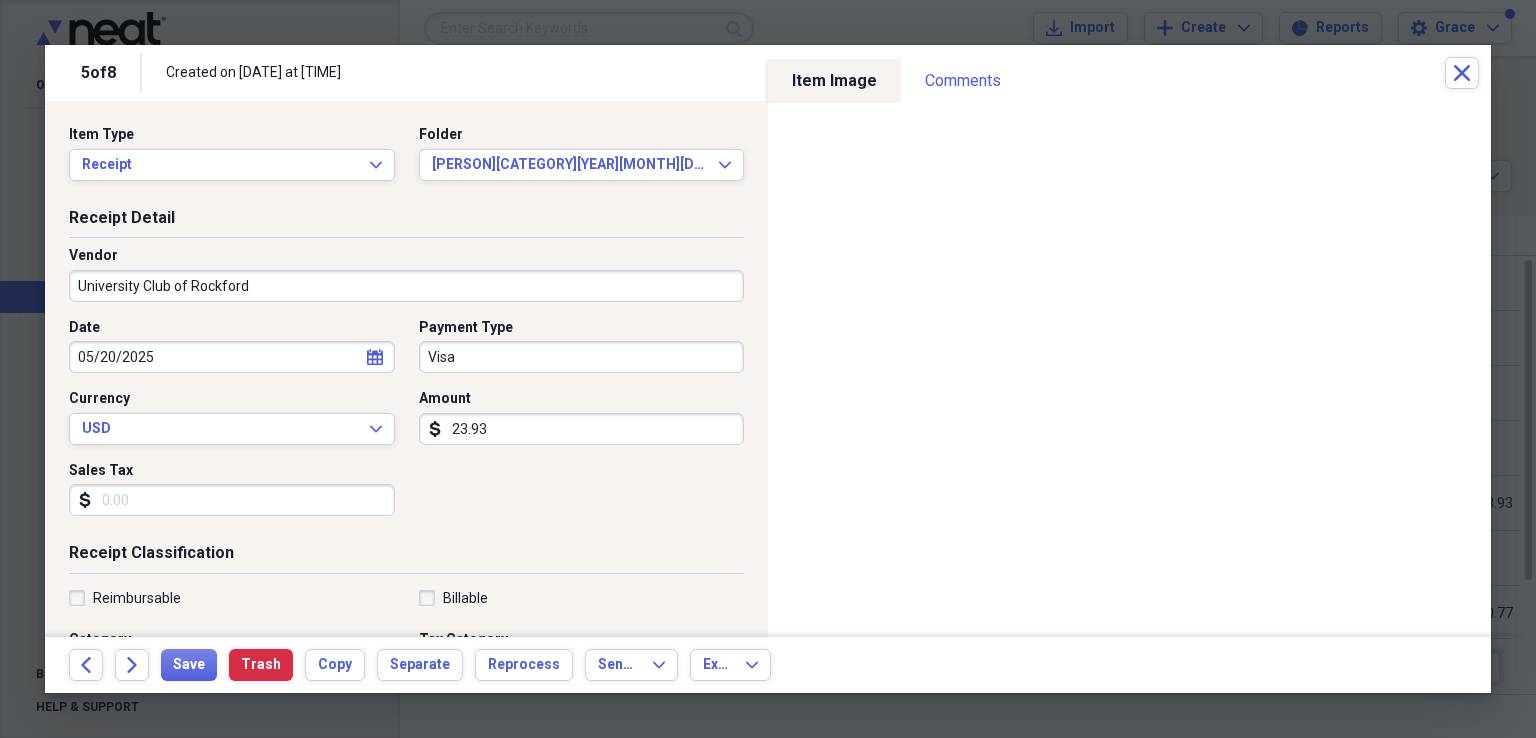 scroll, scrollTop: 200, scrollLeft: 0, axis: vertical 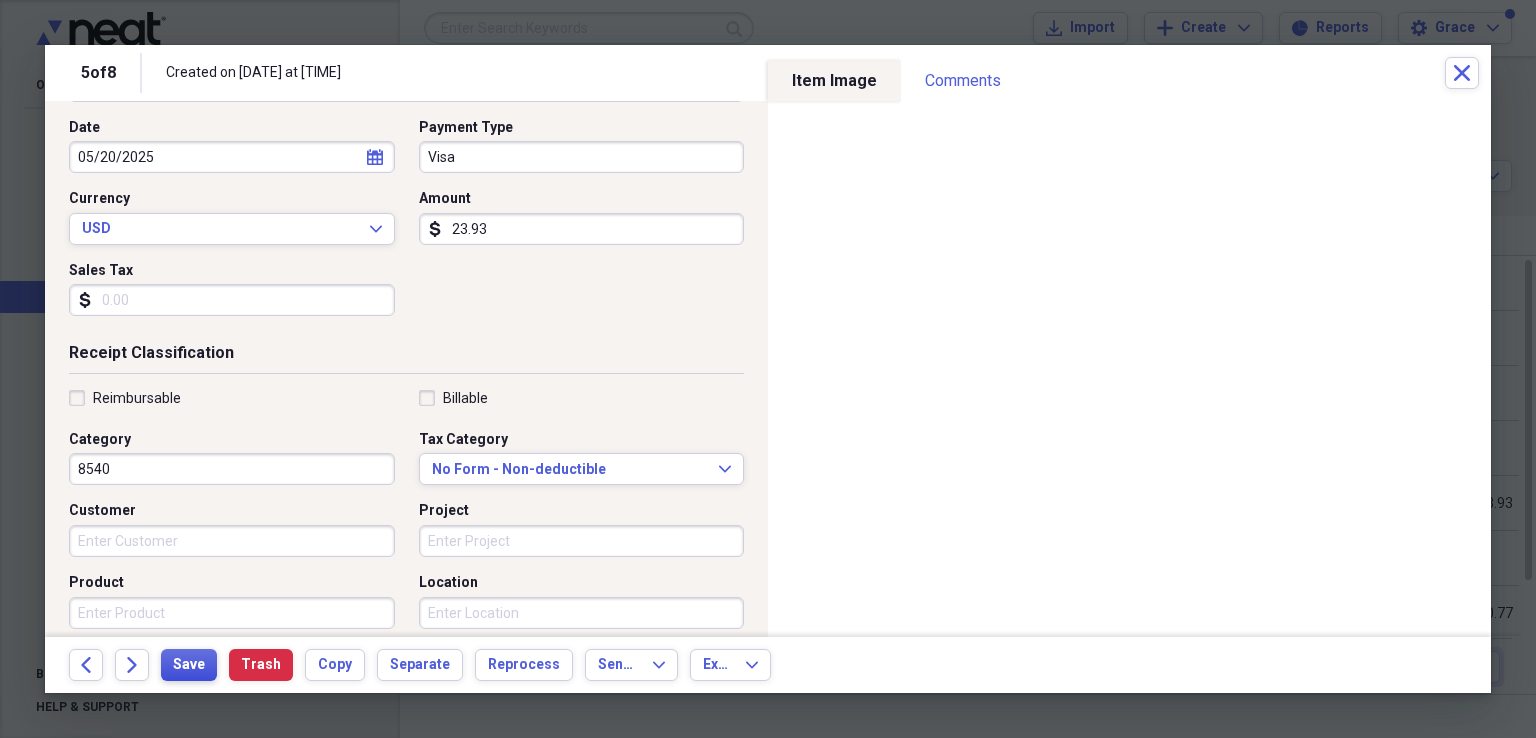 type 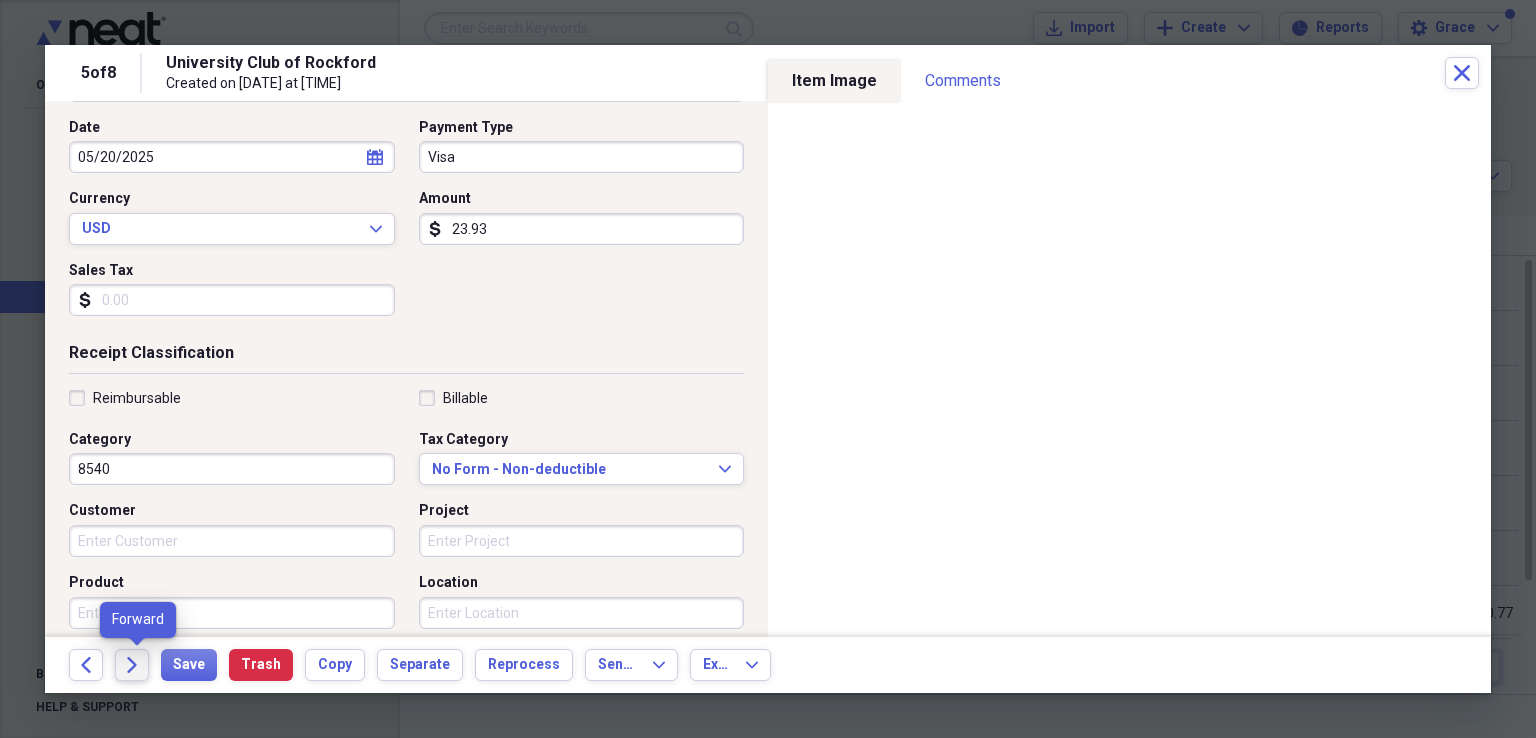 click 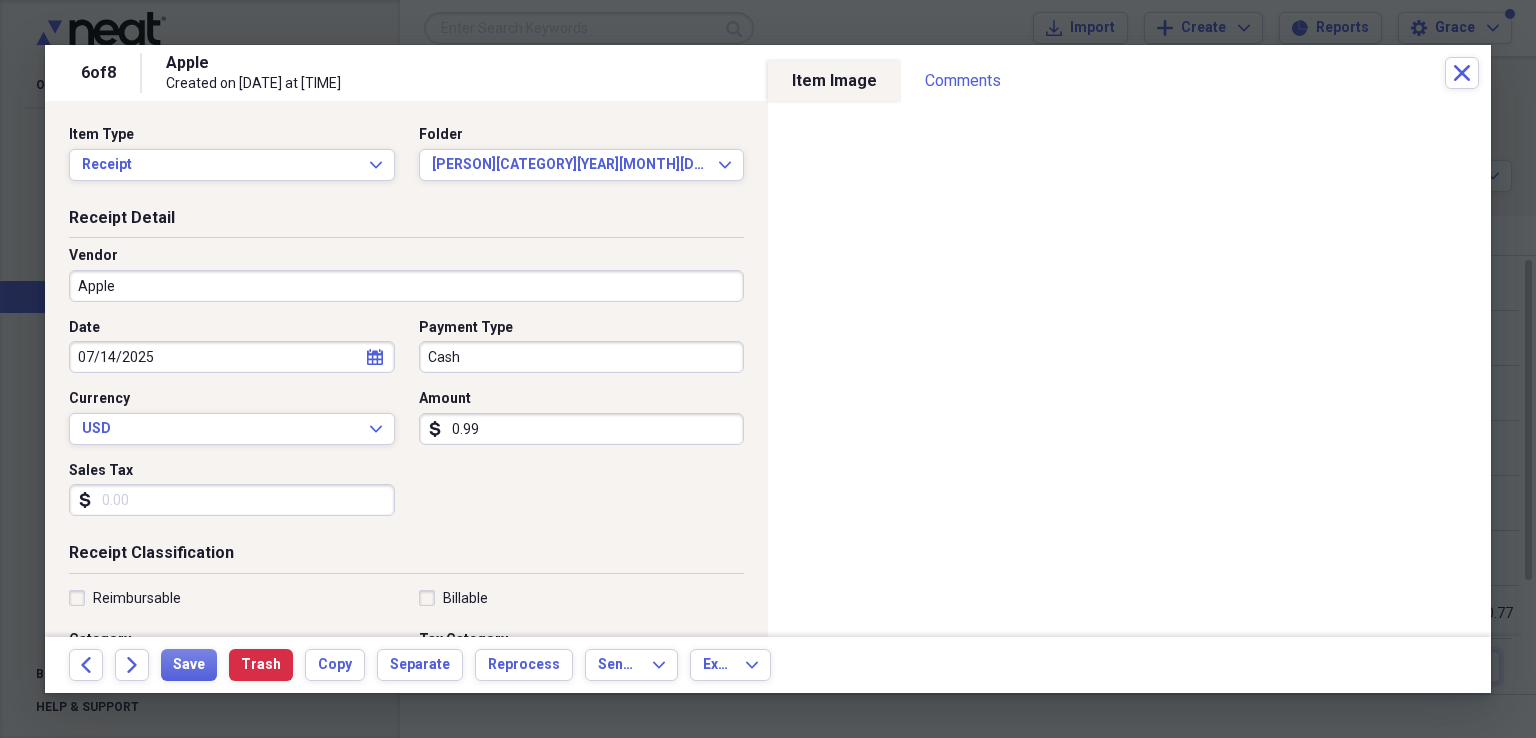 click 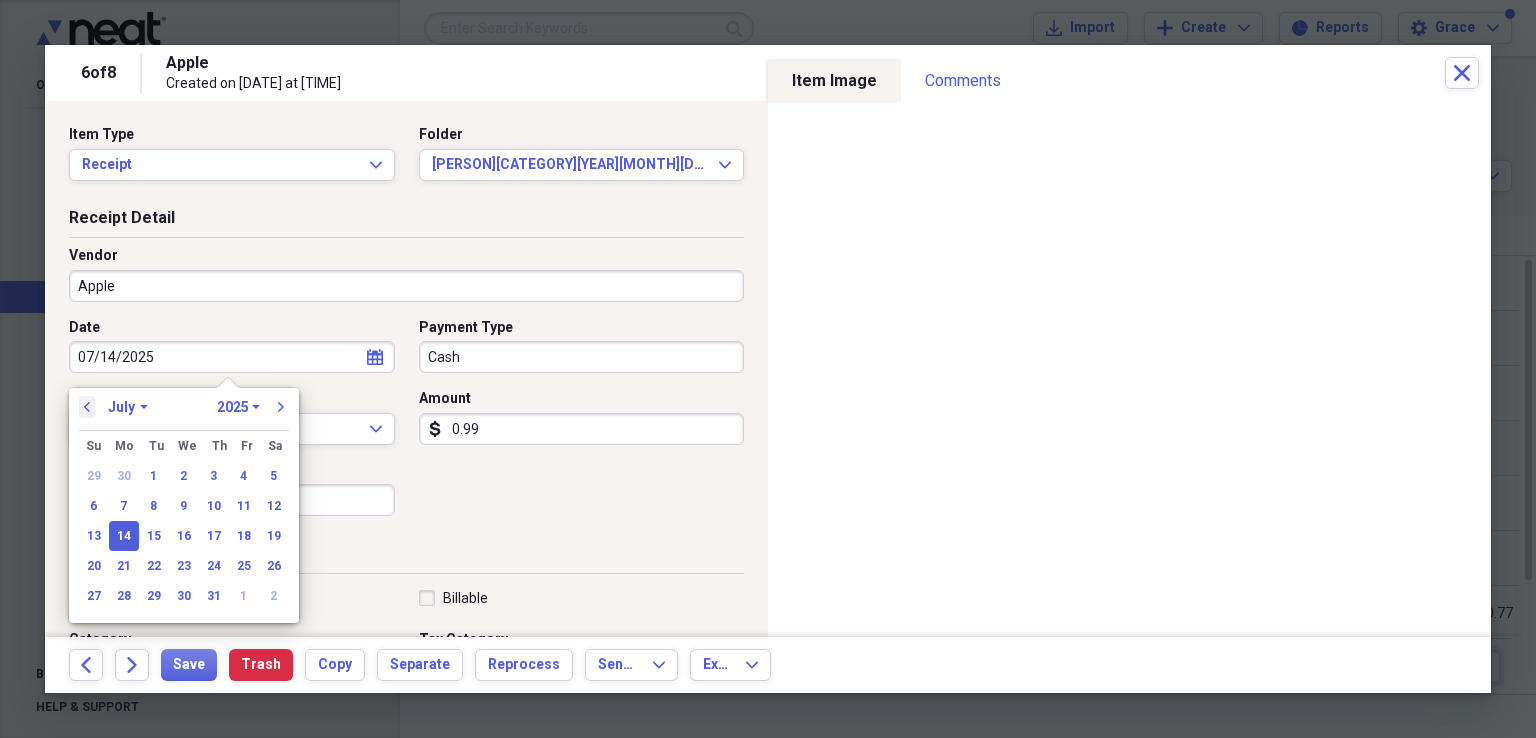 click on "previous" at bounding box center [87, 407] 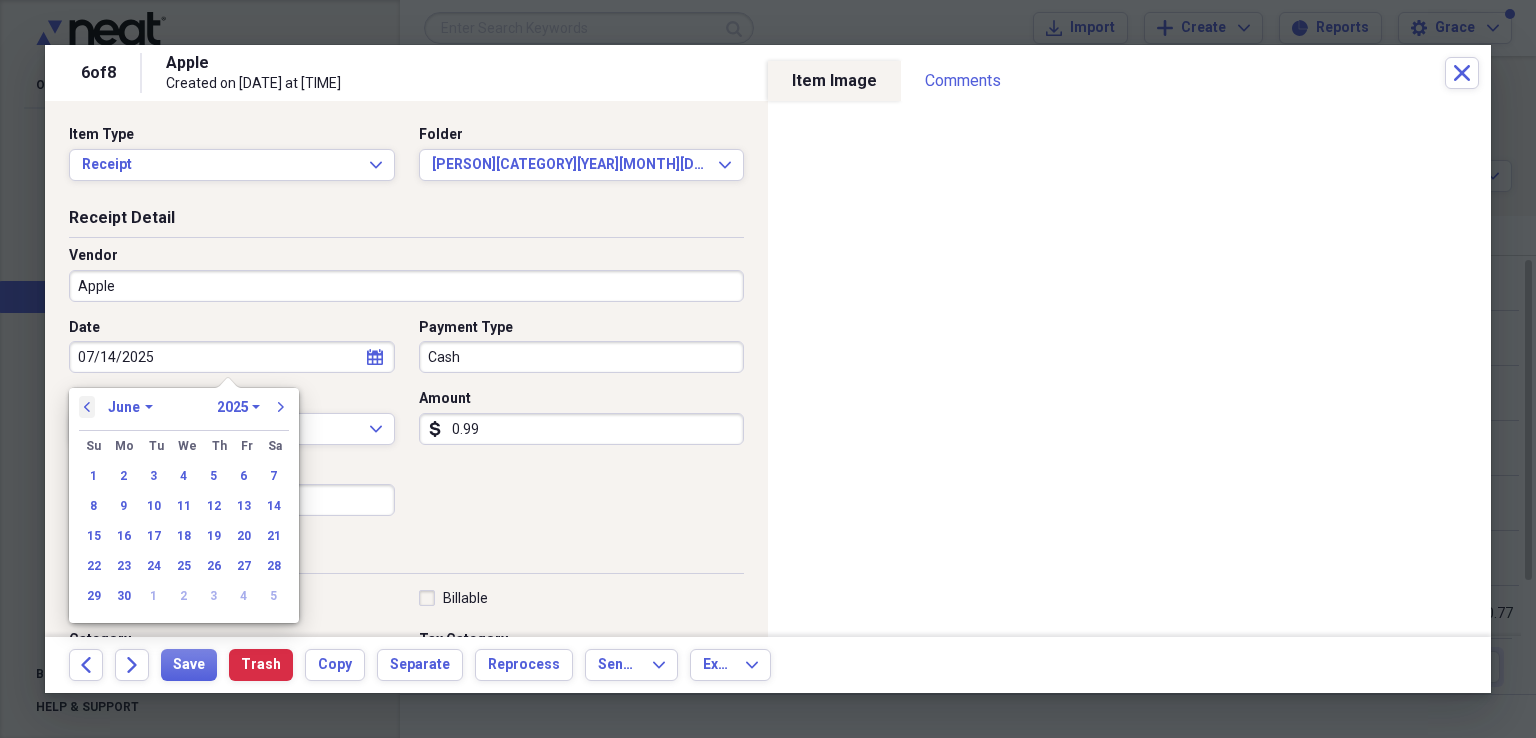 click on "previous" at bounding box center (87, 407) 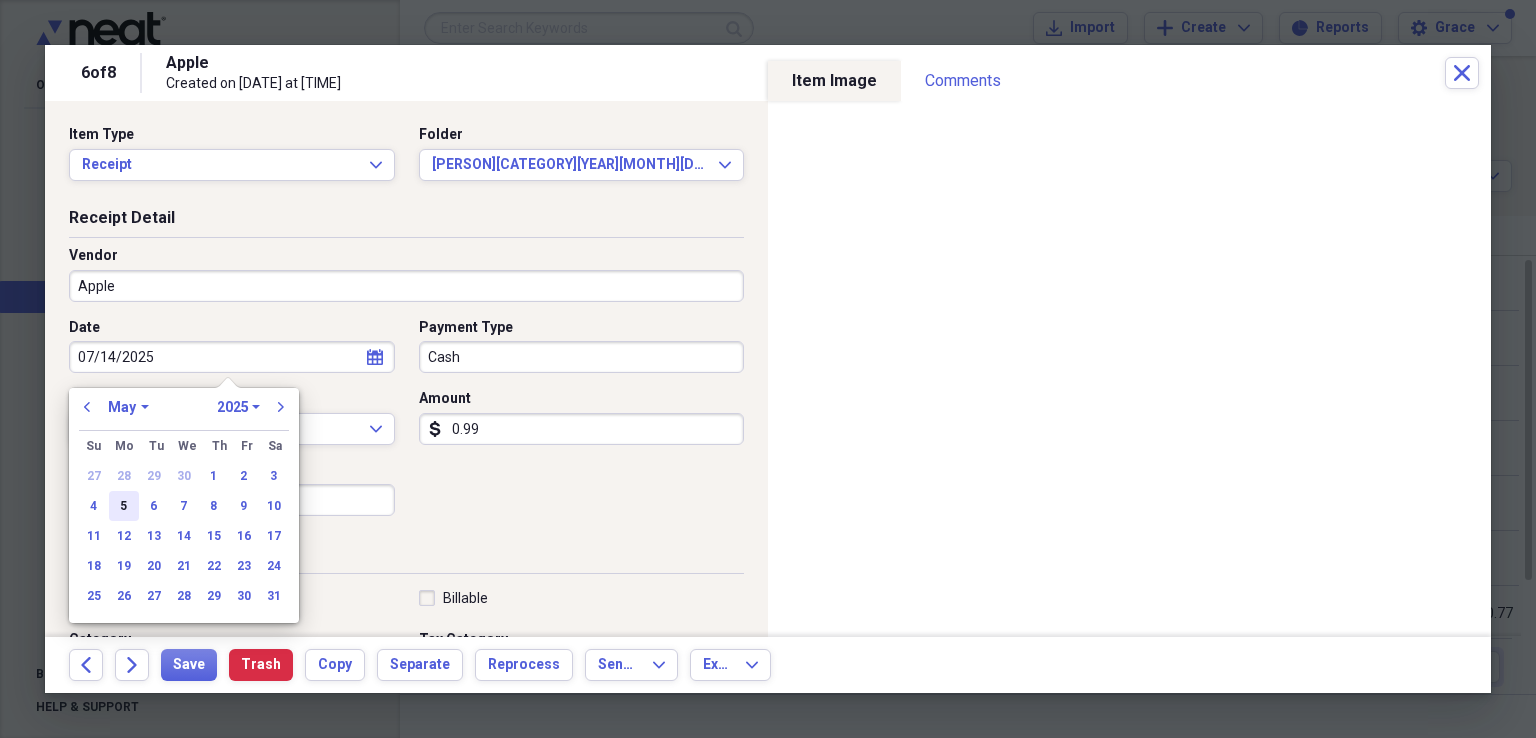 click on "5" at bounding box center (124, 506) 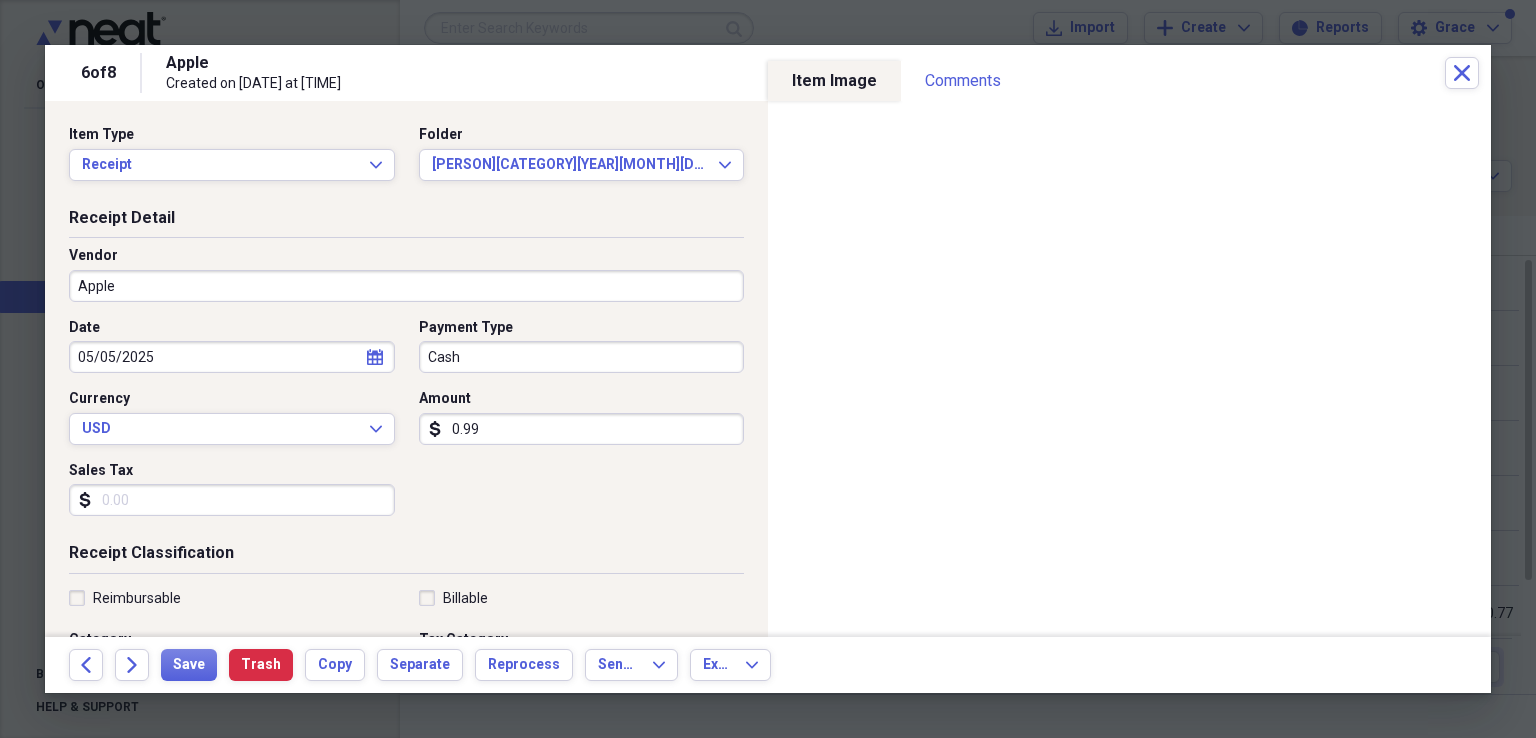 click on "Cash" at bounding box center [582, 357] 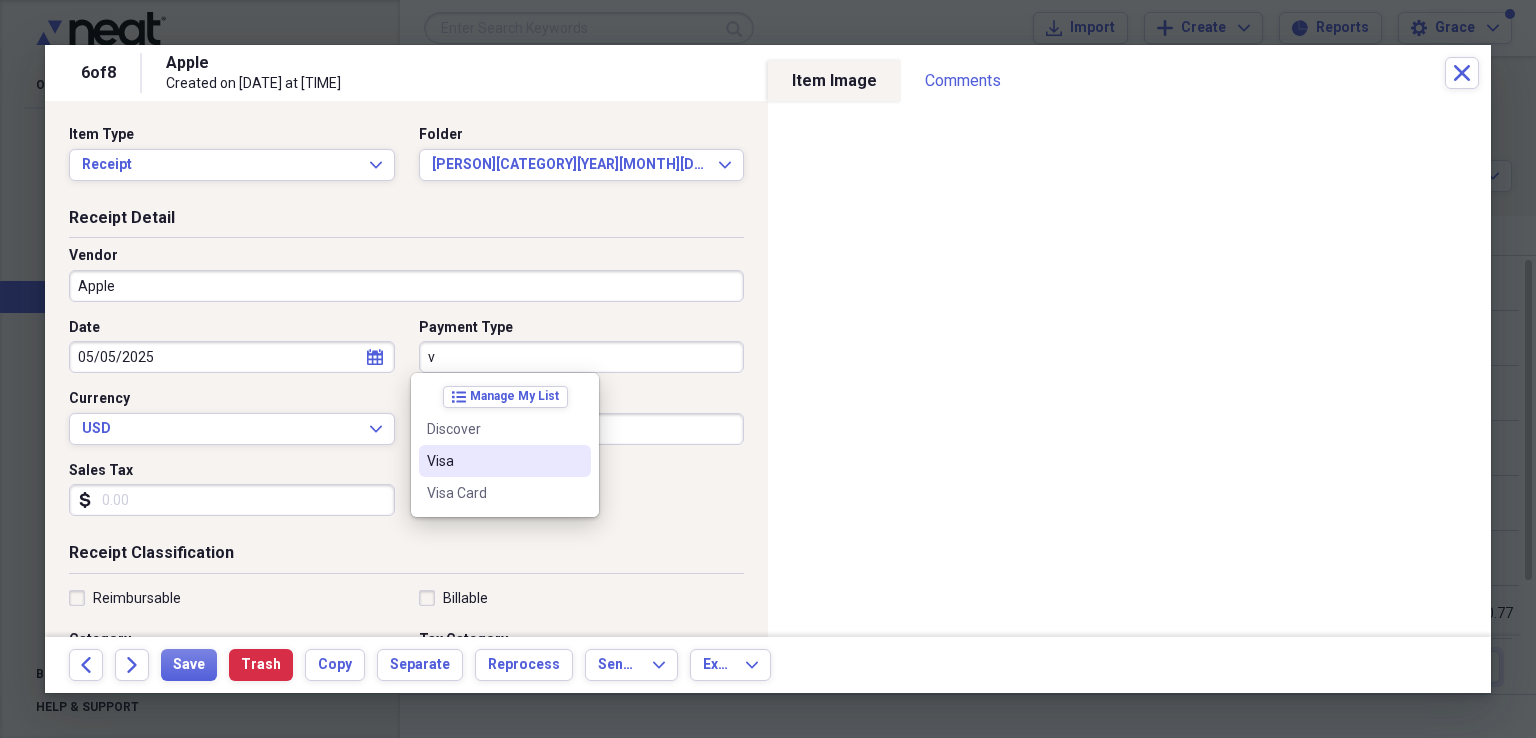 click on "Visa" at bounding box center [493, 461] 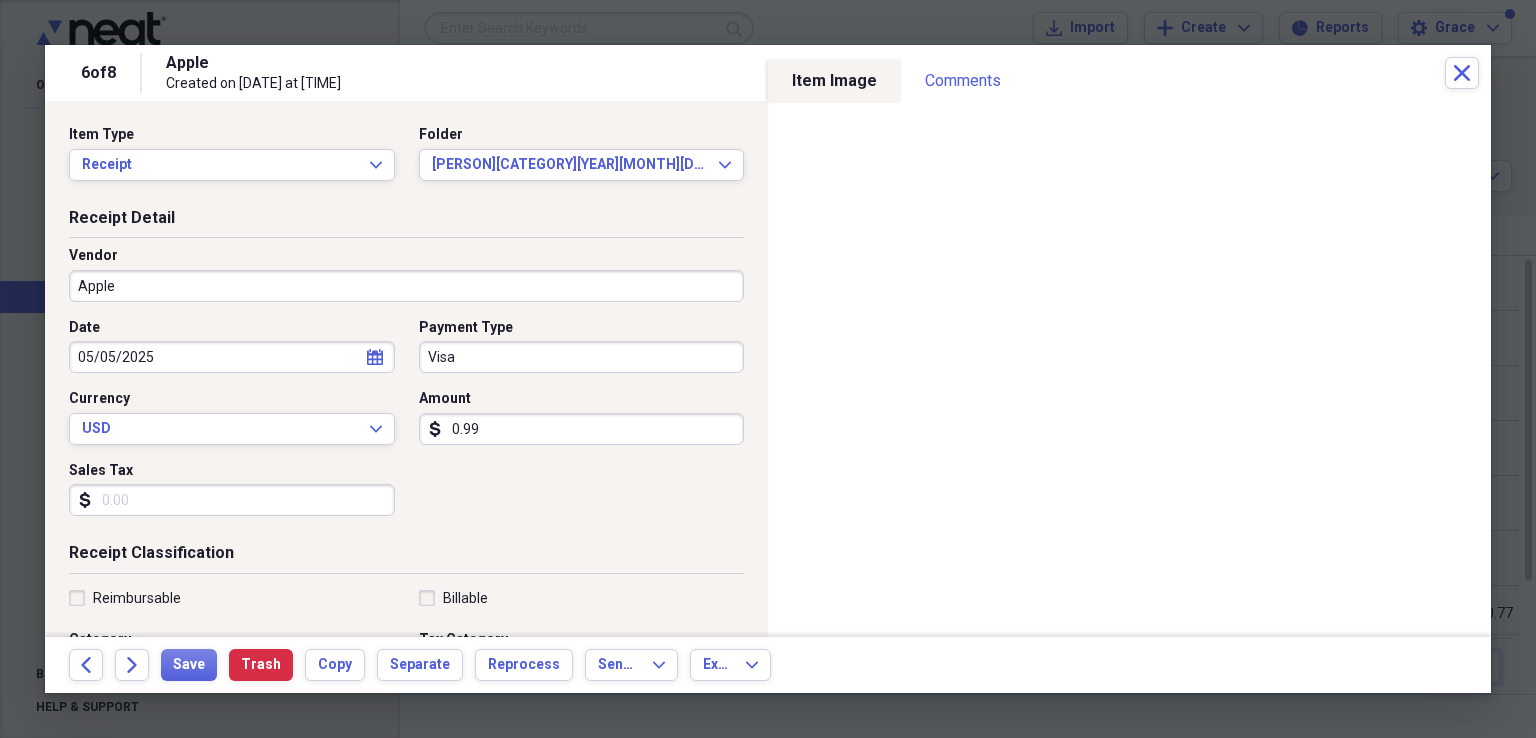 scroll, scrollTop: 200, scrollLeft: 0, axis: vertical 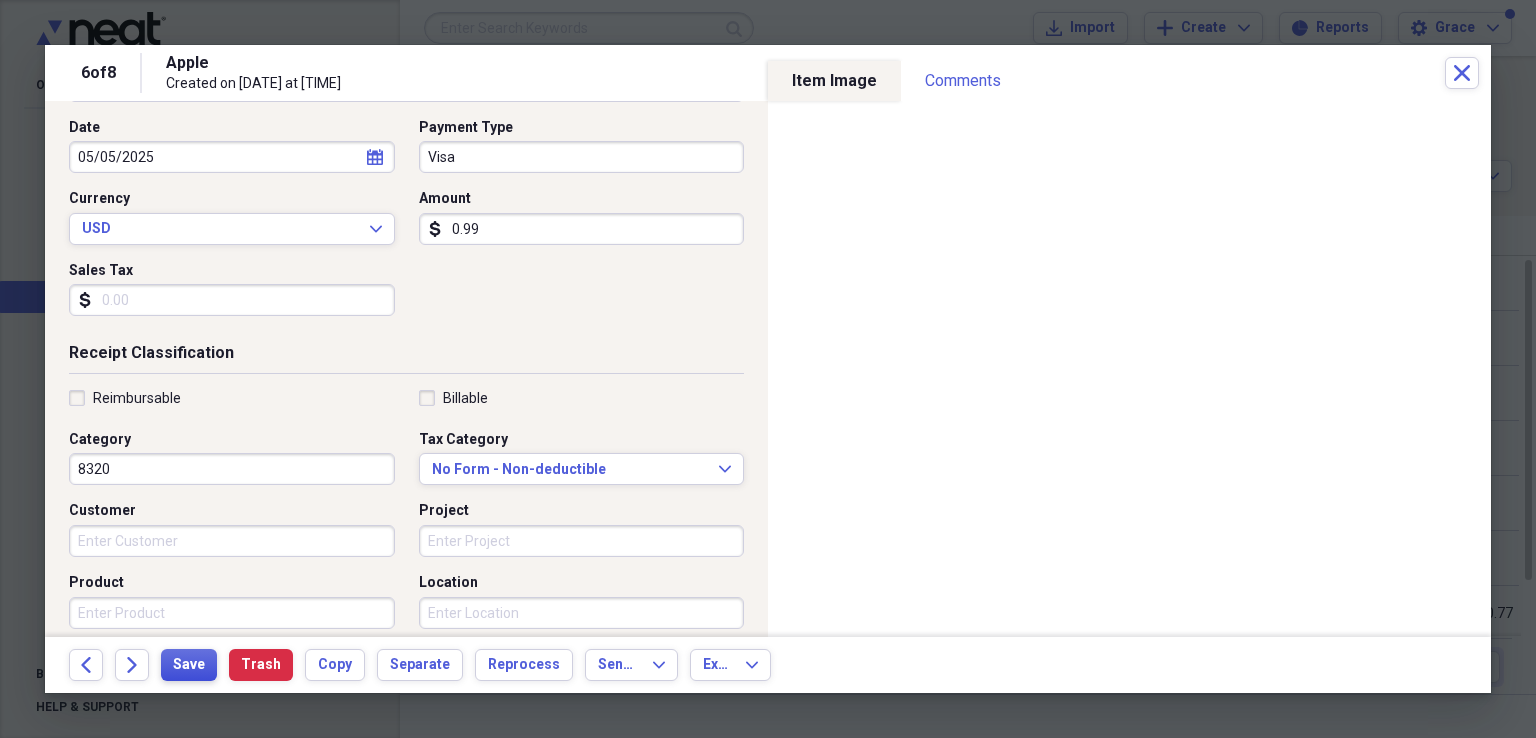 click on "Save" at bounding box center (189, 665) 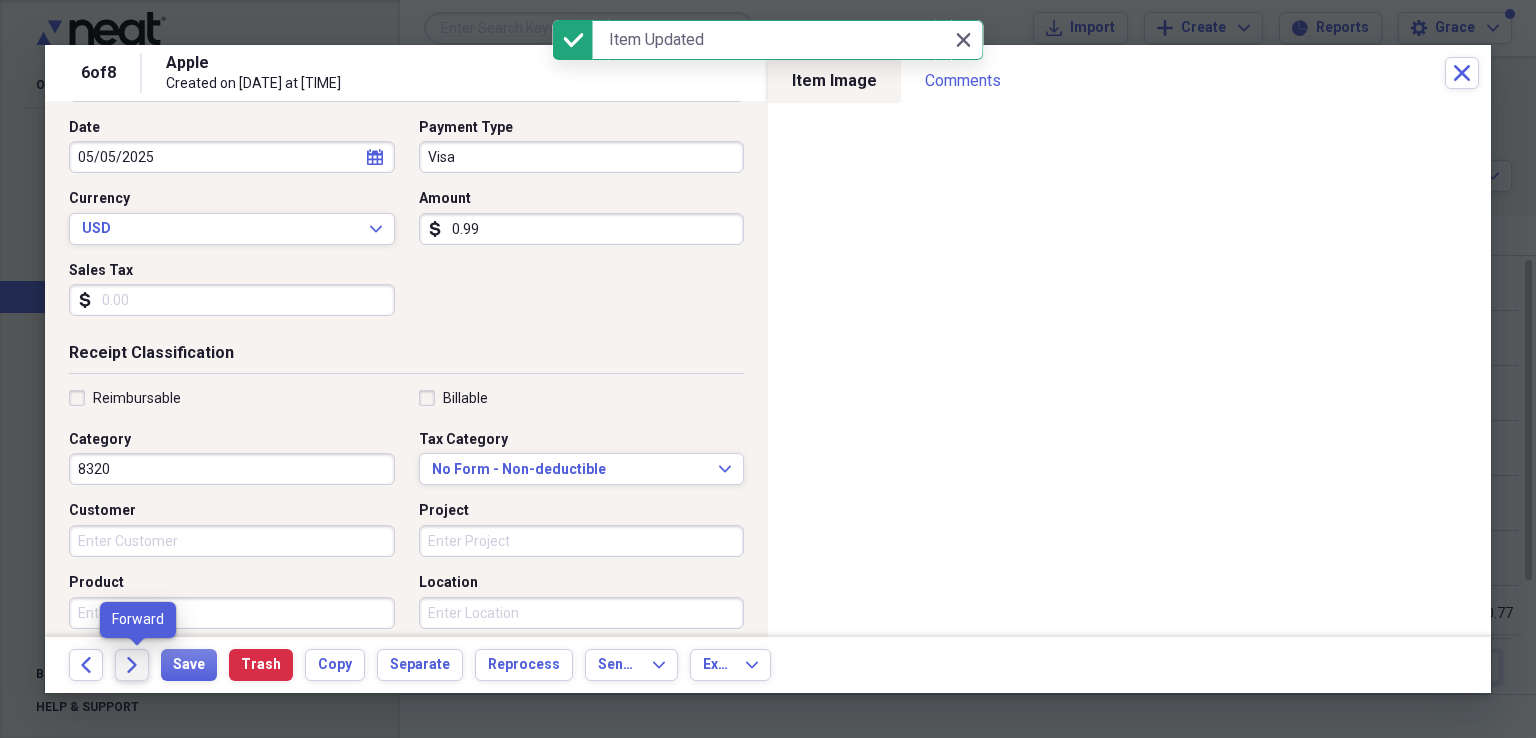 click on "Forward" at bounding box center (132, 665) 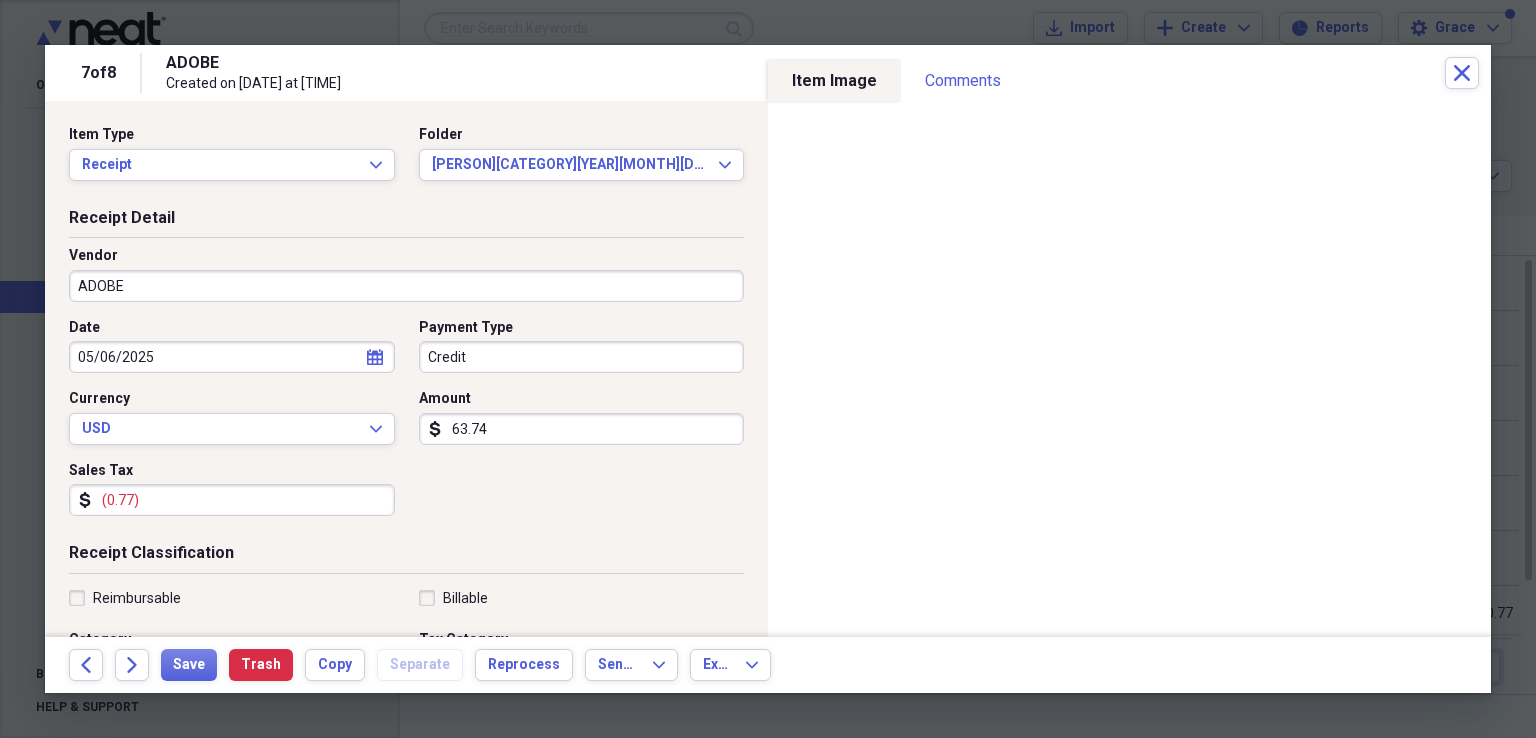 click on "Credit" at bounding box center (582, 357) 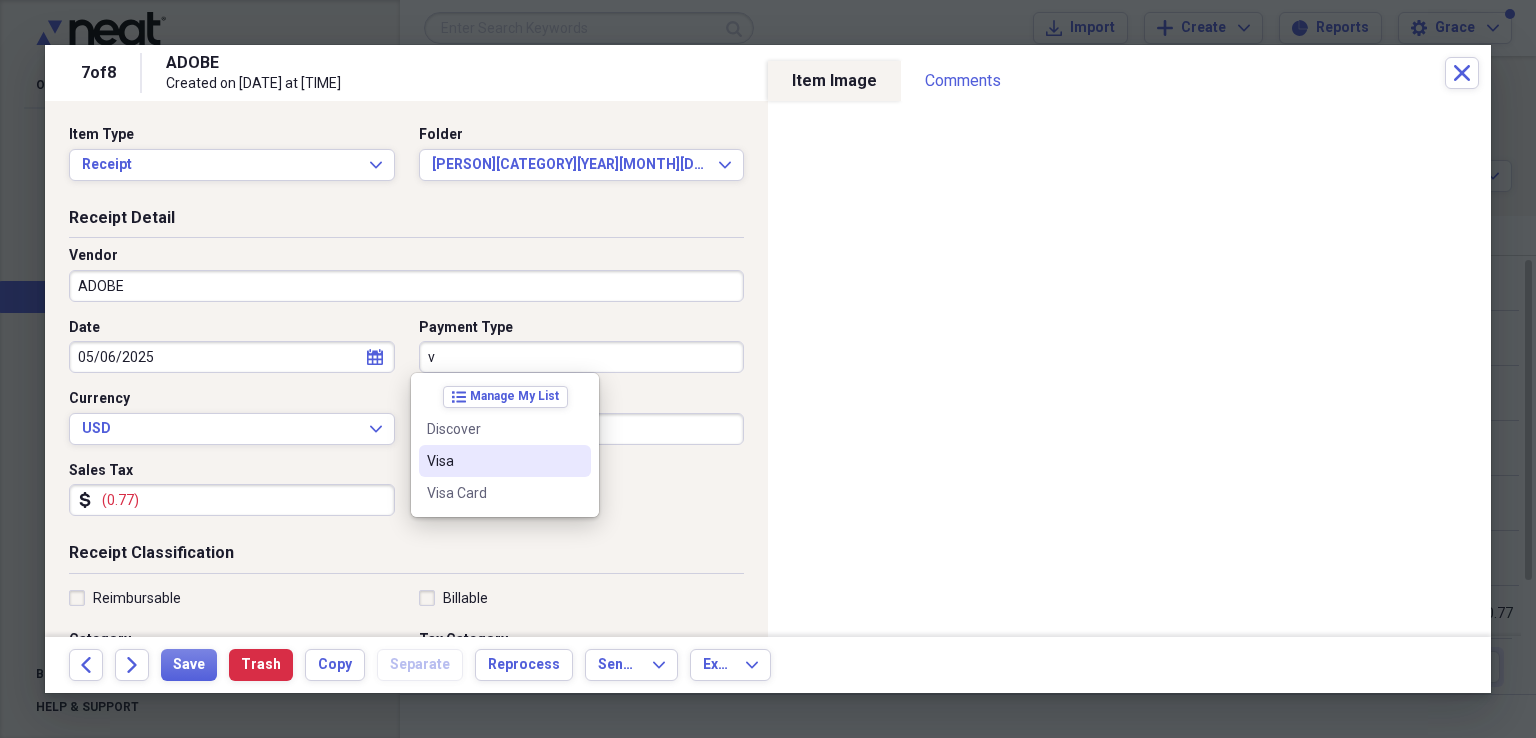 click on "Visa" at bounding box center (493, 461) 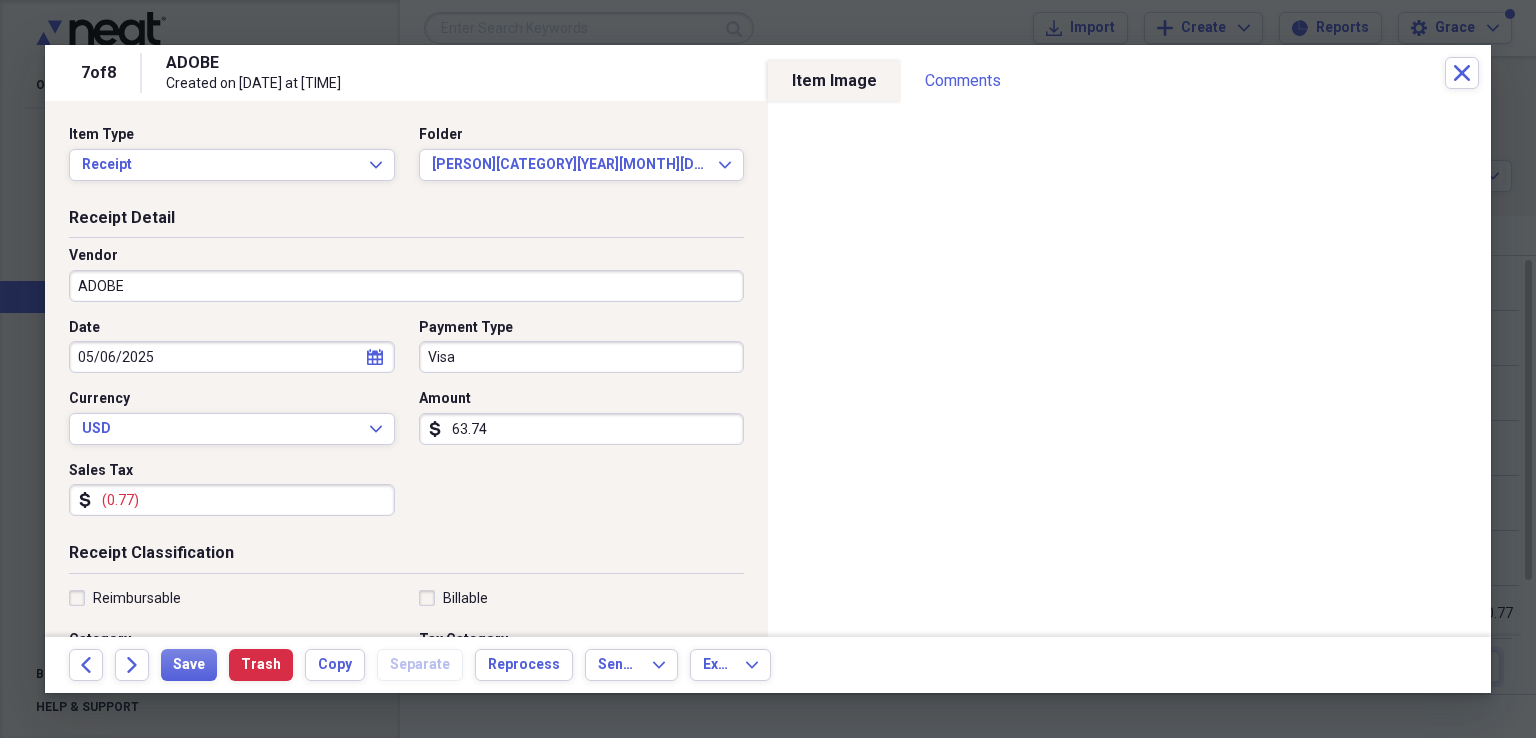 click on "(0.77)" at bounding box center [232, 500] 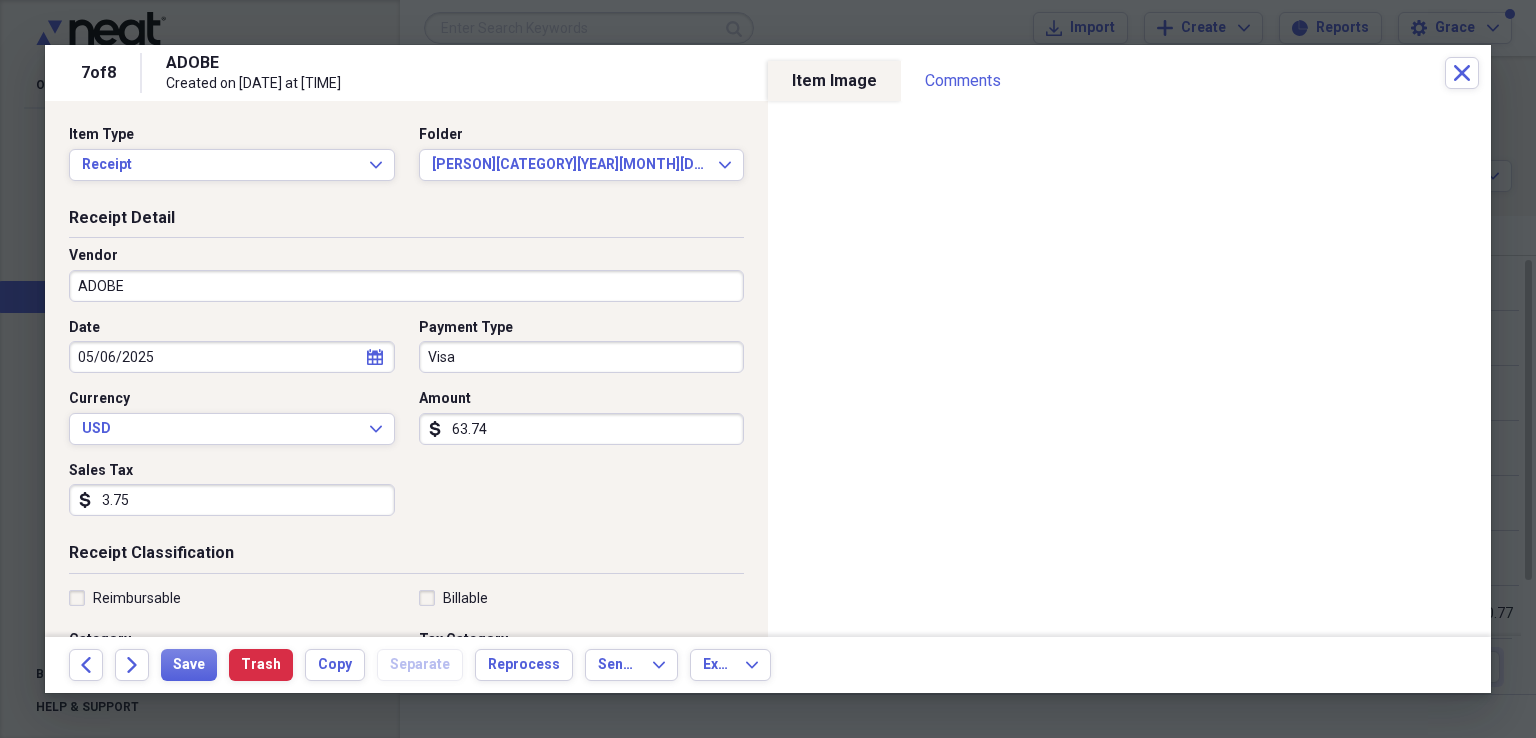 type on "3.75" 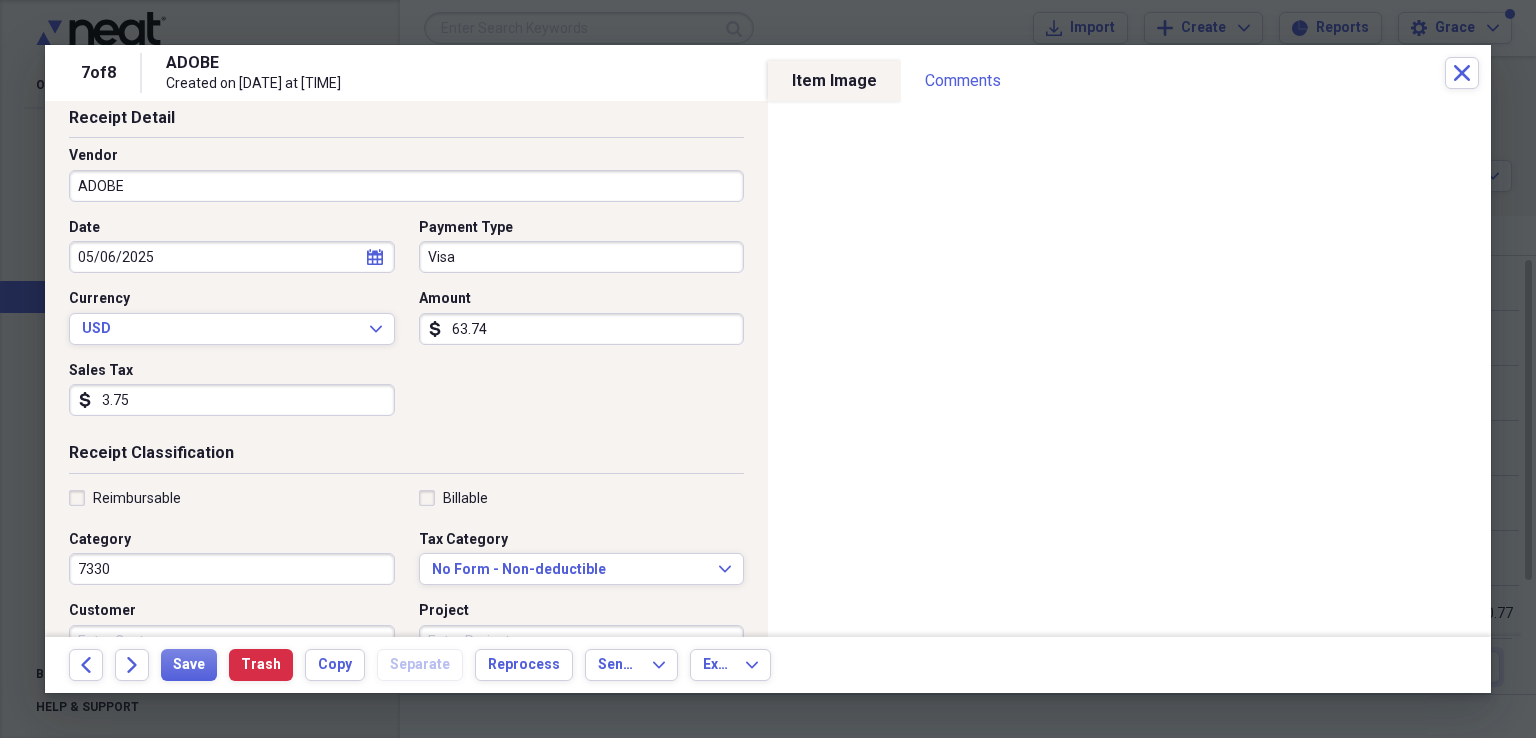 scroll, scrollTop: 200, scrollLeft: 0, axis: vertical 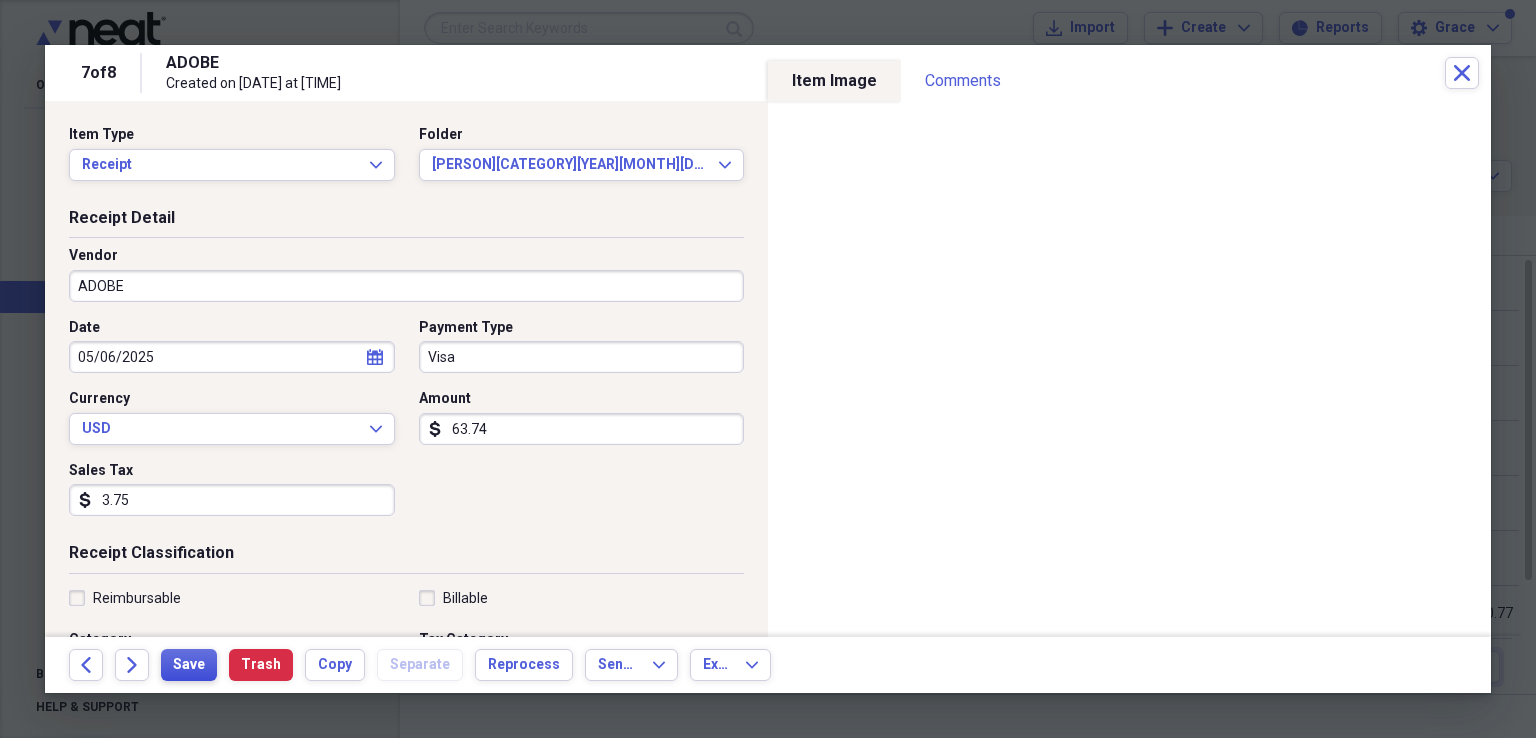 click on "Save" at bounding box center [189, 665] 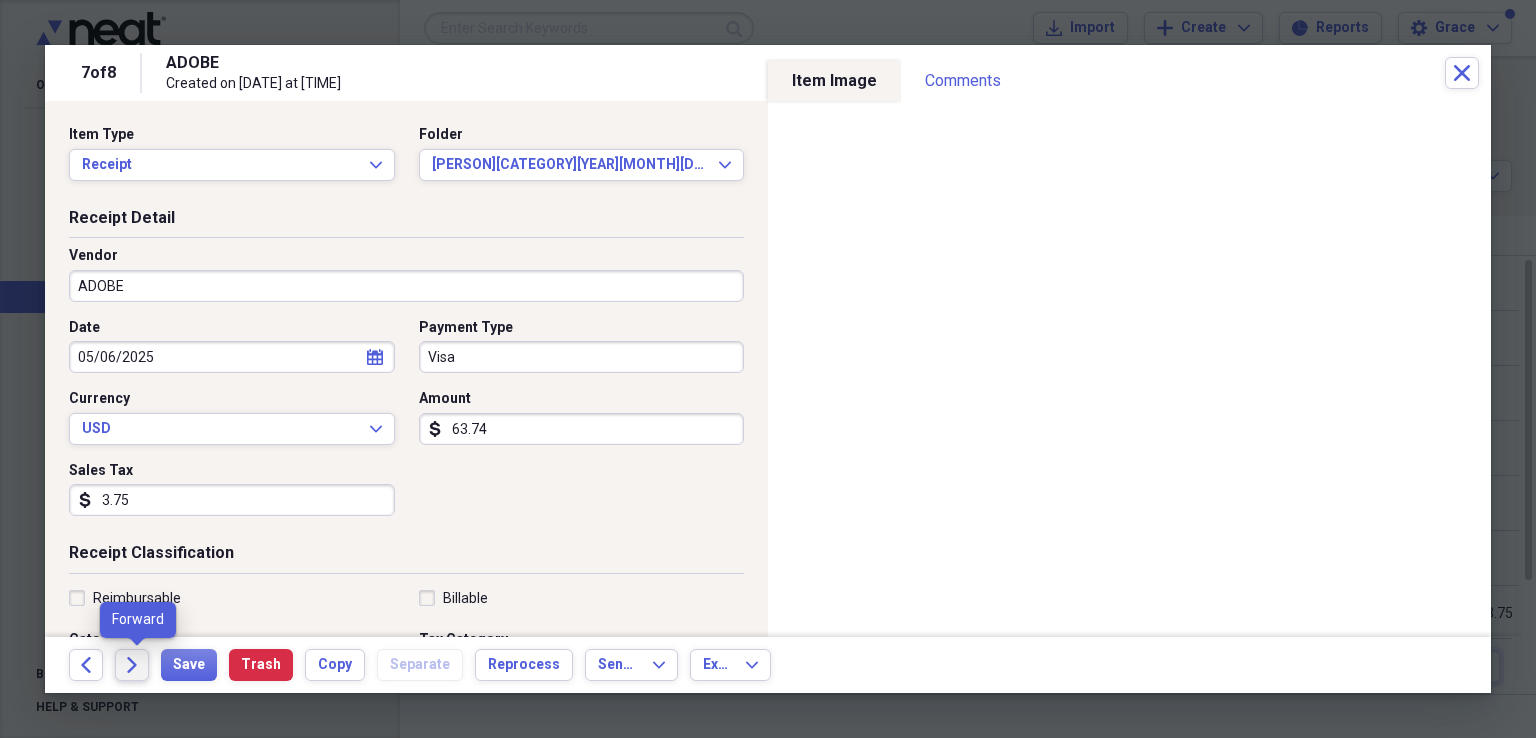 click on "Forward" at bounding box center [132, 665] 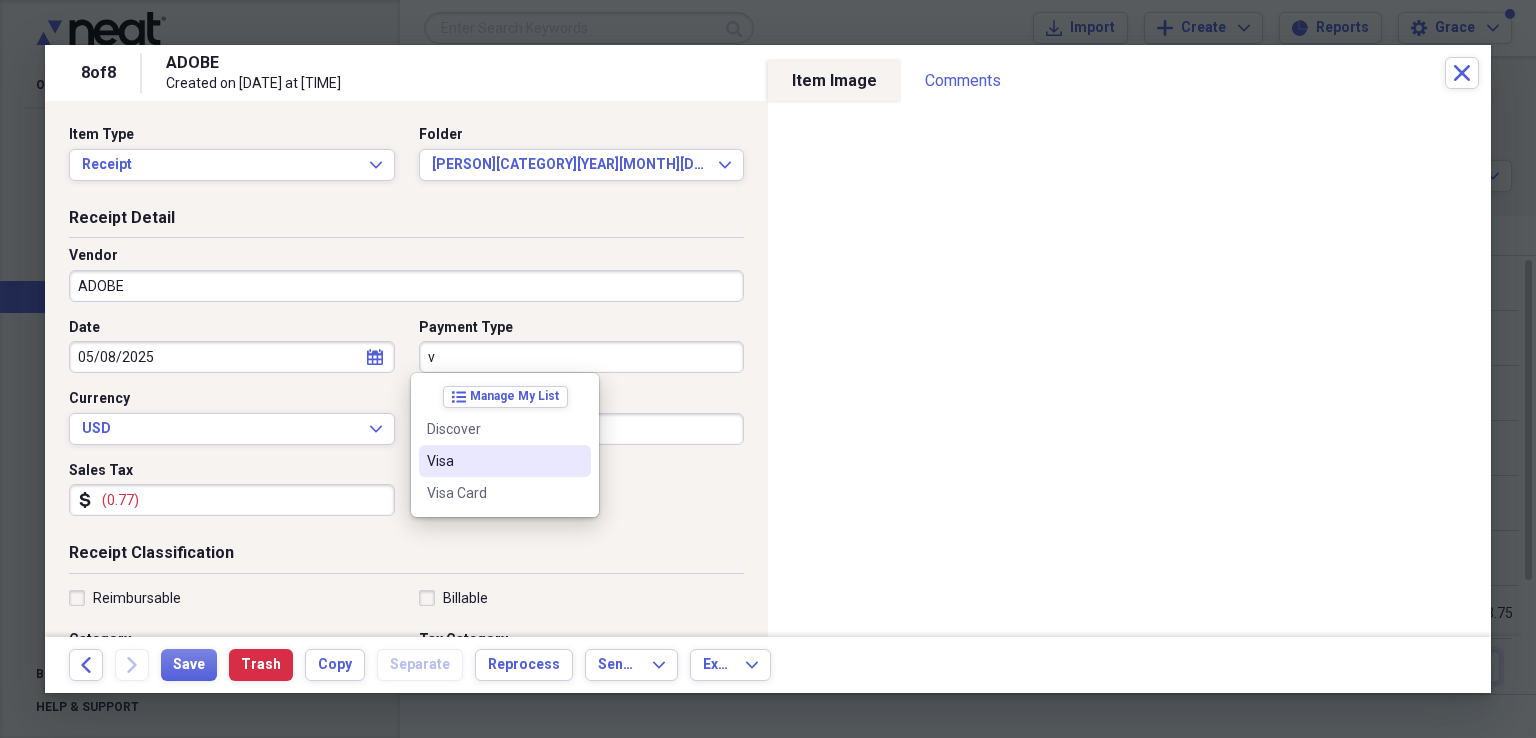 drag, startPoint x: 473, startPoint y: 467, endPoint x: 488, endPoint y: 463, distance: 15.524175 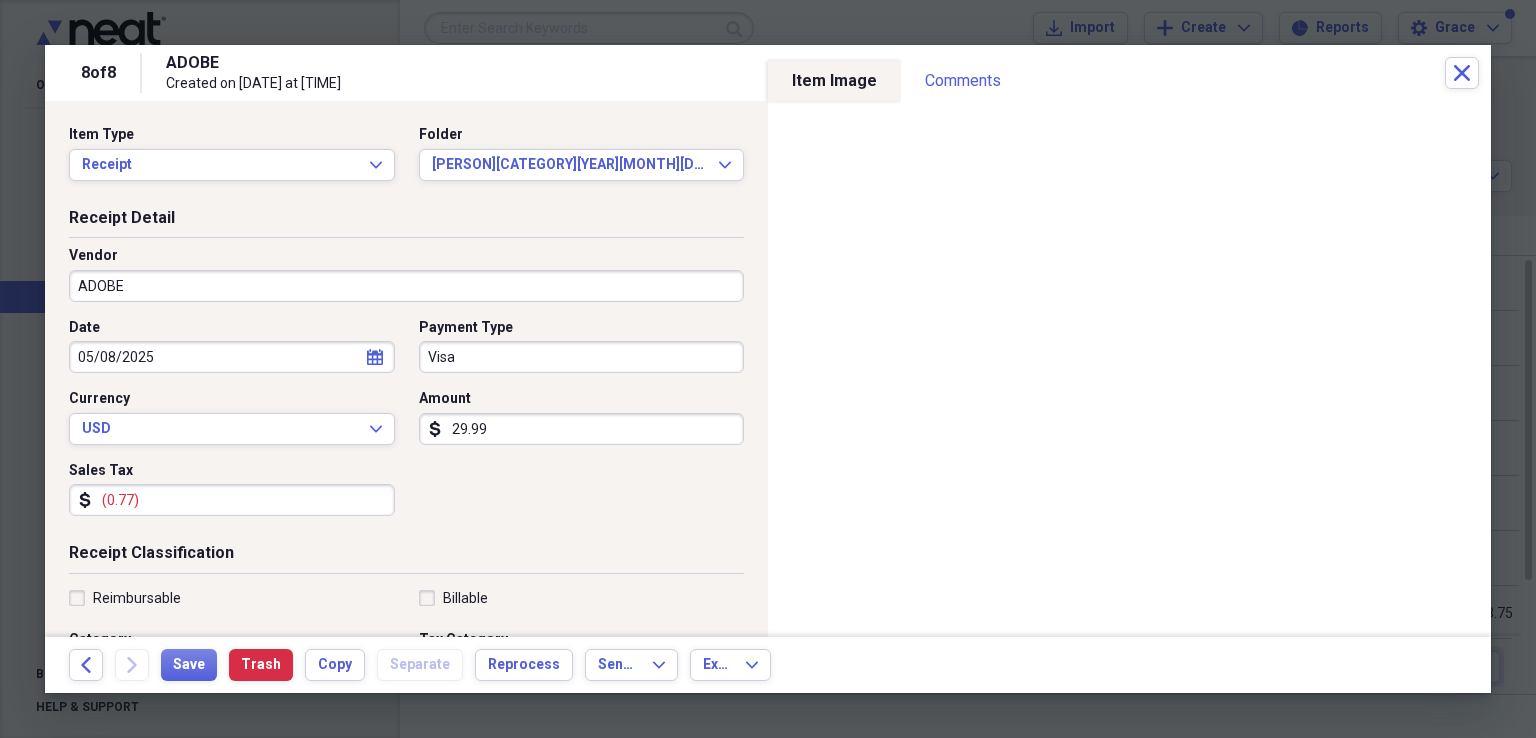 click on "(0.77)" at bounding box center [232, 500] 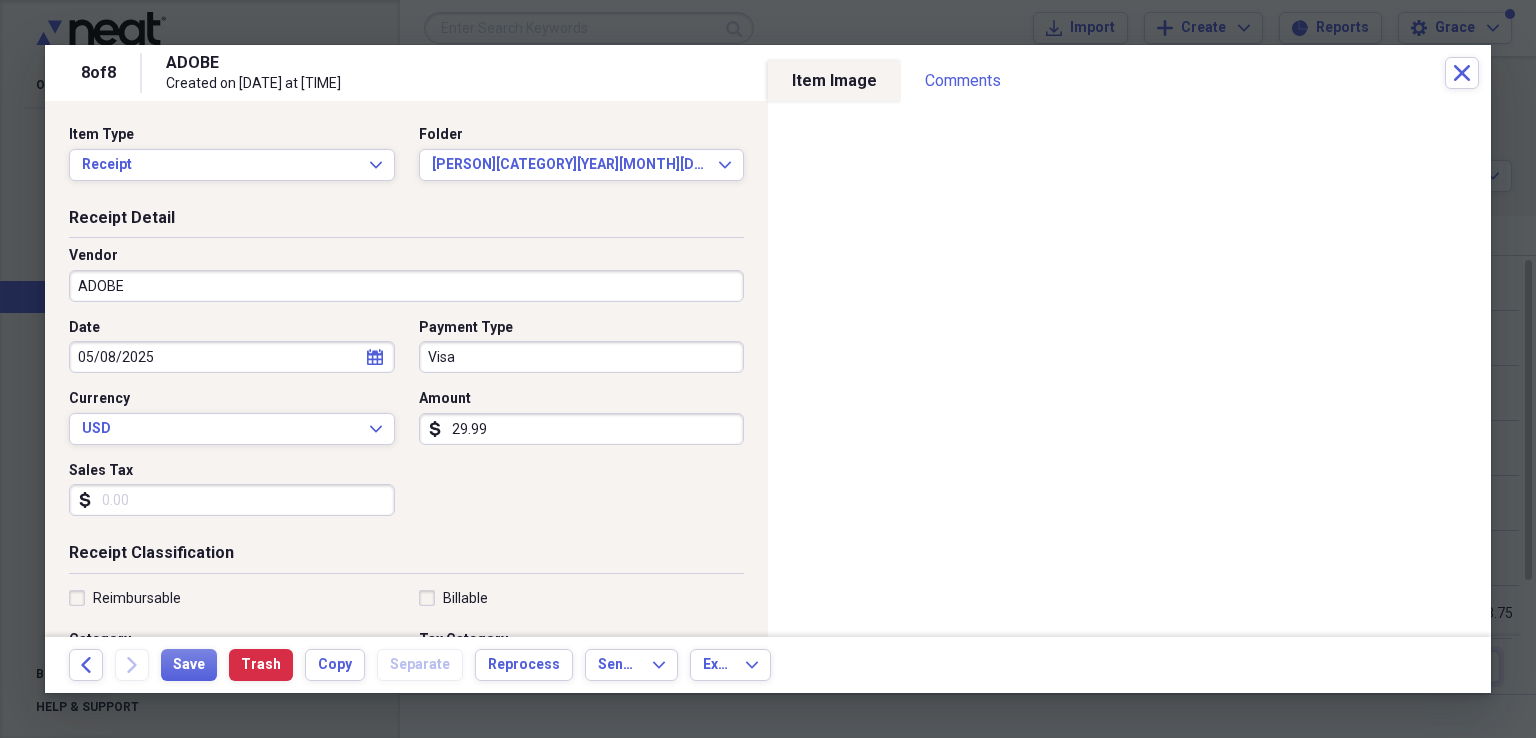 type 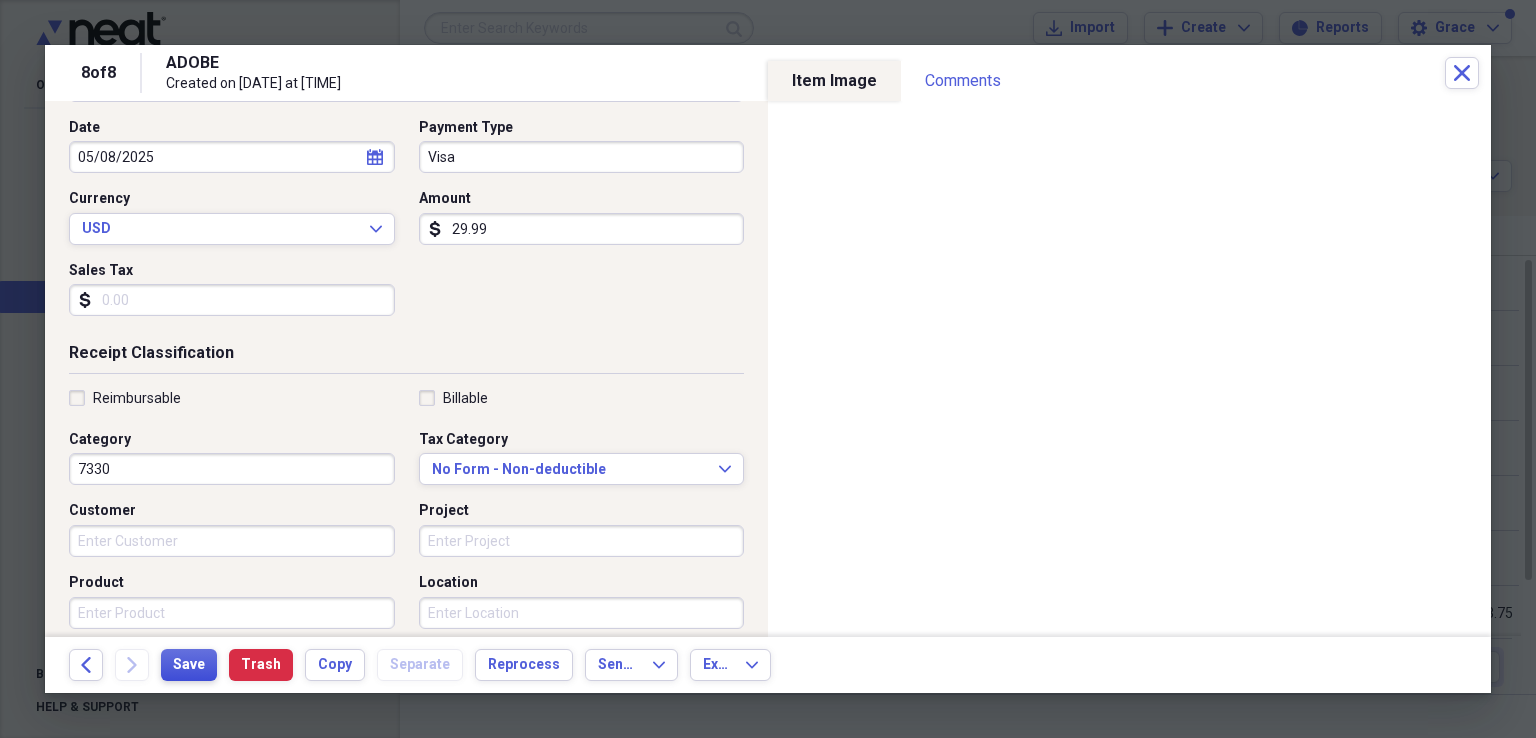 click on "Save" at bounding box center [189, 665] 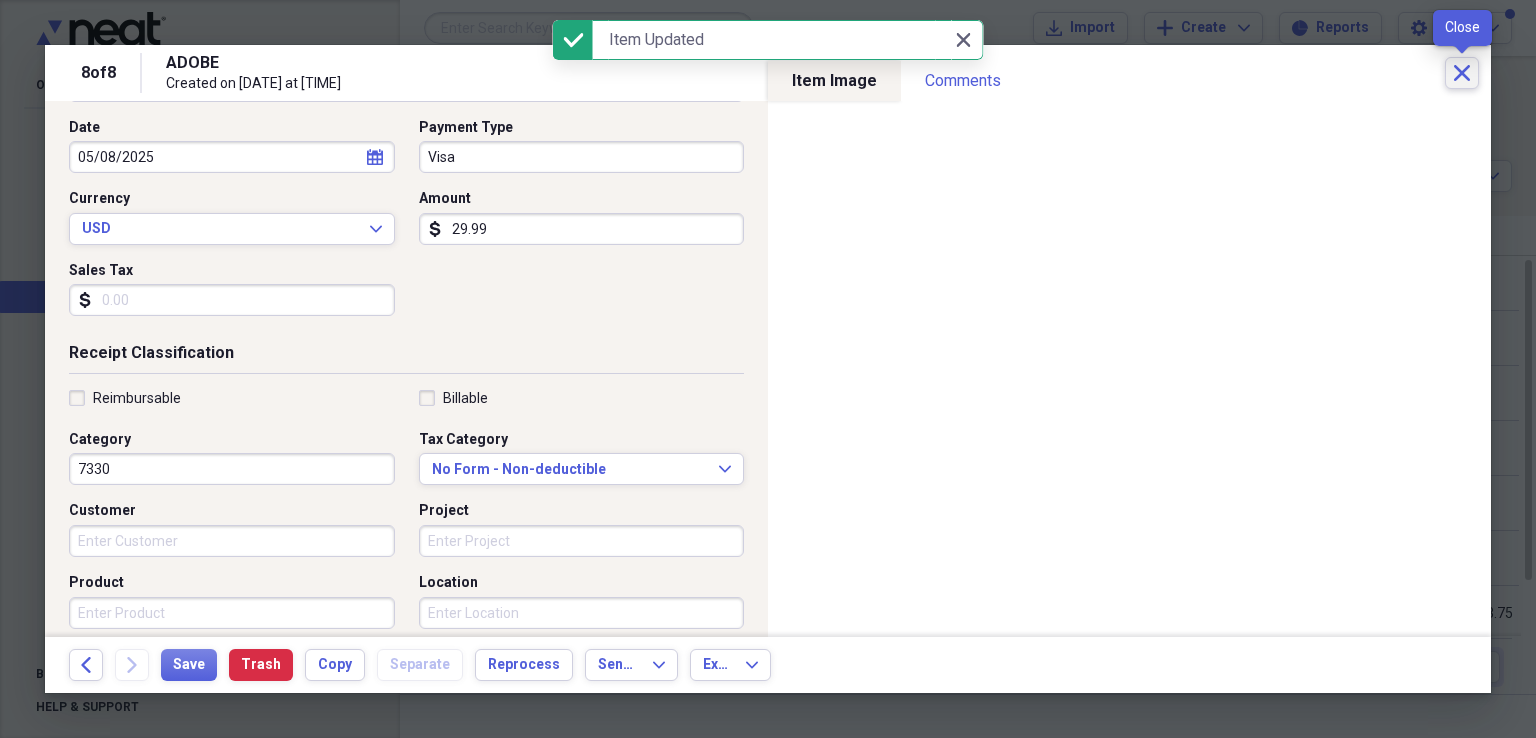 click 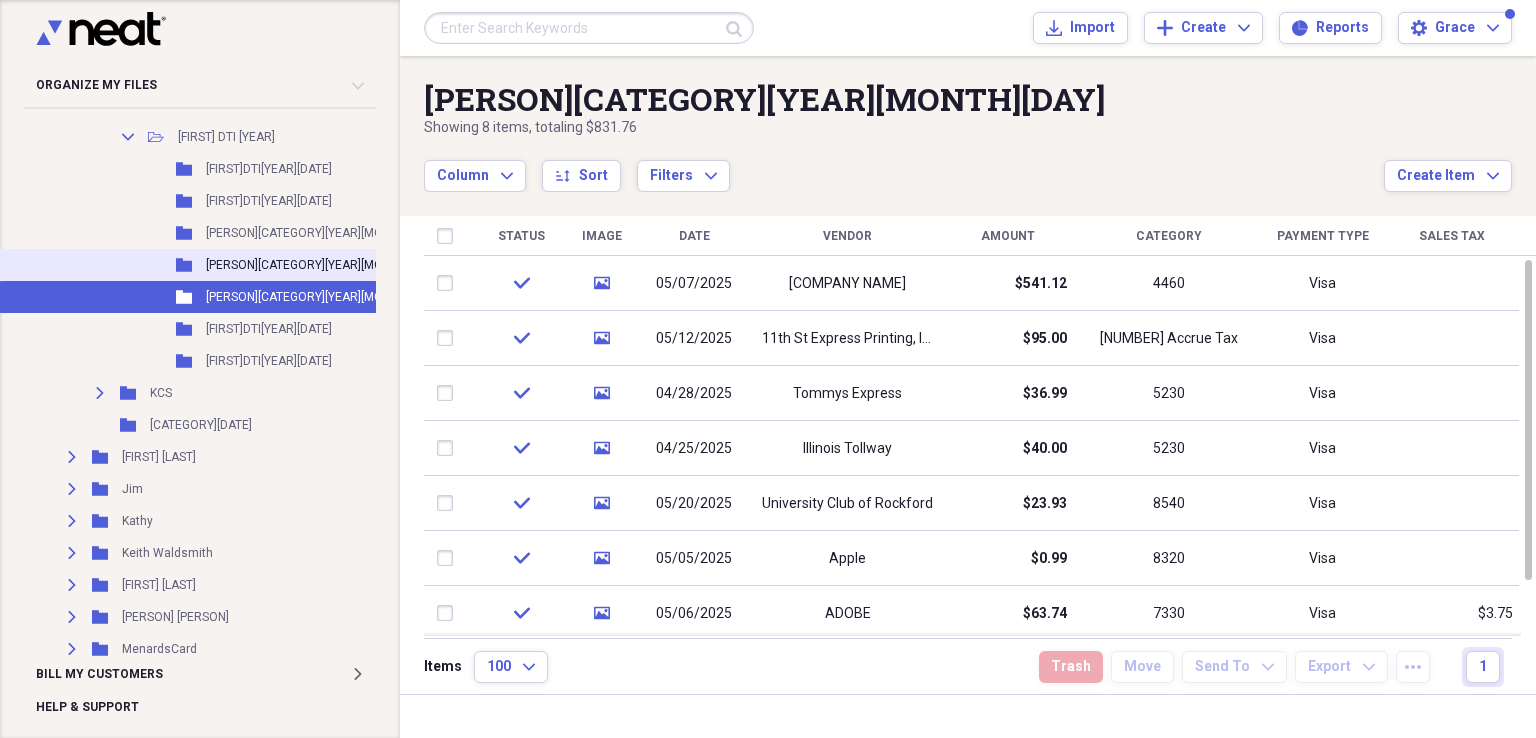 click on "[PERSON][CATEGORY][YEAR][MONTH][DAY]" at bounding box center [321, 265] 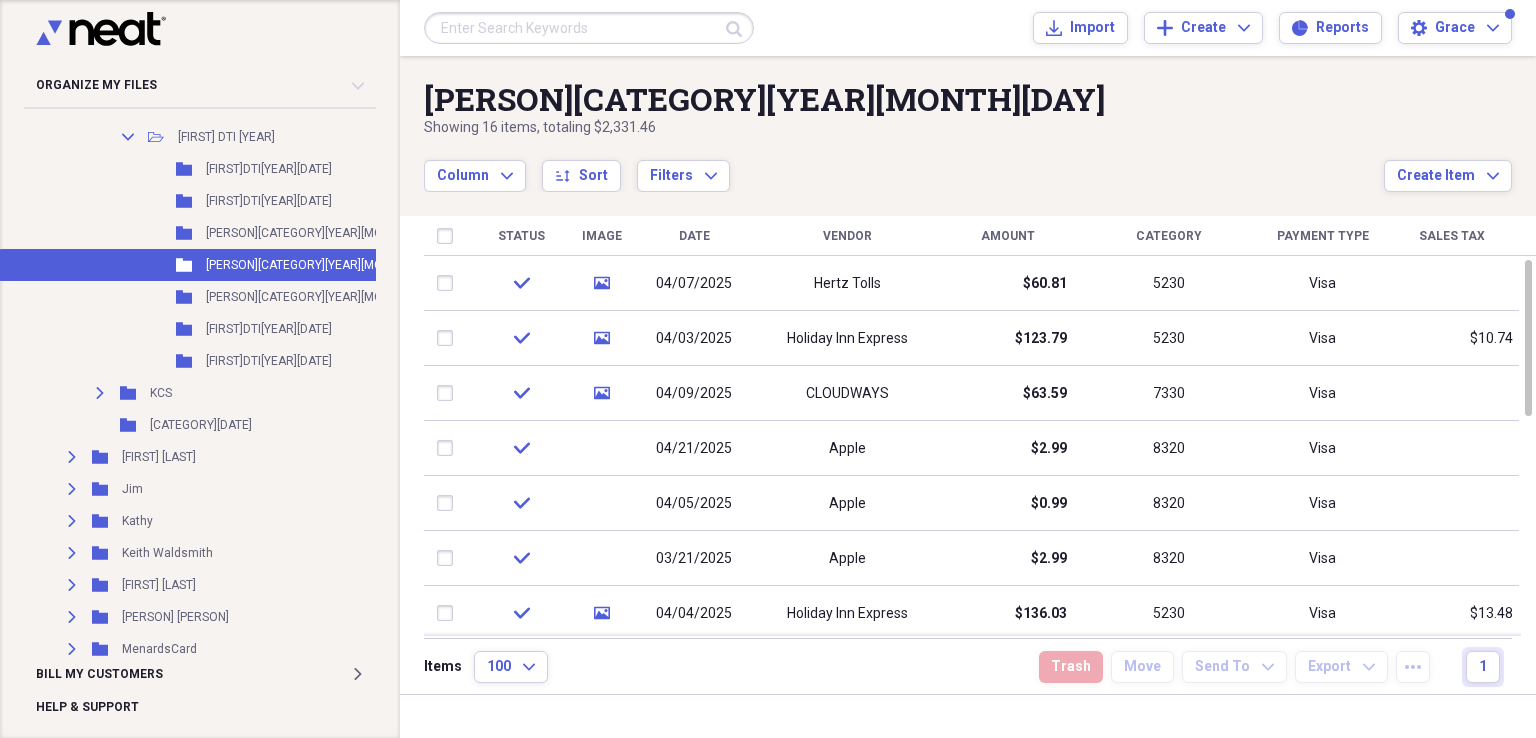 click on "Vendor" at bounding box center [847, 236] 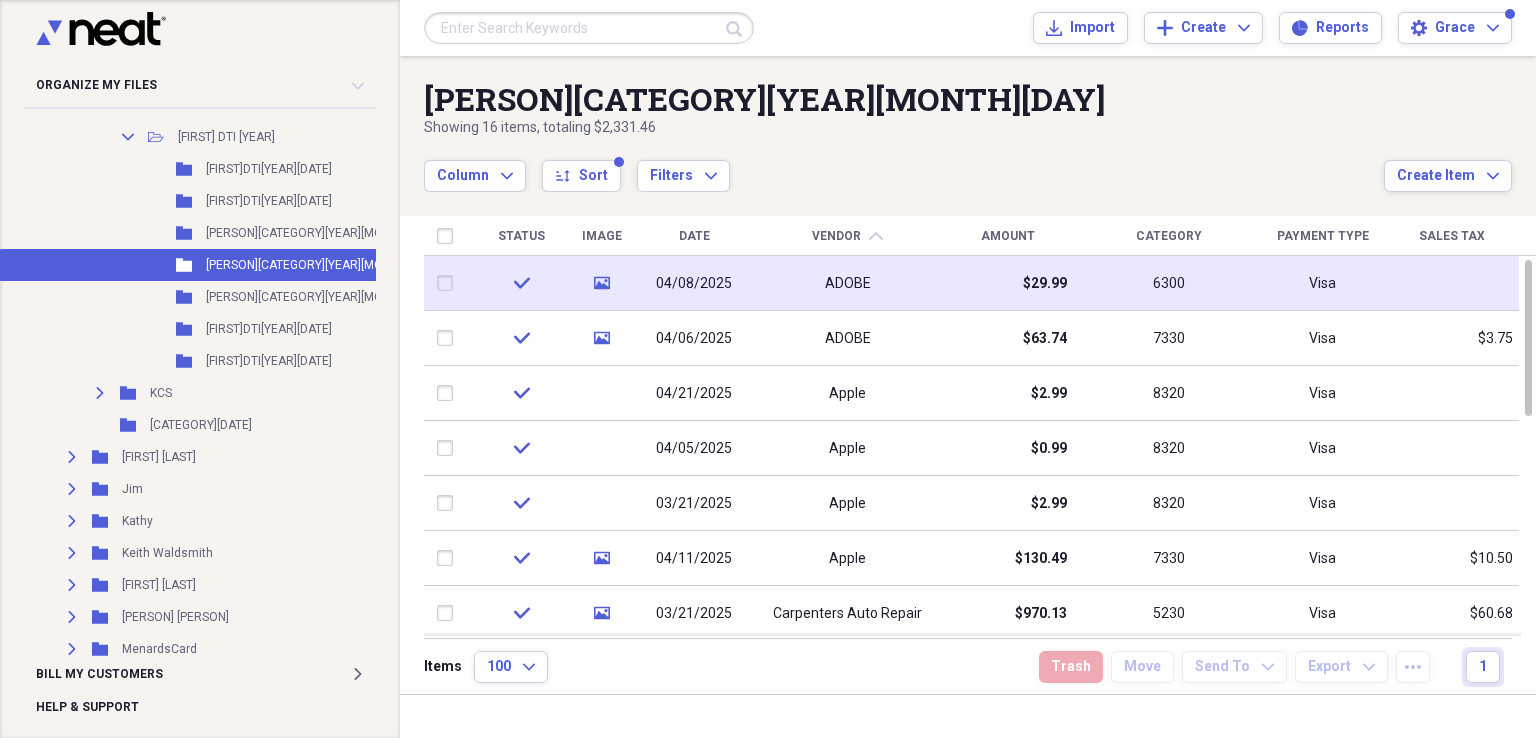 click on "ADOBE" at bounding box center [847, 283] 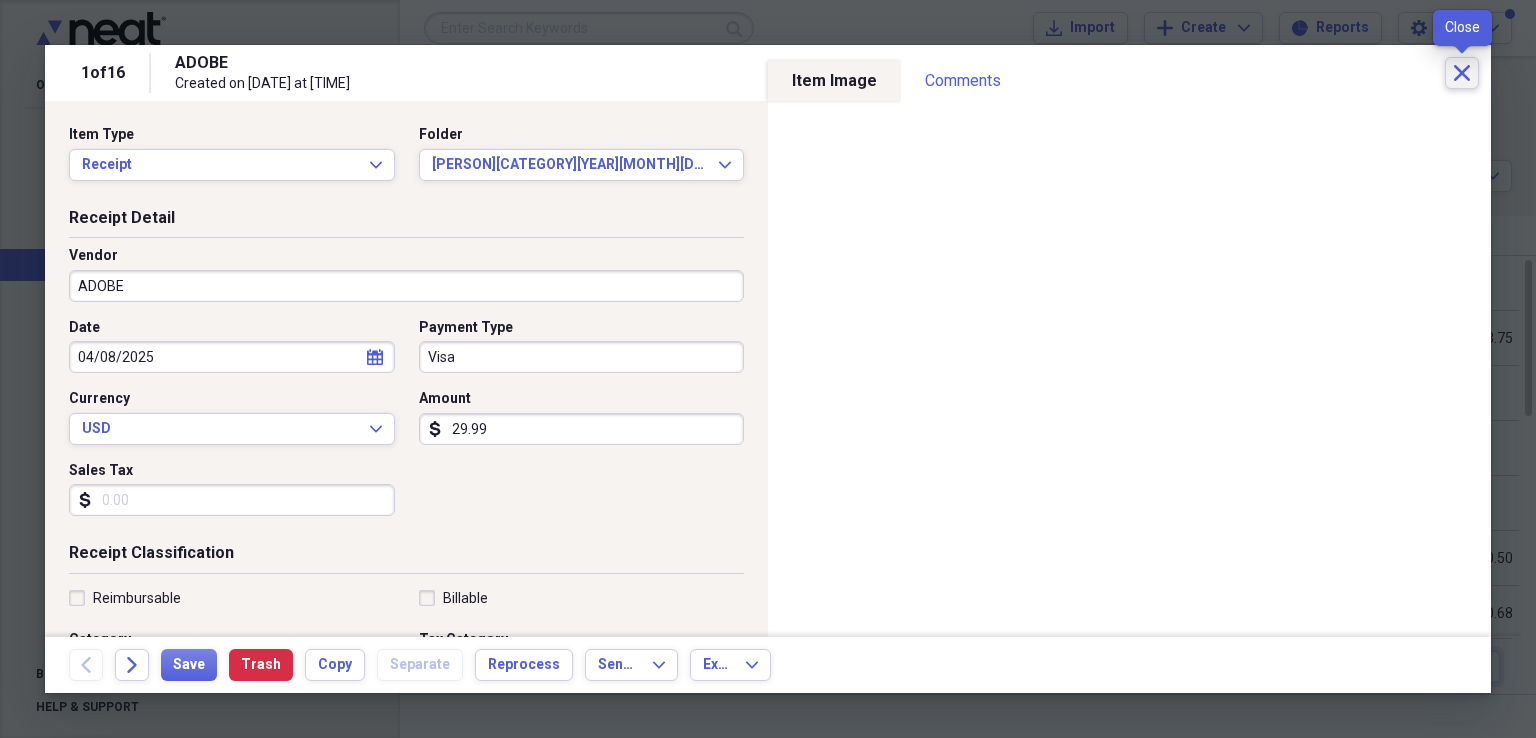 click 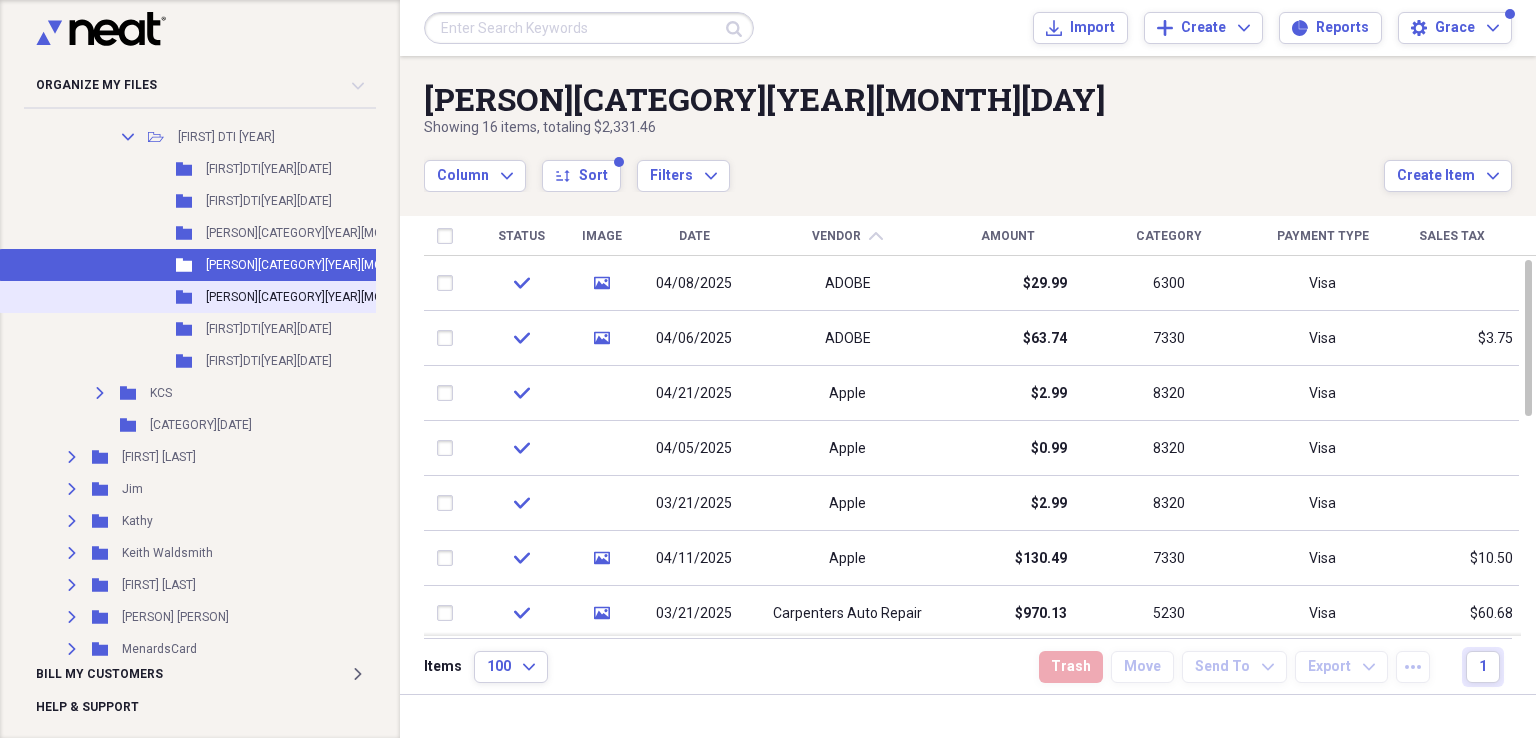 click on "[PERSON][CATEGORY][YEAR][MONTH][DAY]" at bounding box center (321, 297) 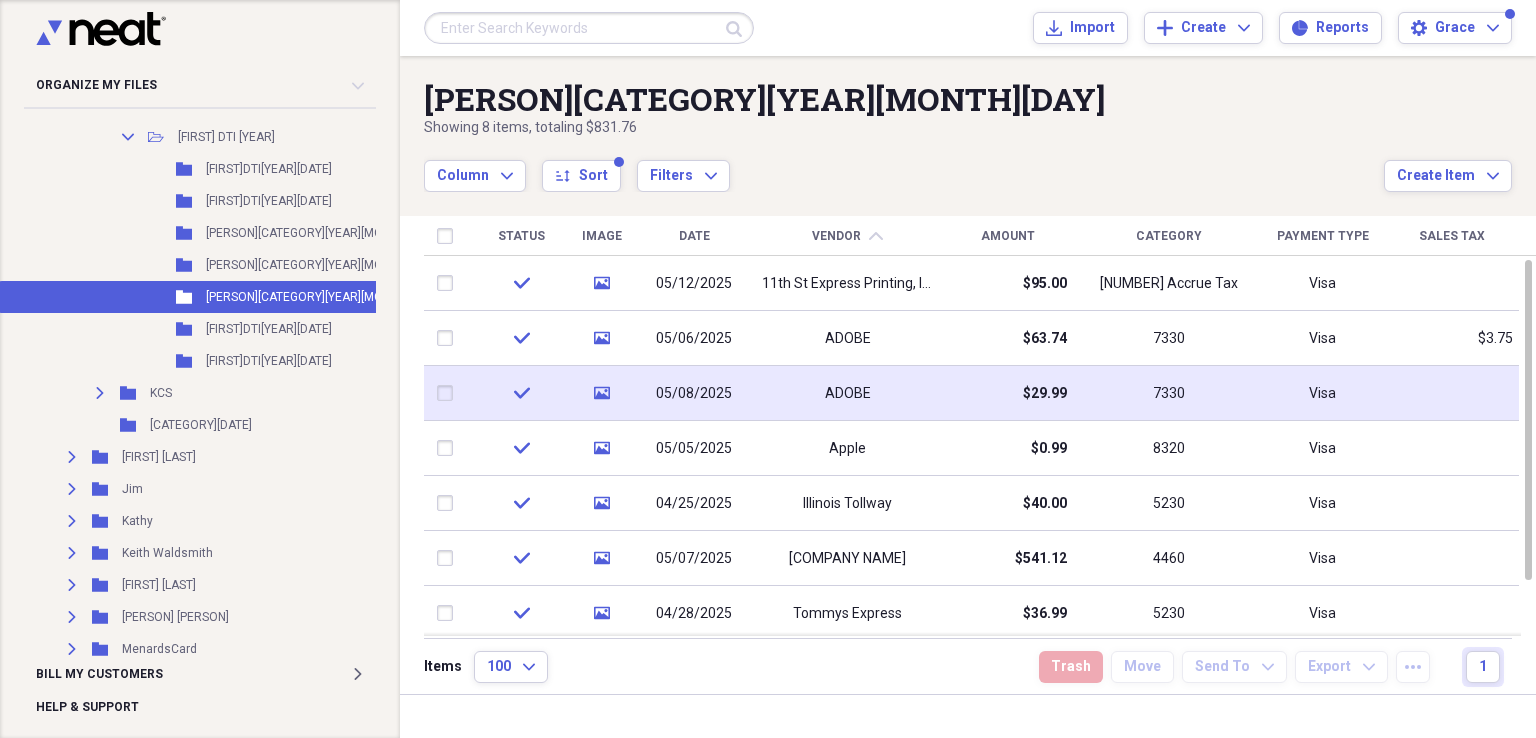 click on "ADOBE" at bounding box center [847, 393] 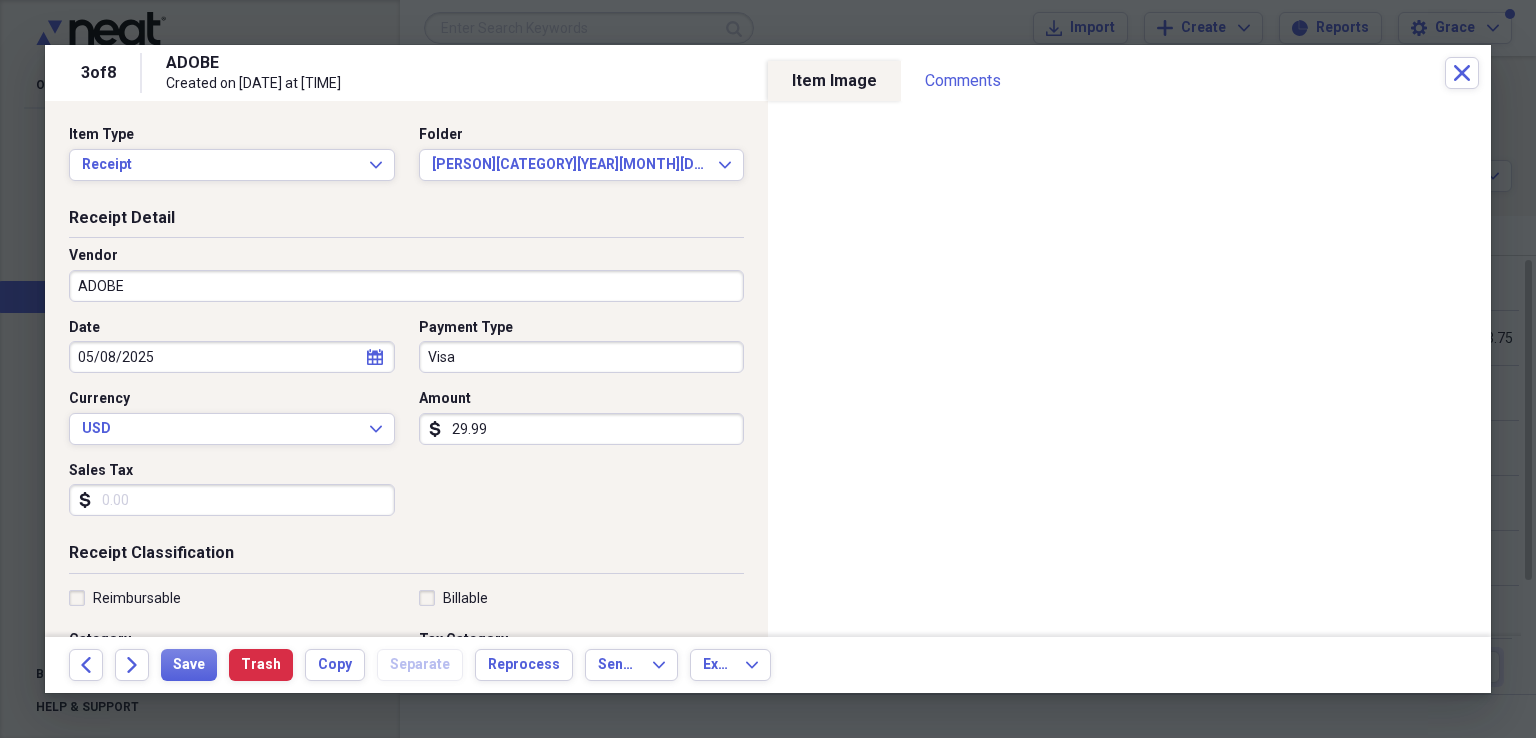 scroll, scrollTop: 200, scrollLeft: 0, axis: vertical 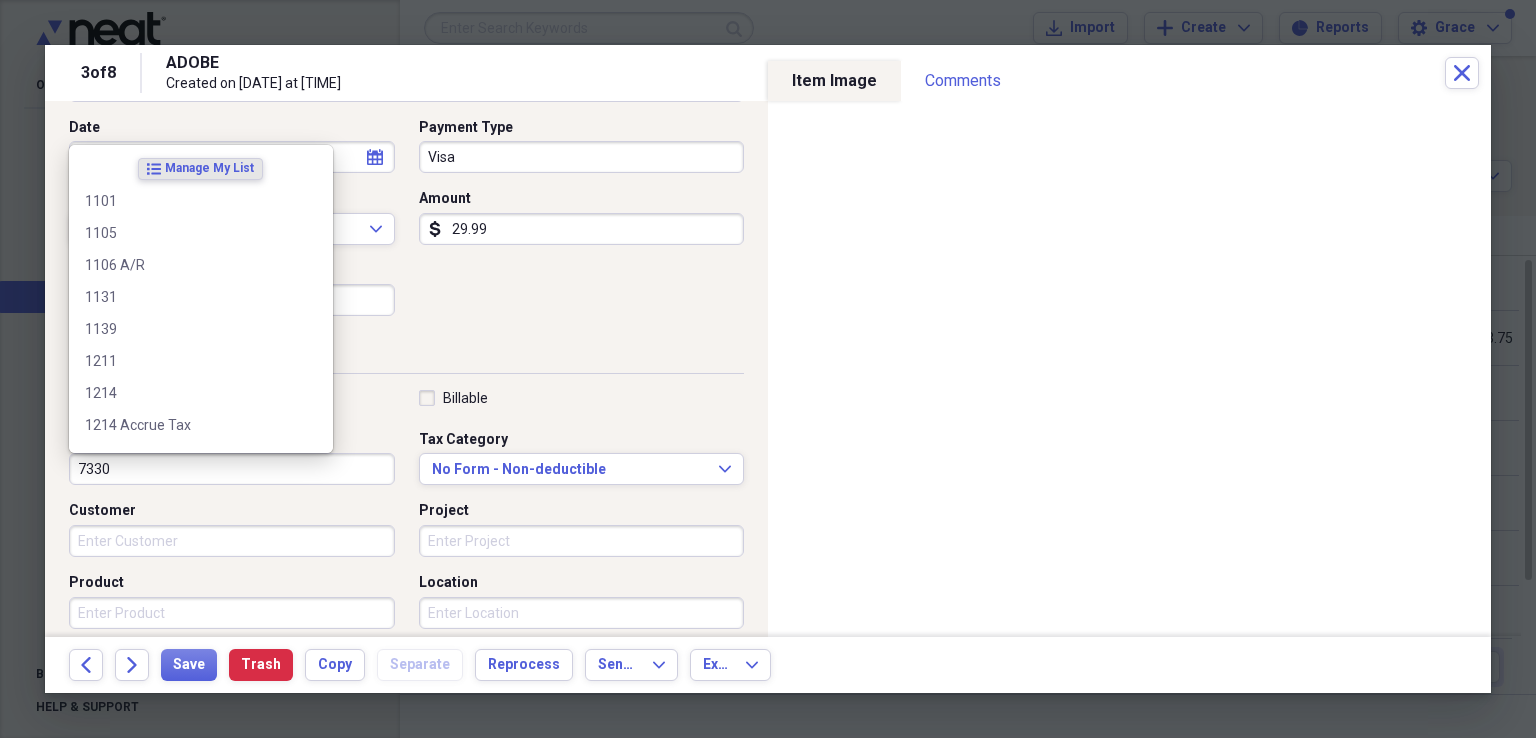 click on "7330" at bounding box center [232, 469] 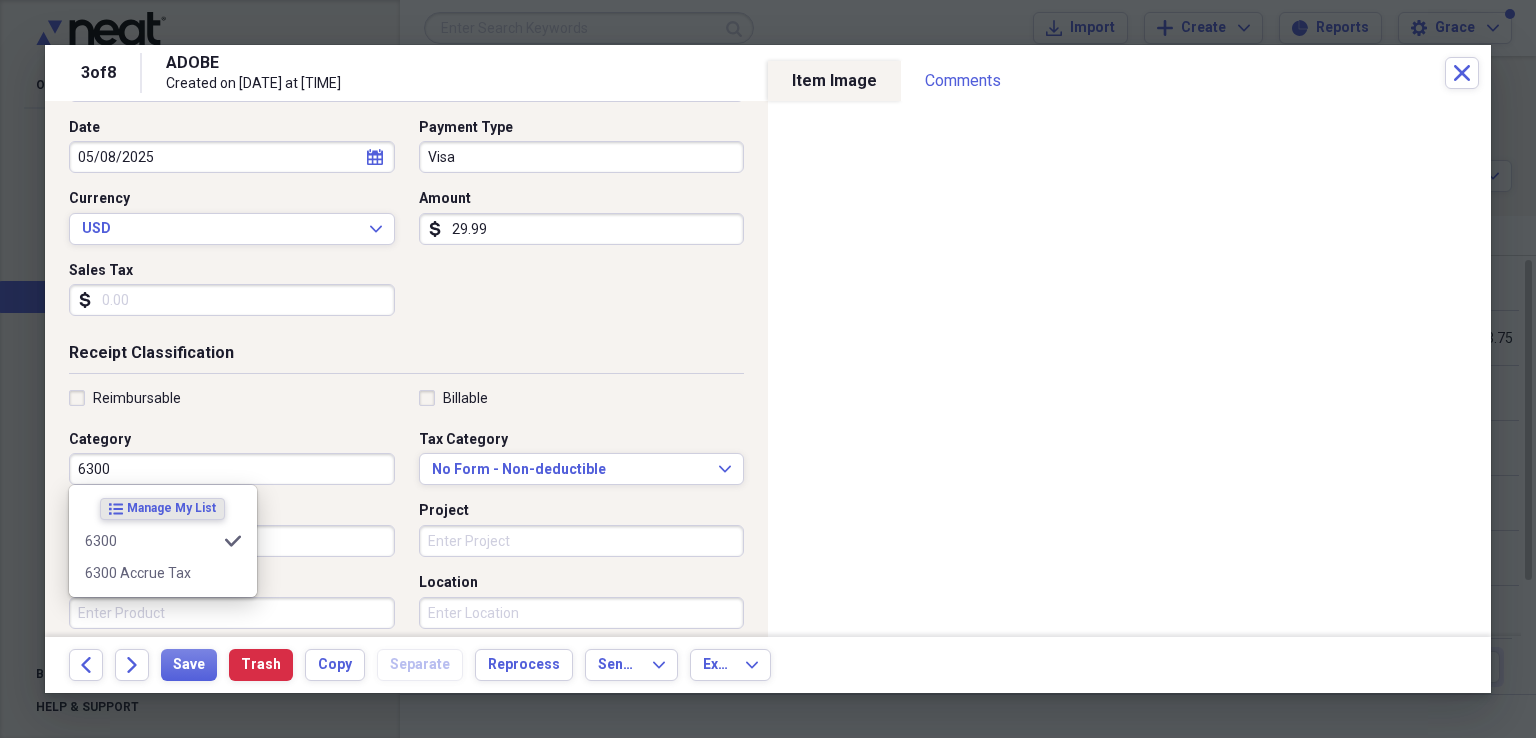 type on "6300" 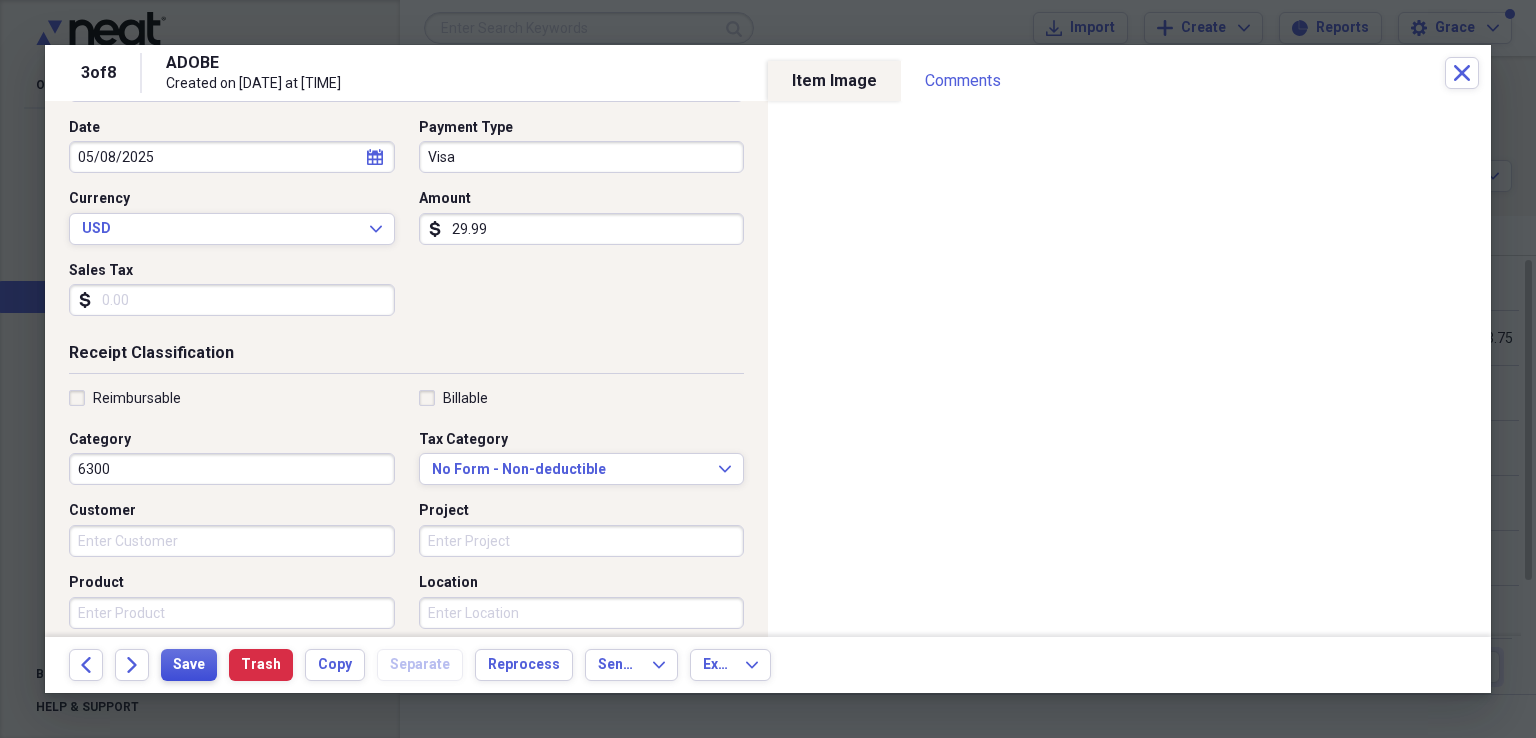 click on "Save" at bounding box center [189, 665] 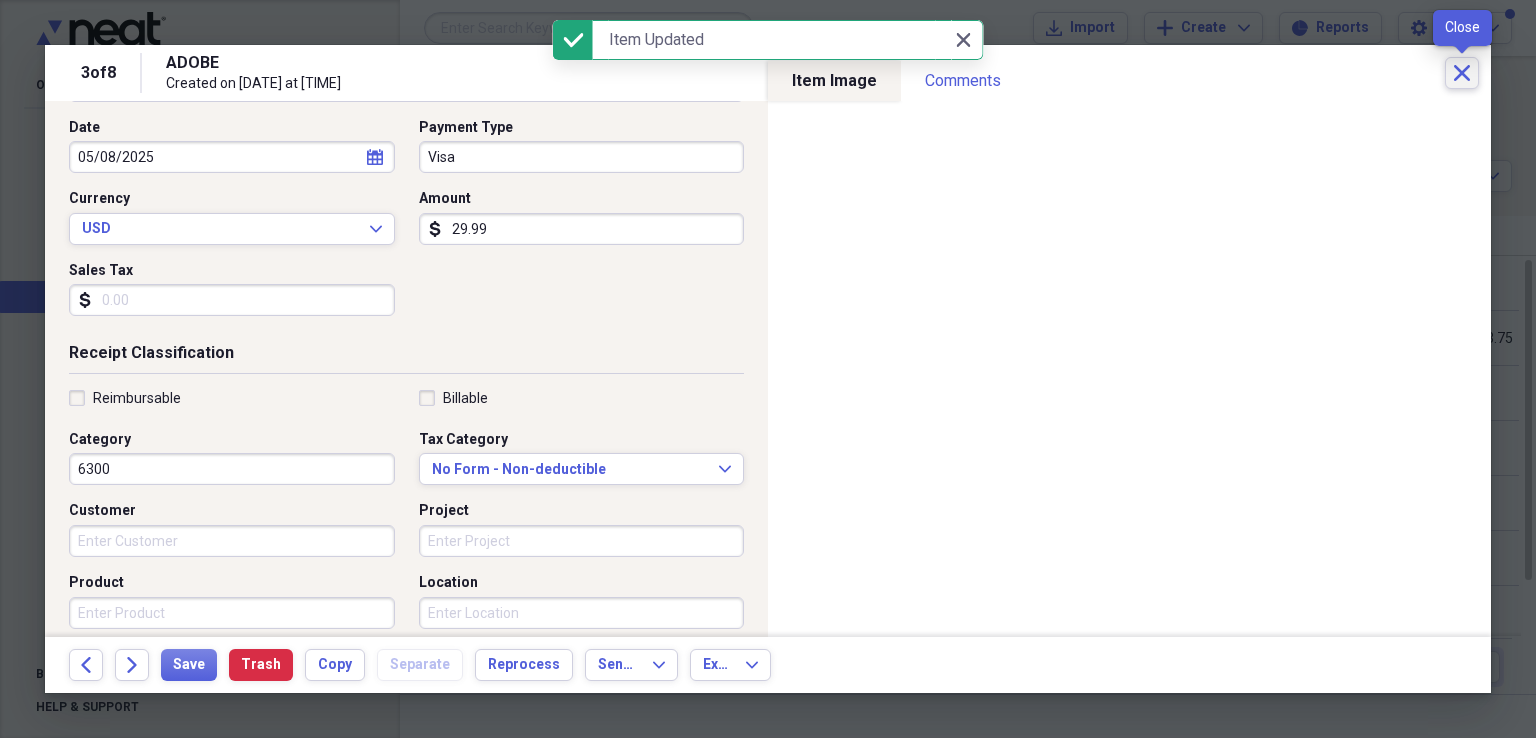 click on "Close" 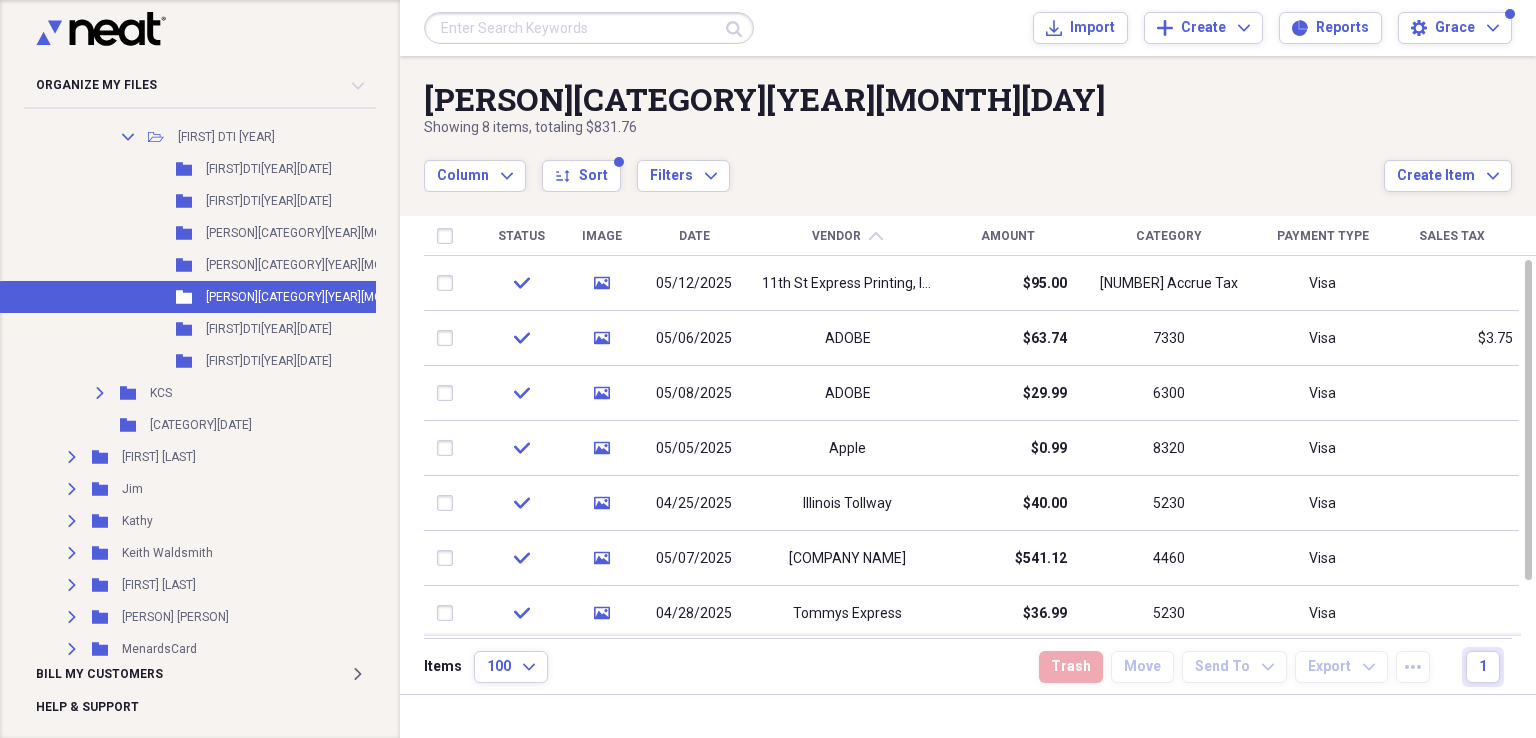click on "Sales Tax" at bounding box center [1452, 236] 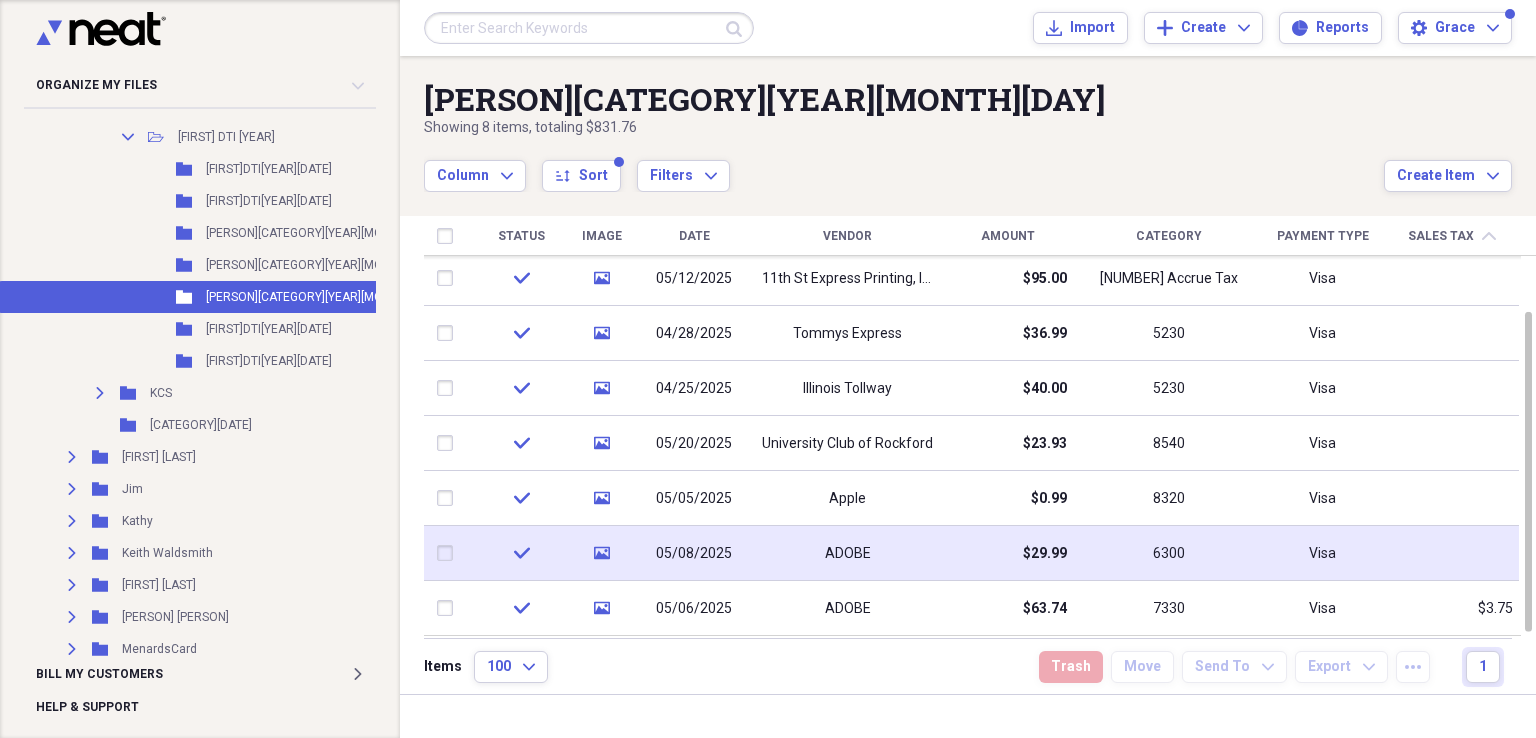 click at bounding box center [1451, 553] 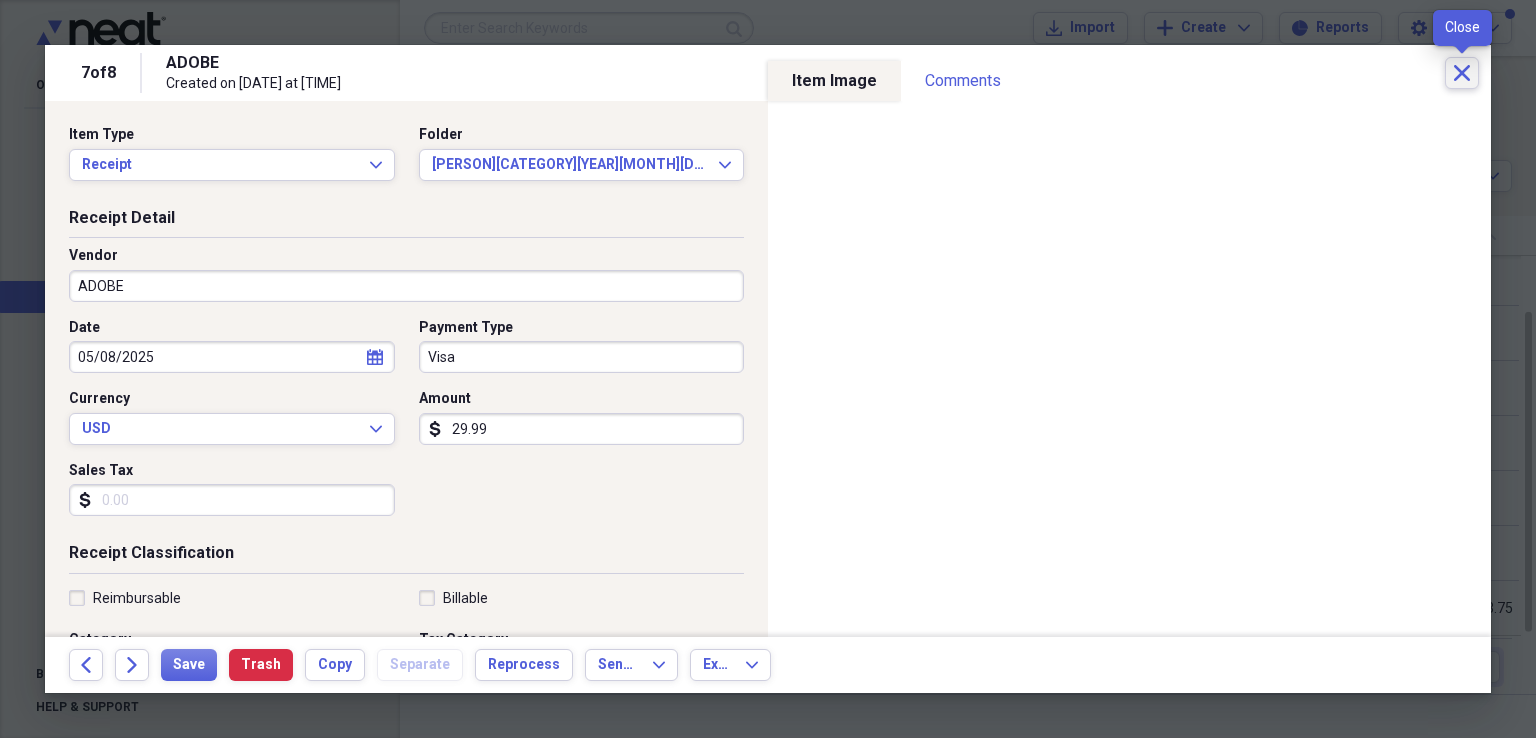 click 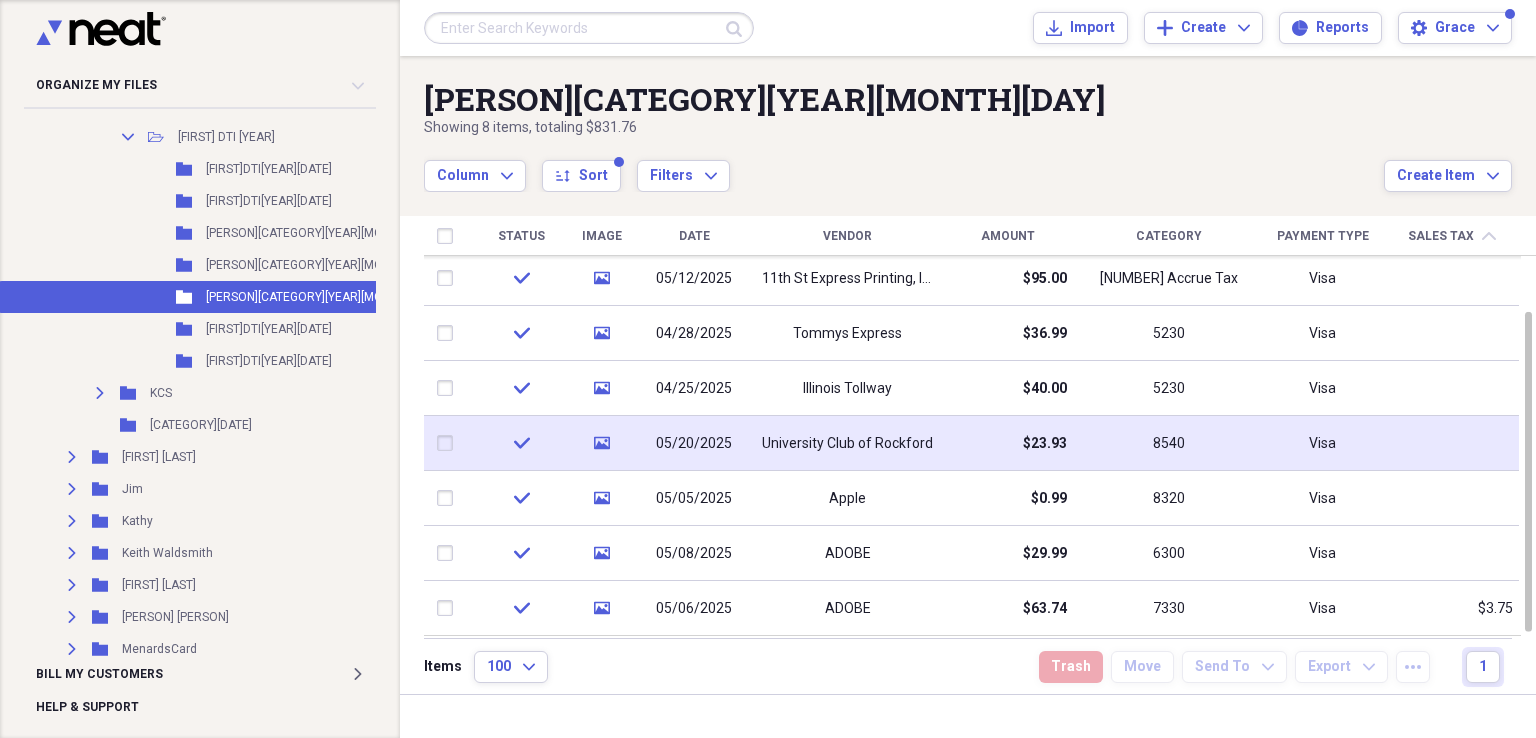 click on "$23.93" at bounding box center [1008, 443] 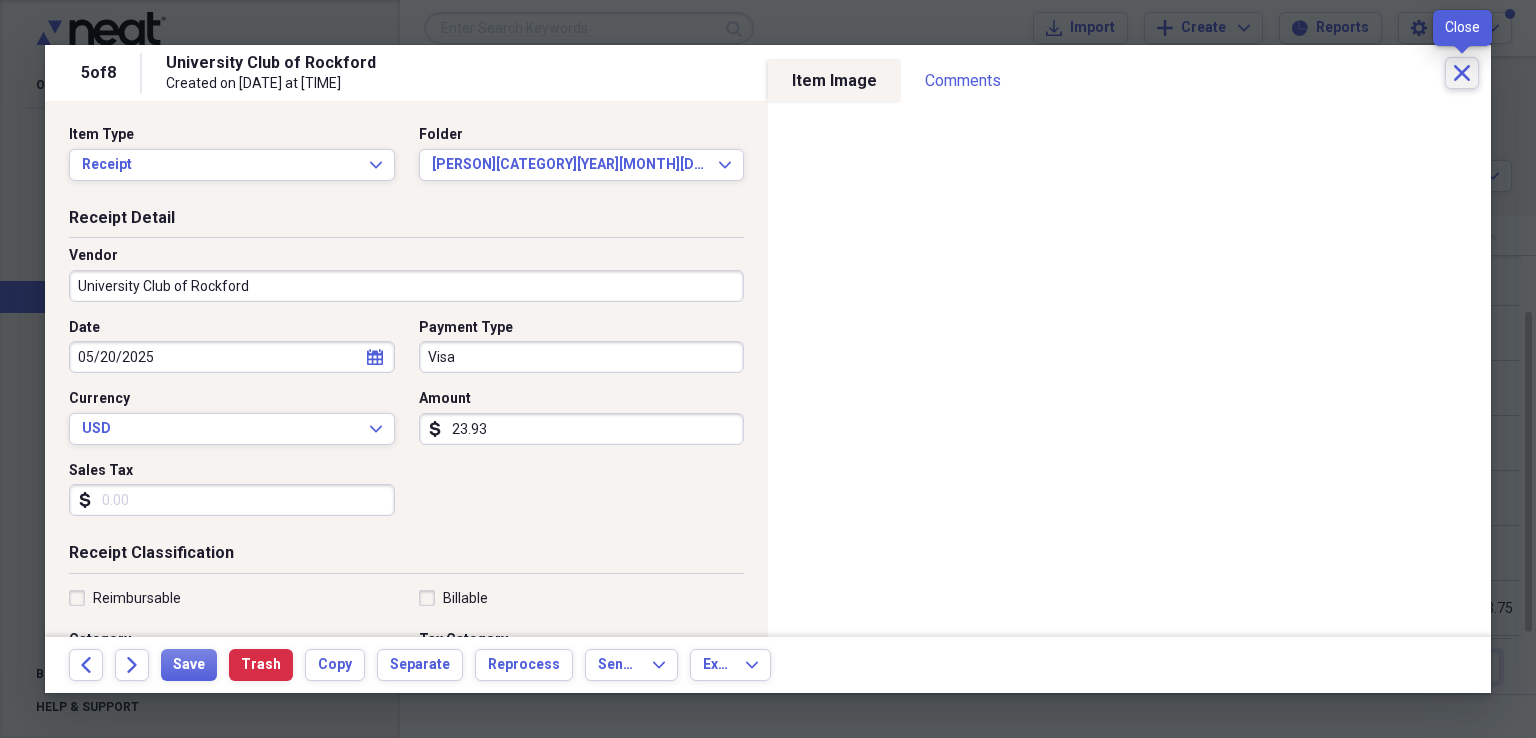 click on "Close" 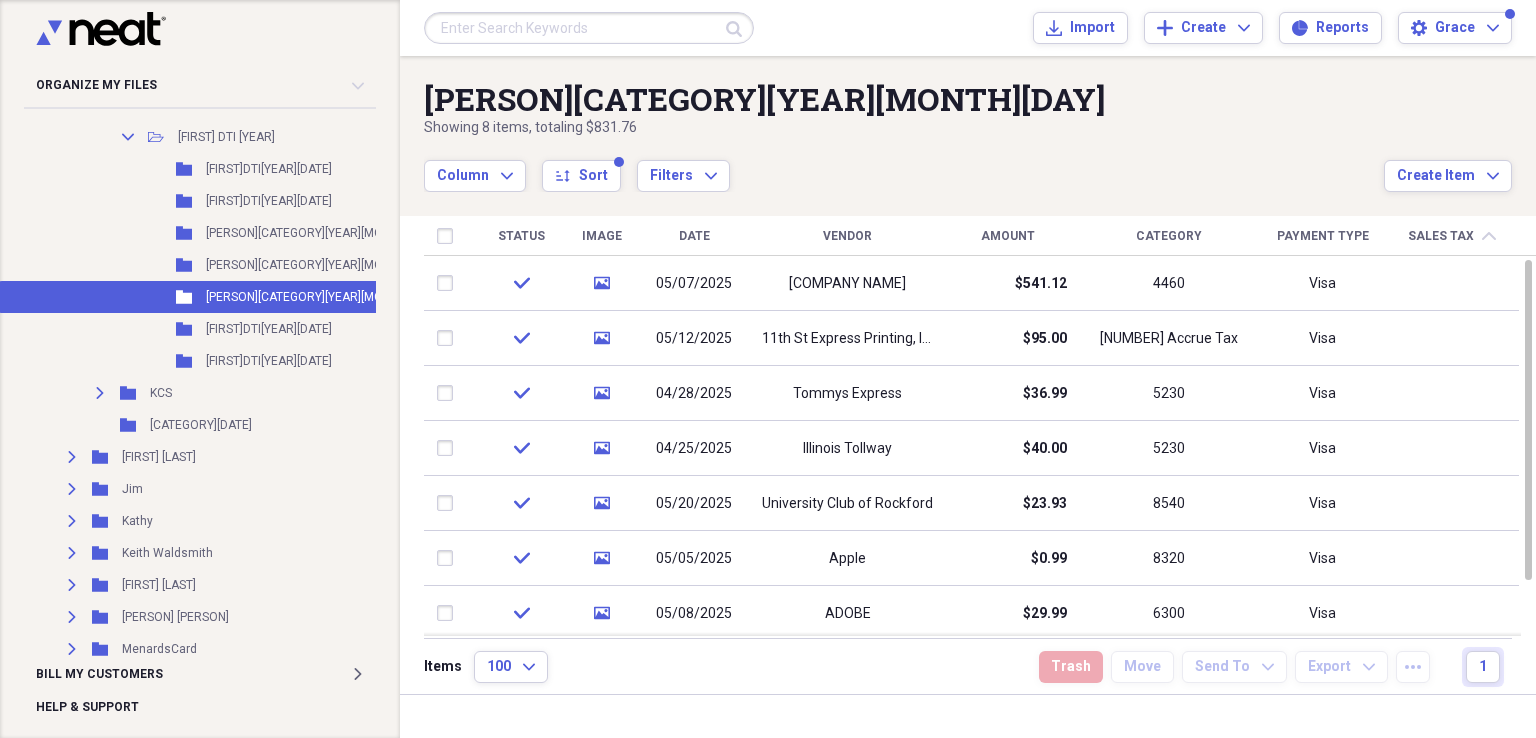click on "Category" at bounding box center [1169, 236] 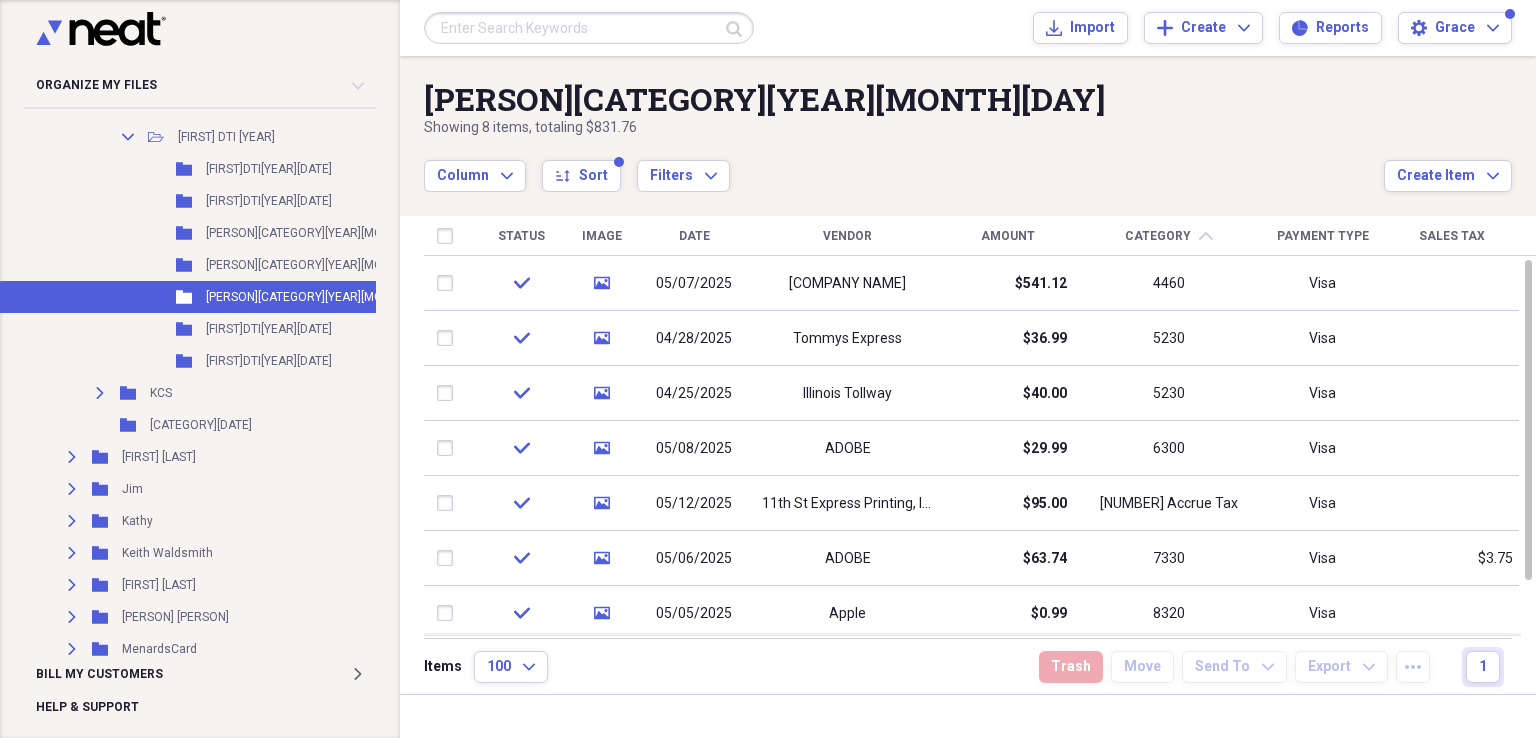 click on "Date" at bounding box center (694, 236) 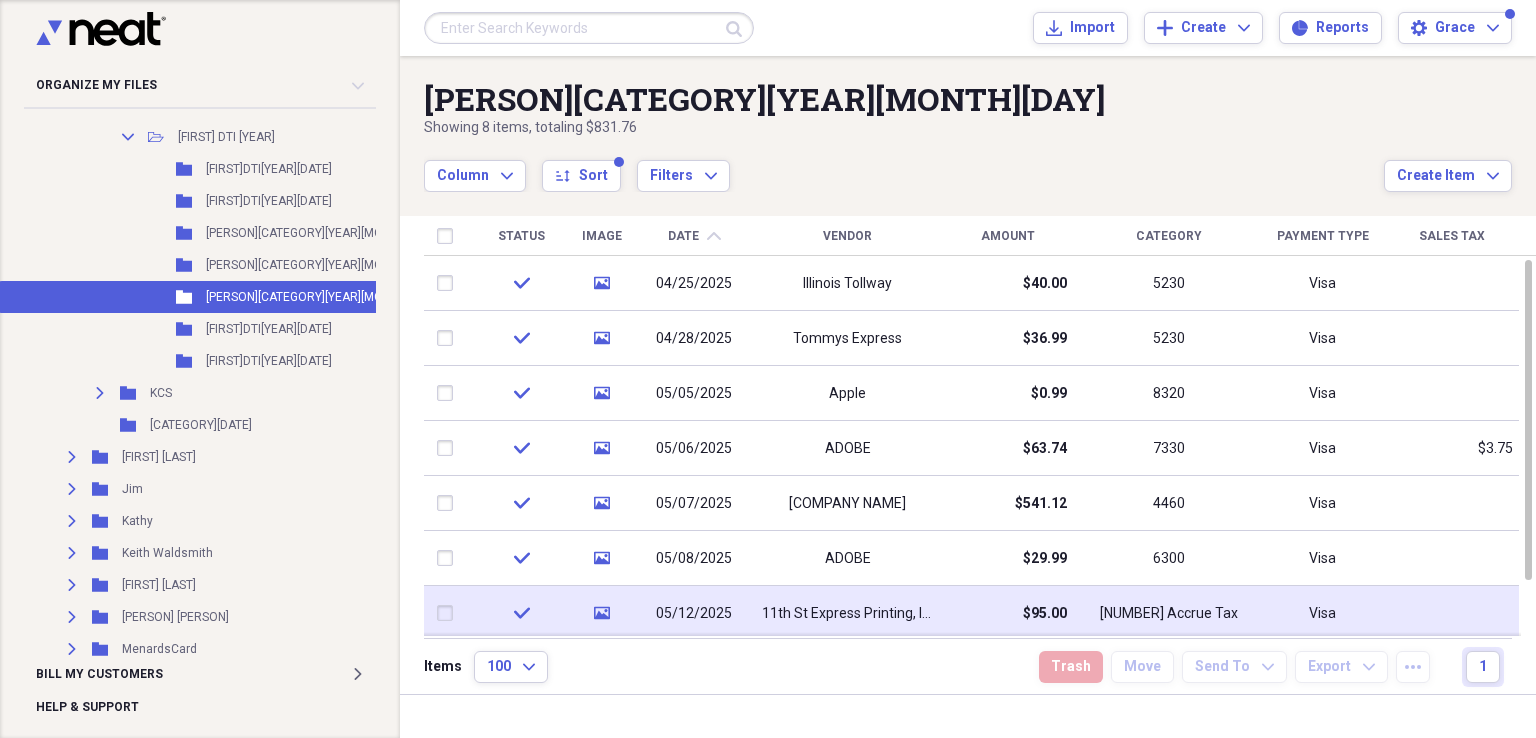click on "11th St Express Printing, Inc" at bounding box center [847, 614] 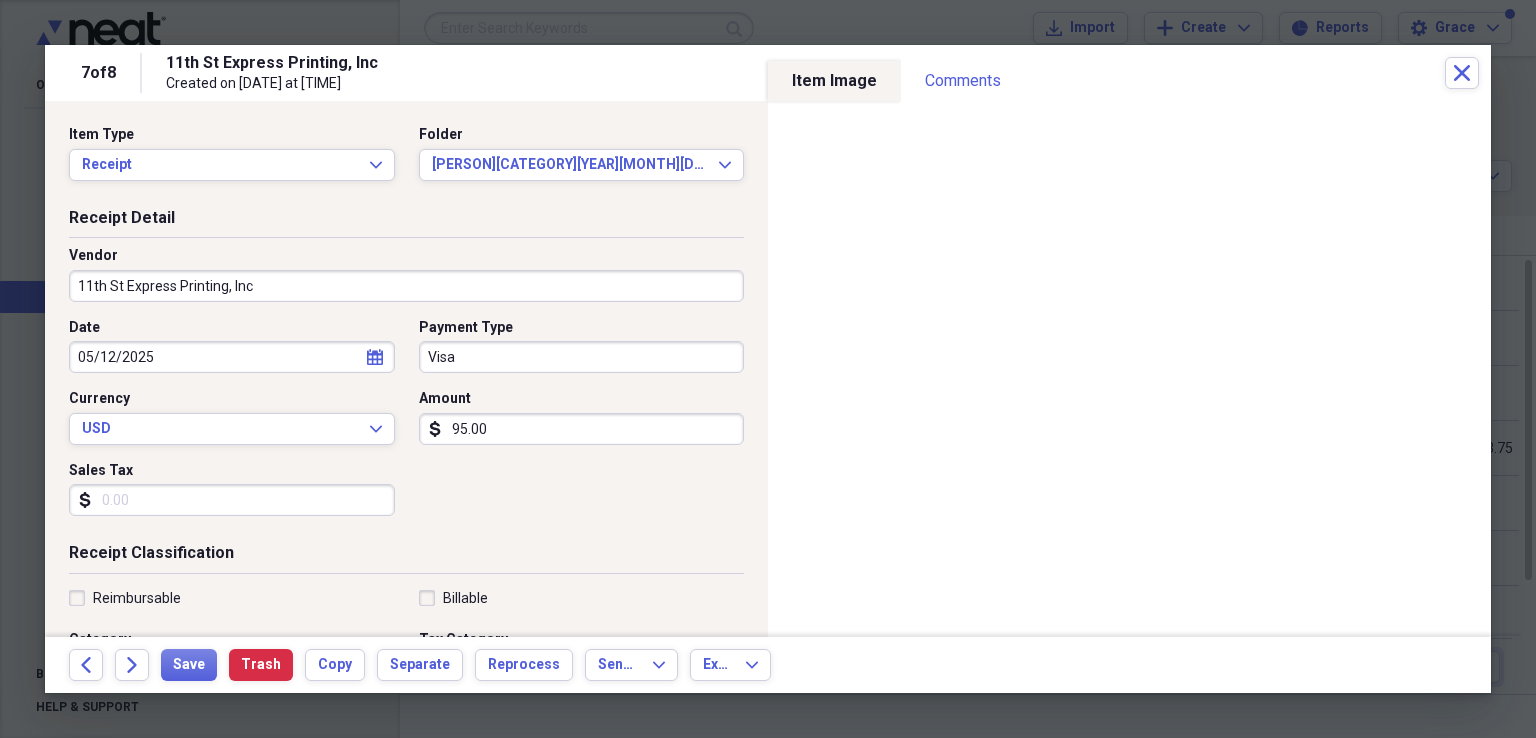 scroll, scrollTop: 400, scrollLeft: 0, axis: vertical 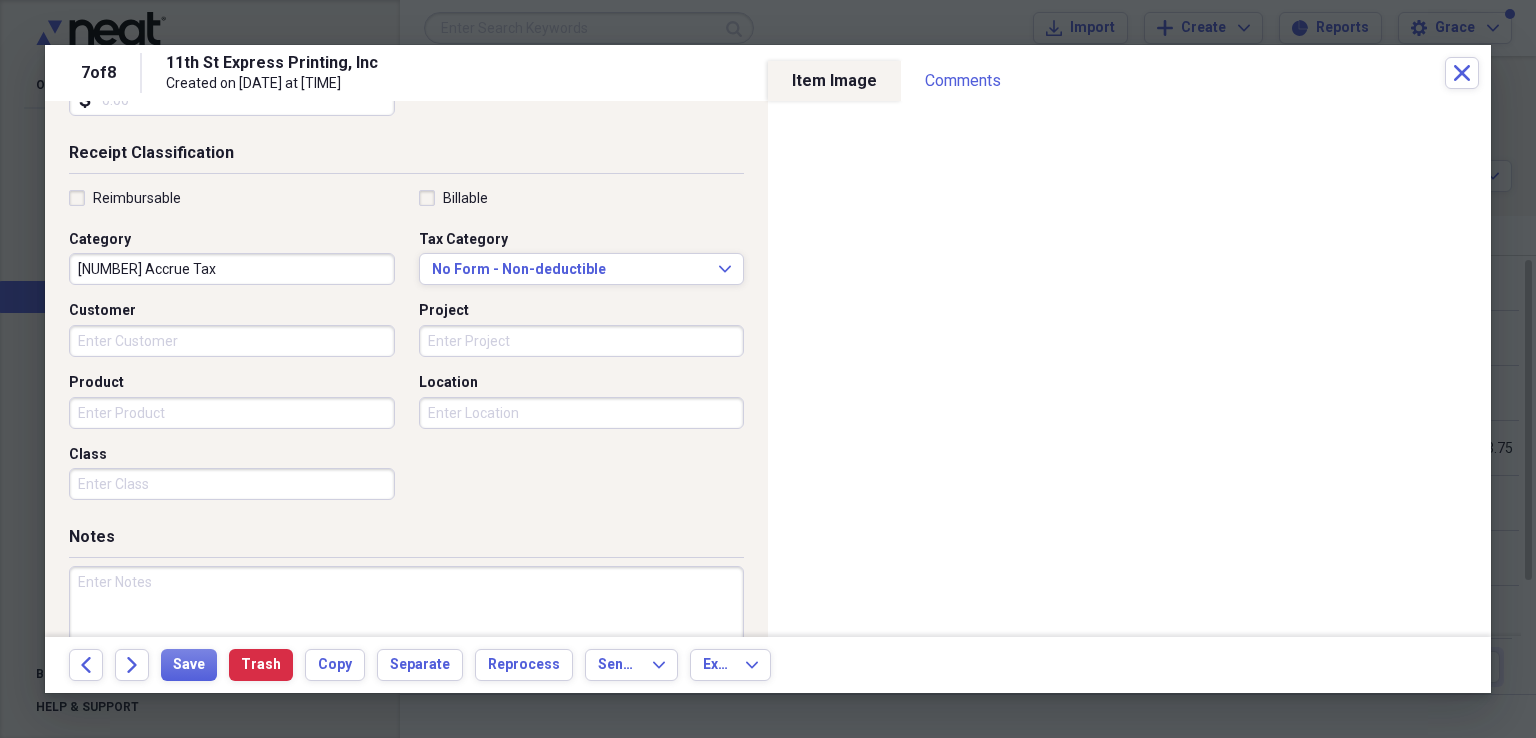 click on "[NUMBER] Accrue Tax" at bounding box center [232, 269] 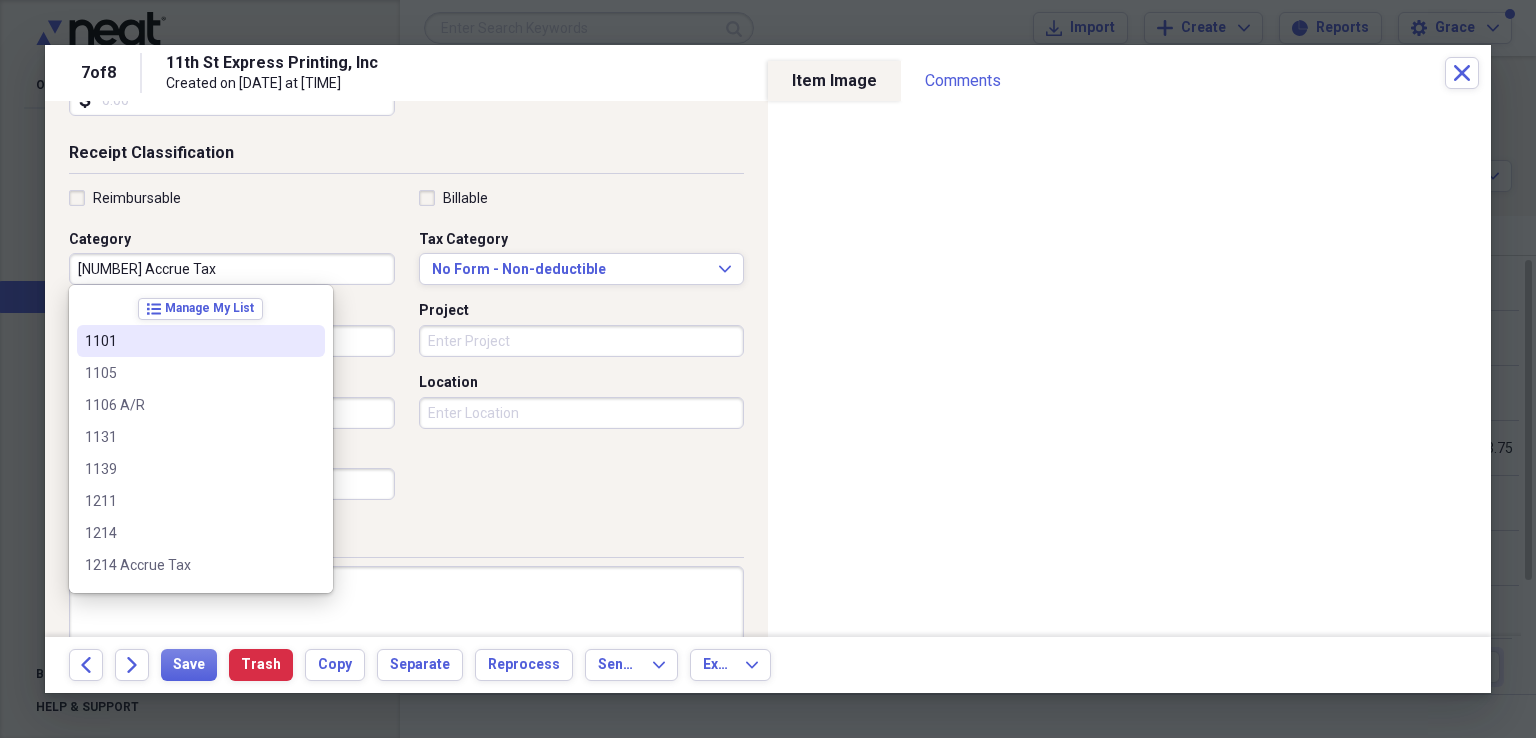 click on "[NUMBER] Accrue Tax" at bounding box center (232, 269) 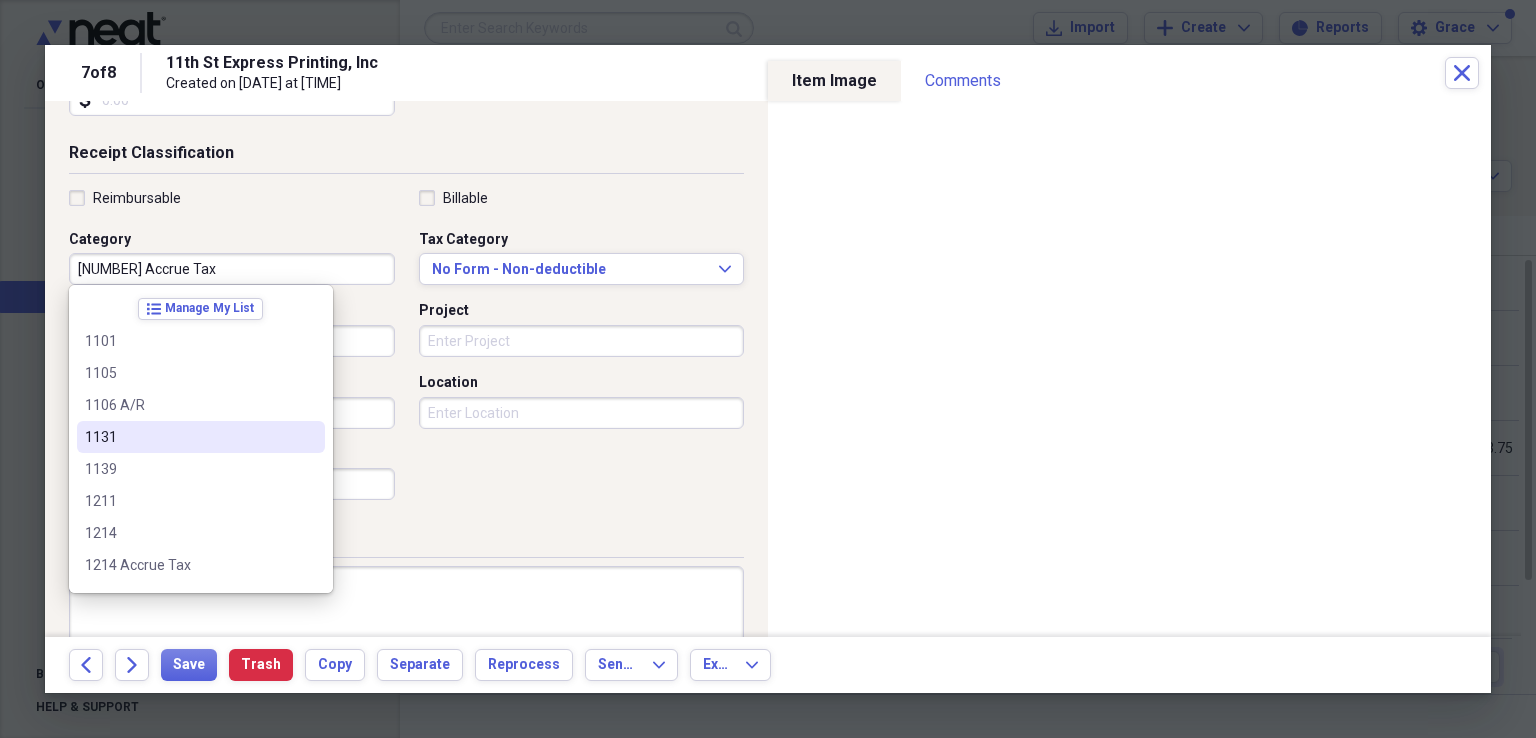 click on "Date [DATE] calendar Calendar Payment Type Visa Currency USD Expand Amount dollar-sign [AMOUNT] Sales Tax dollar-sign" at bounding box center [406, 25] 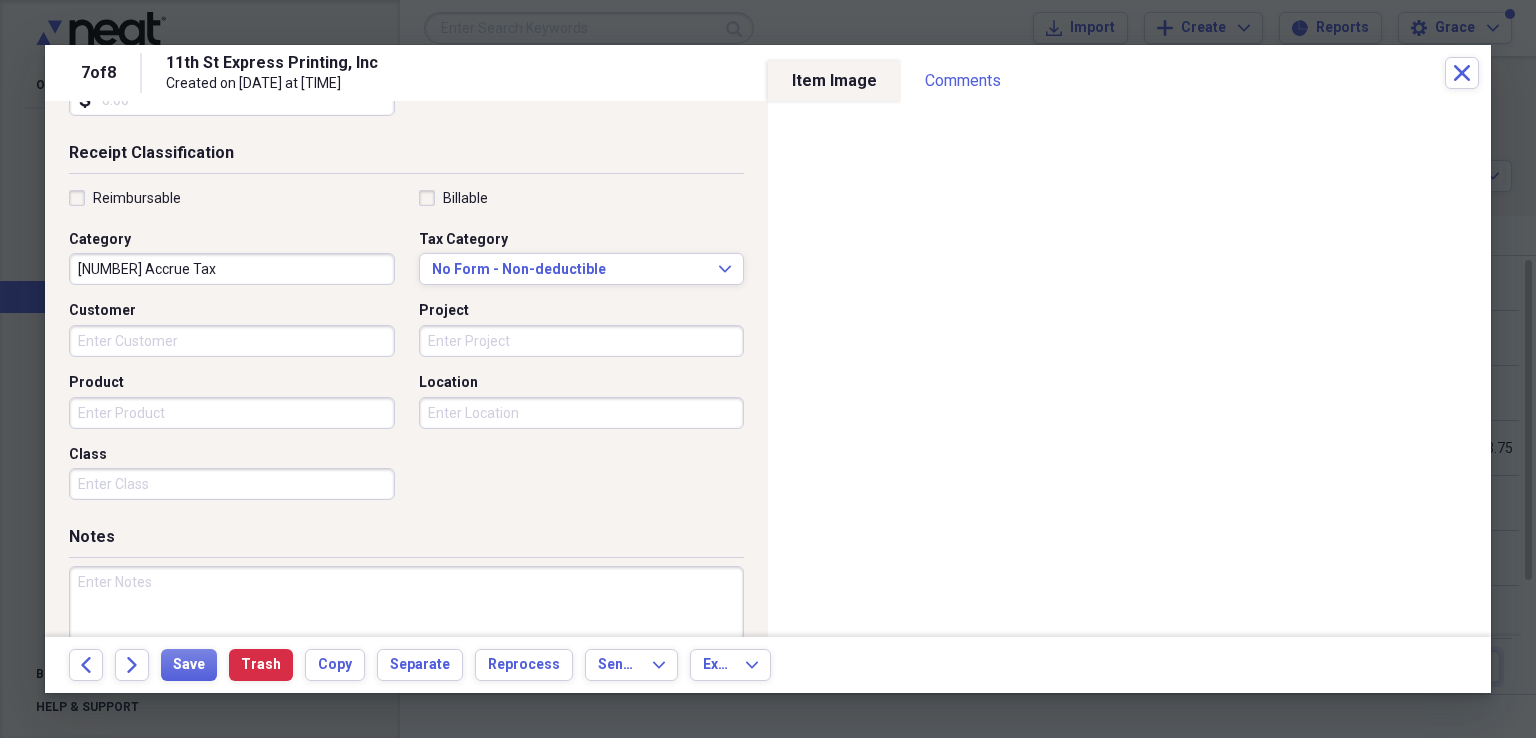 click on "[NUMBER] Accrue Tax" at bounding box center [232, 269] 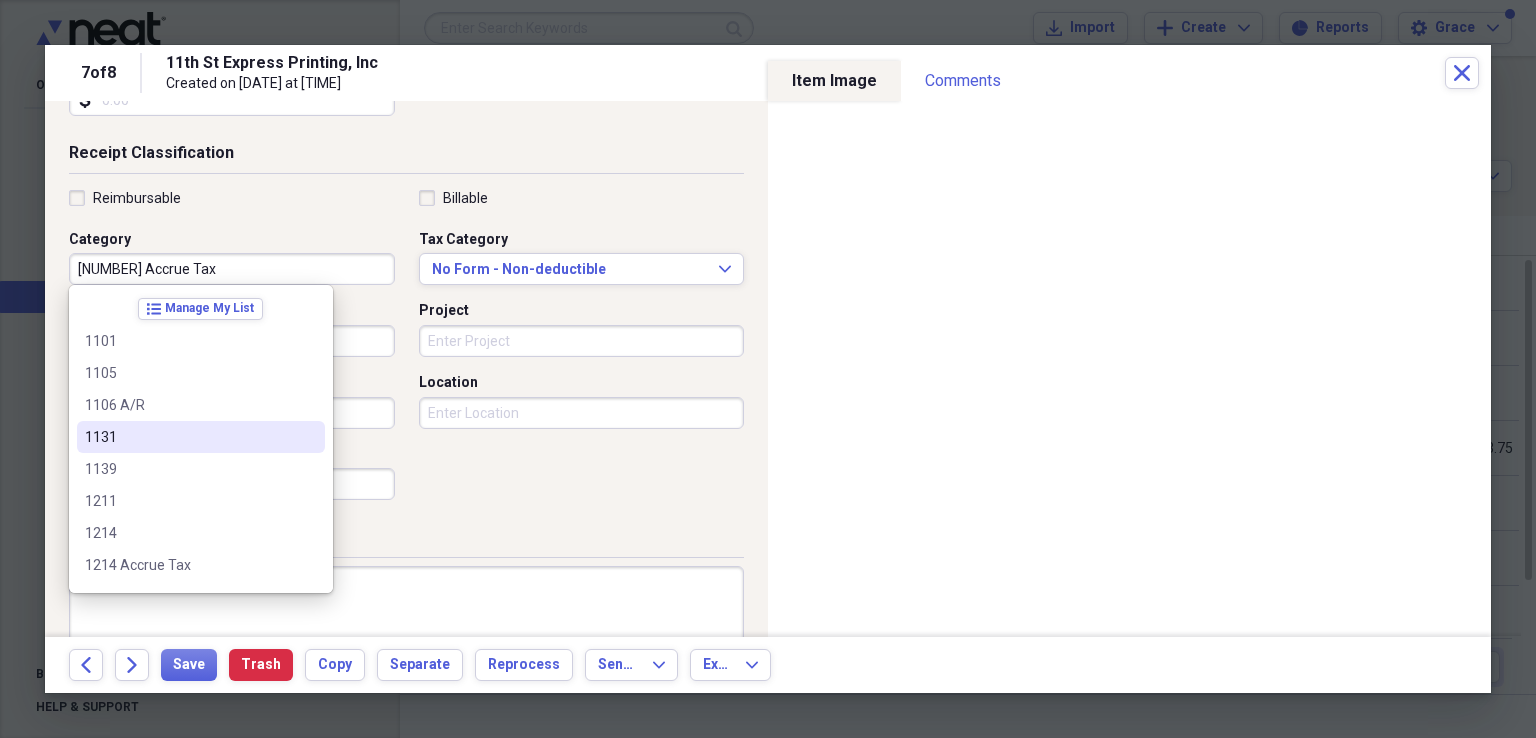 click on "[NUMBER] Accrue Tax" at bounding box center [232, 269] 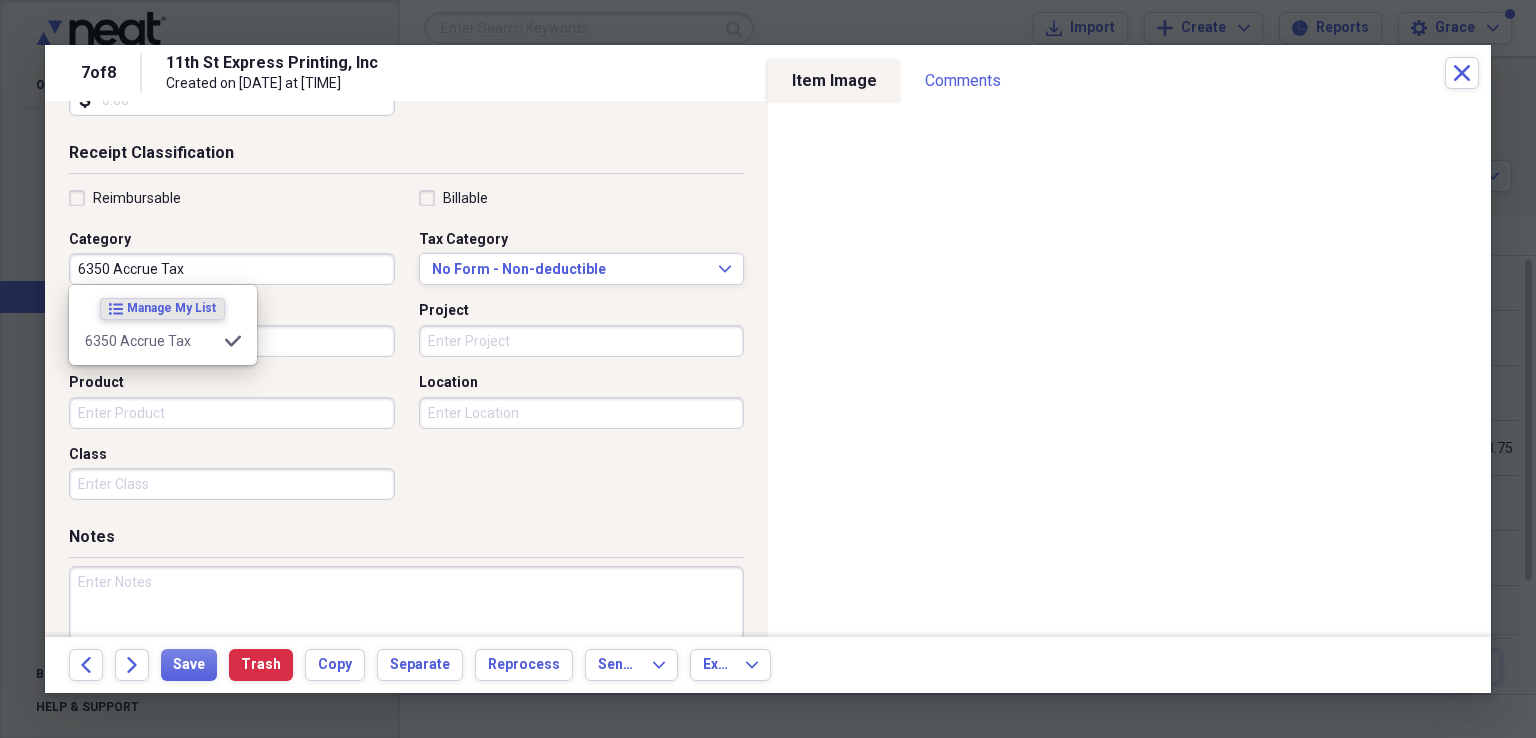 type on "6350 Accrue Tax" 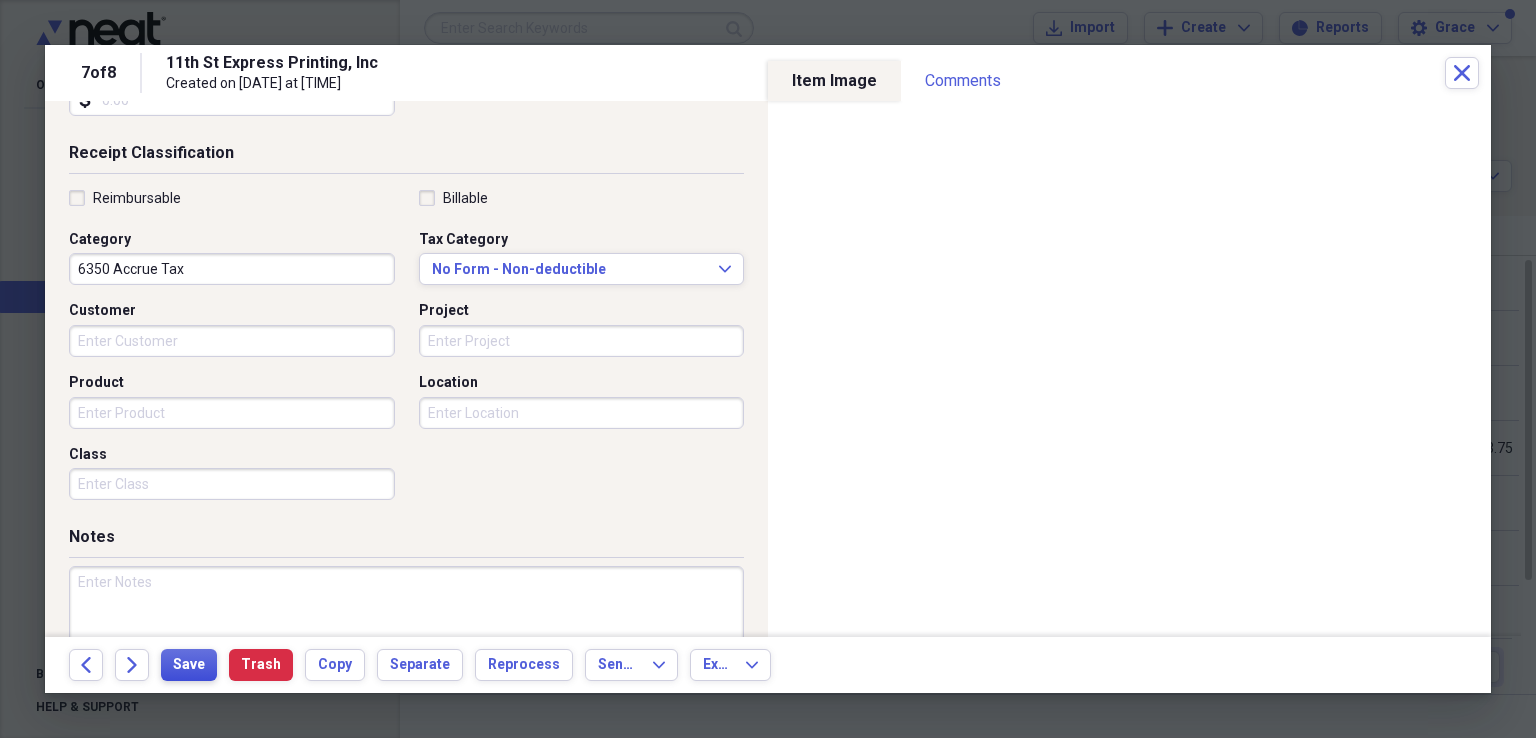 click on "Save" at bounding box center [189, 665] 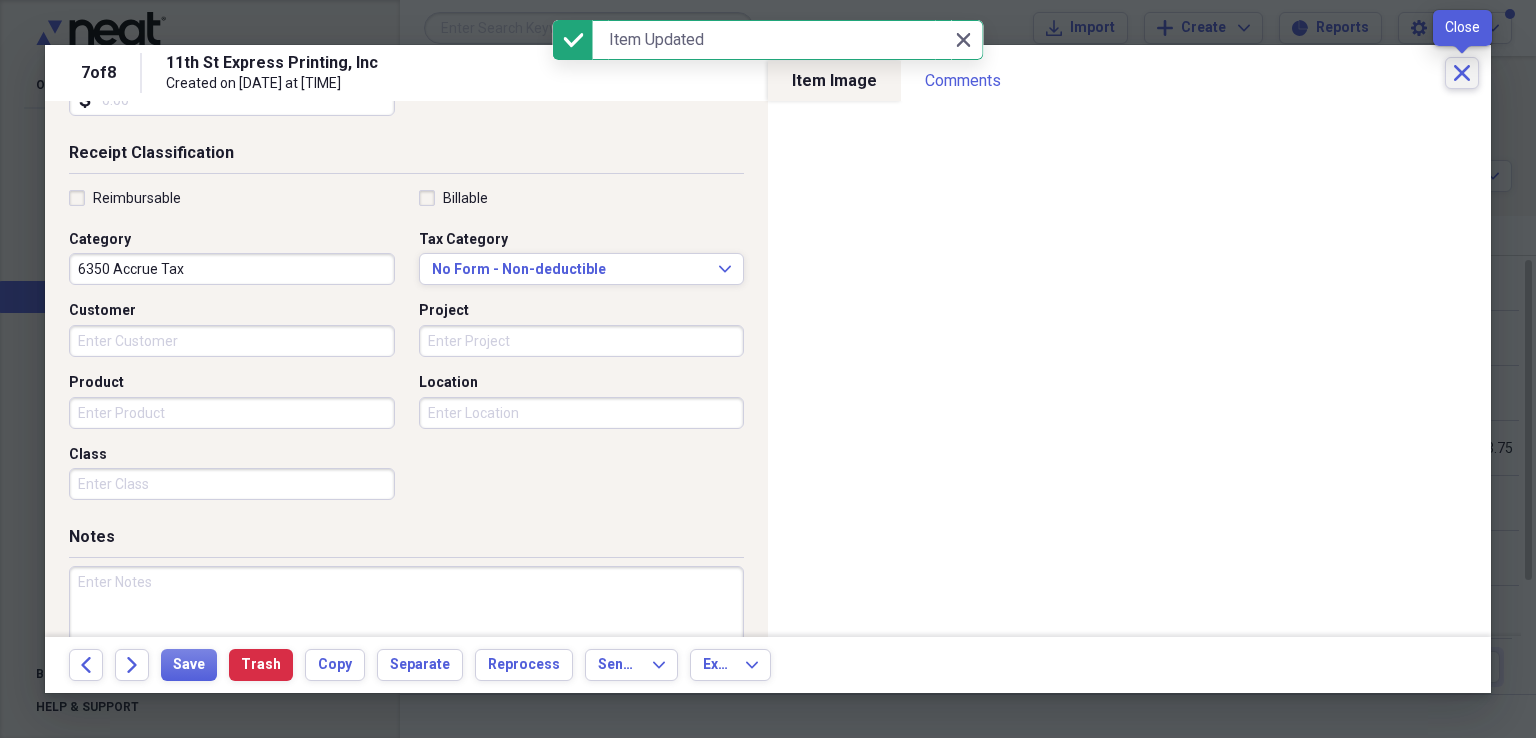 click 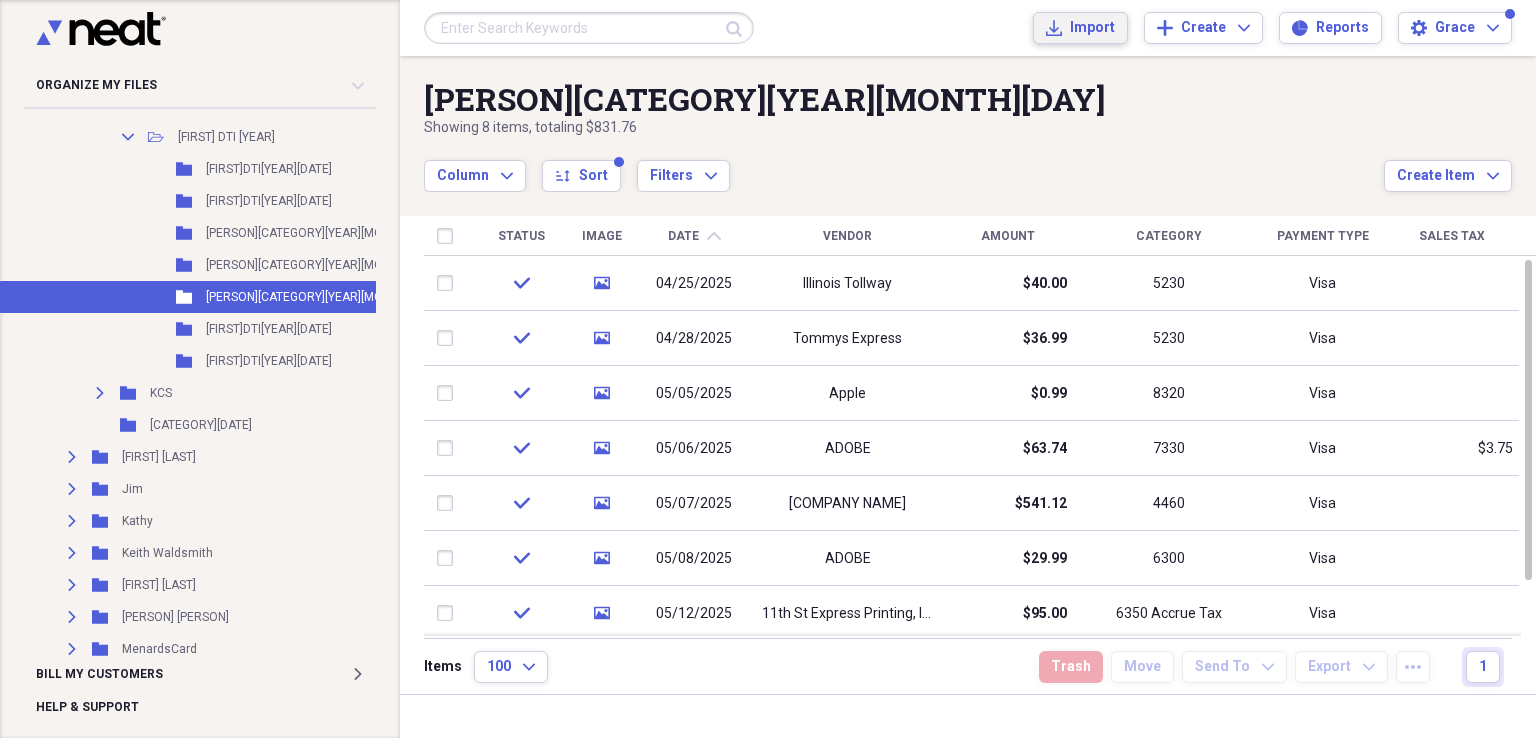 click on "Import" at bounding box center (1092, 28) 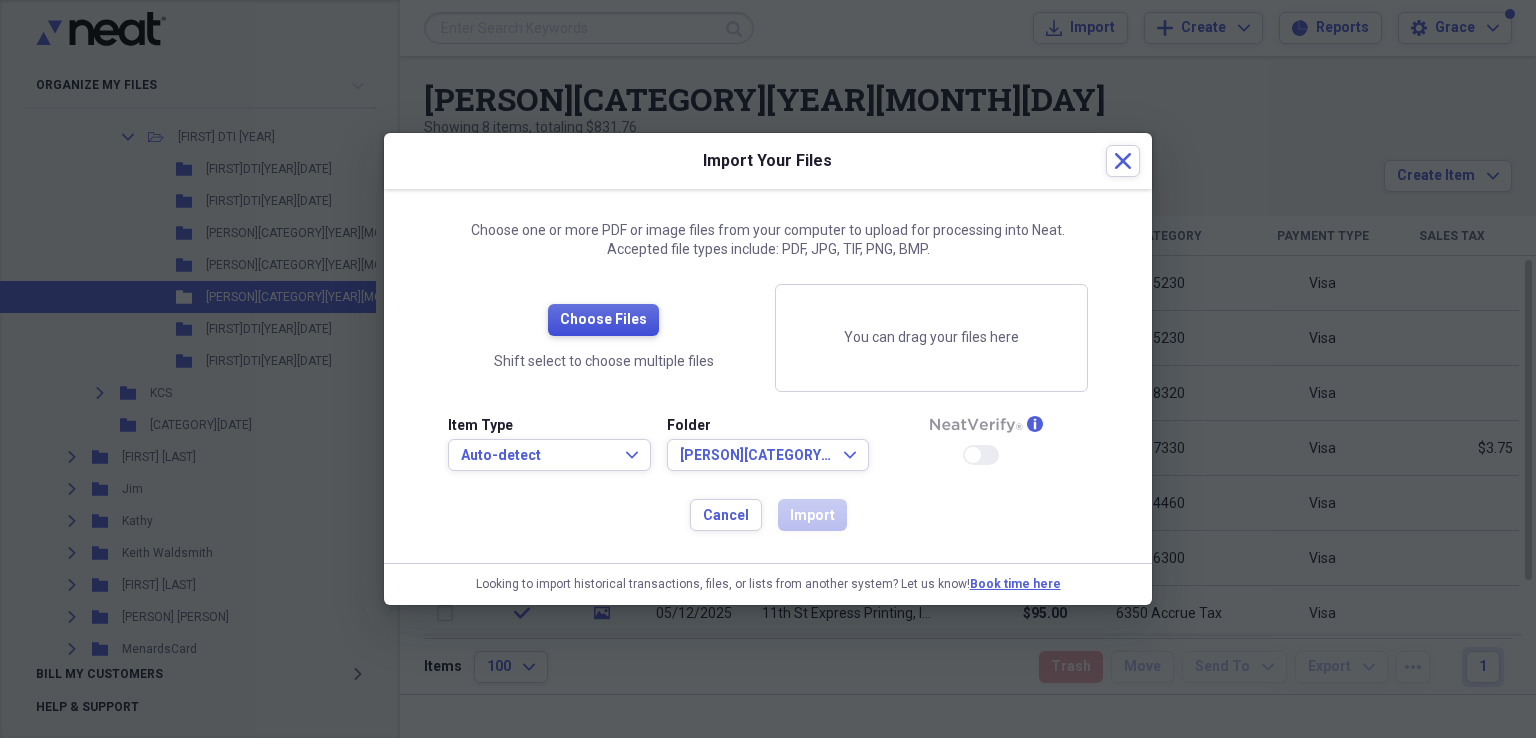click on "Choose Files" at bounding box center (603, 320) 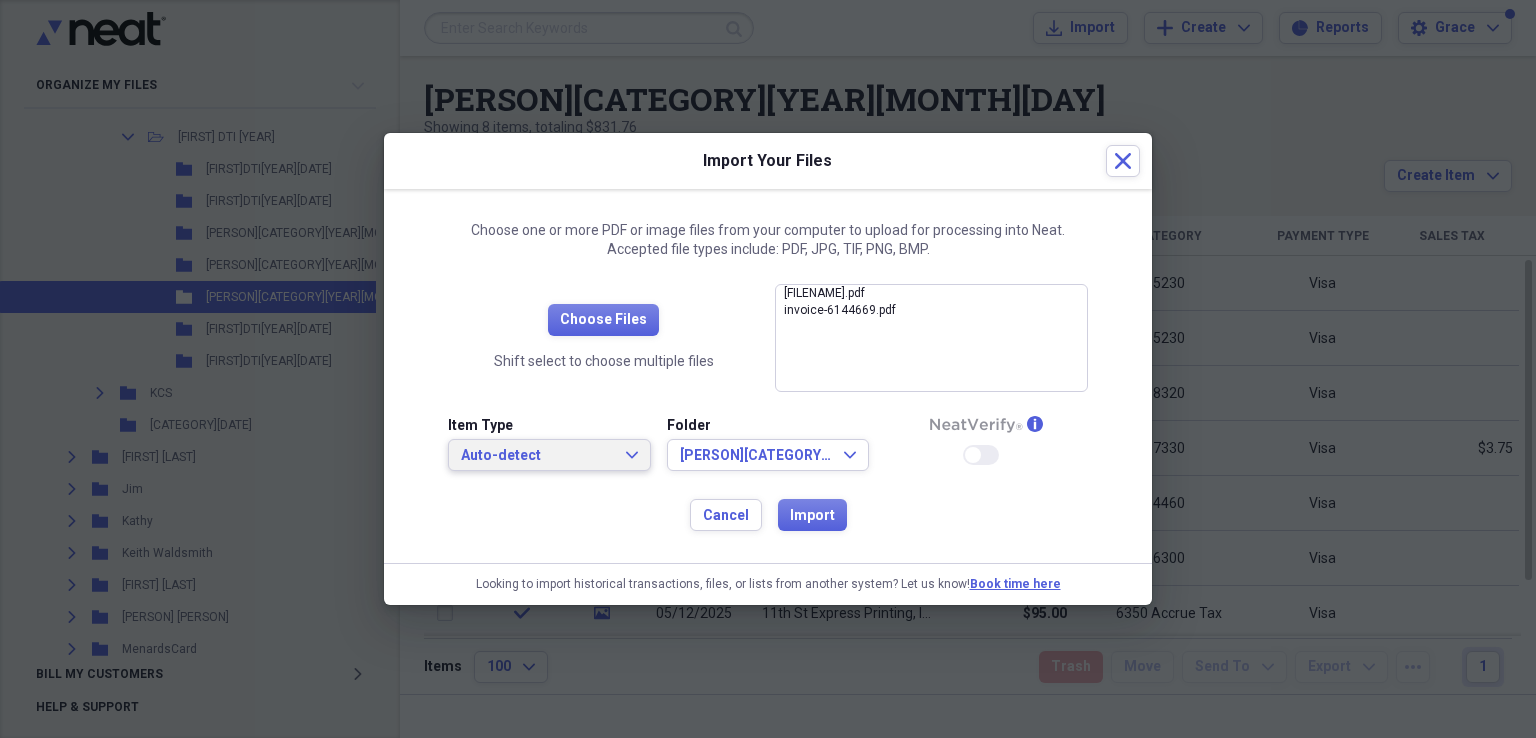 click on "Auto-detect Expand" at bounding box center (549, 455) 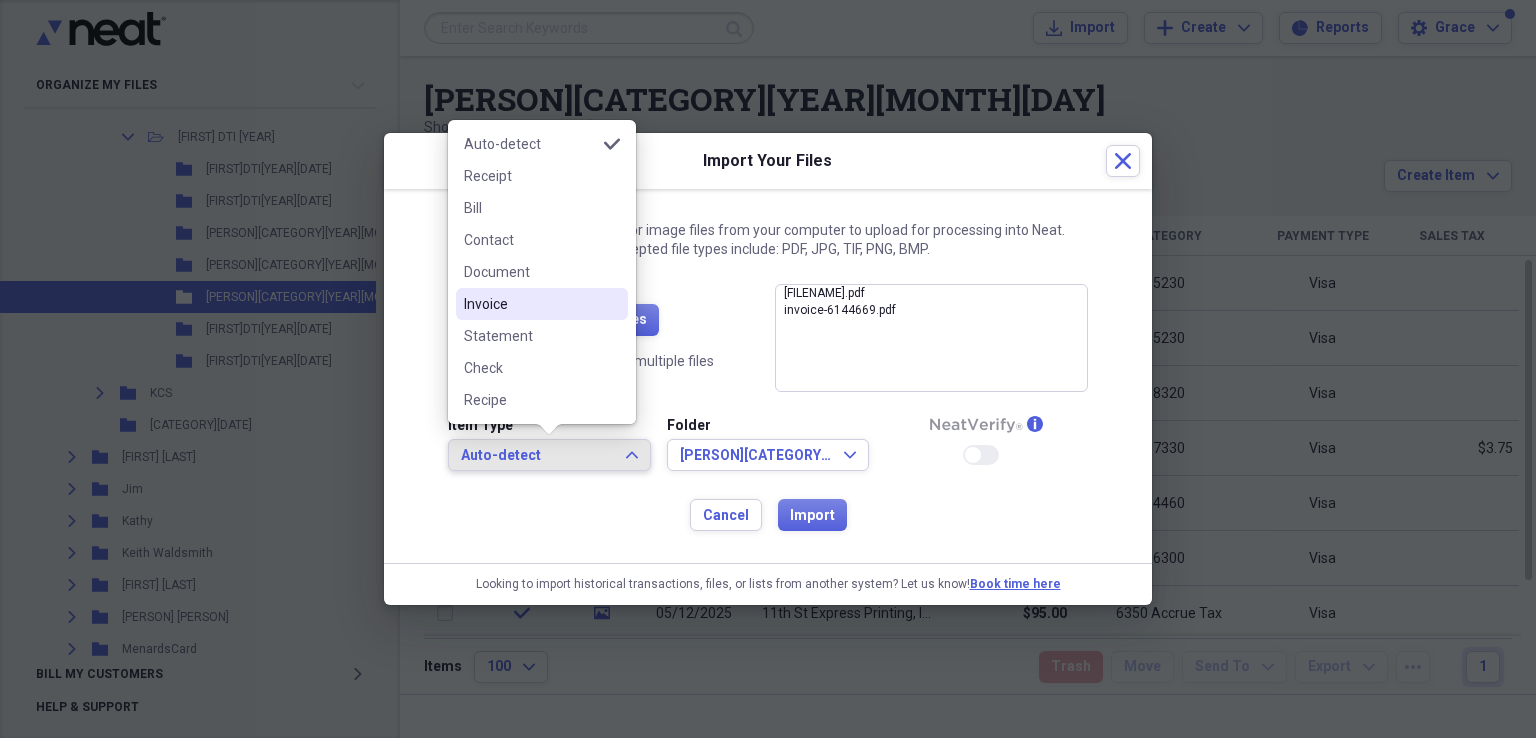 click on "Invoice" at bounding box center [530, 304] 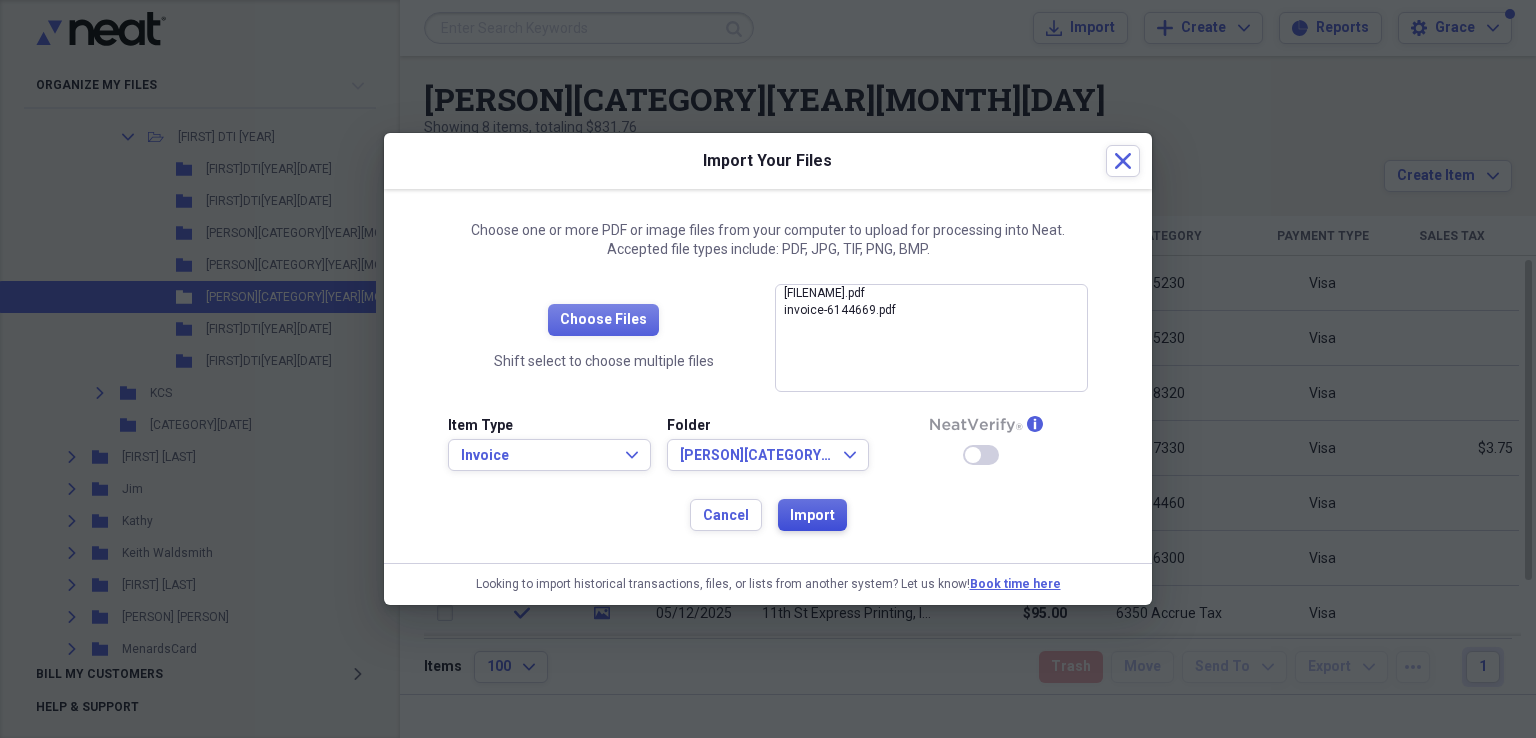 click on "Import" at bounding box center [812, 516] 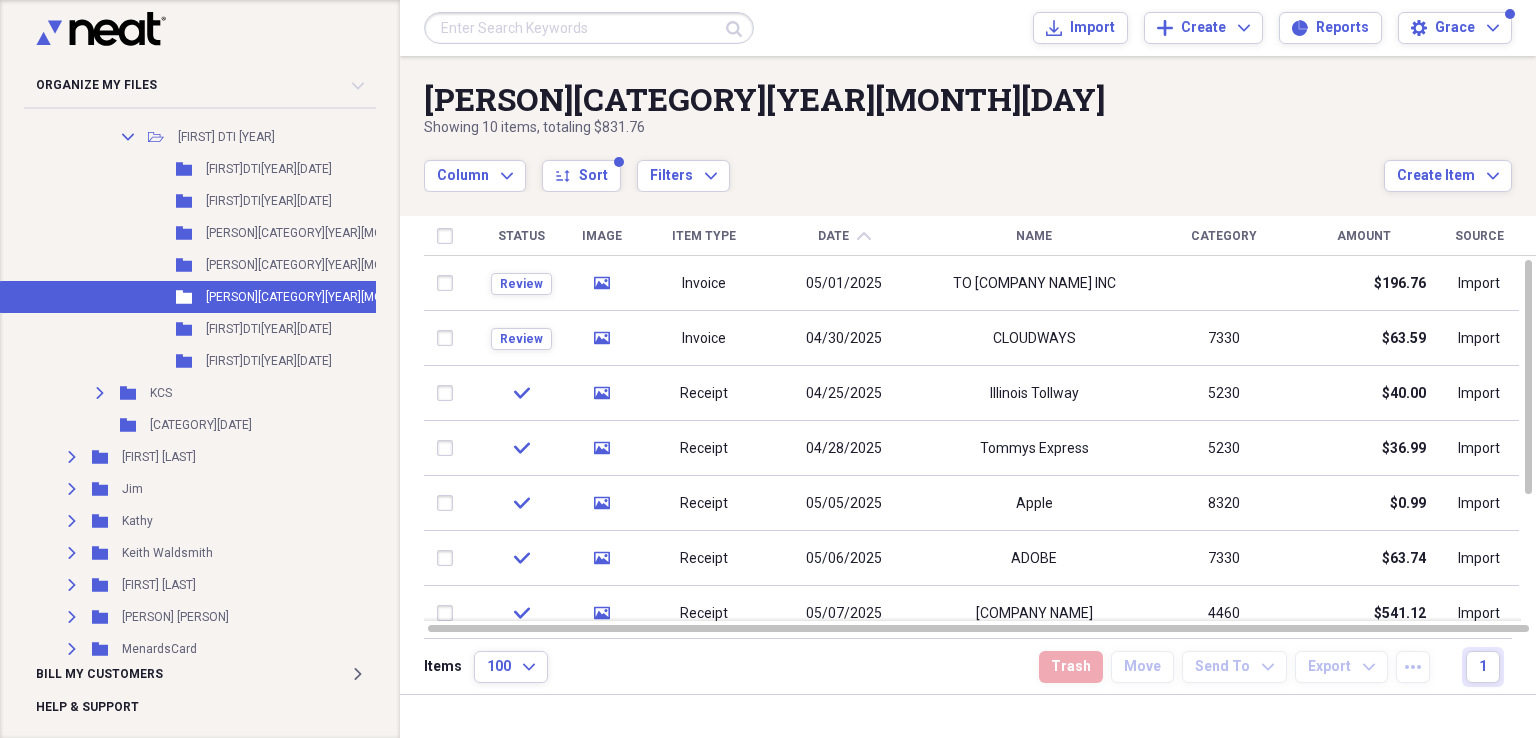 click on "Amount" at bounding box center [1364, 236] 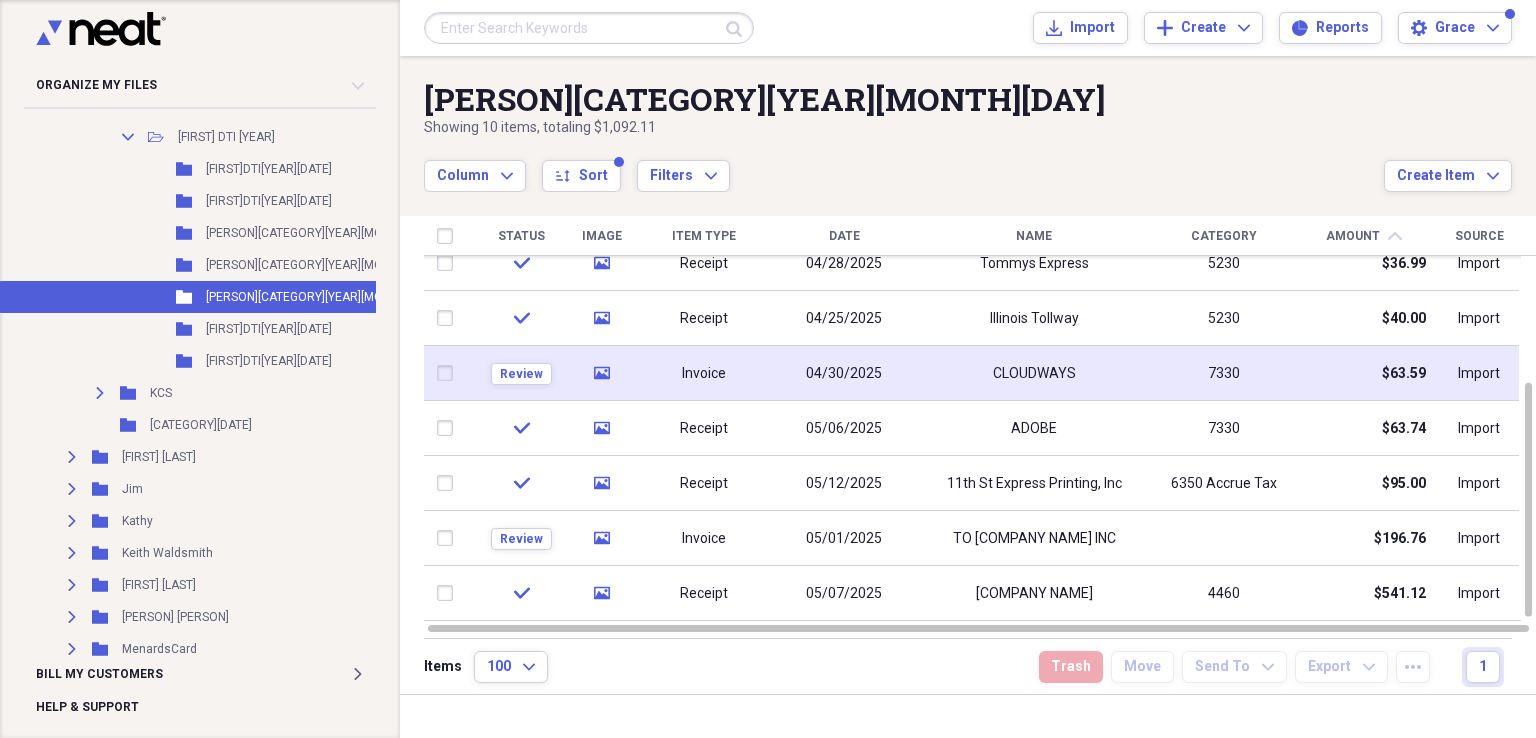 click on "CLOUDWAYS" at bounding box center [1034, 373] 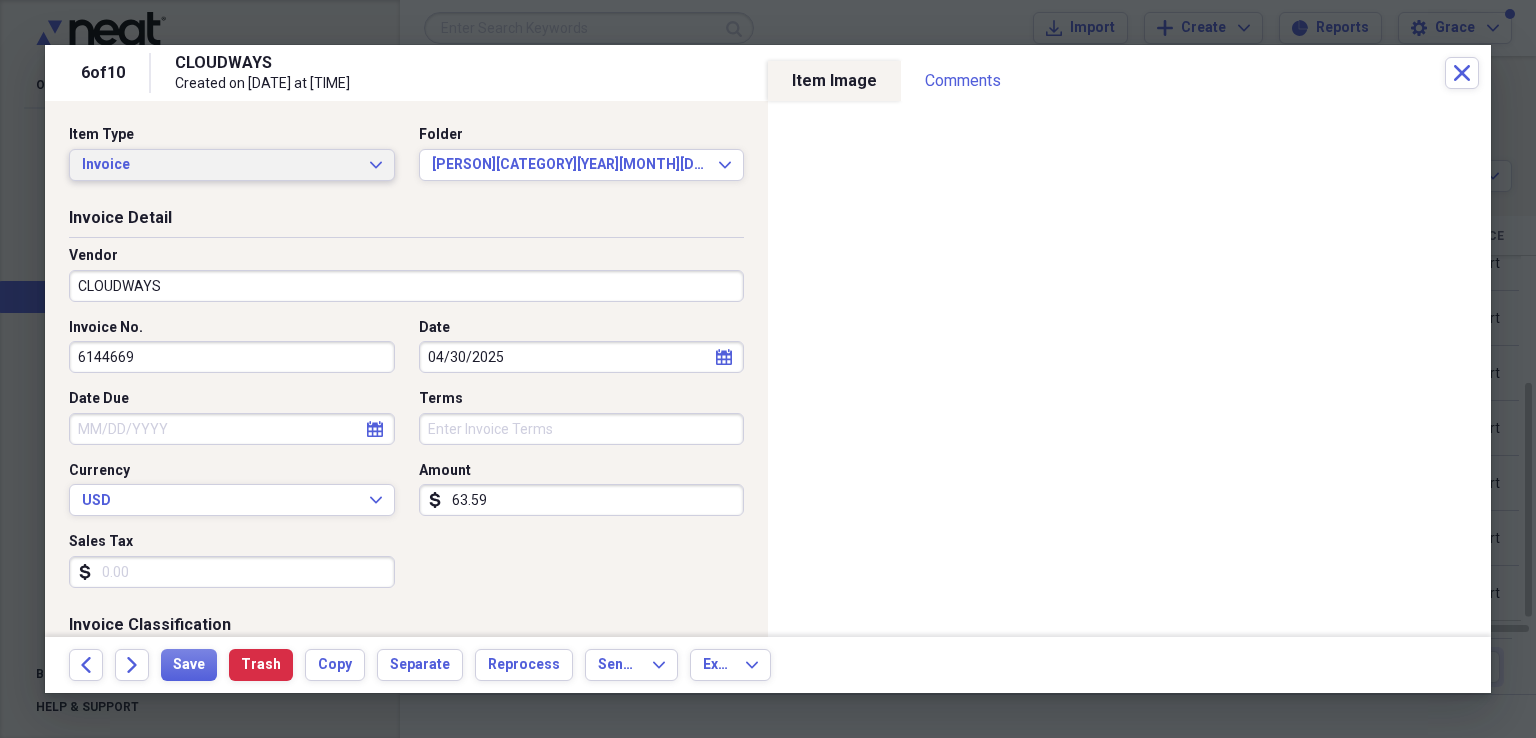 click on "Invoice" at bounding box center (220, 165) 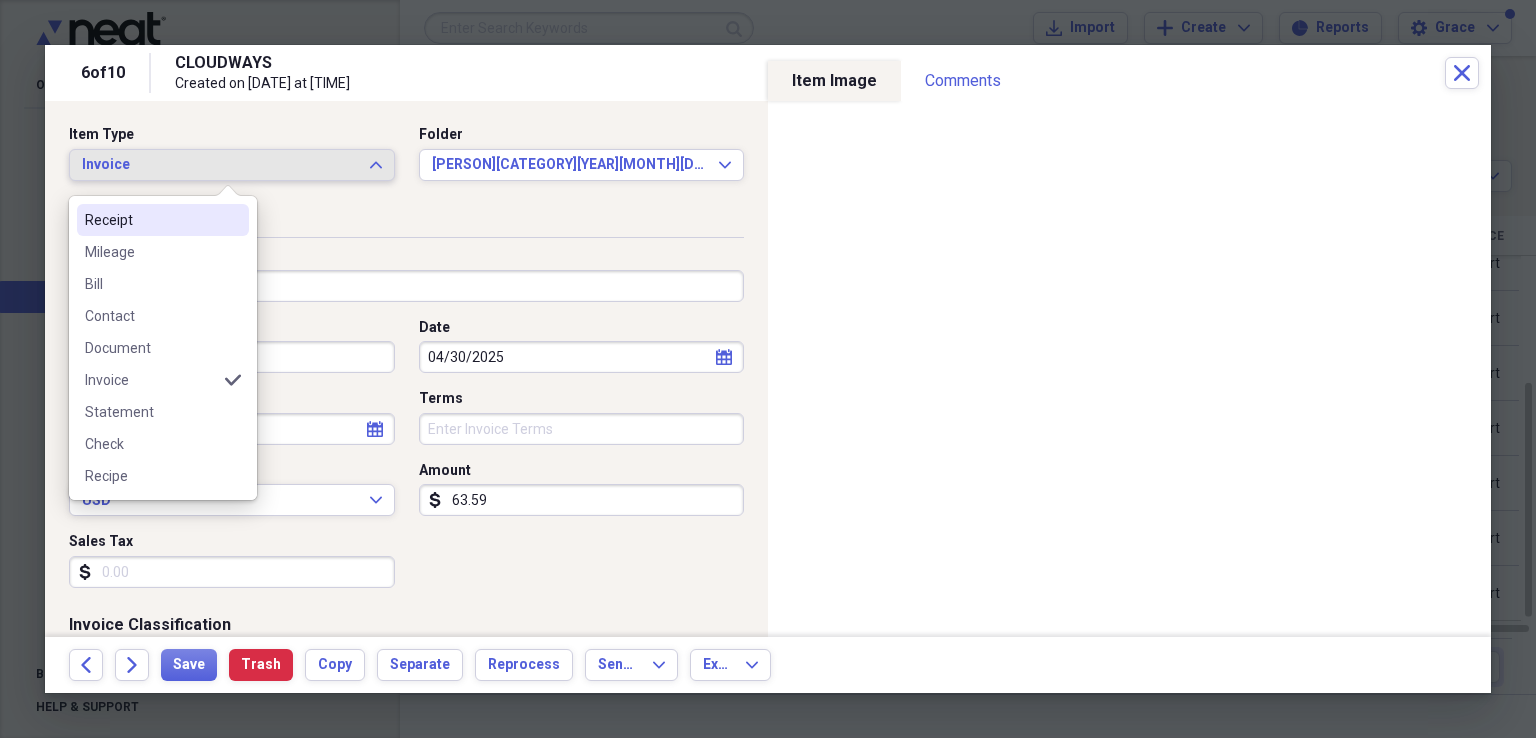 click on "Receipt" at bounding box center (151, 220) 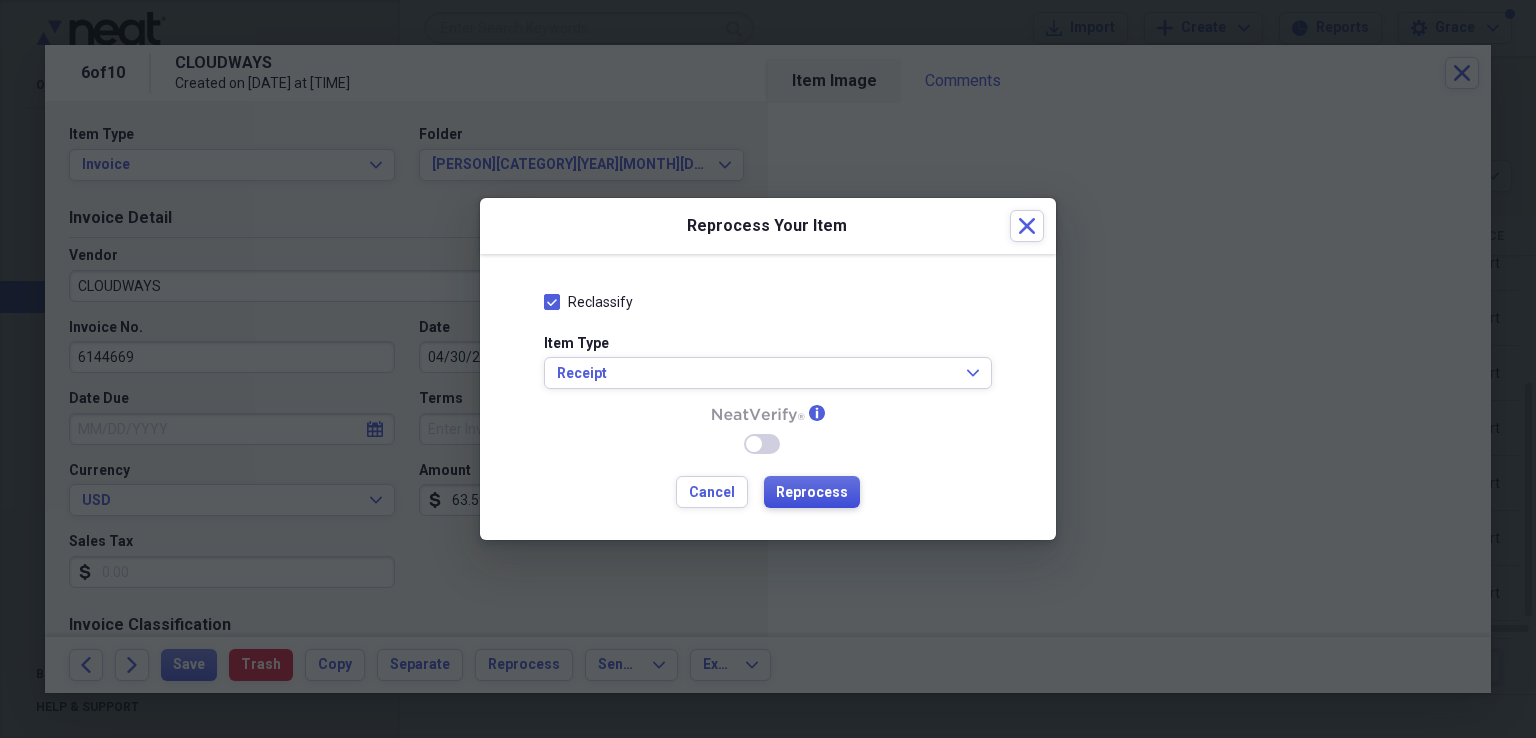 click on "Reprocess" at bounding box center [812, 493] 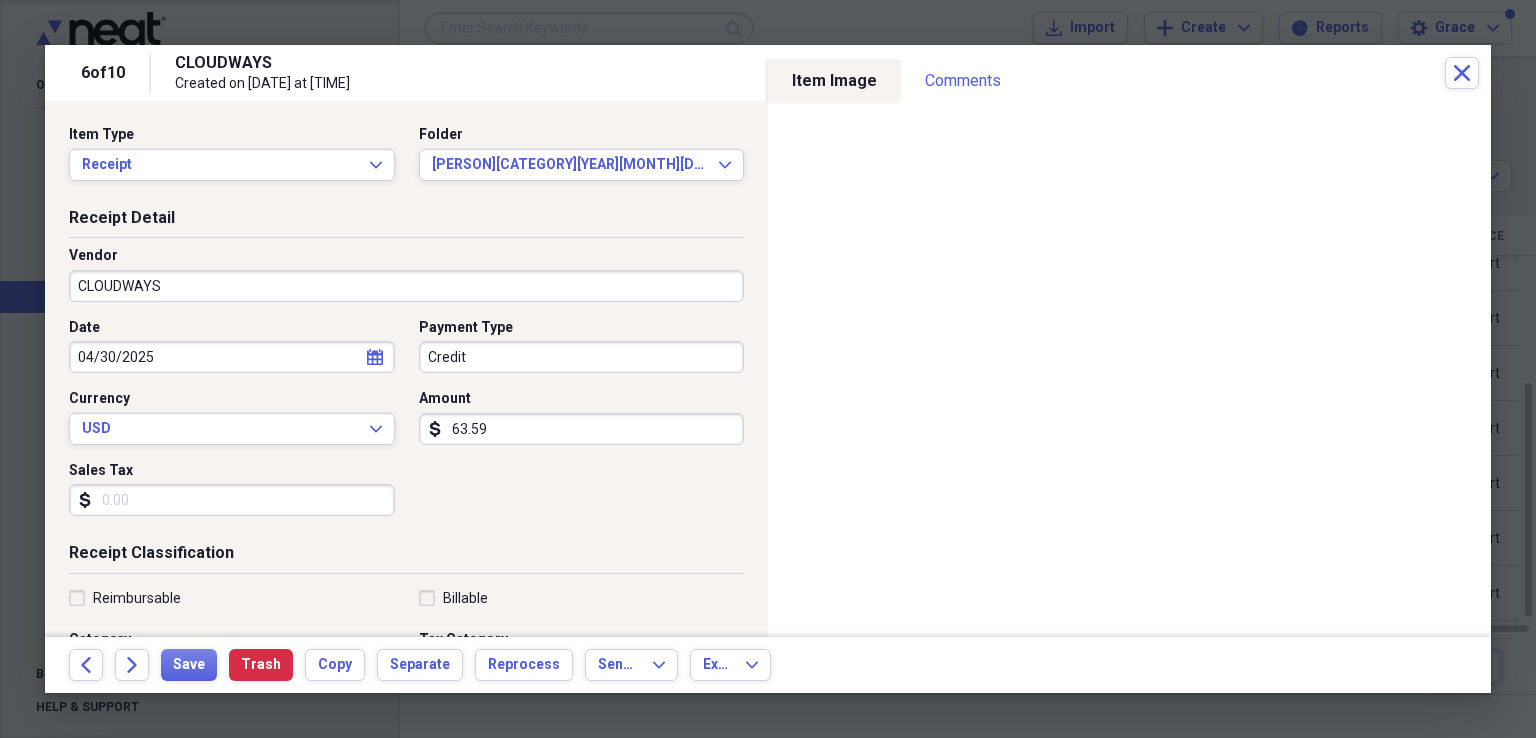 click on "Credit" at bounding box center (582, 357) 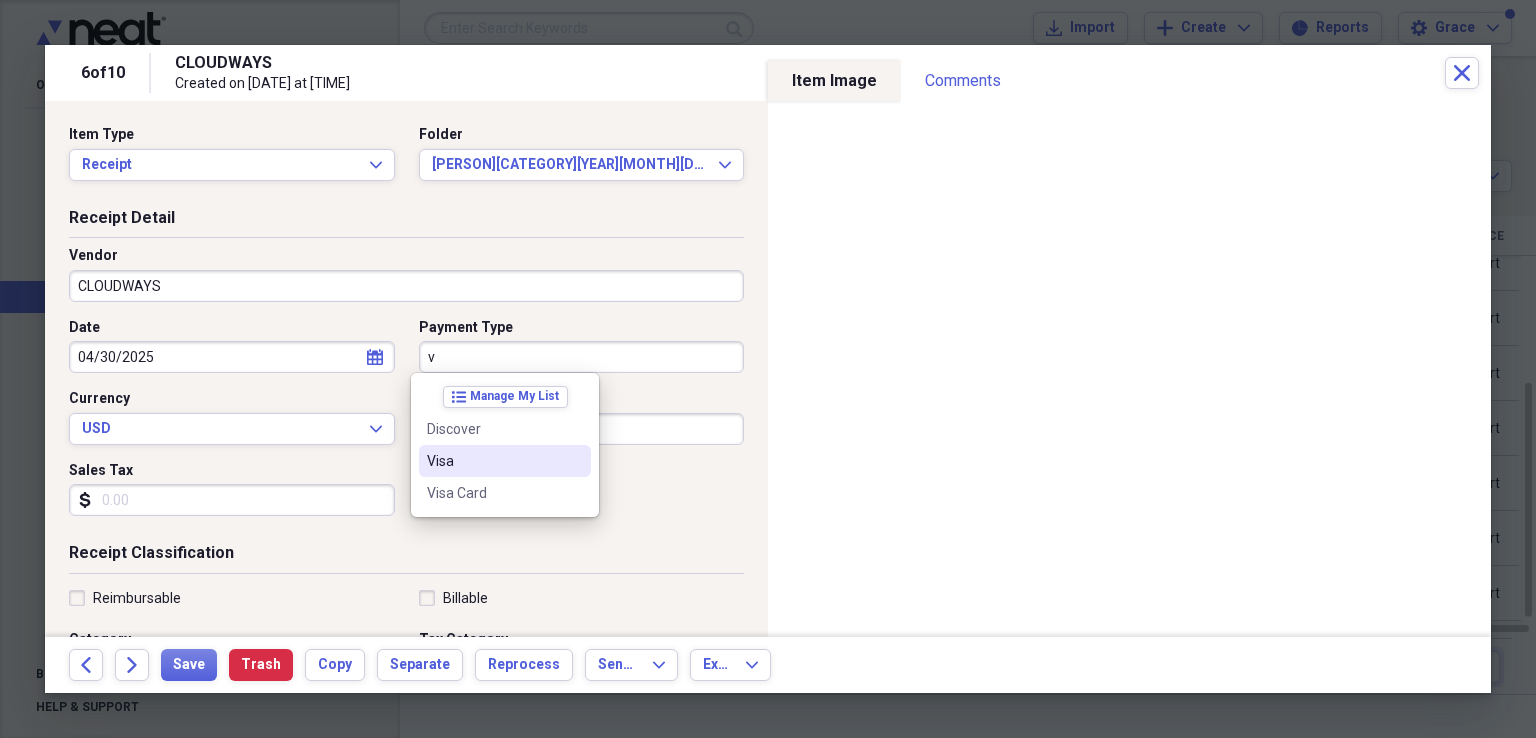click on "Visa" at bounding box center (493, 461) 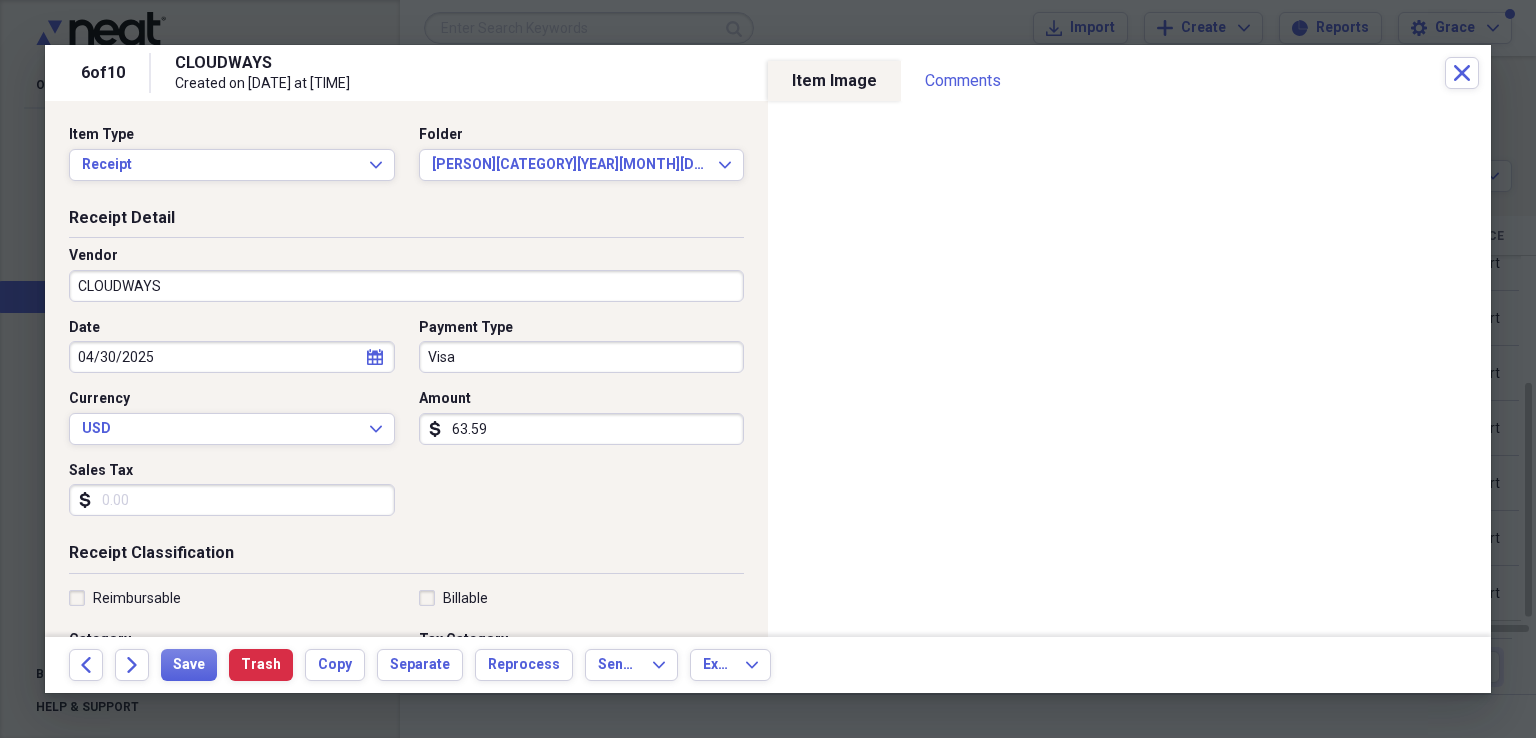 scroll, scrollTop: 300, scrollLeft: 0, axis: vertical 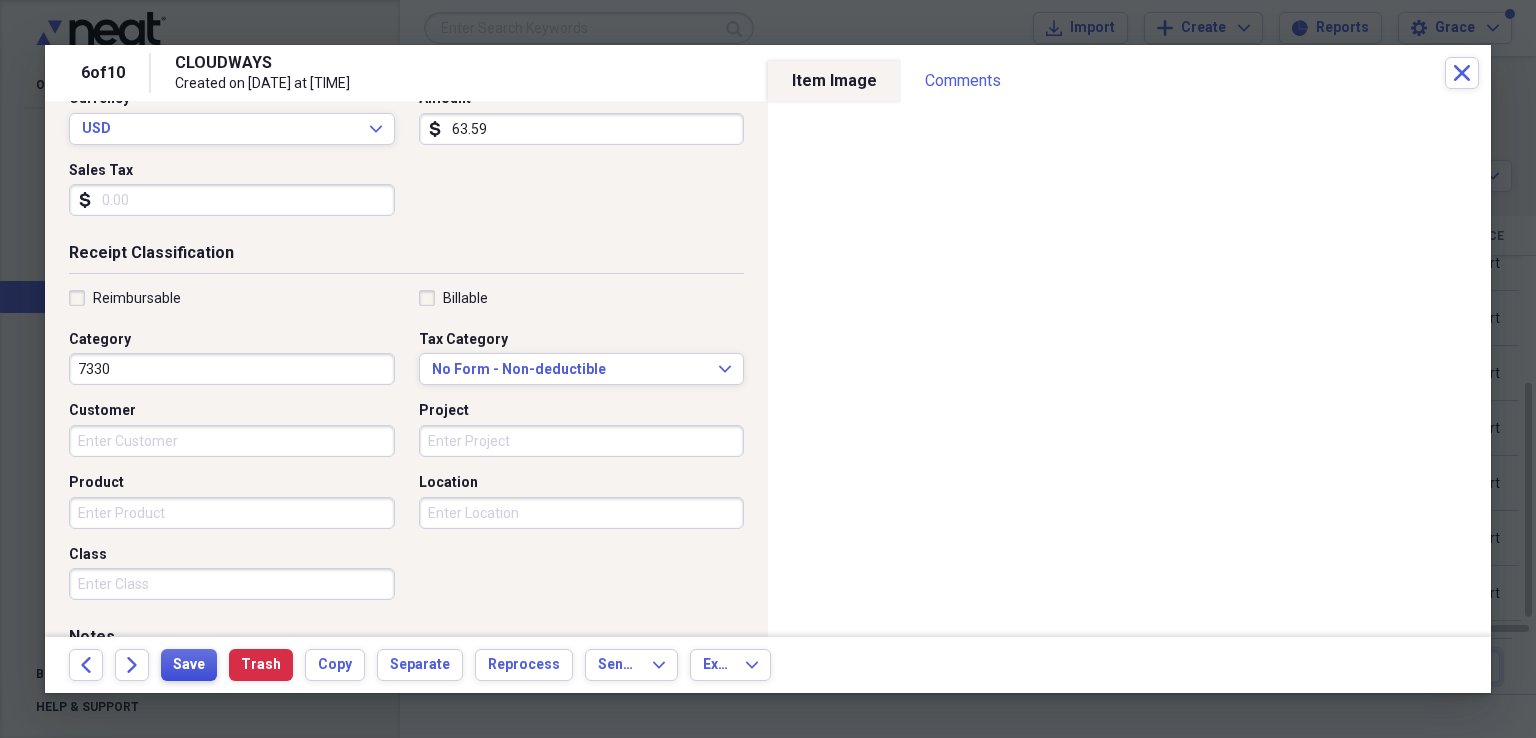 click on "Save" at bounding box center [189, 665] 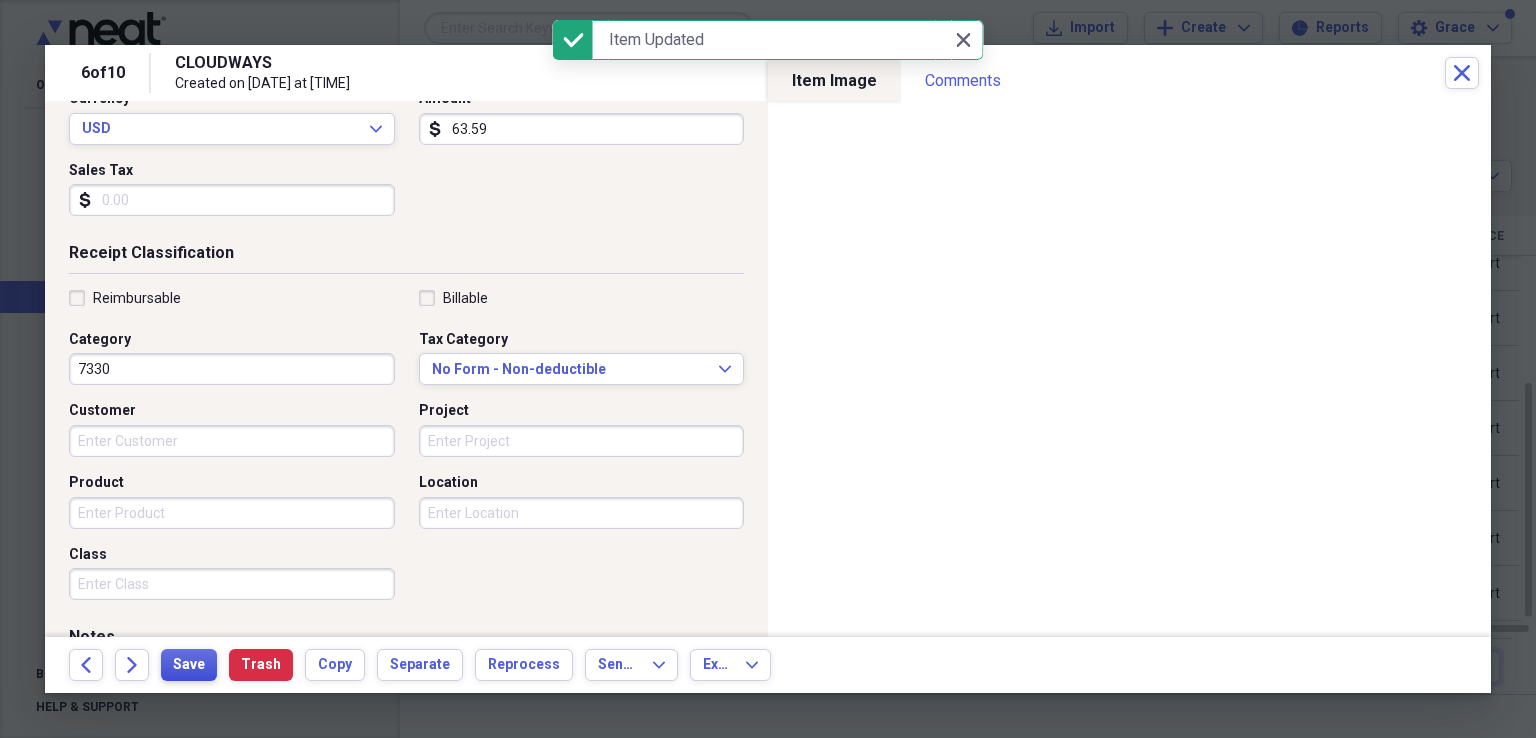 click on "Save" at bounding box center (189, 665) 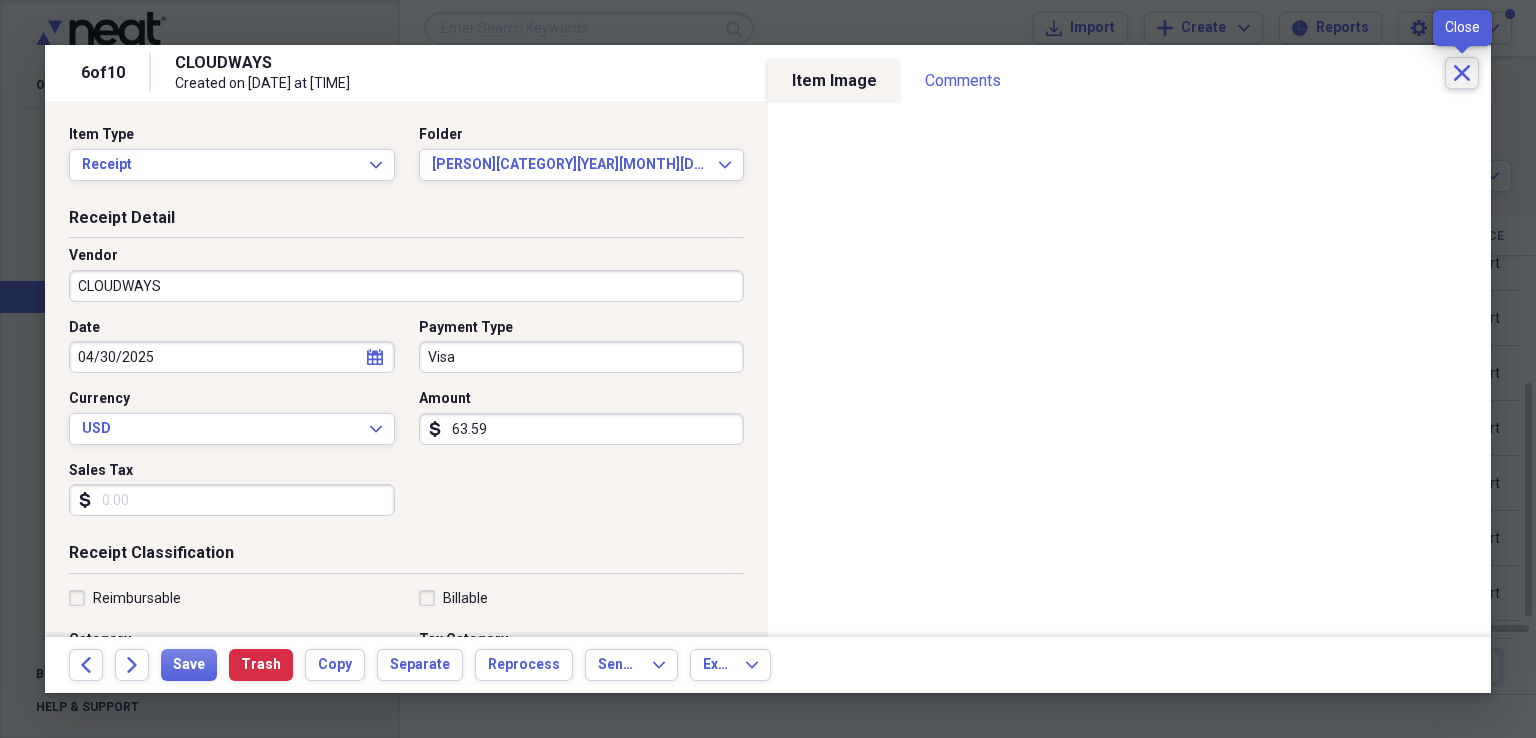 click on "Close" 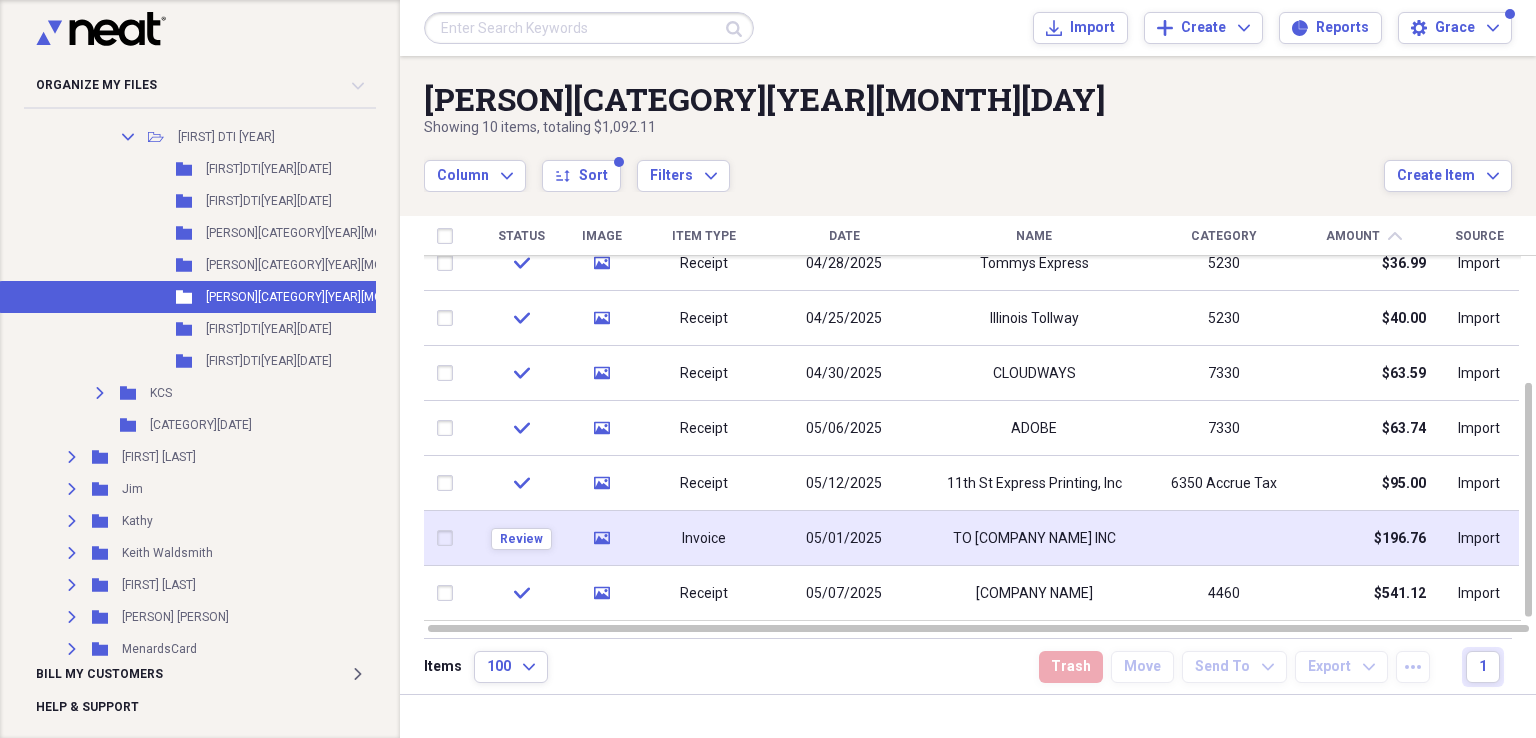 click on "05/01/2025" at bounding box center [844, 538] 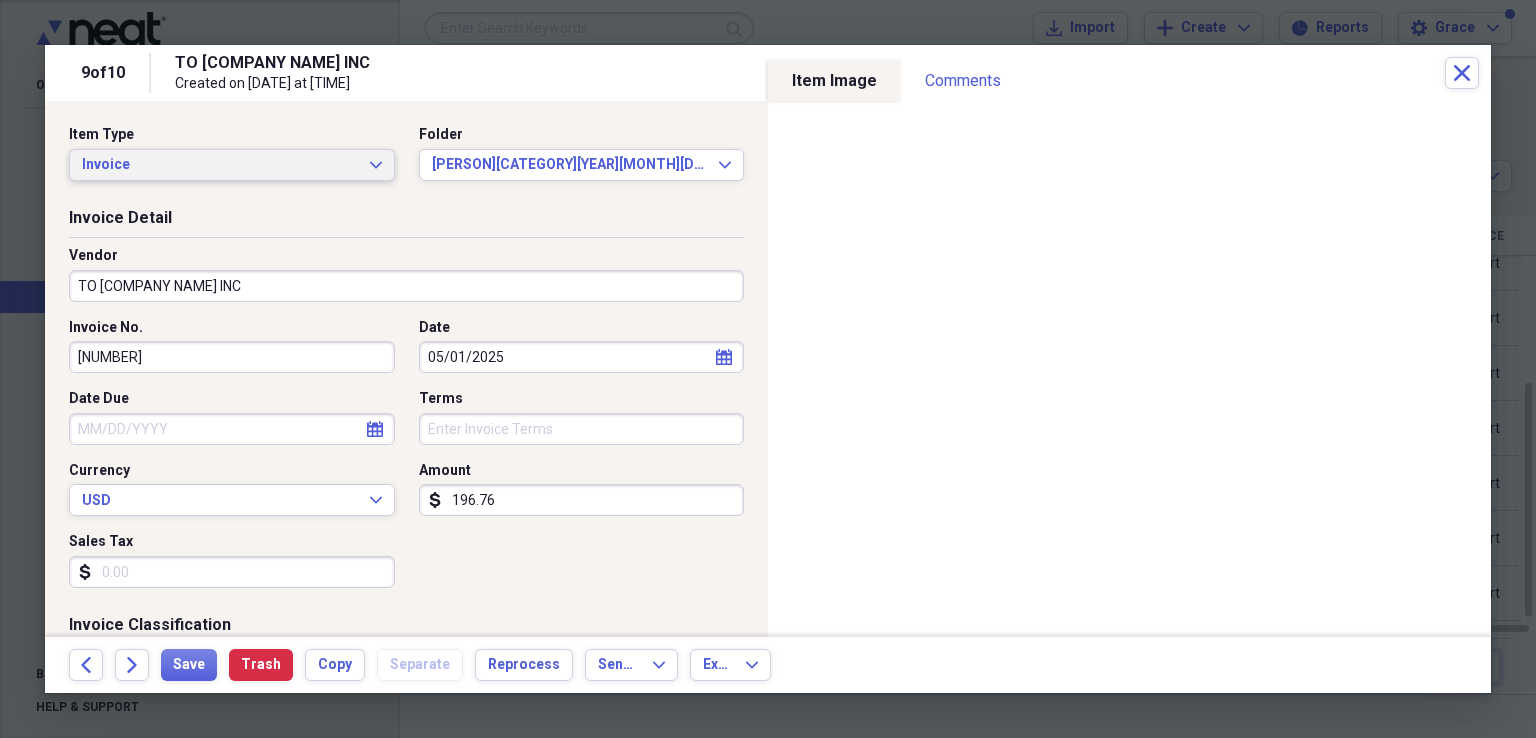 click on "Invoice Expand" at bounding box center (232, 165) 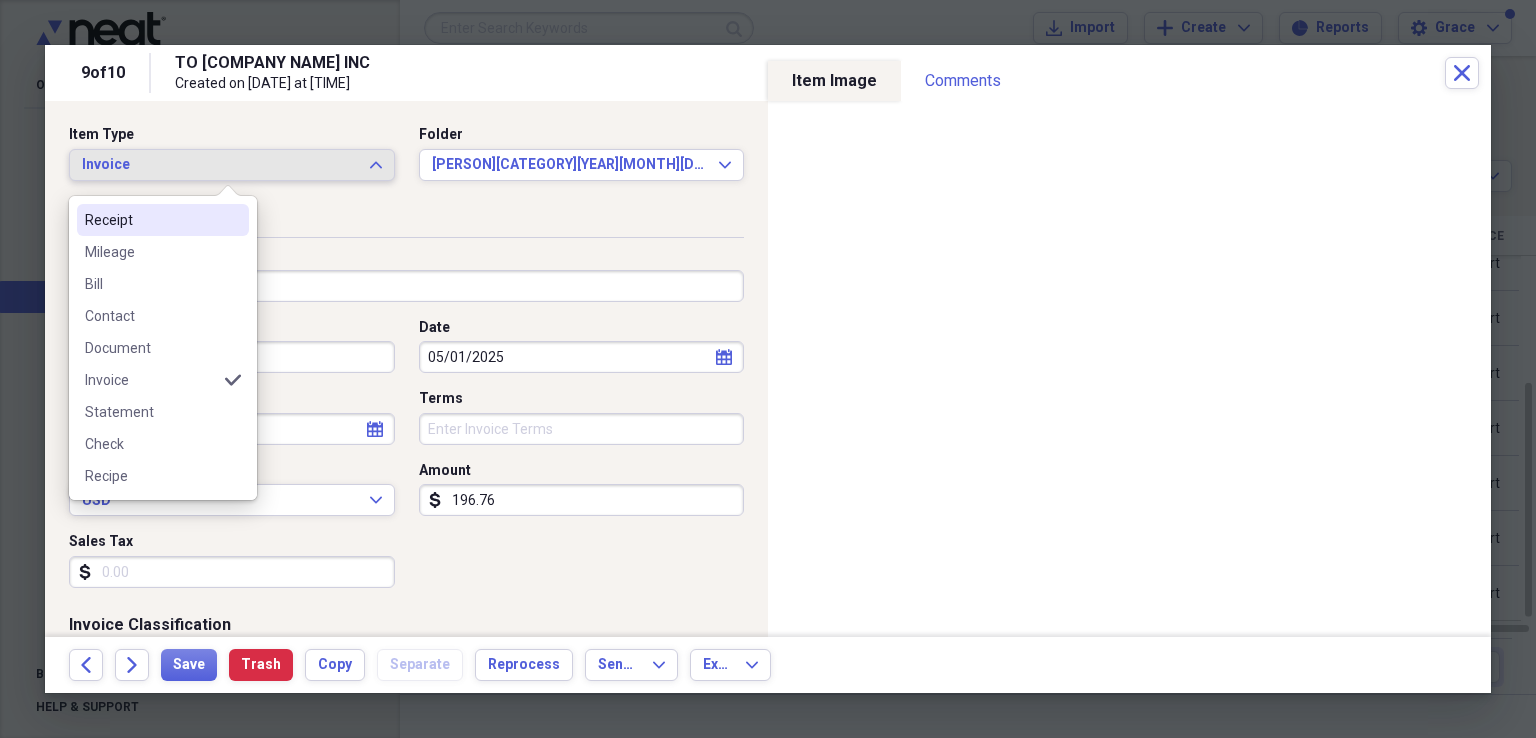 click on "Receipt" at bounding box center [151, 220] 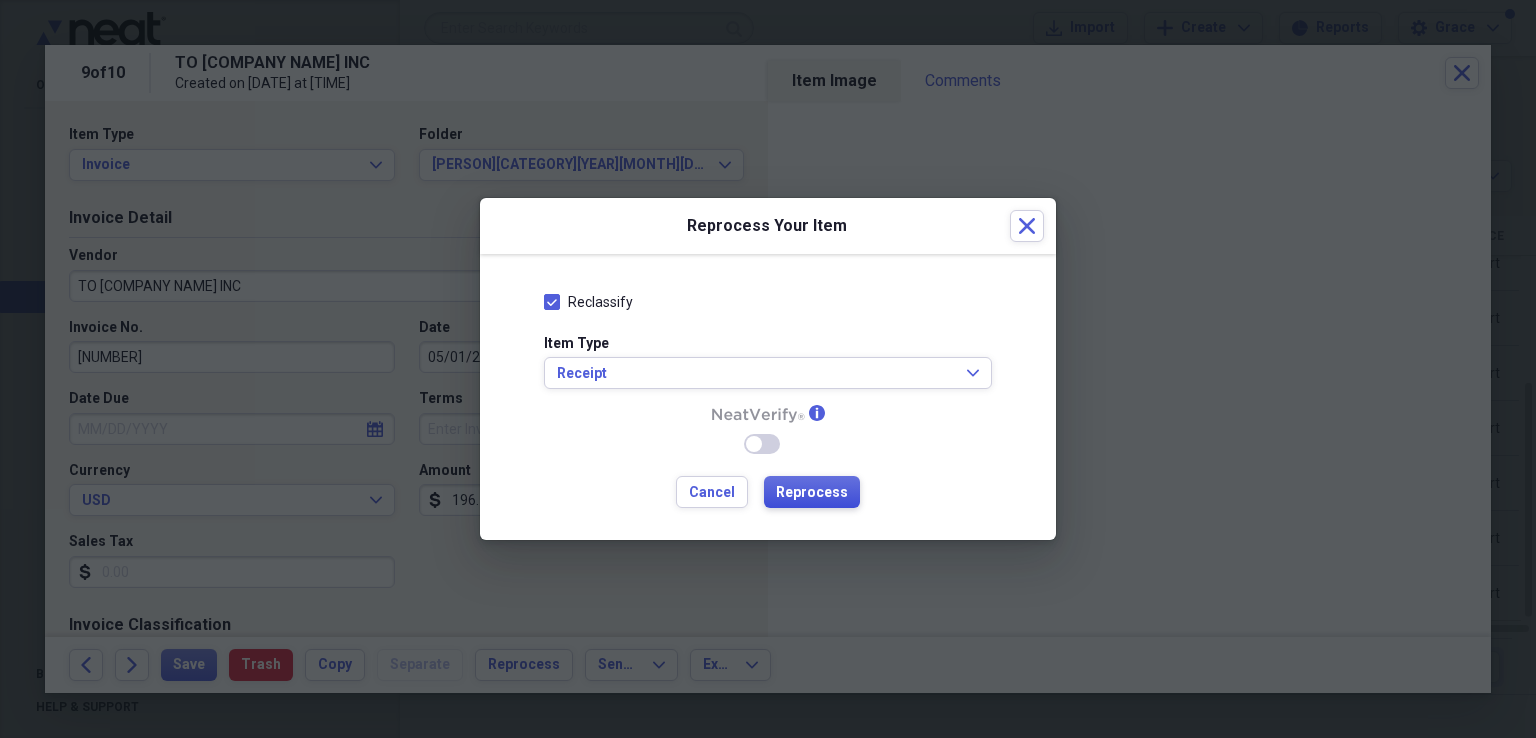 click on "Reprocess" at bounding box center [812, 493] 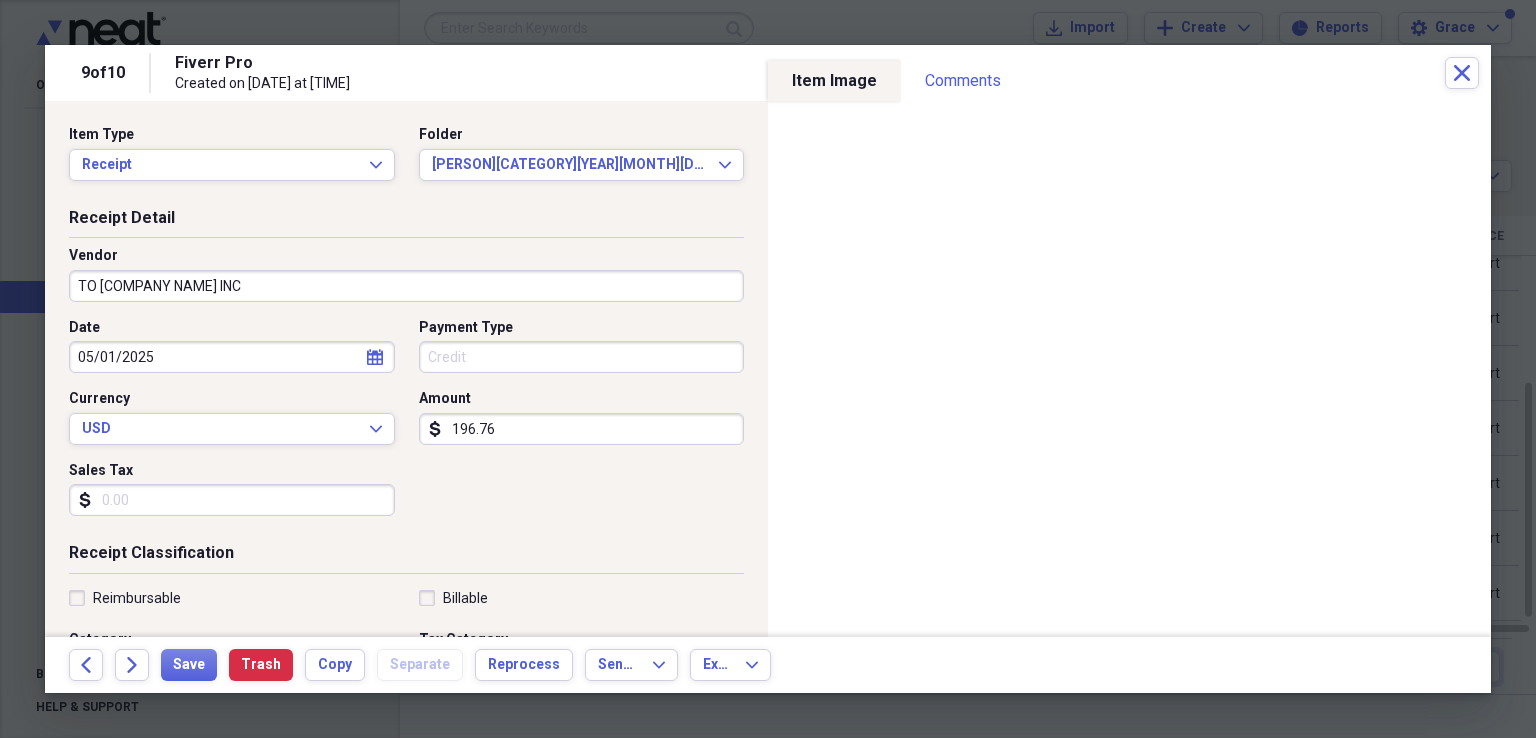 type on "Fiverr Pro" 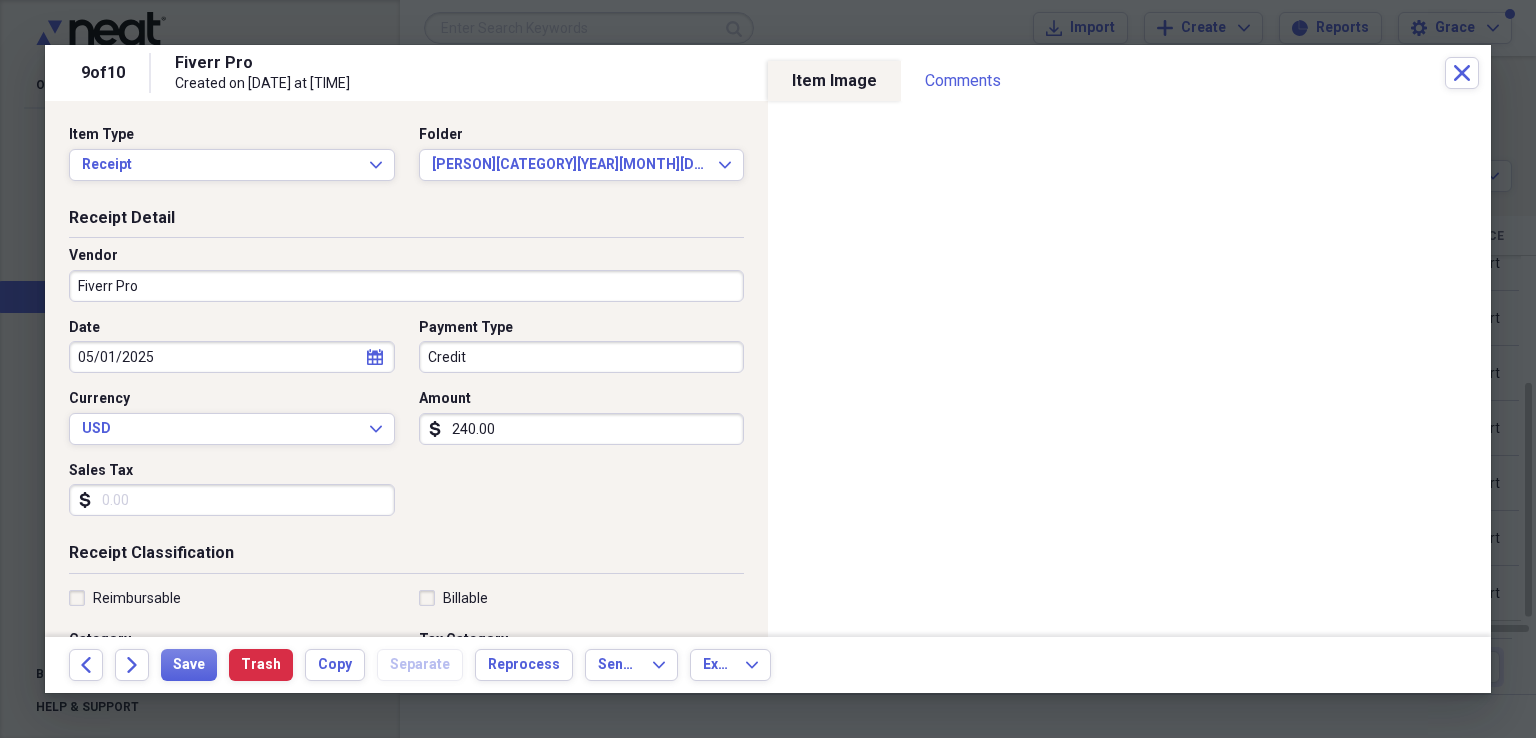 click on "Credit" at bounding box center (582, 357) 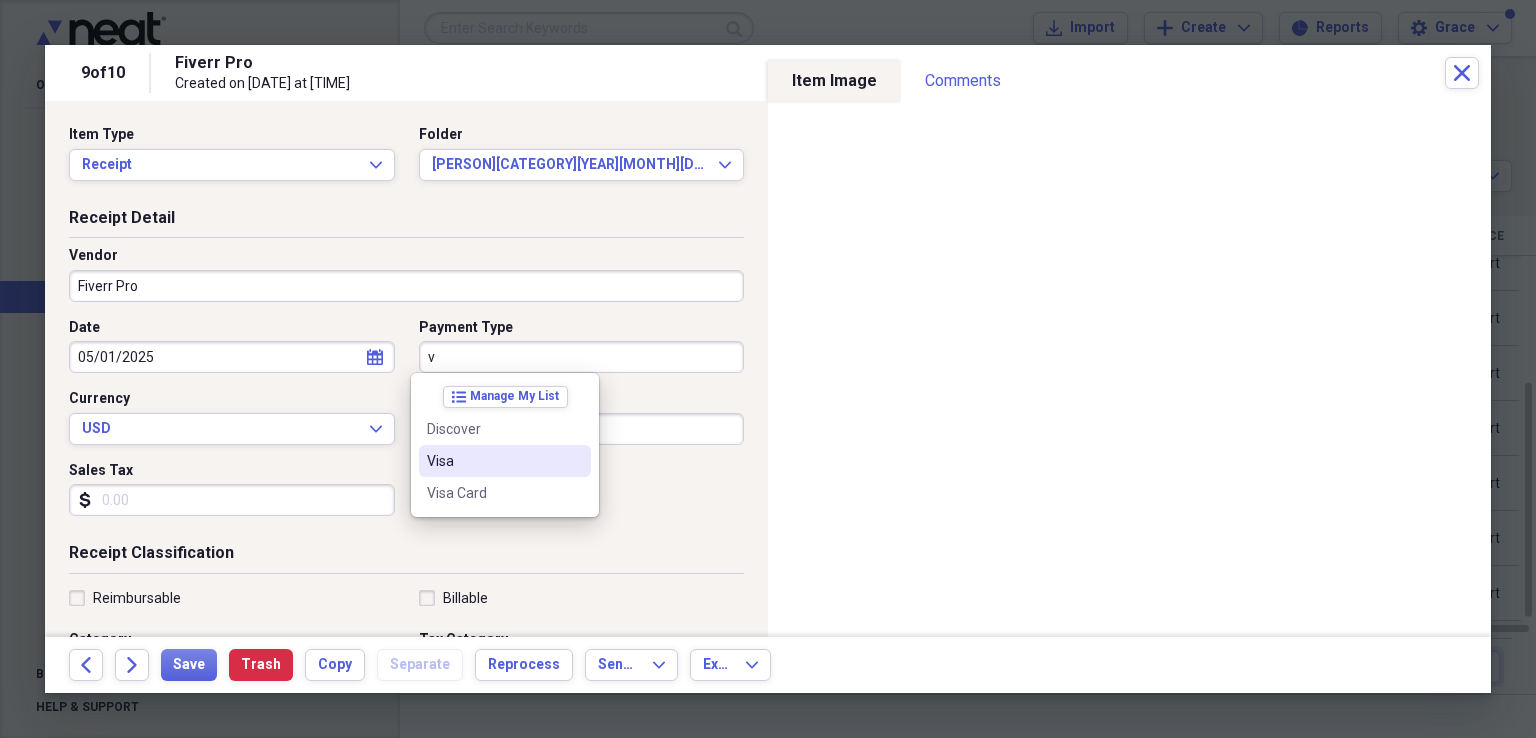 click on "Visa" at bounding box center [493, 461] 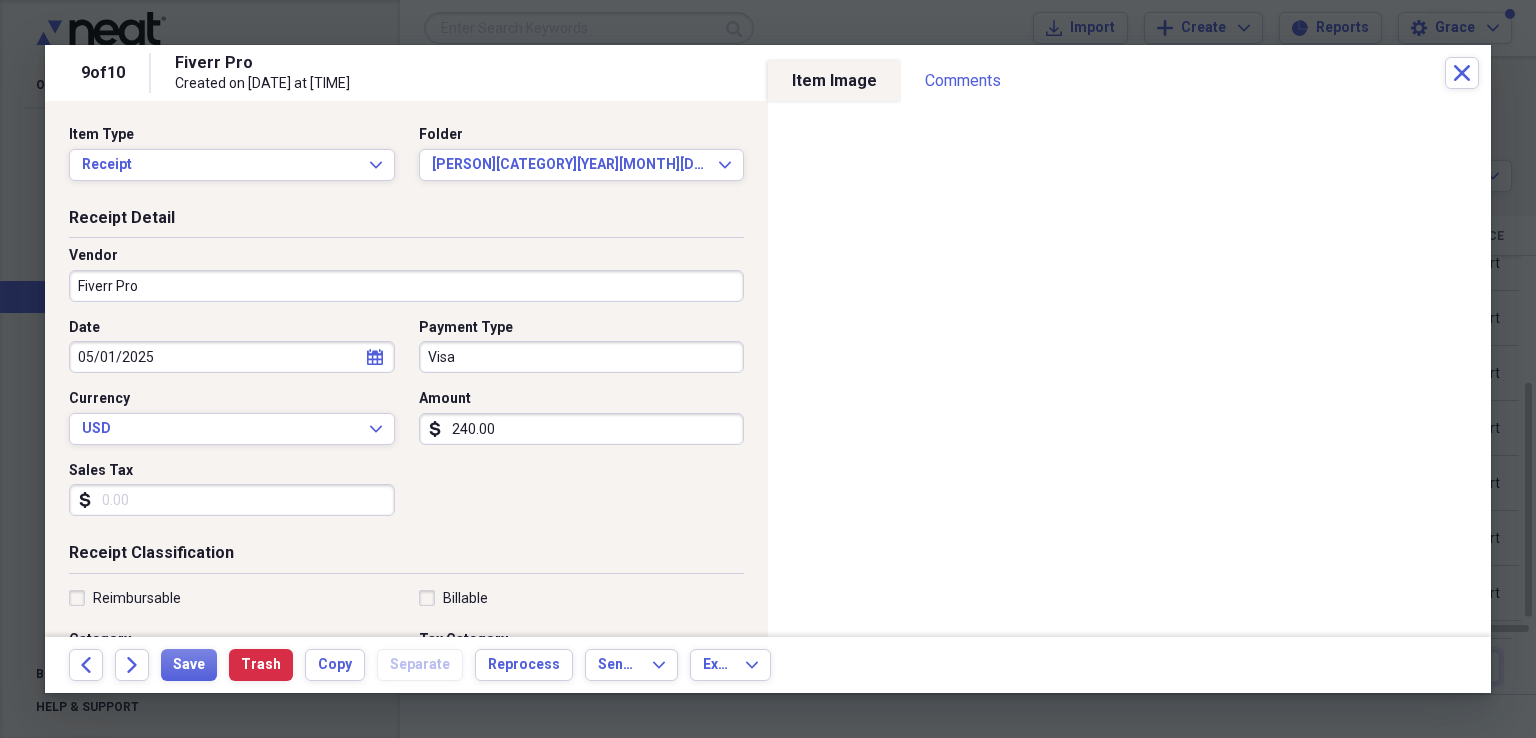 click on "240.00" at bounding box center (582, 429) 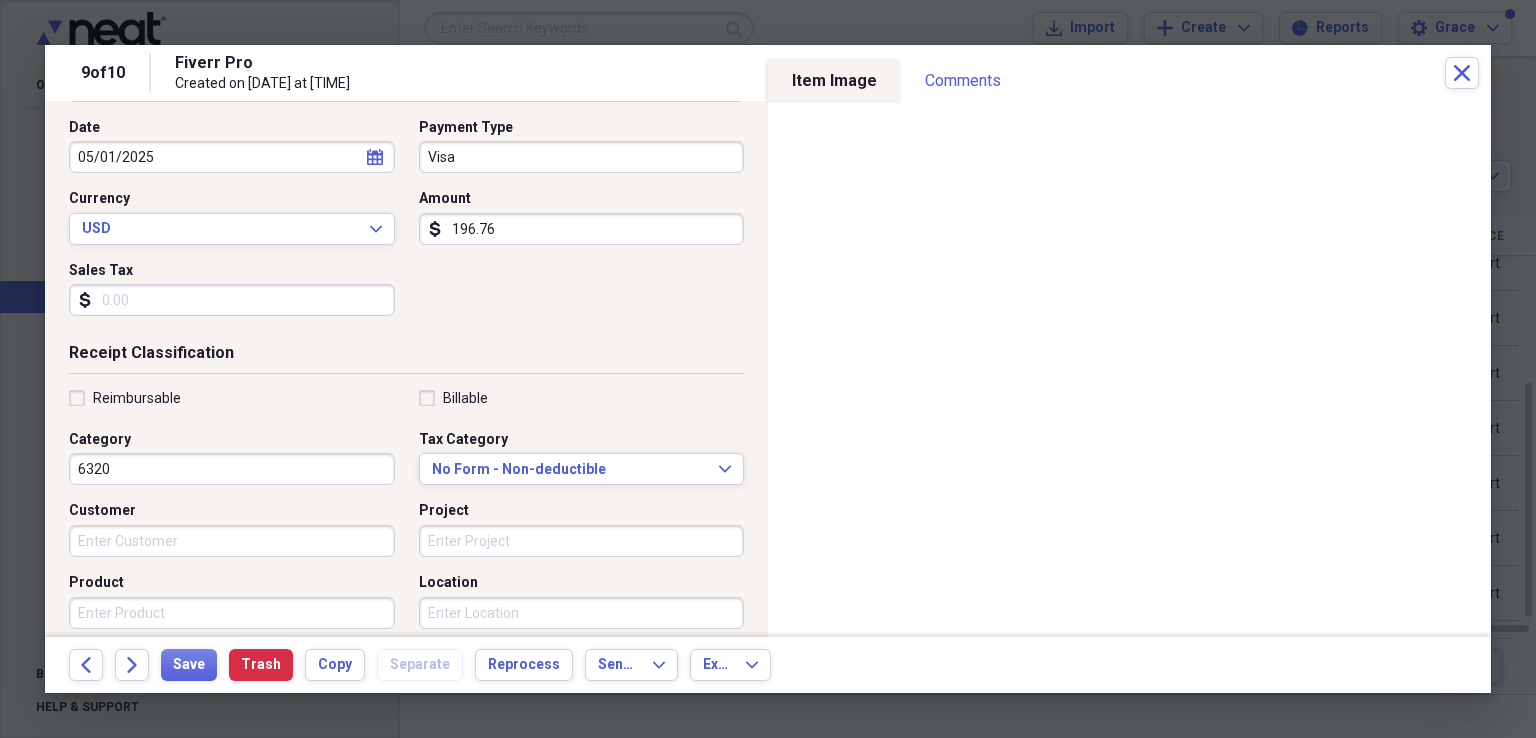 scroll, scrollTop: 400, scrollLeft: 0, axis: vertical 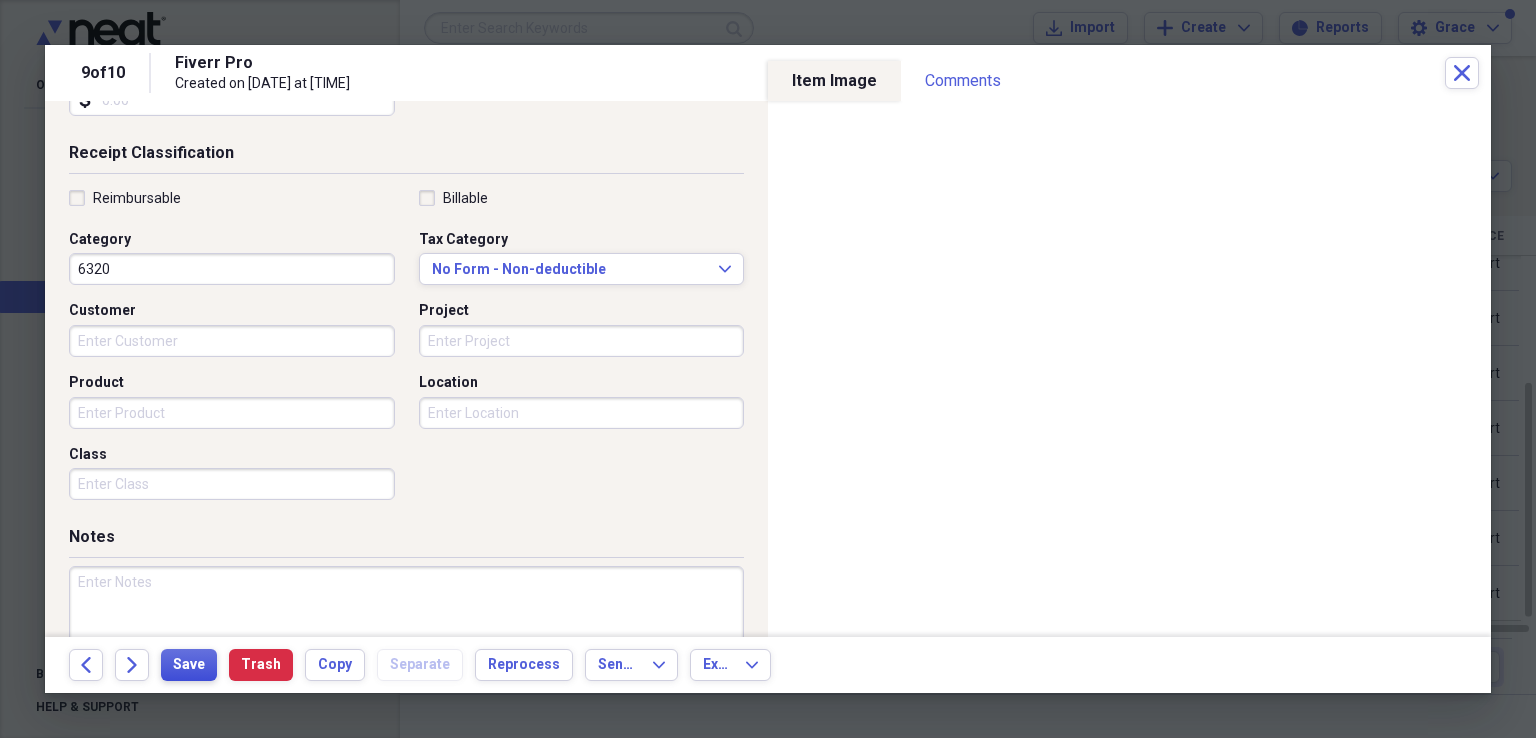 type on "196.76" 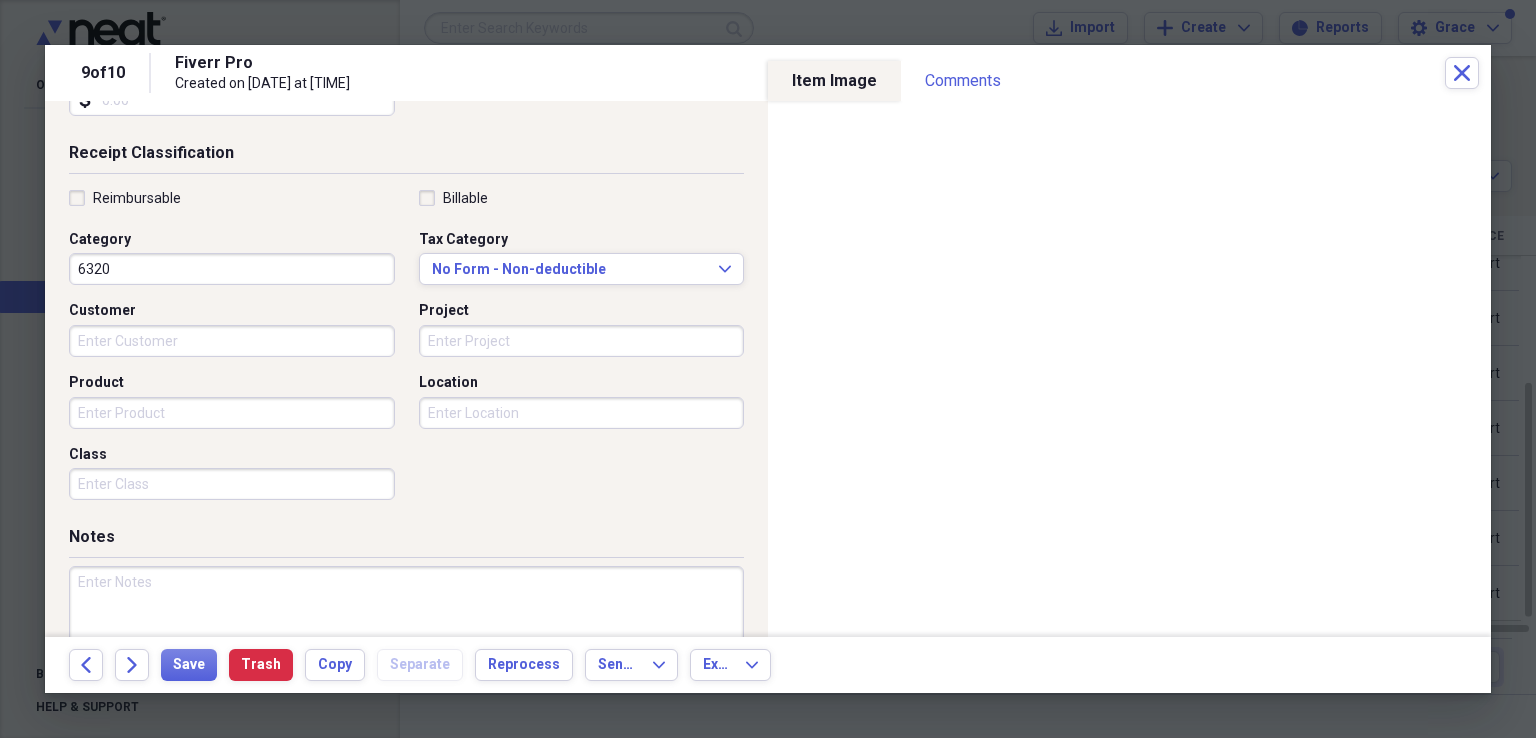 click on "Sales Tax" at bounding box center [232, 100] 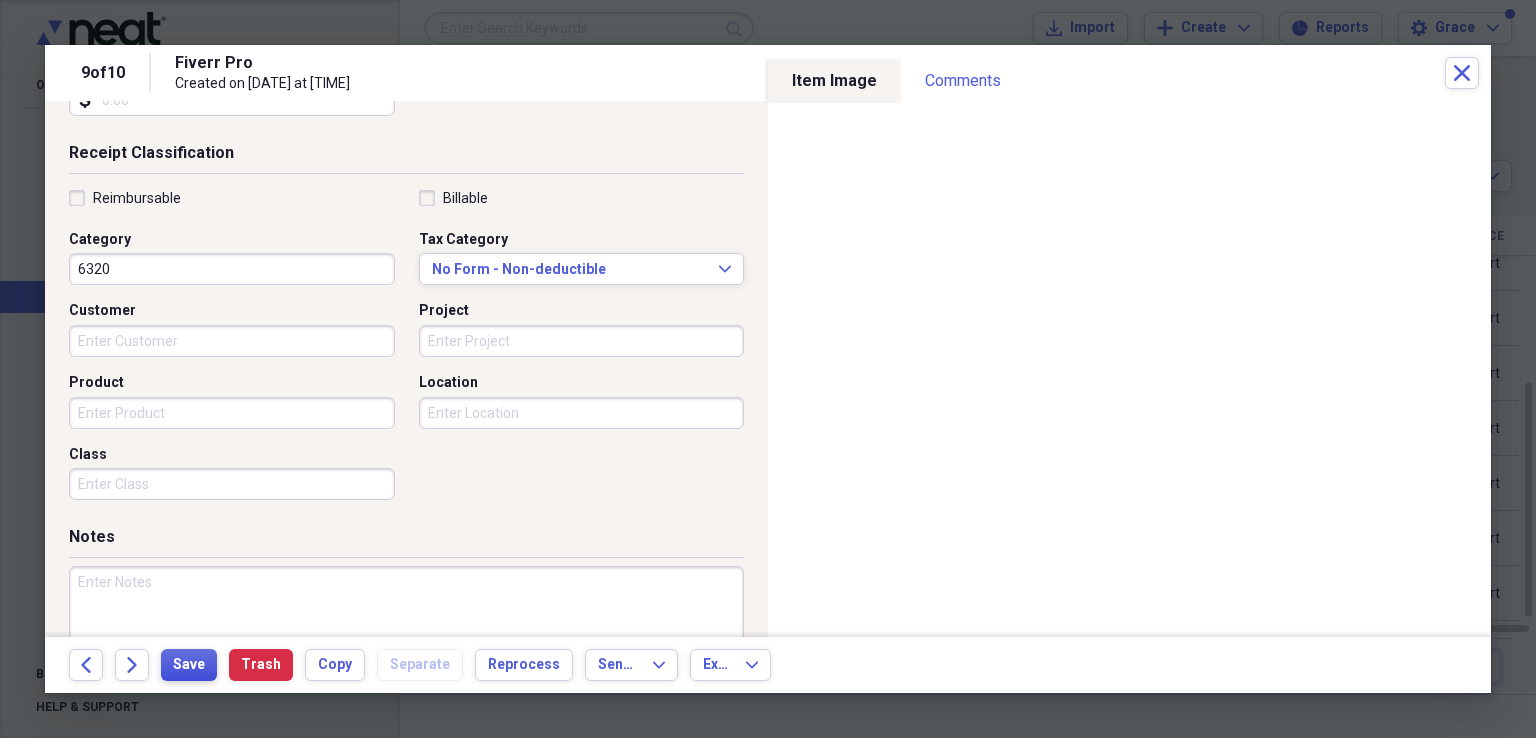 click on "Save" at bounding box center [189, 665] 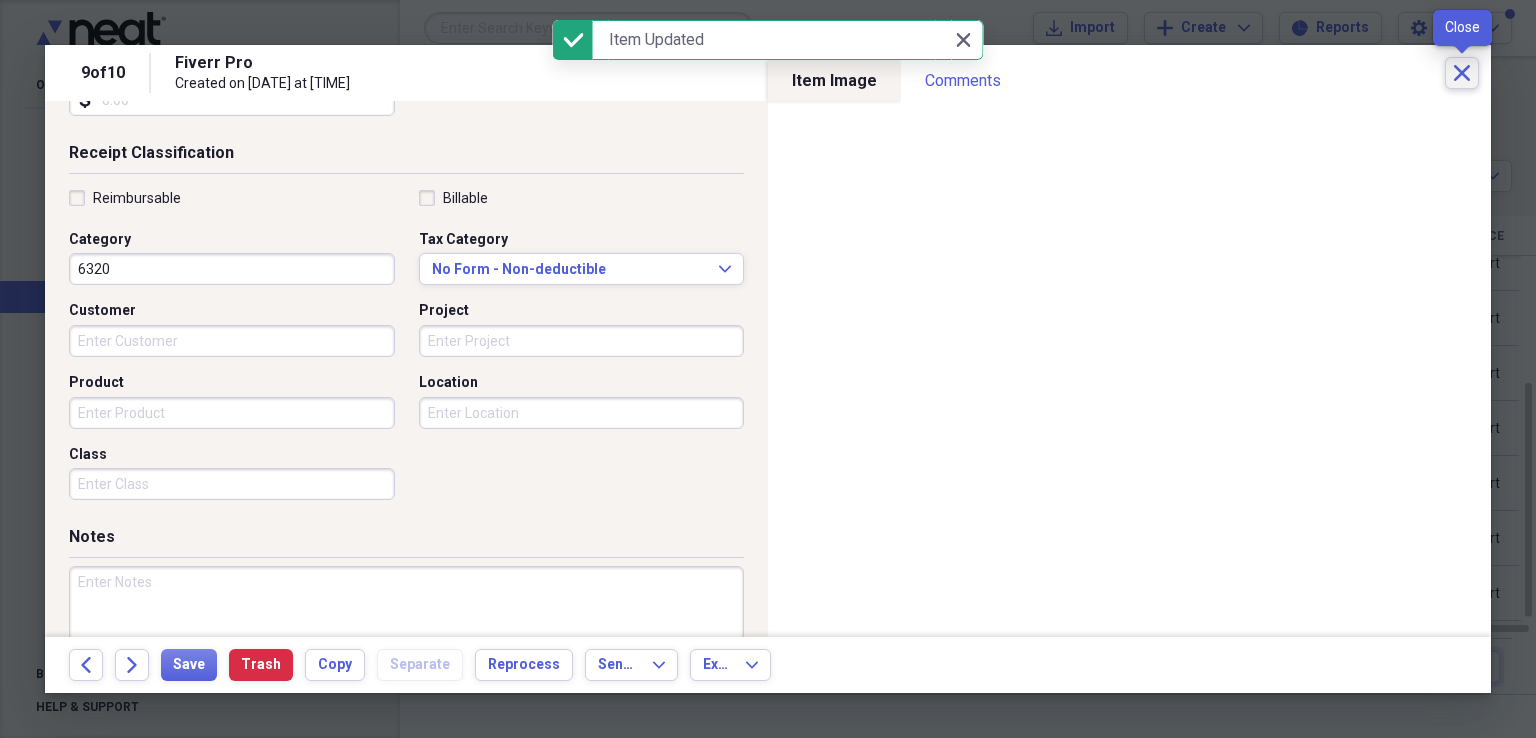 click 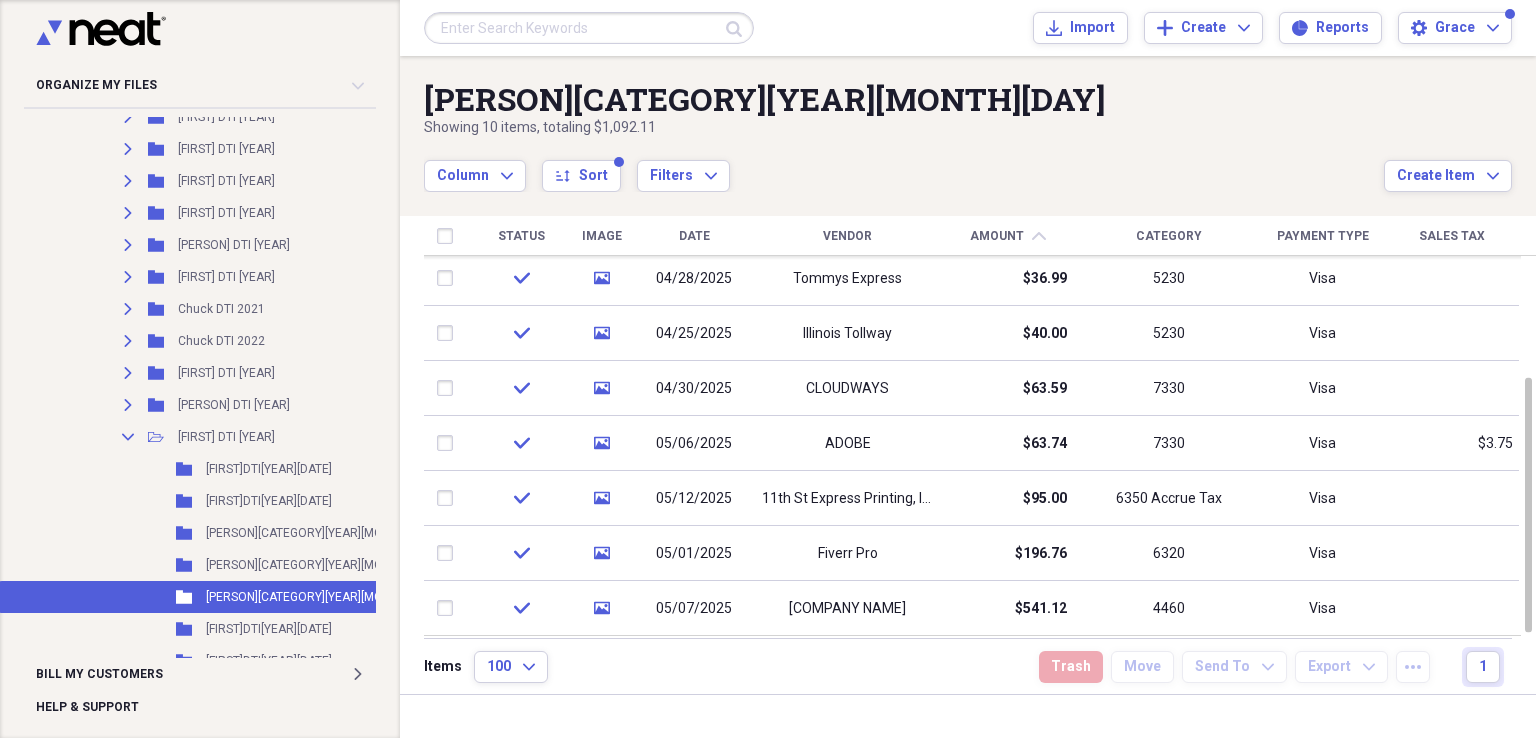 scroll, scrollTop: 100, scrollLeft: 0, axis: vertical 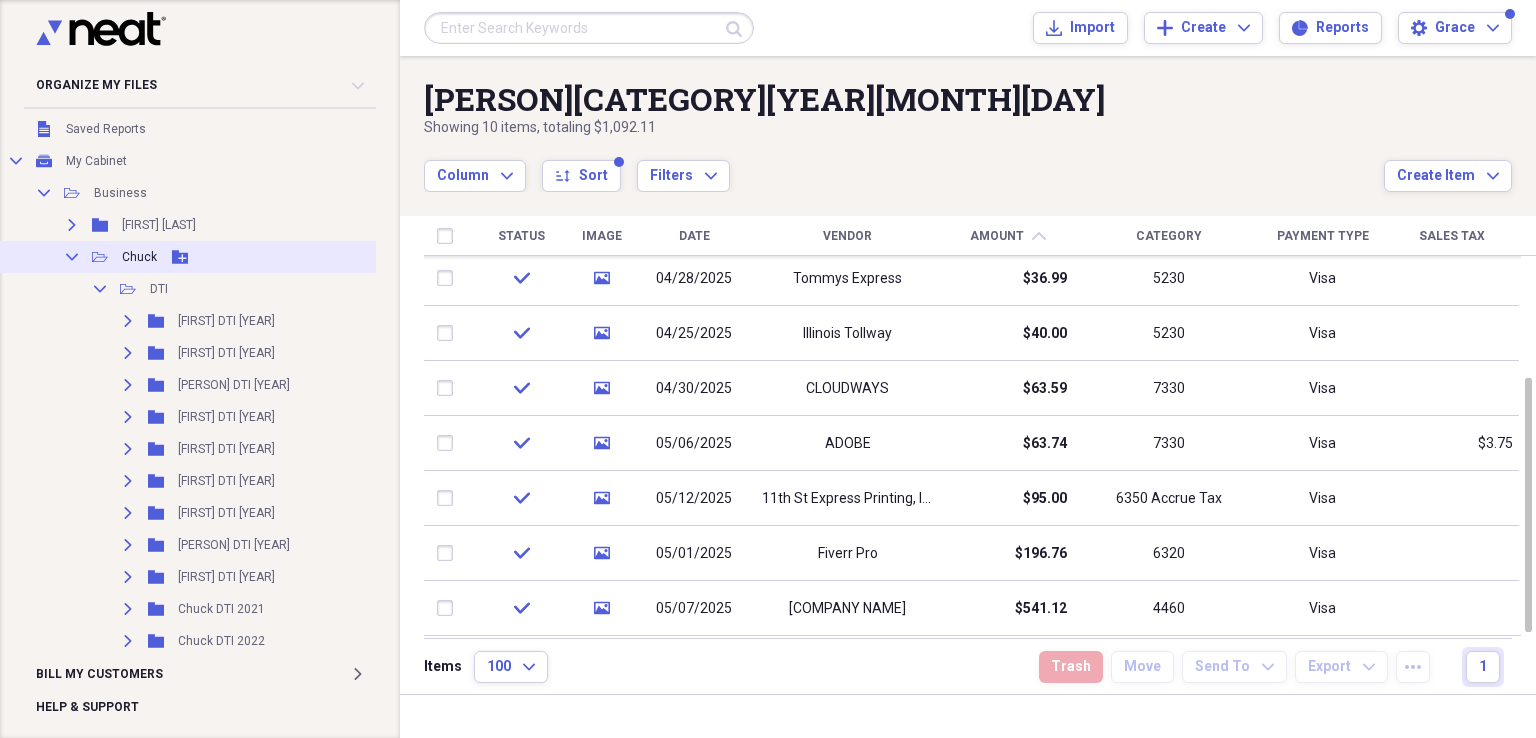 click 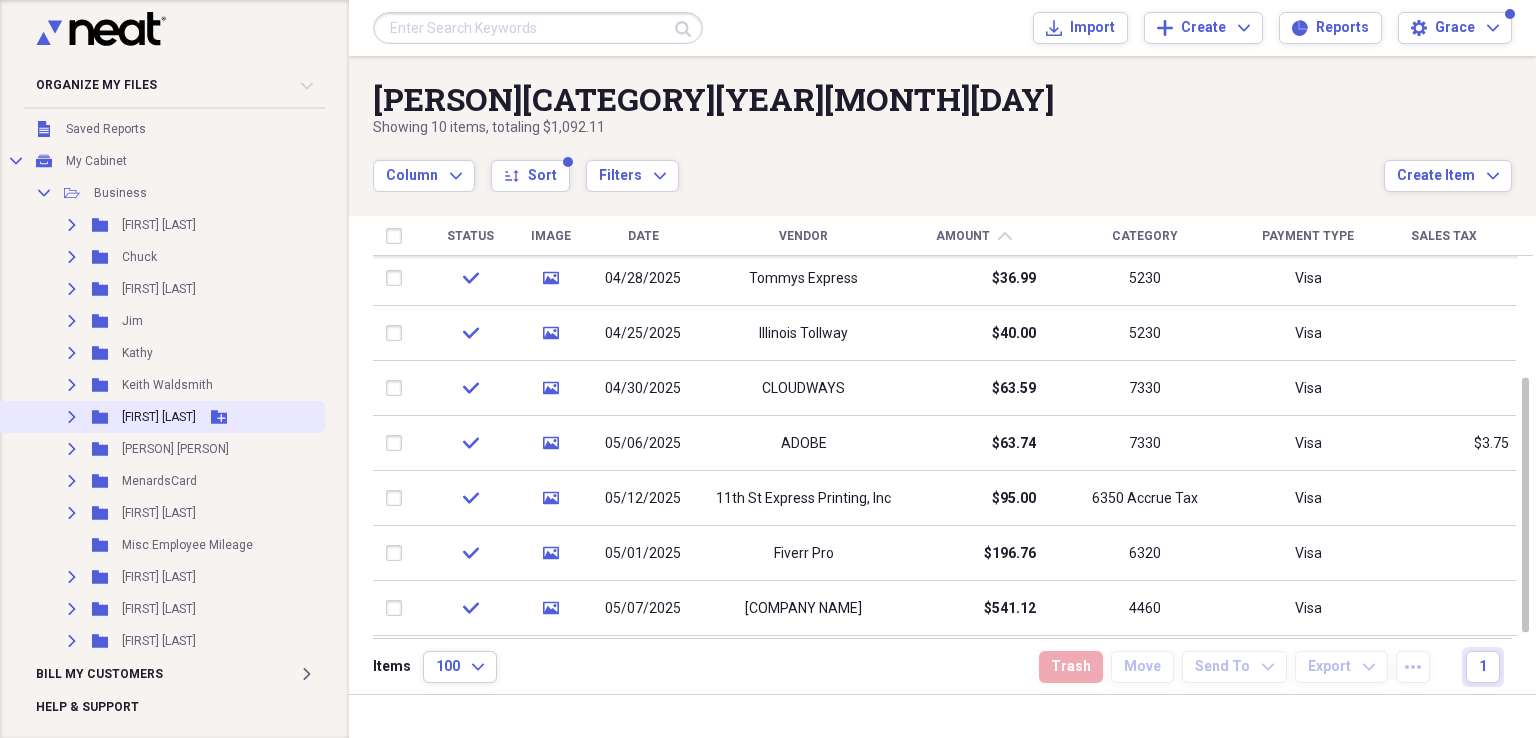 click on "Expand" 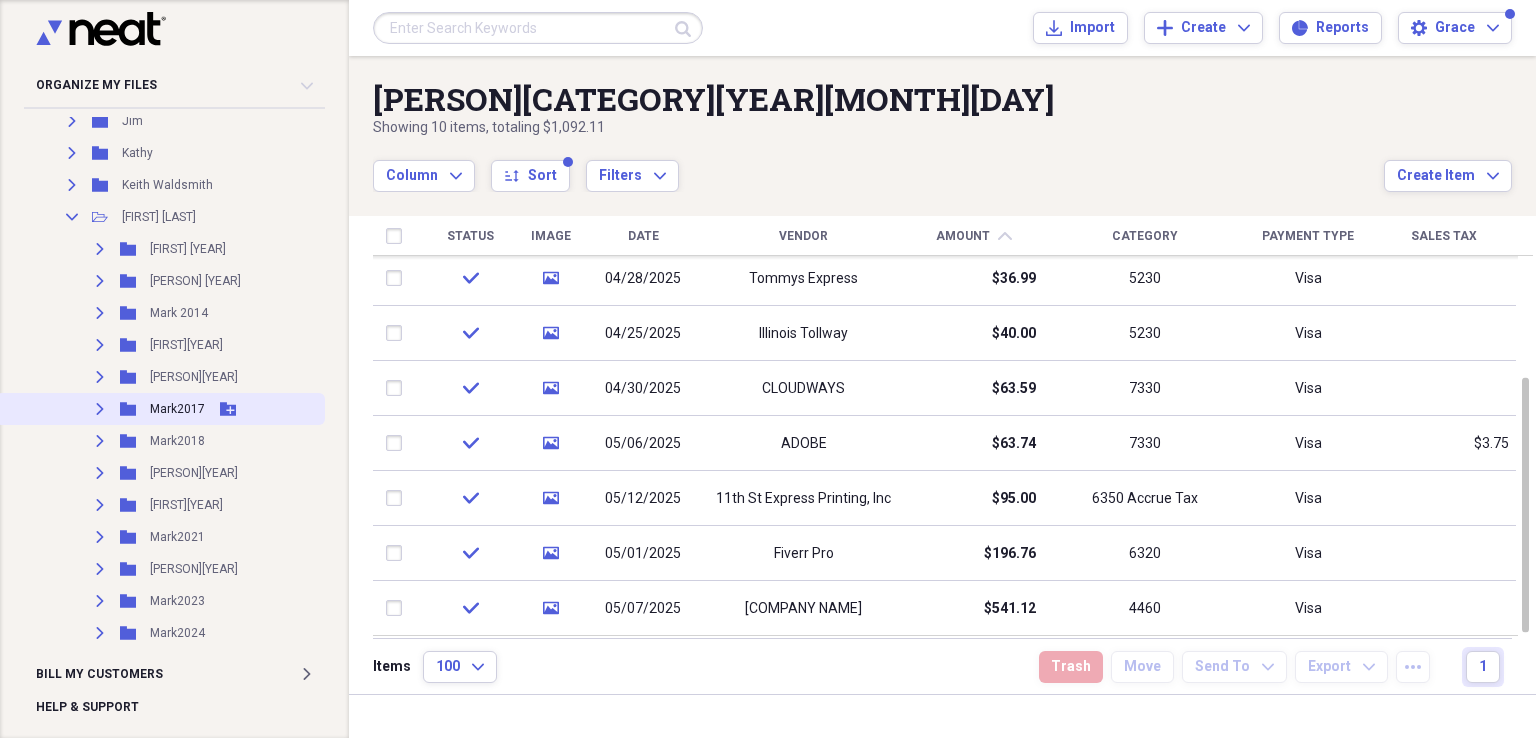 scroll, scrollTop: 500, scrollLeft: 0, axis: vertical 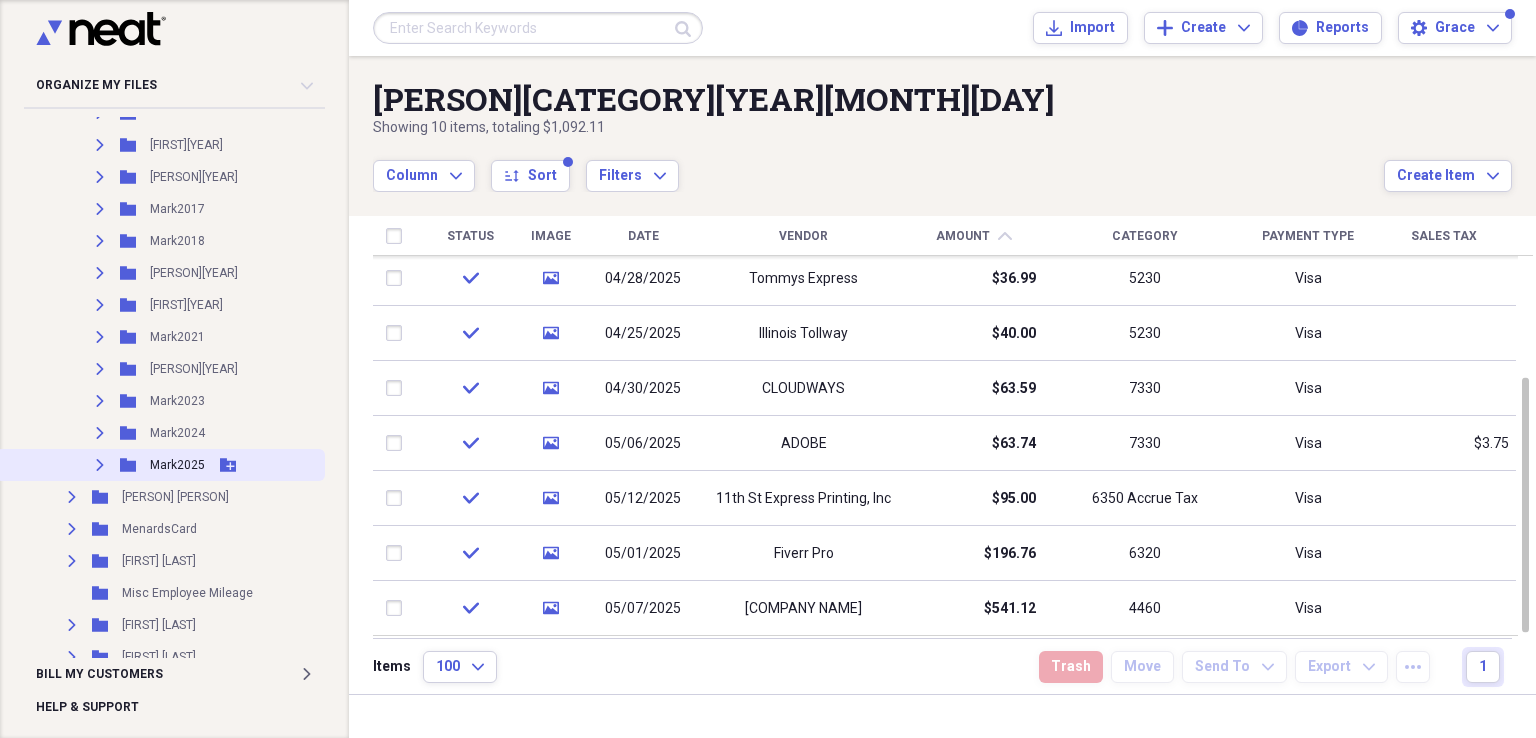 click on "Expand" at bounding box center [100, 465] 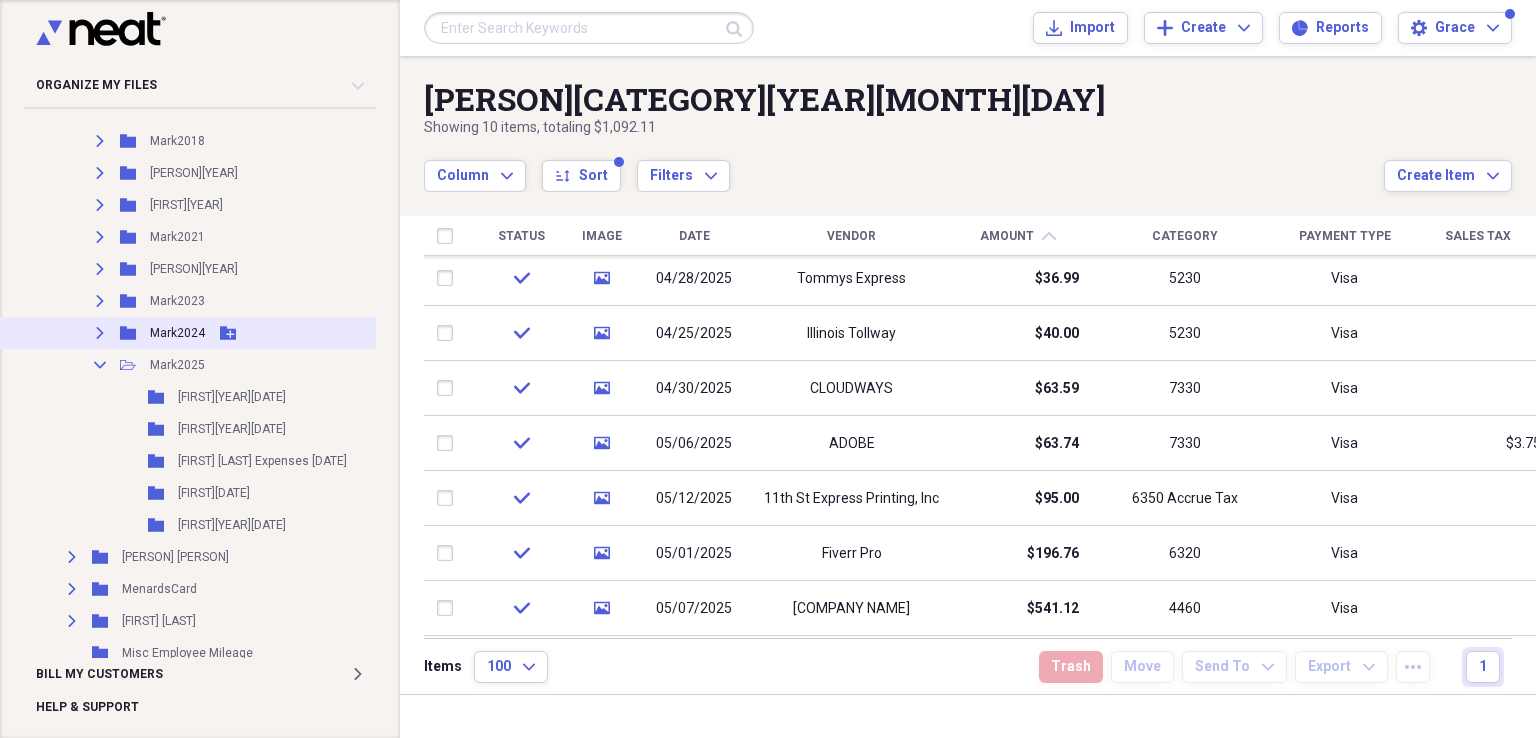 scroll, scrollTop: 700, scrollLeft: 0, axis: vertical 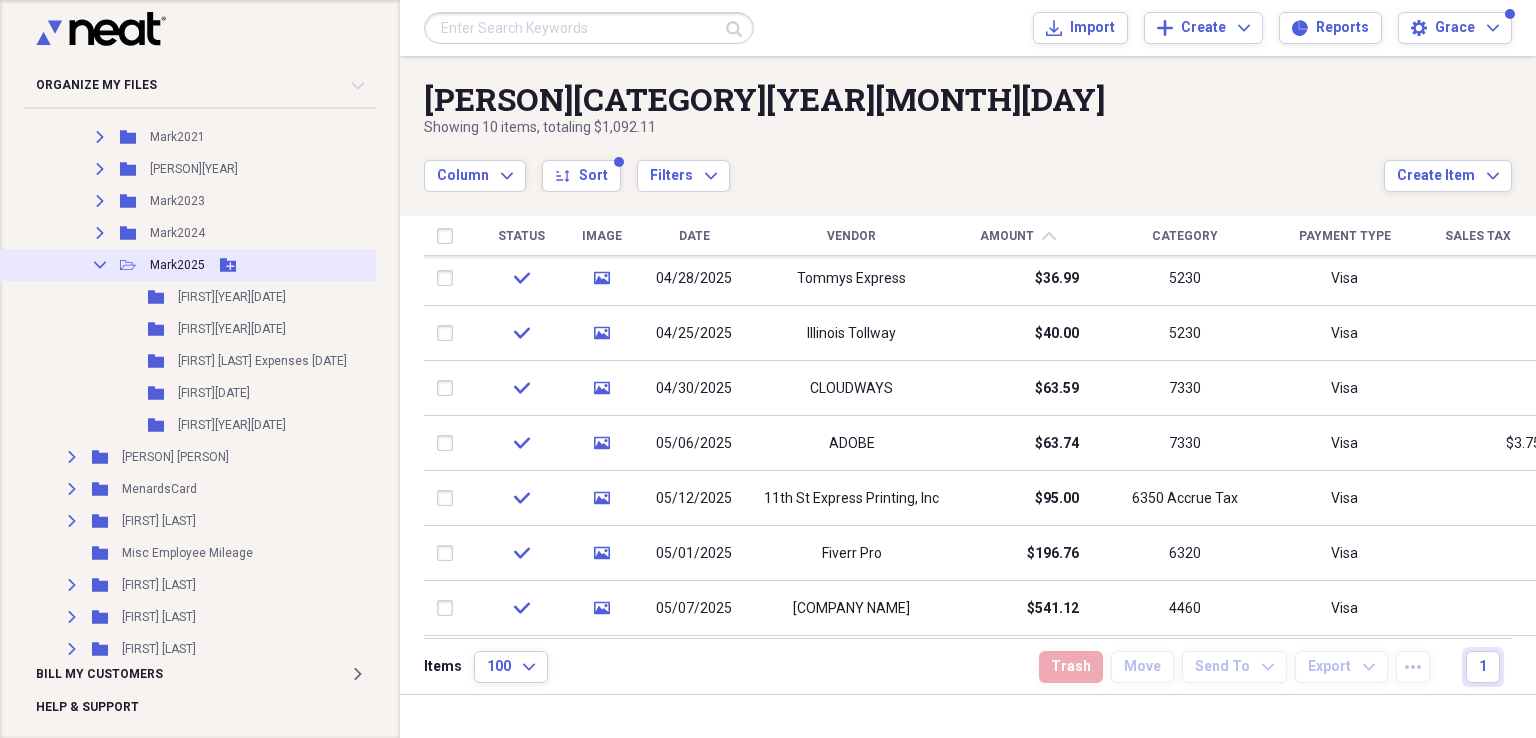 click on "Add Folder" 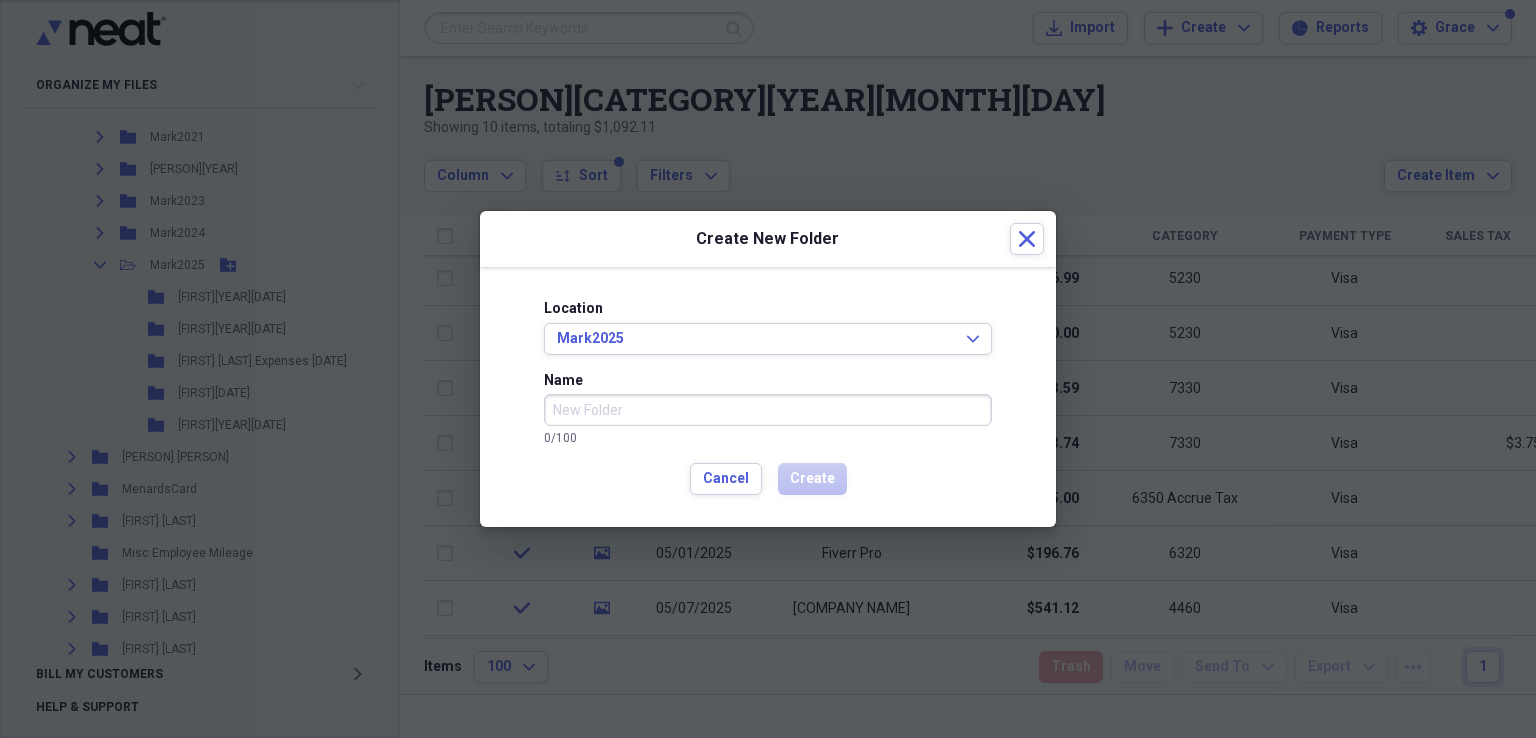 click on "Name" at bounding box center [768, 410] 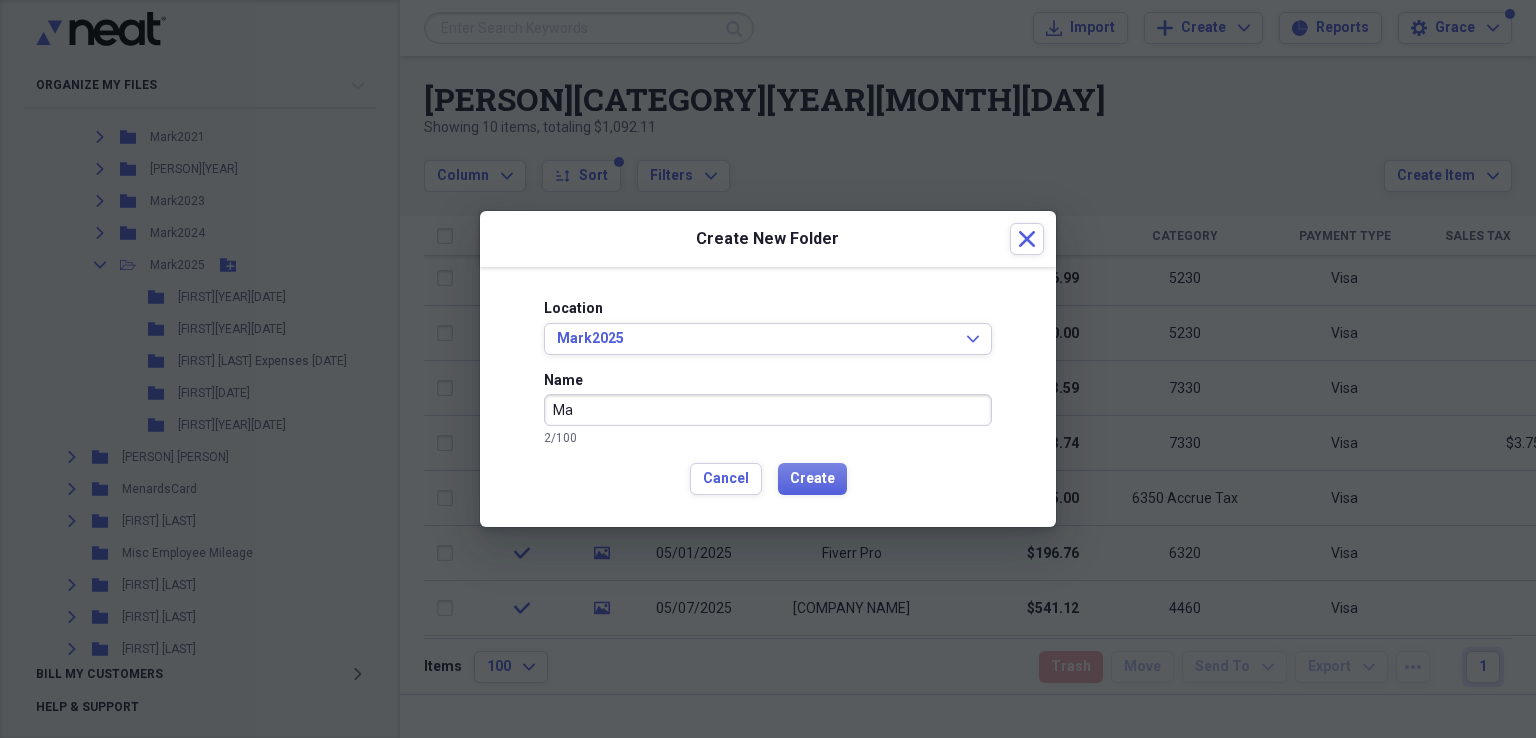 type on "M" 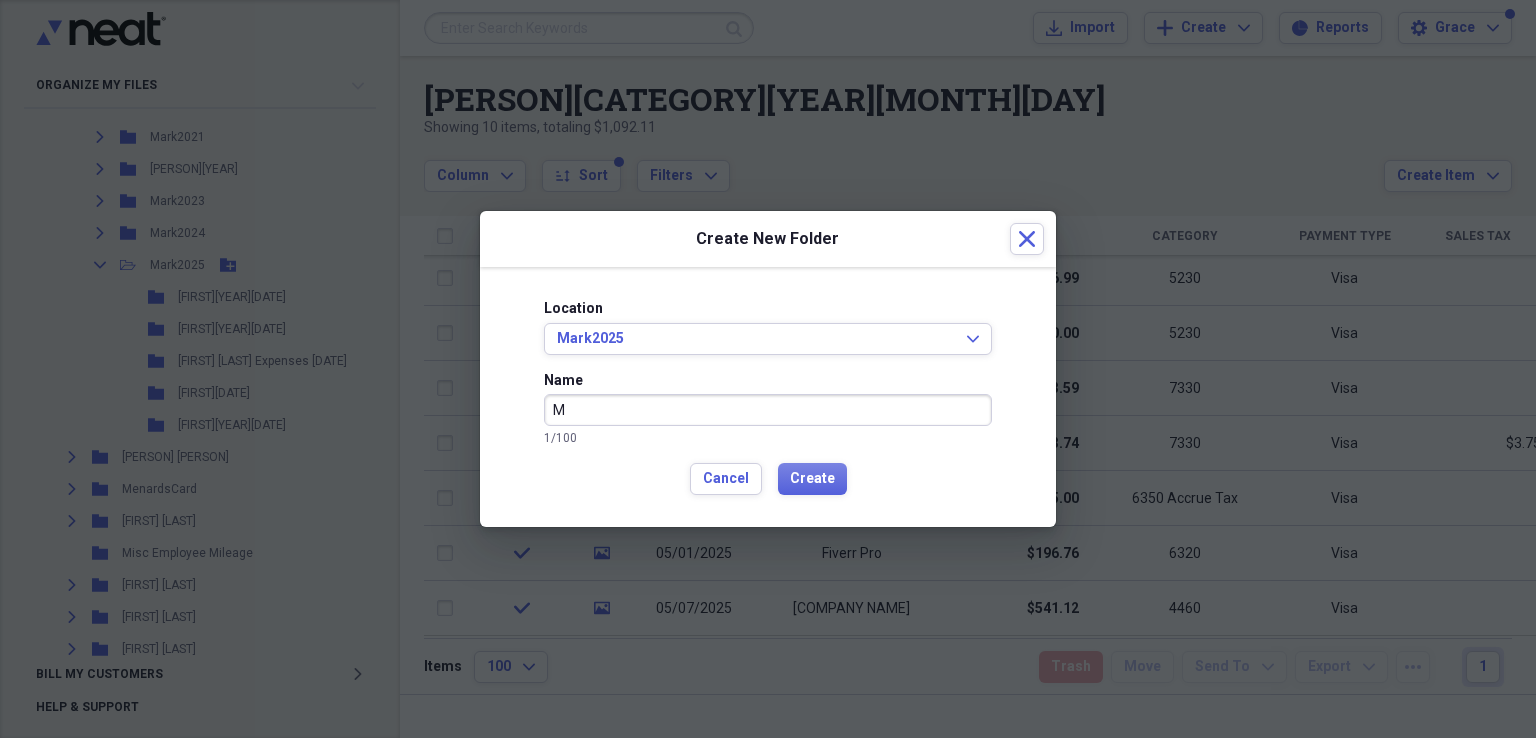 type 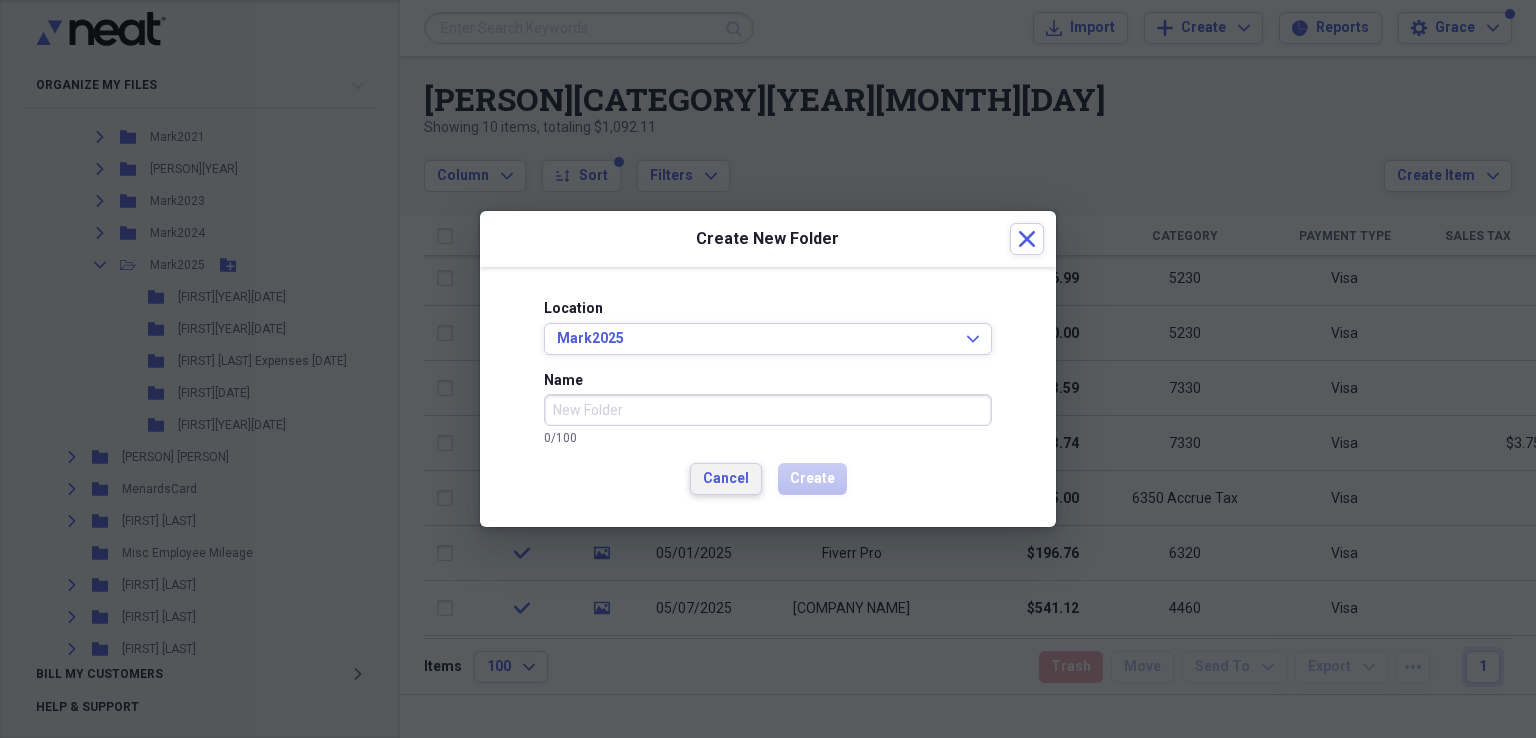 click on "Location [FIRST][YEAR] Expand Name [NUMBER] / [NUMBER] Cancel Create" at bounding box center (768, 397) 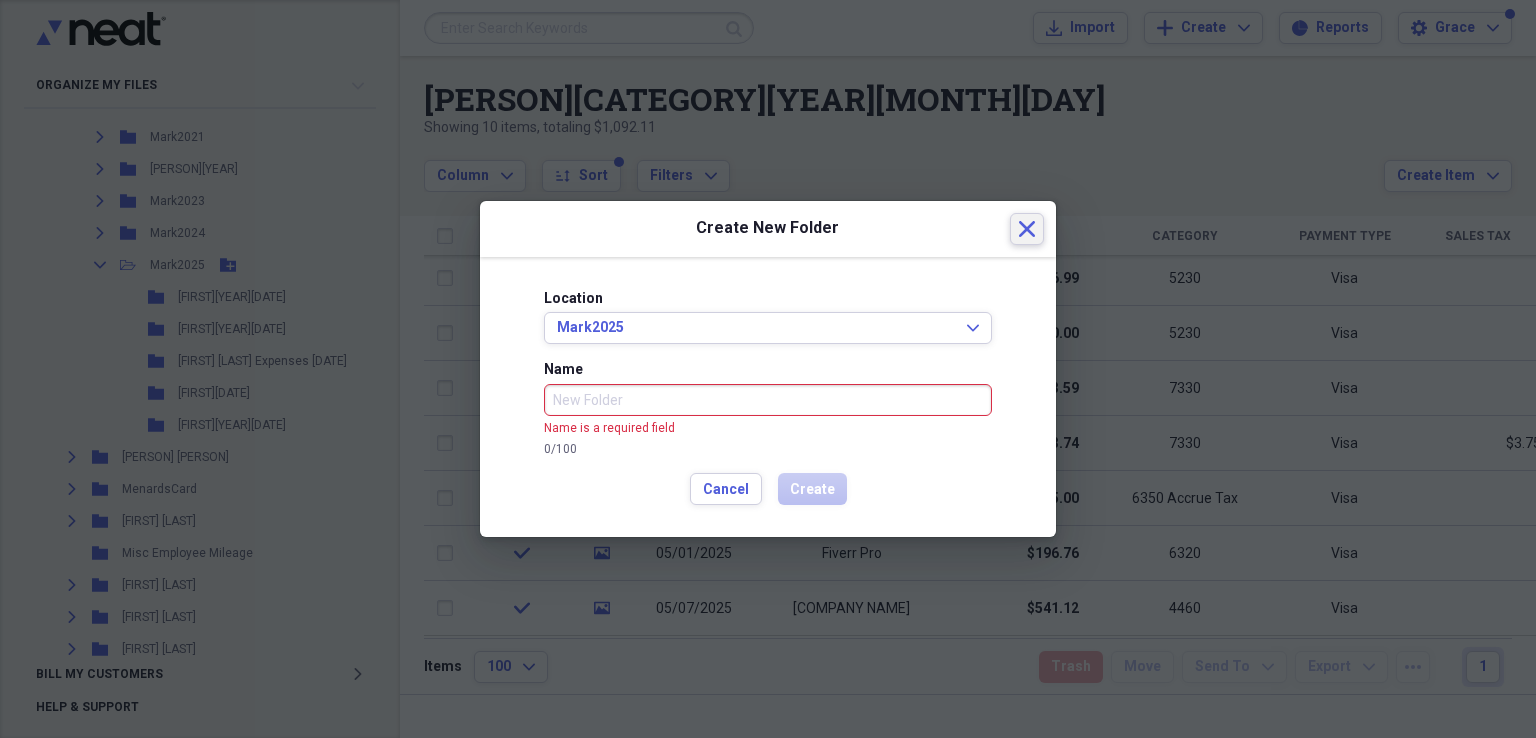 click 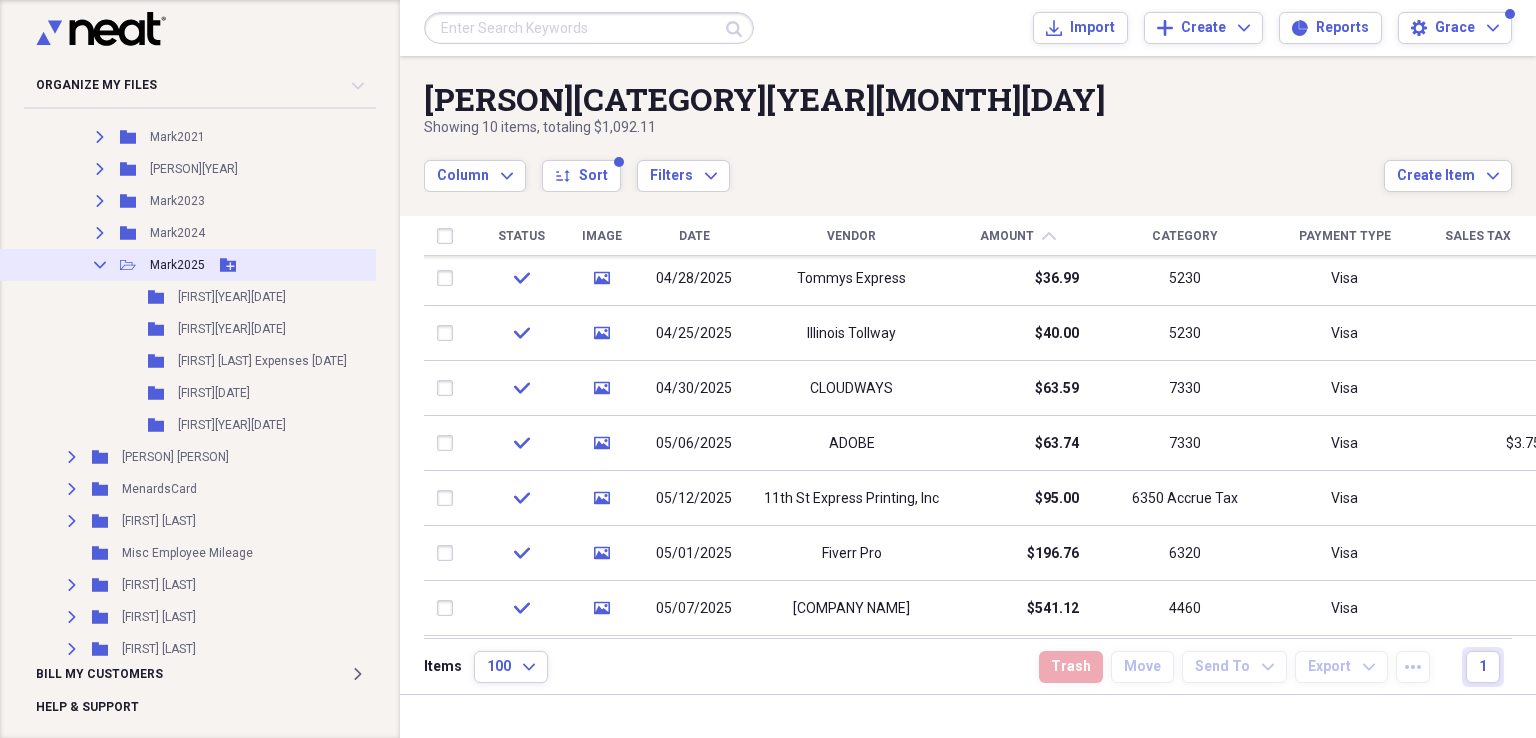 click on "Collapse" 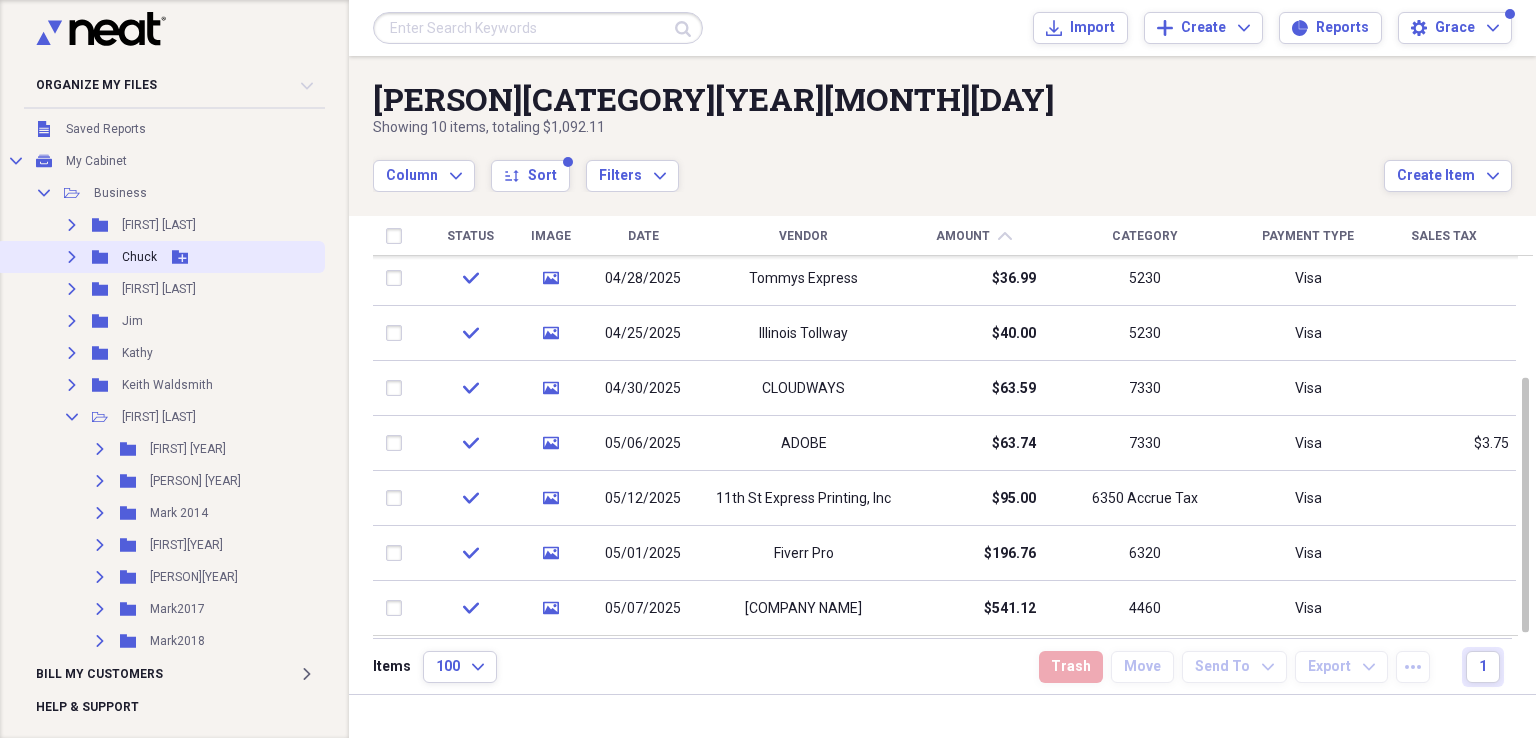 scroll, scrollTop: 0, scrollLeft: 0, axis: both 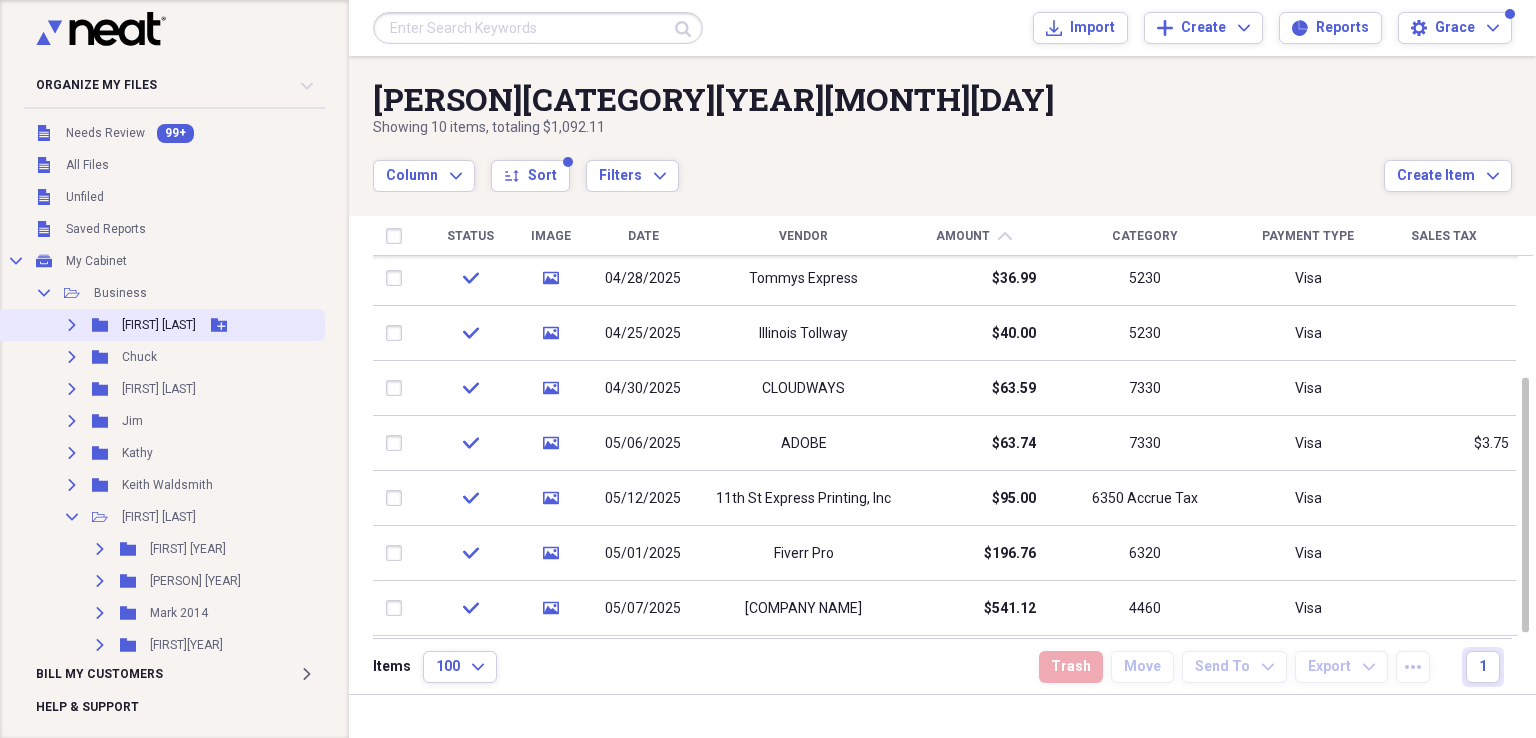 click on "Expand" 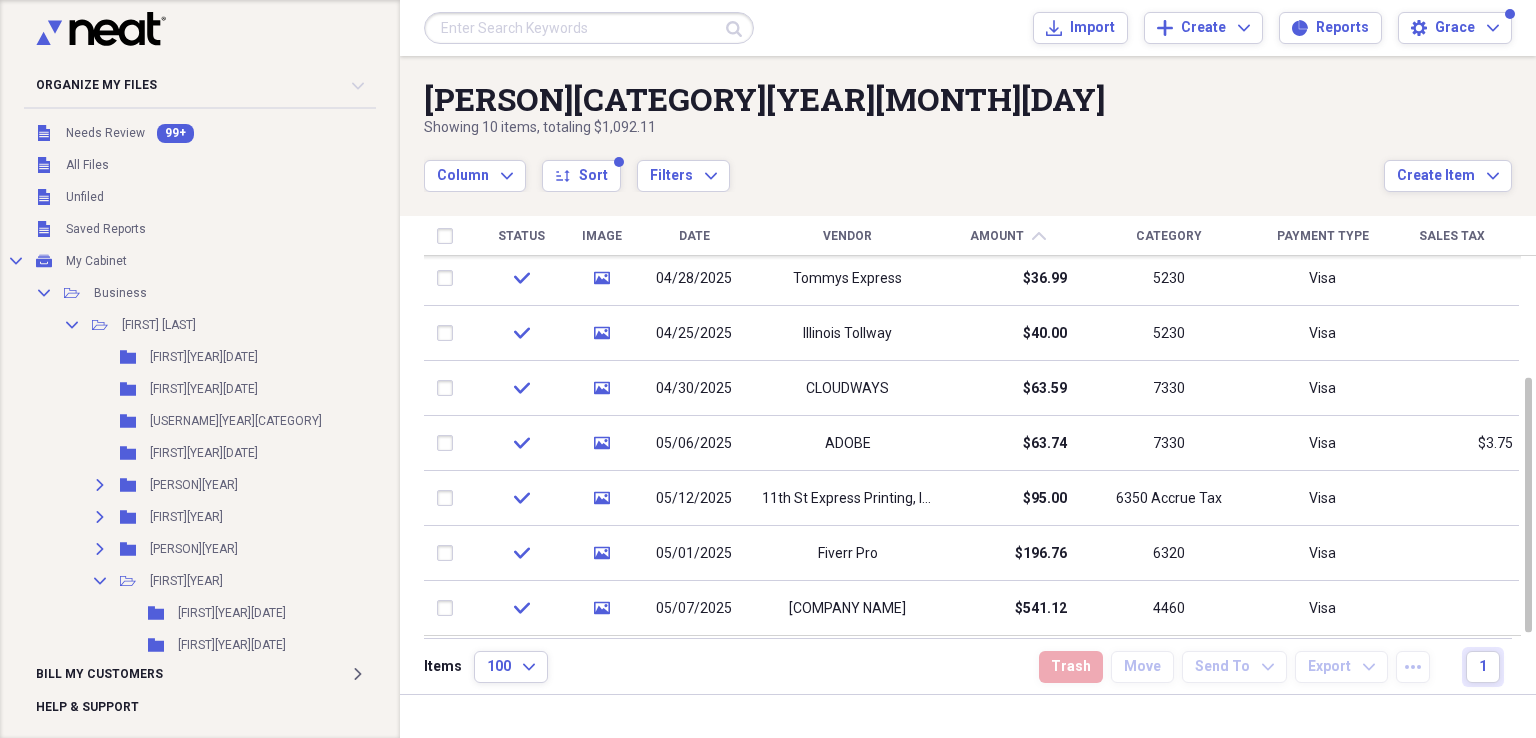 scroll, scrollTop: 300, scrollLeft: 0, axis: vertical 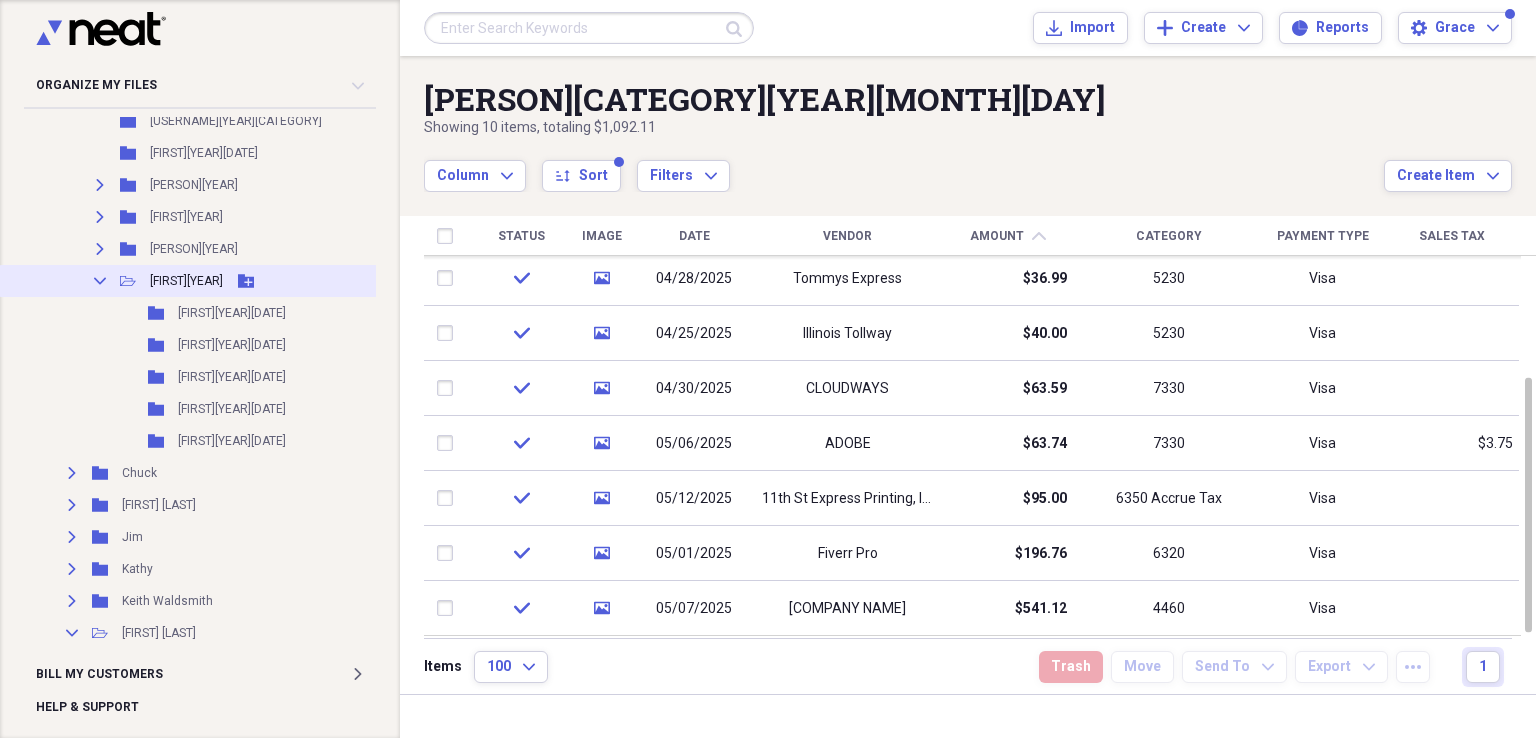 click 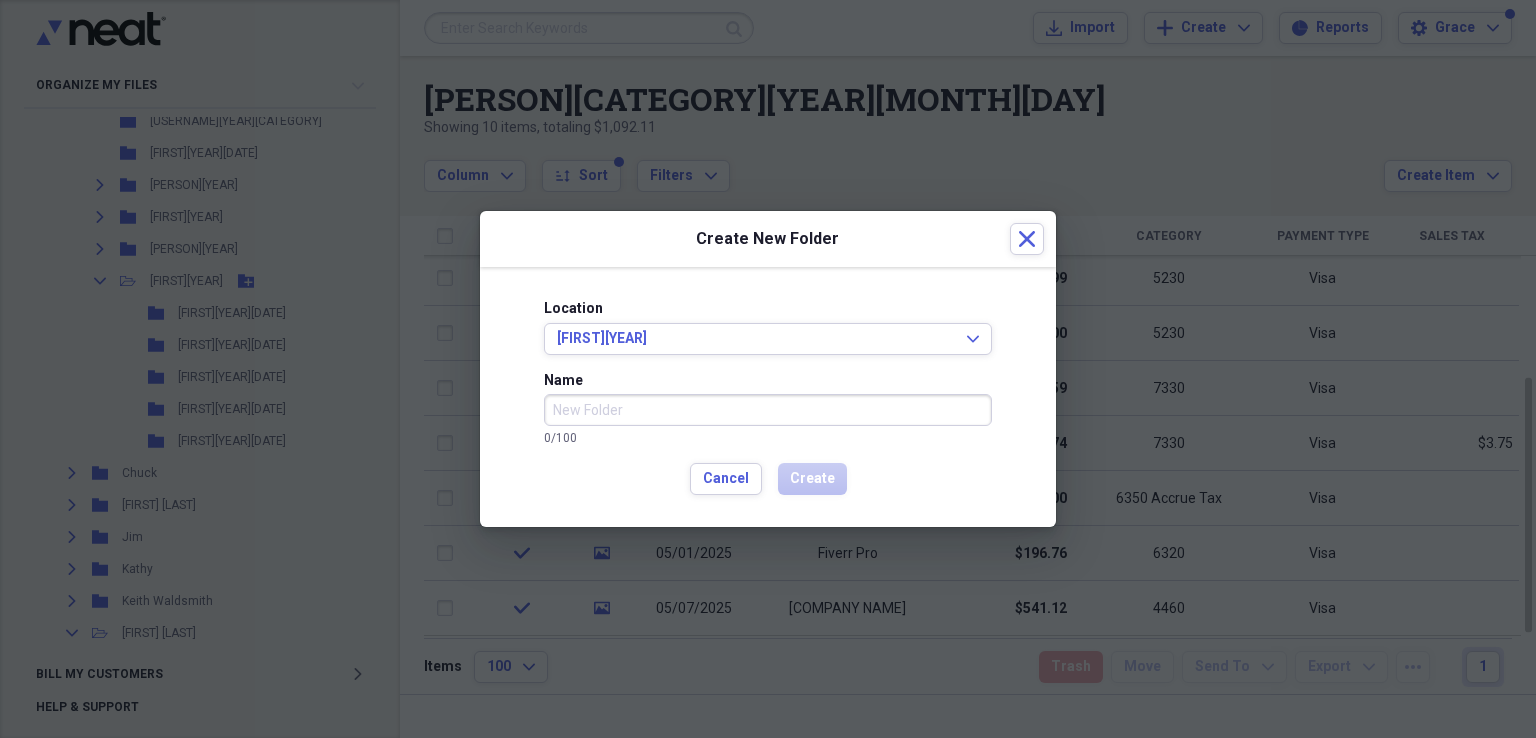 click on "Name" at bounding box center (768, 410) 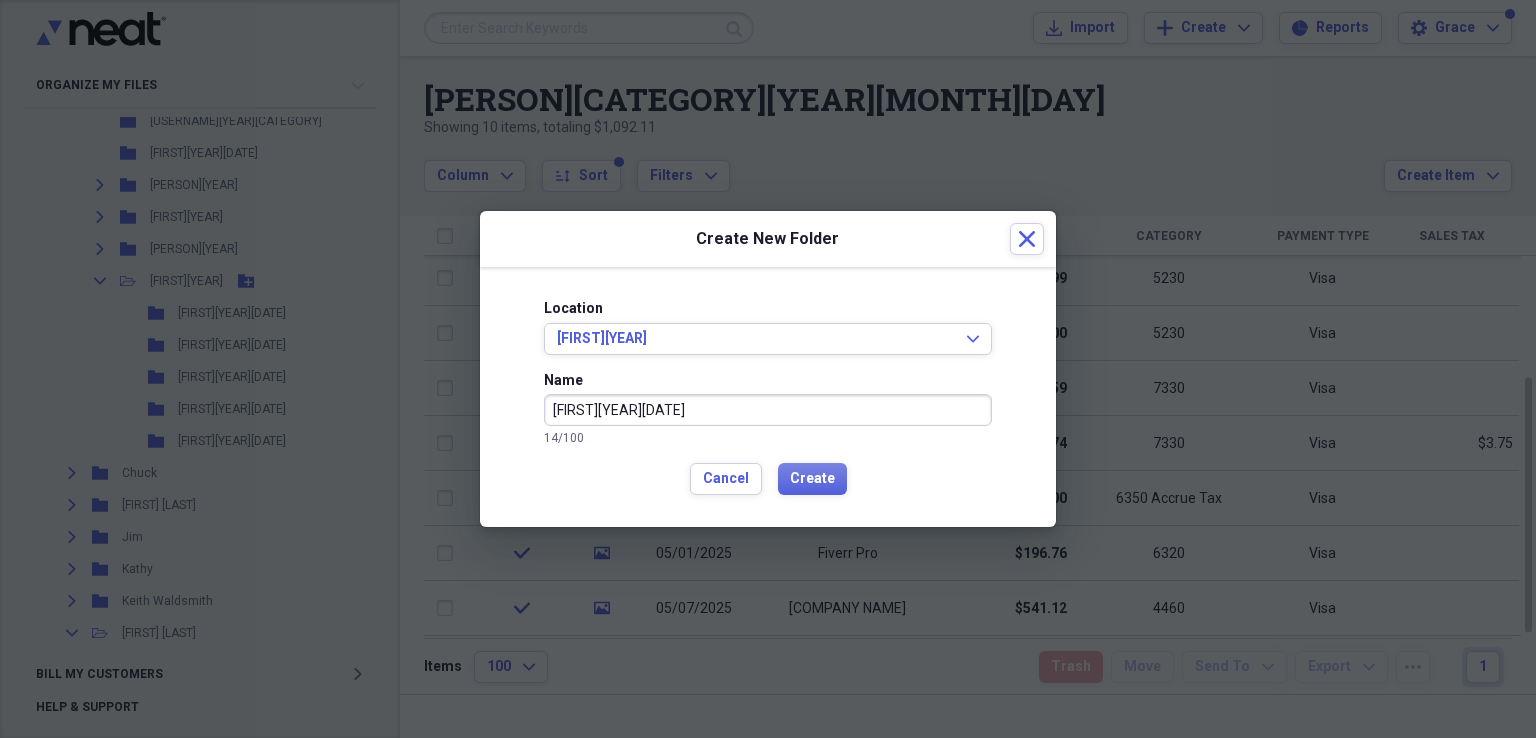 type on "[FIRST][YEAR][DATE]" 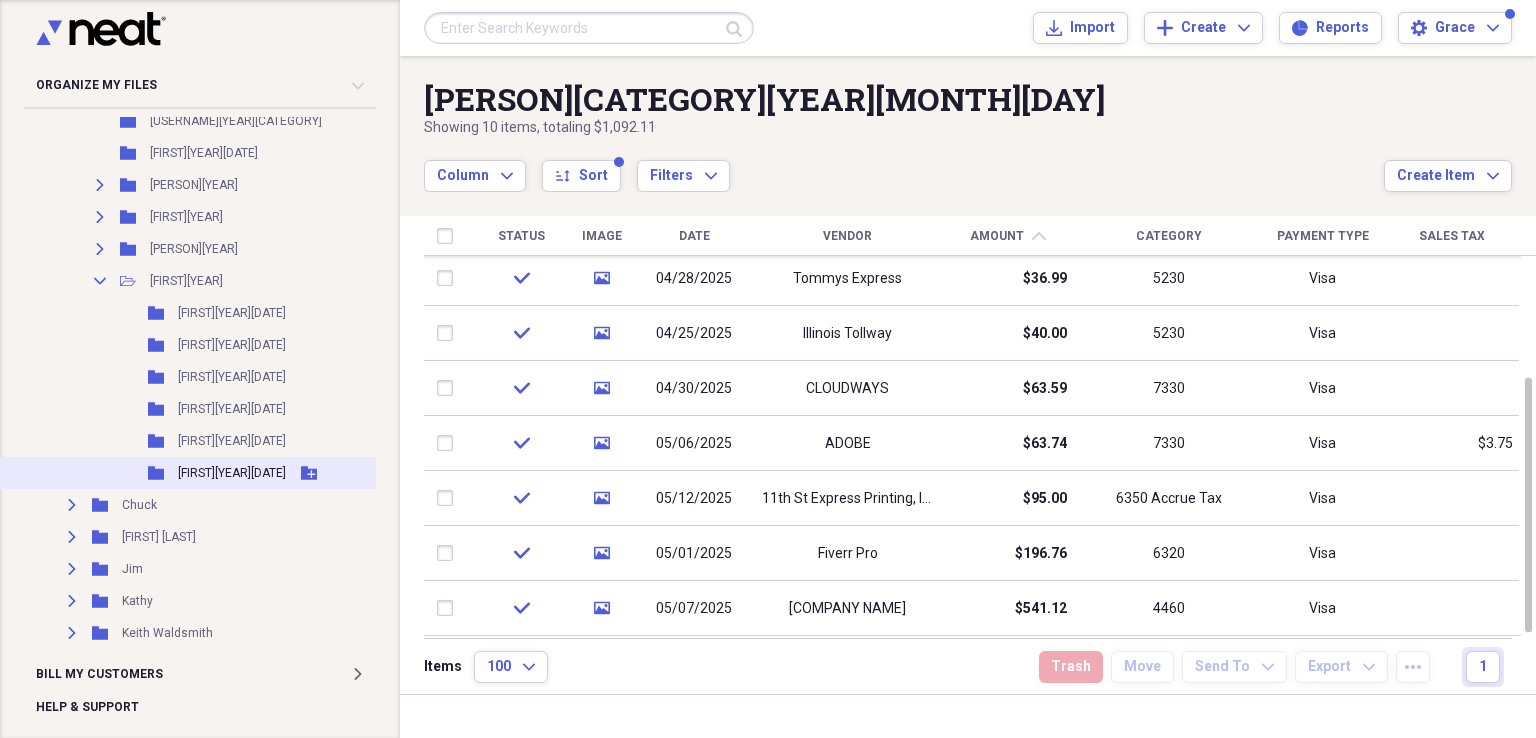 click on "[FIRST][YEAR][DATE]" at bounding box center (232, 473) 